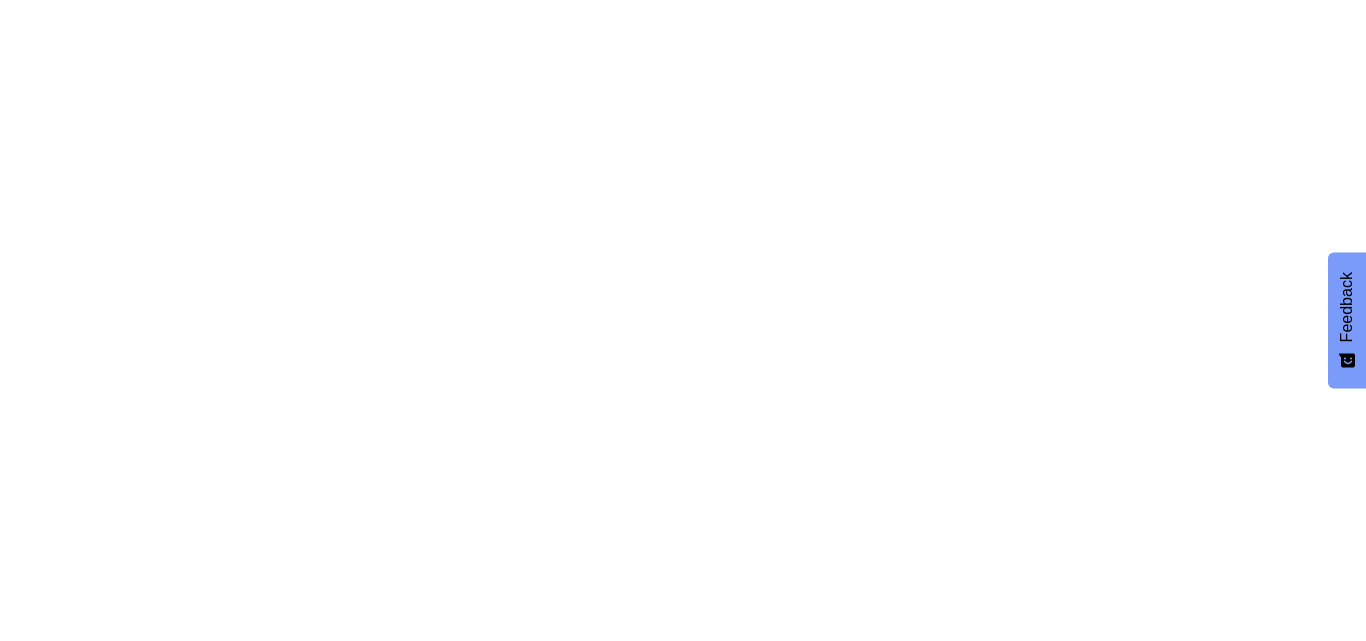 scroll, scrollTop: 0, scrollLeft: 0, axis: both 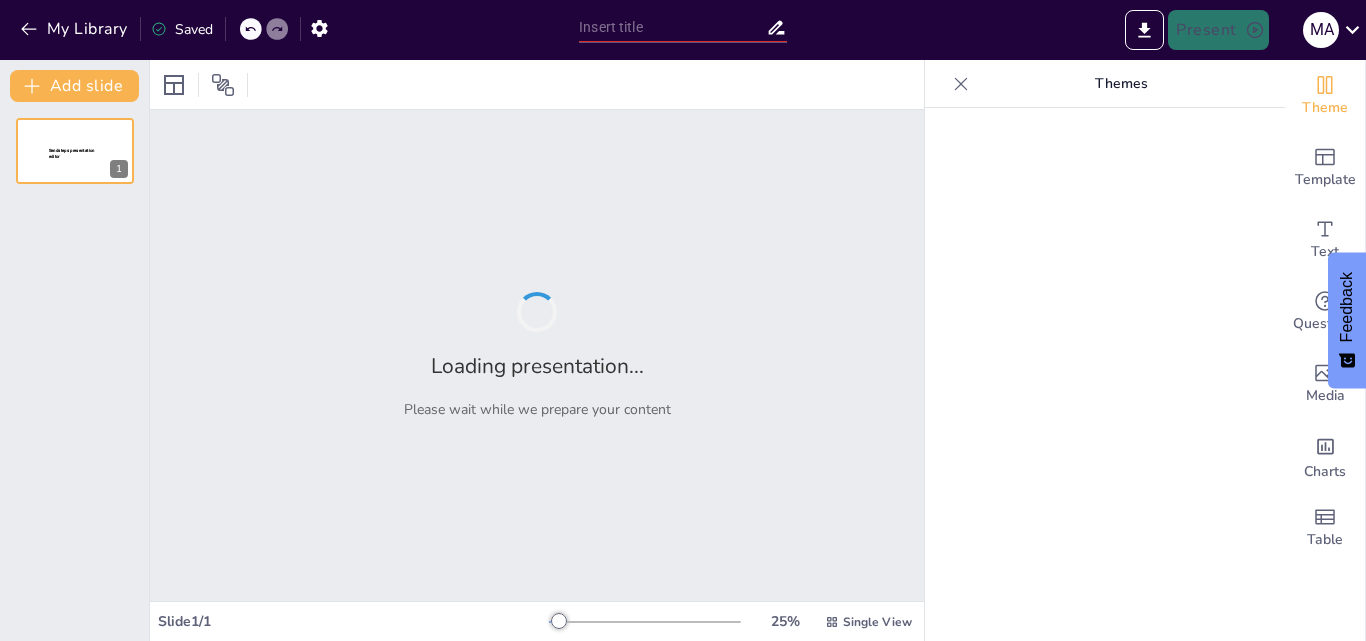 type on "El Sentido de la Vista: Funciones y Patologías Asociadas" 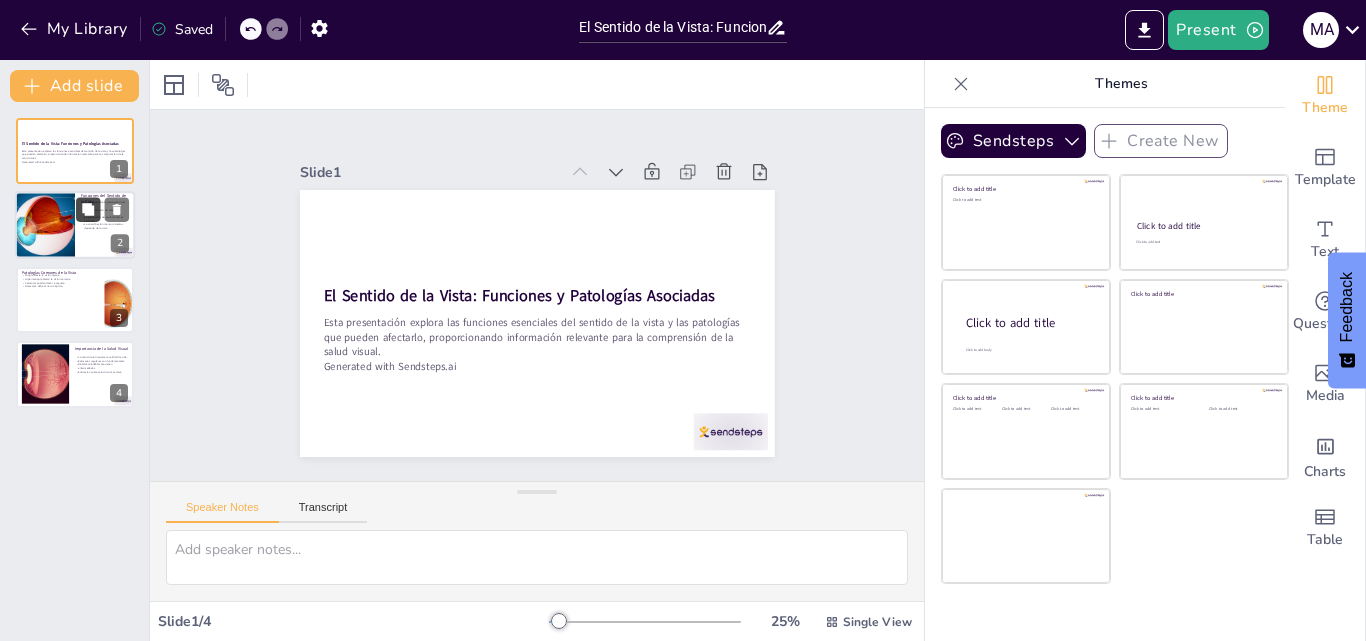 click 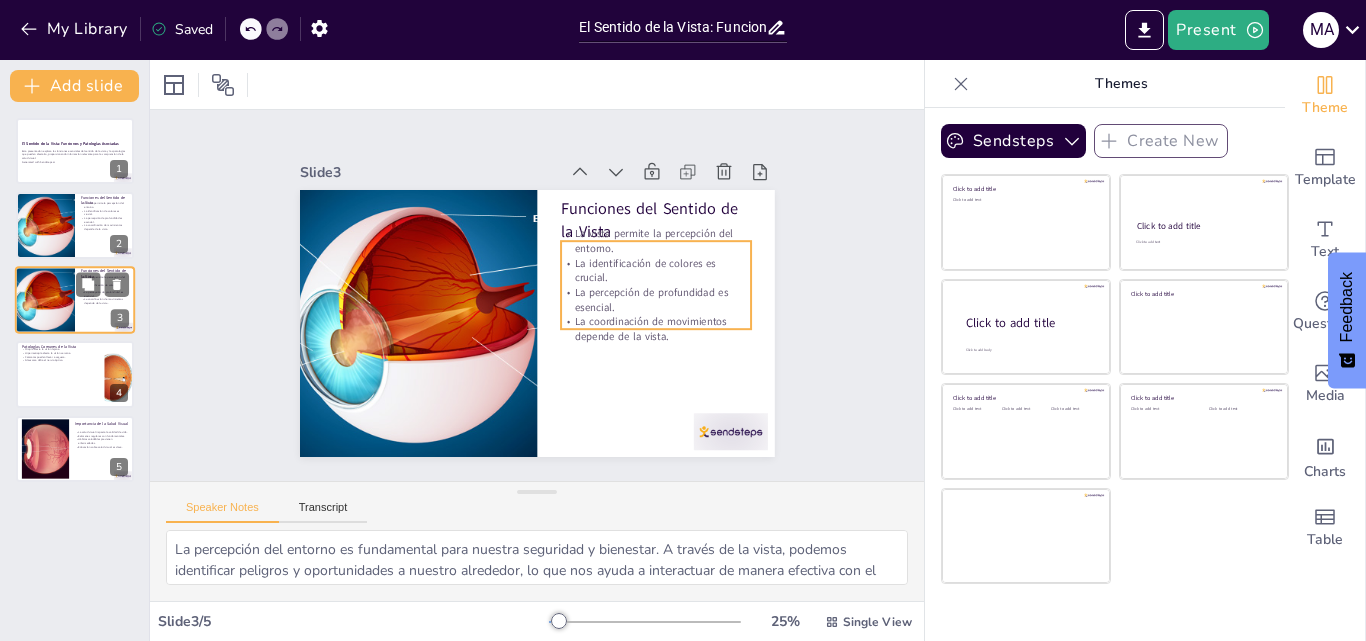 click on "La coordinación de movimientos depende de la vista." at bounding box center [105, 301] 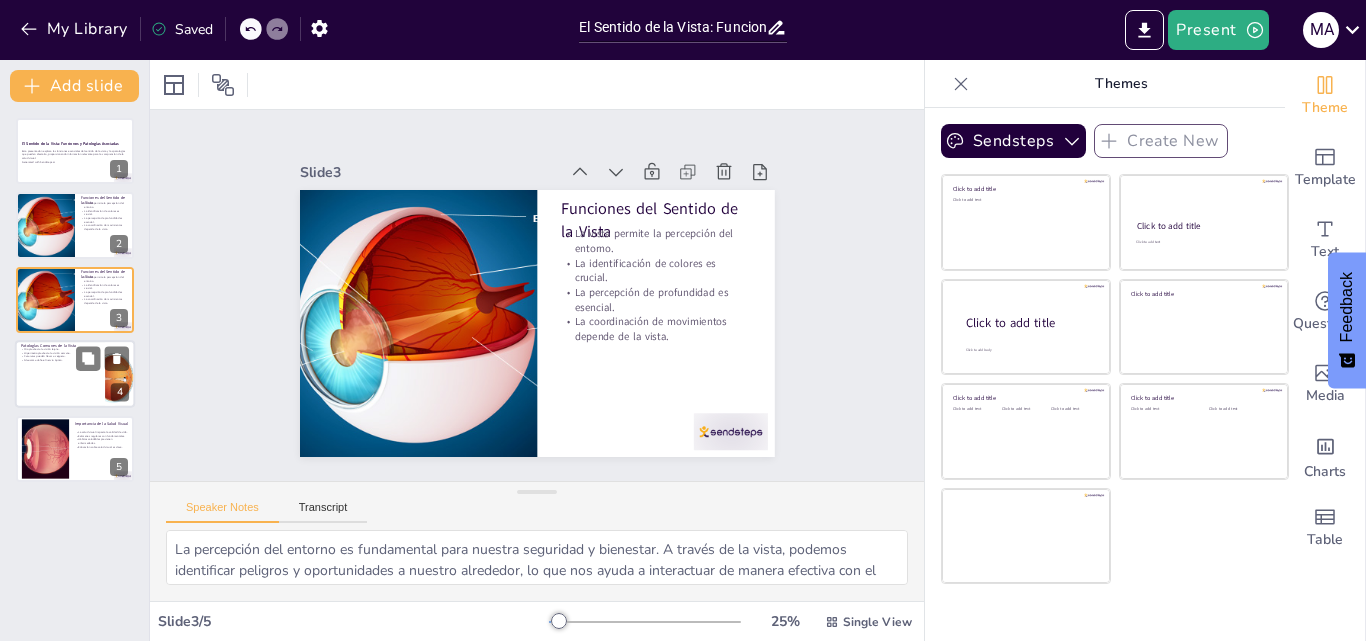 click at bounding box center [75, 374] 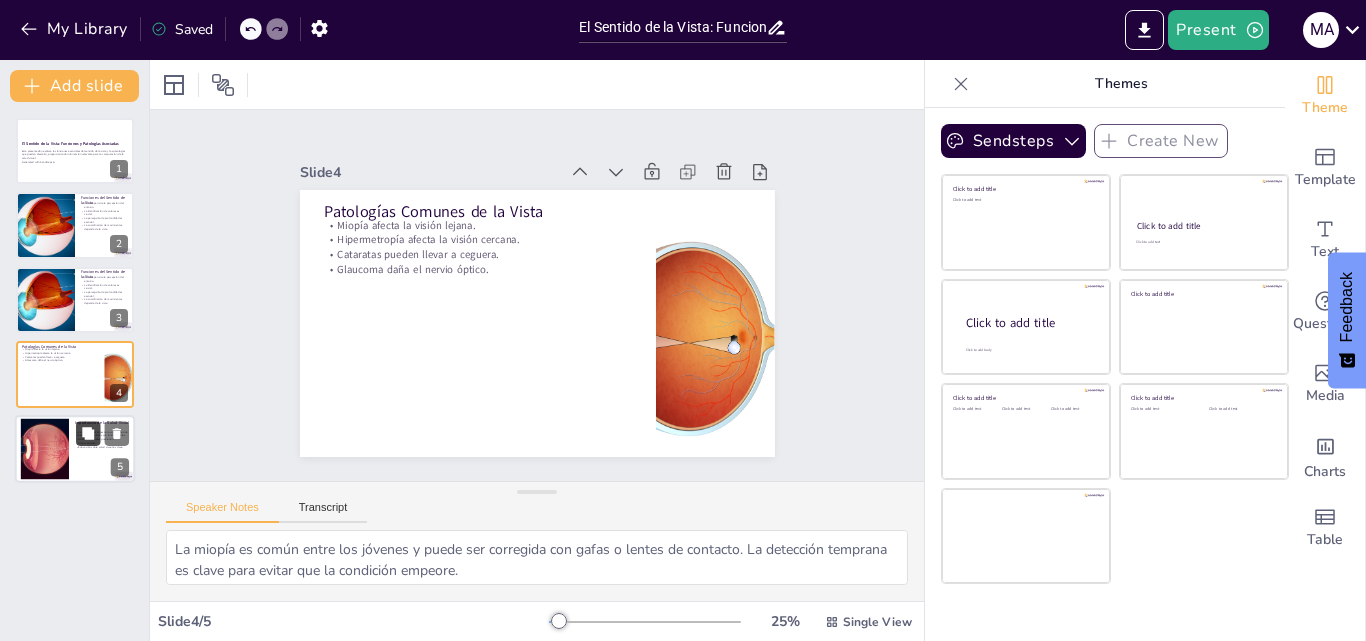 click 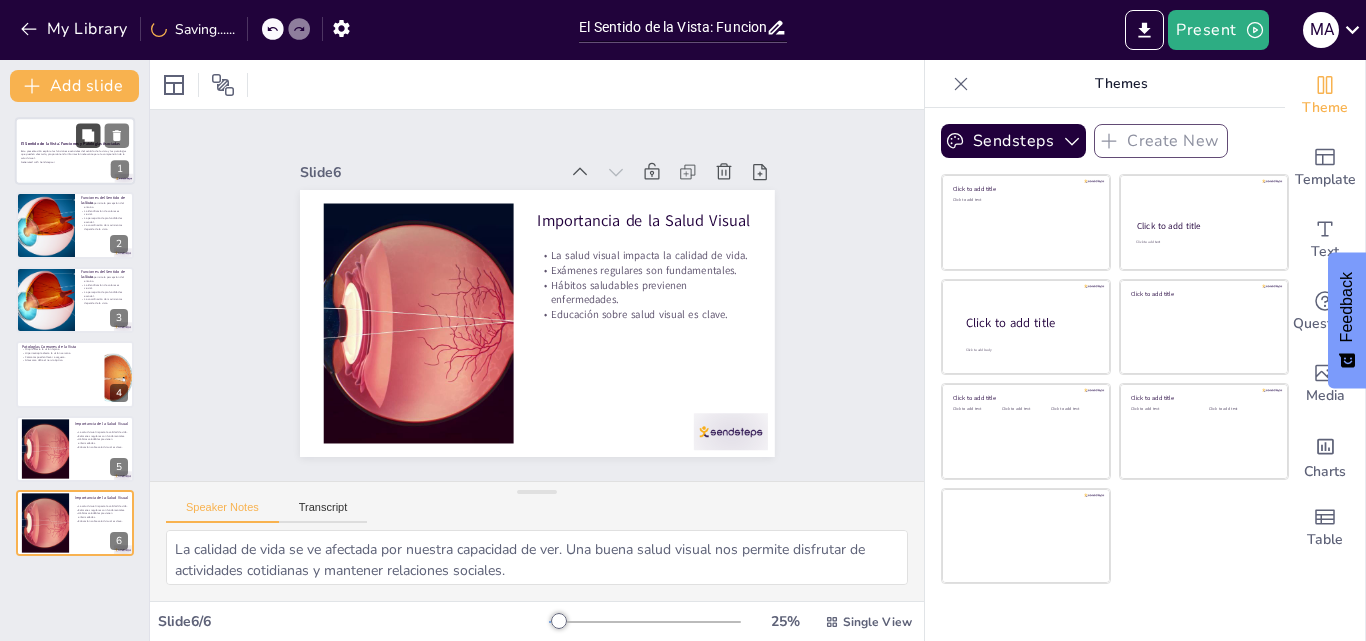 click 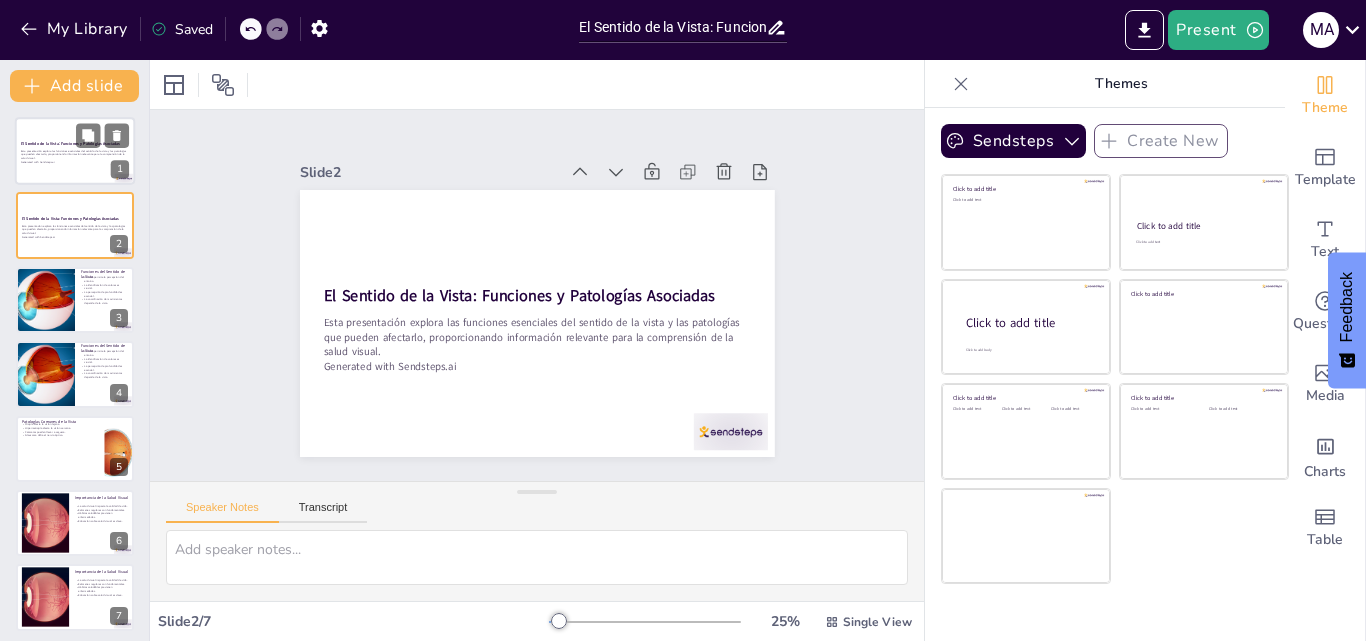 click at bounding box center (75, 151) 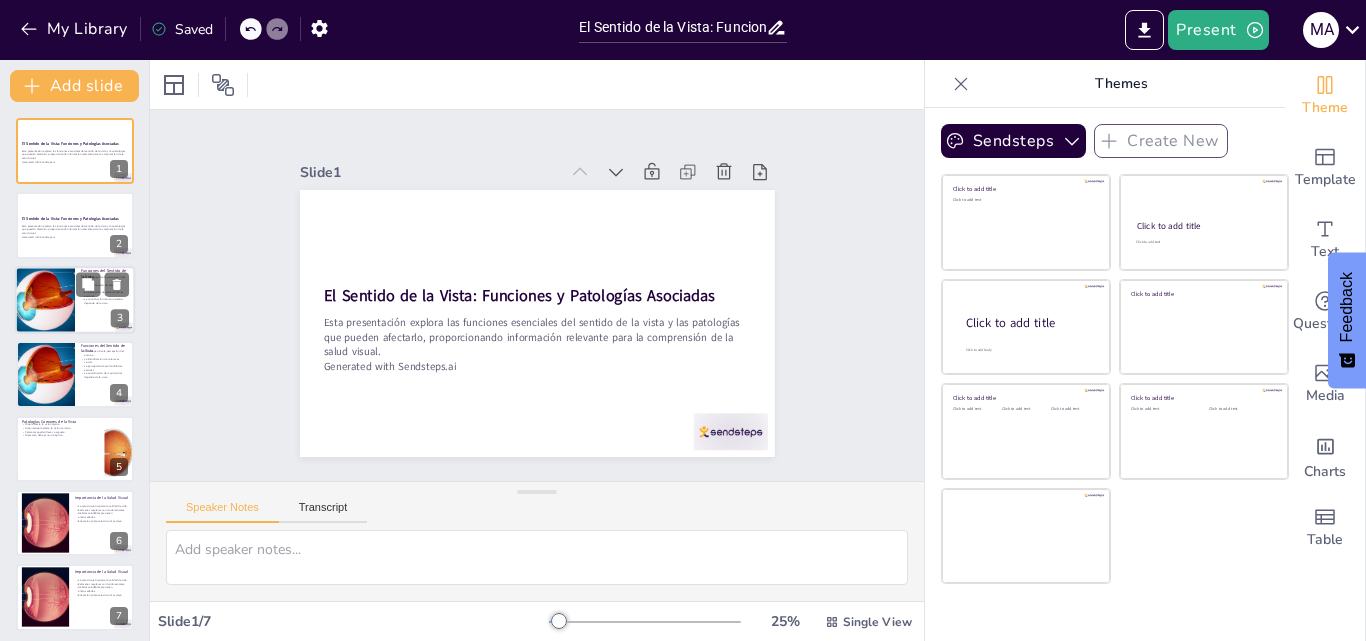 click on "La coordinación de movimientos depende de la vista." at bounding box center (105, 301) 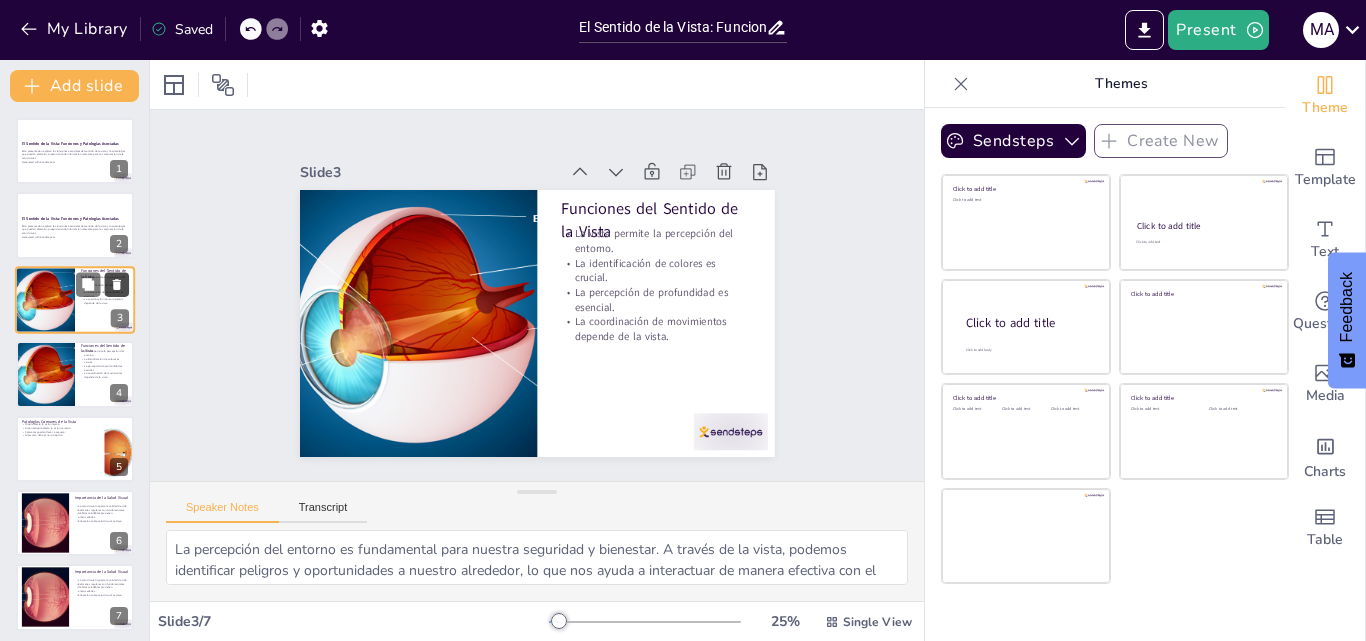 click 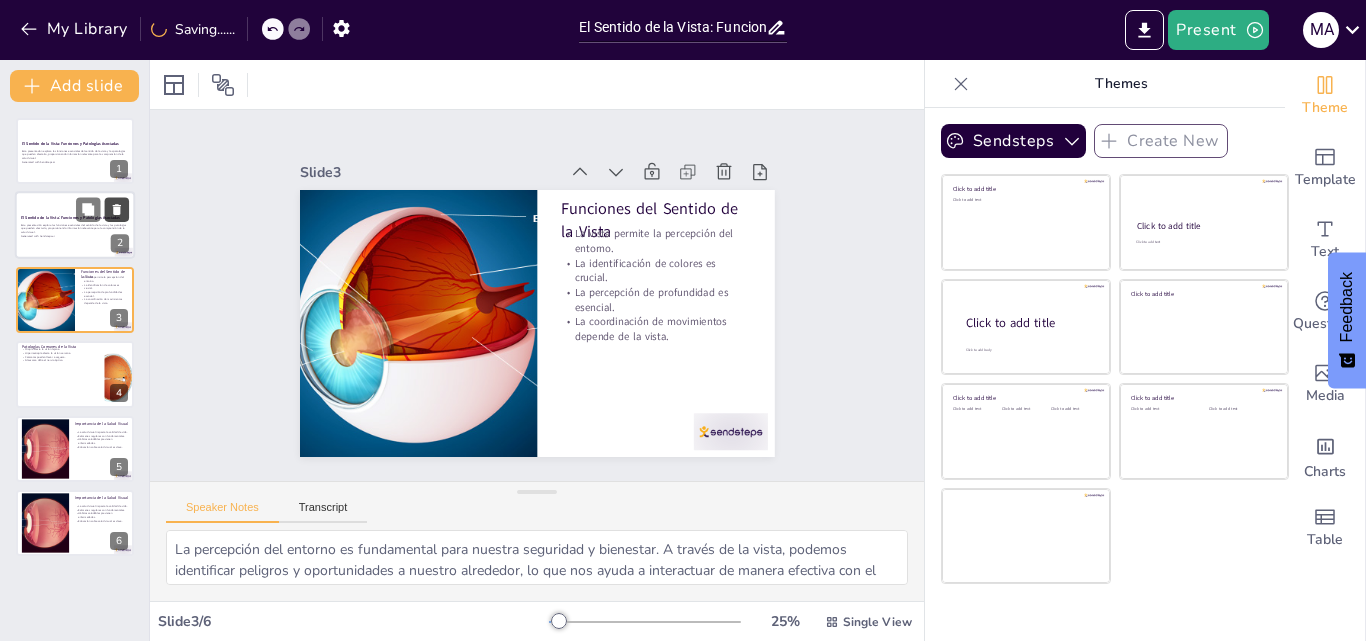 click at bounding box center (117, 210) 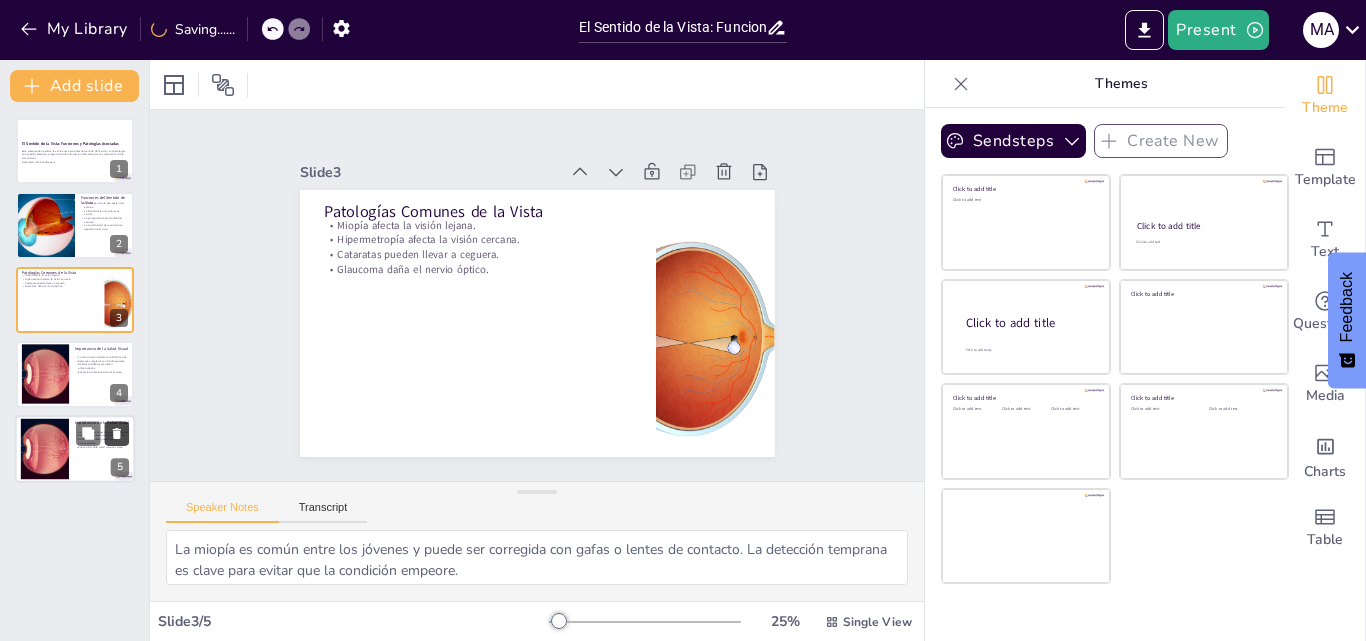 click at bounding box center [117, 433] 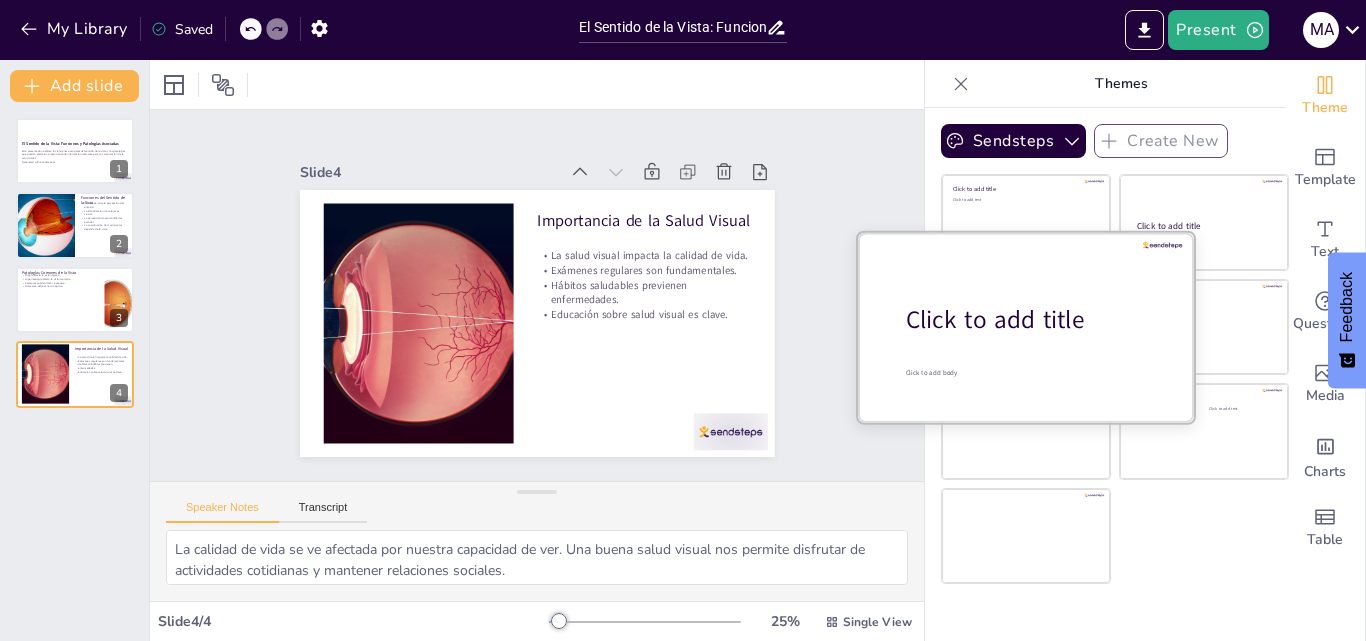 click on "Click to add title" at bounding box center [1033, 320] 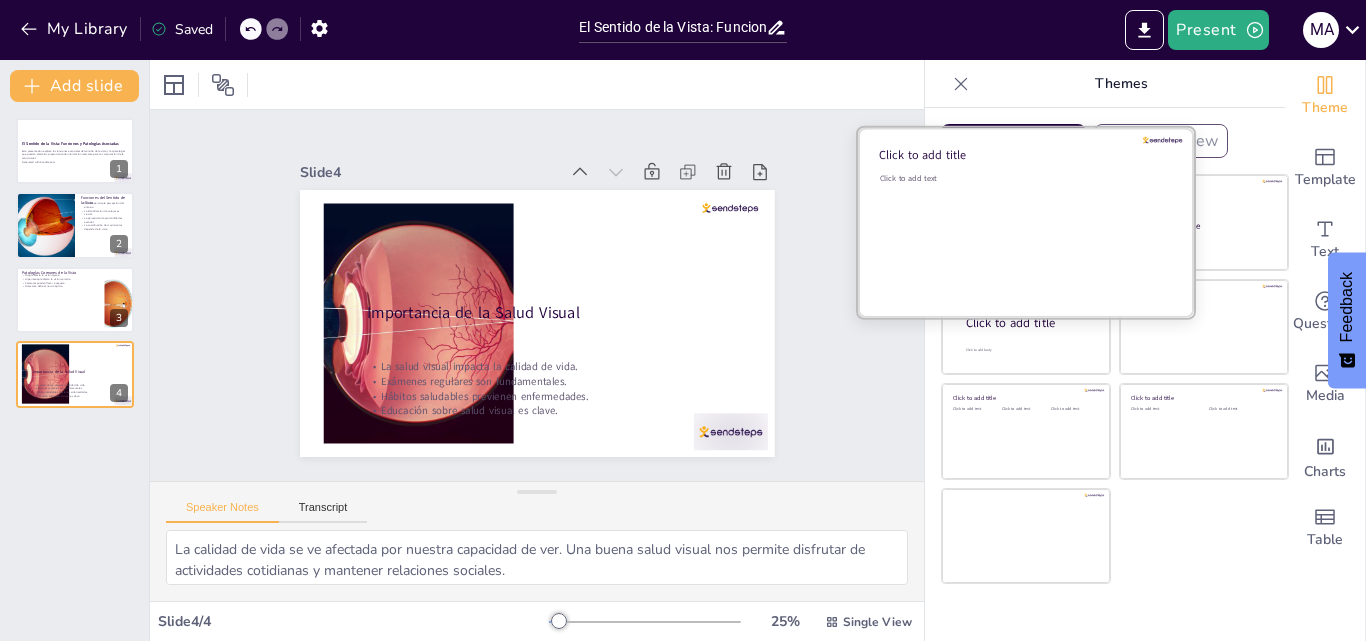 click on "Click to add text" at bounding box center [1023, 235] 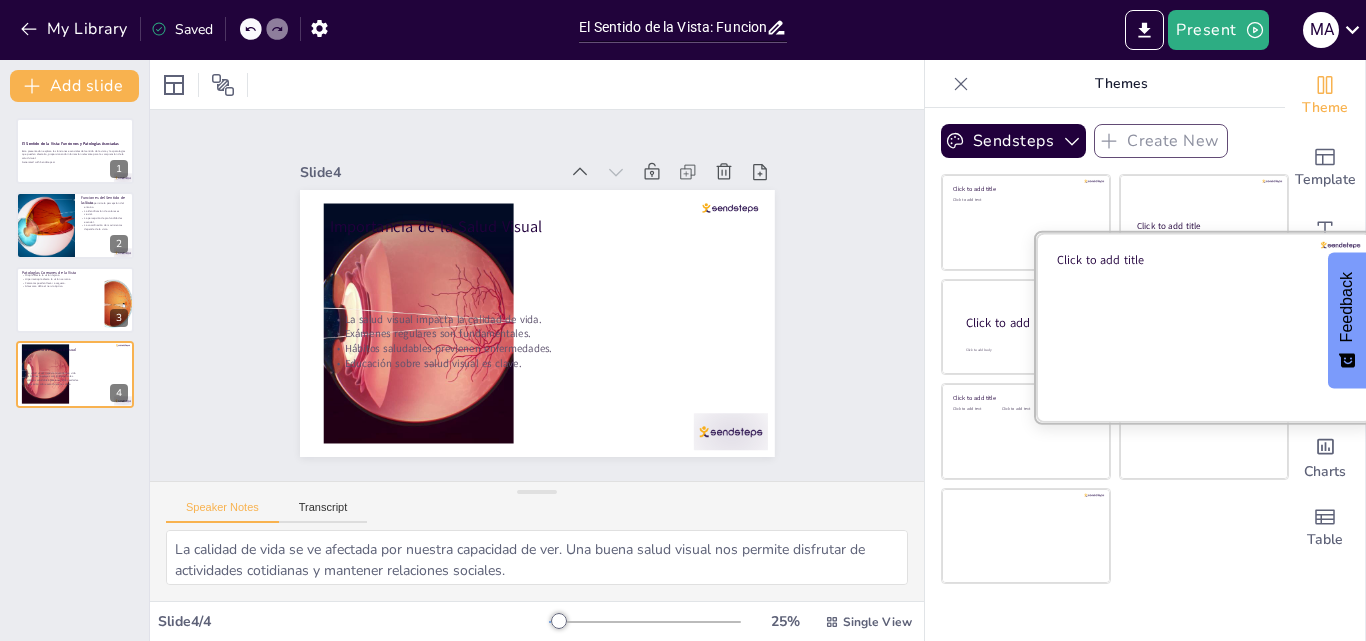 click at bounding box center (1204, 326) 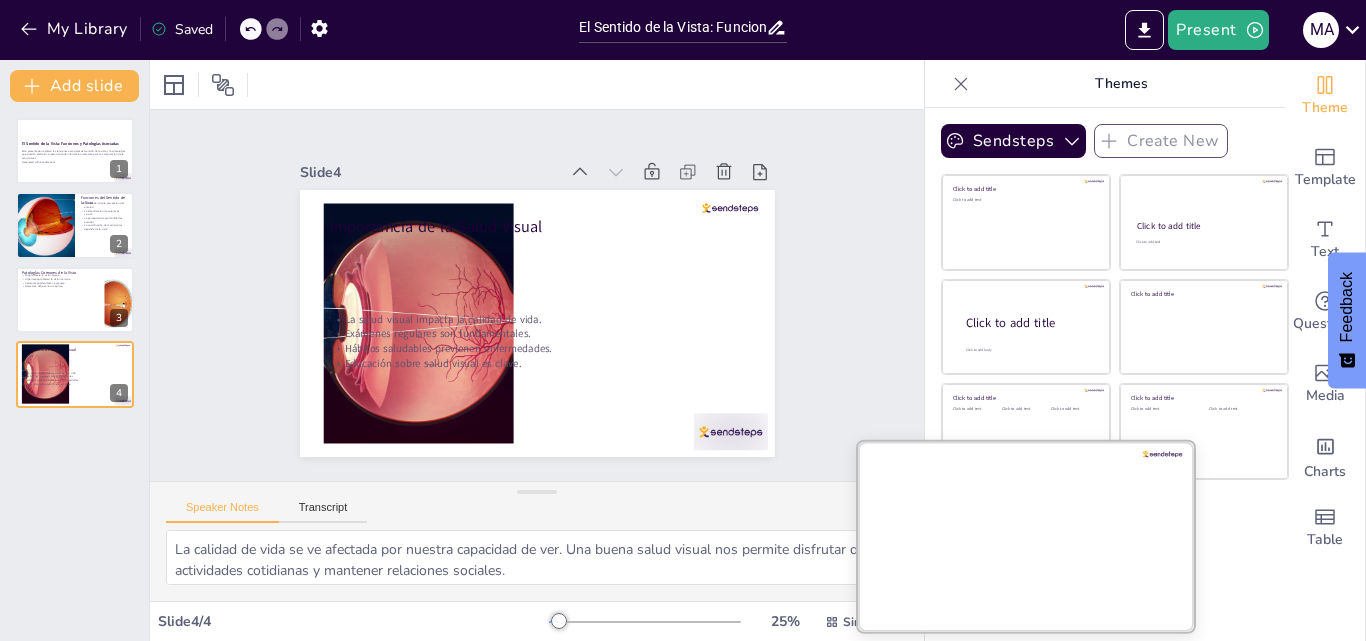 click at bounding box center (1026, 535) 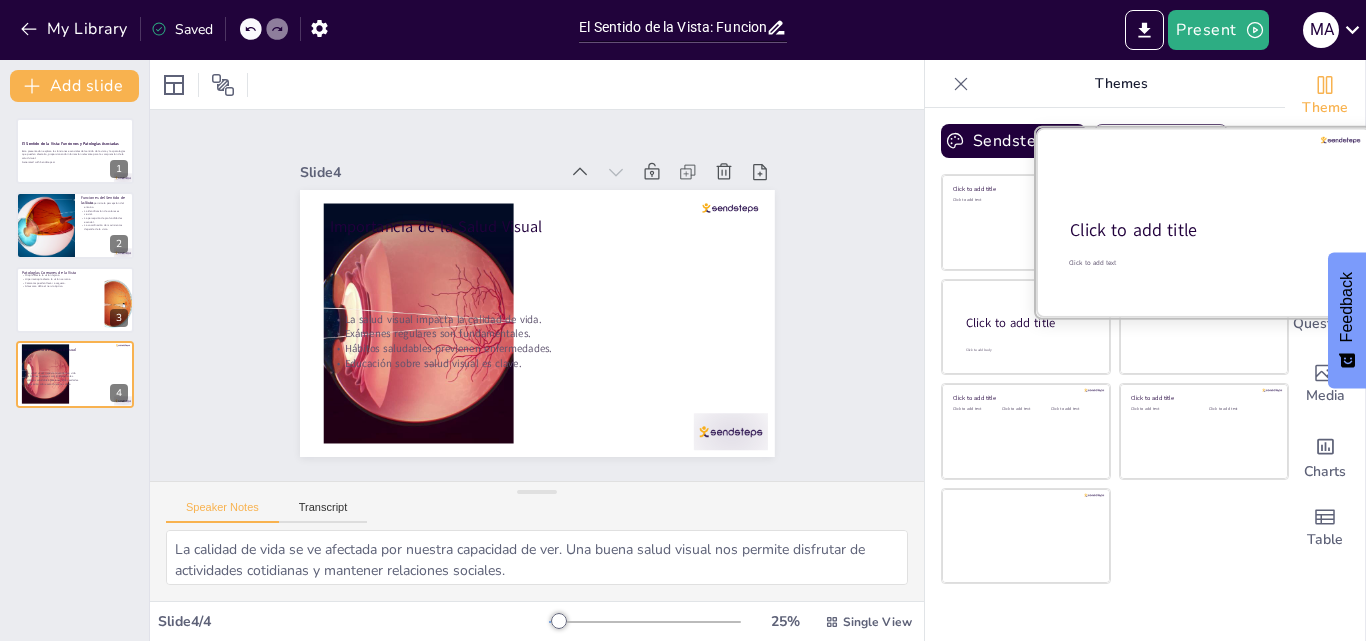 click on "Click to add title" at bounding box center [1202, 230] 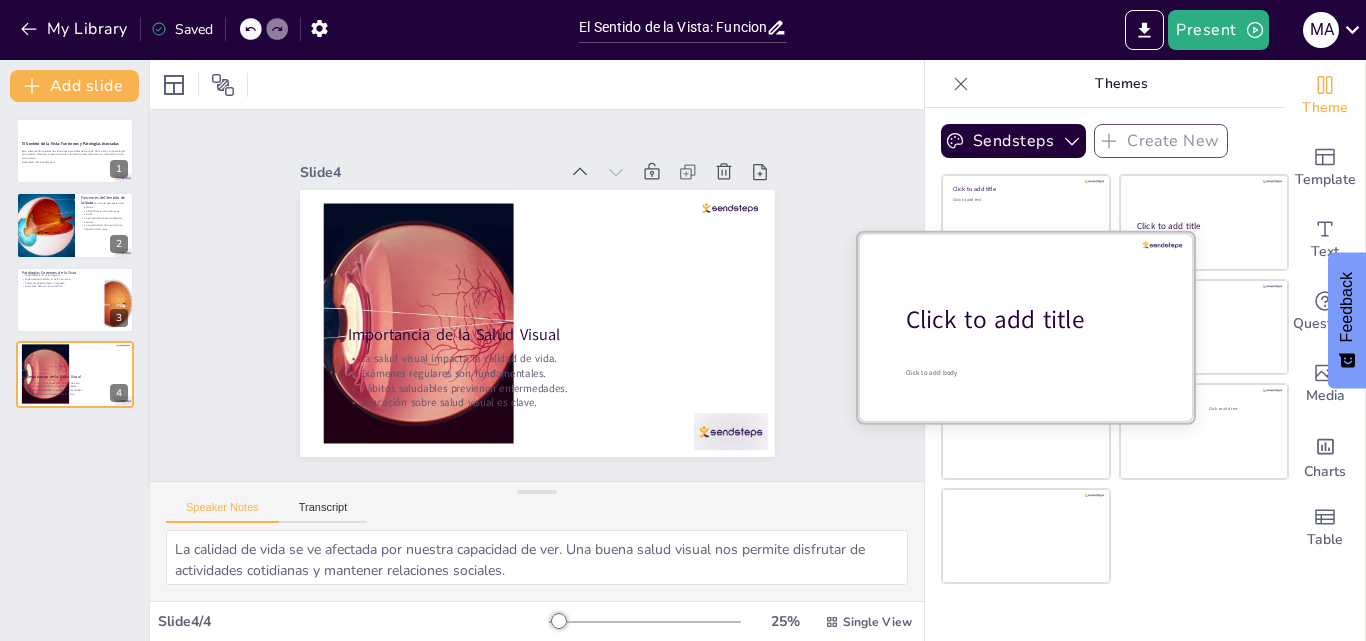 click on "Click to add title" at bounding box center [1033, 320] 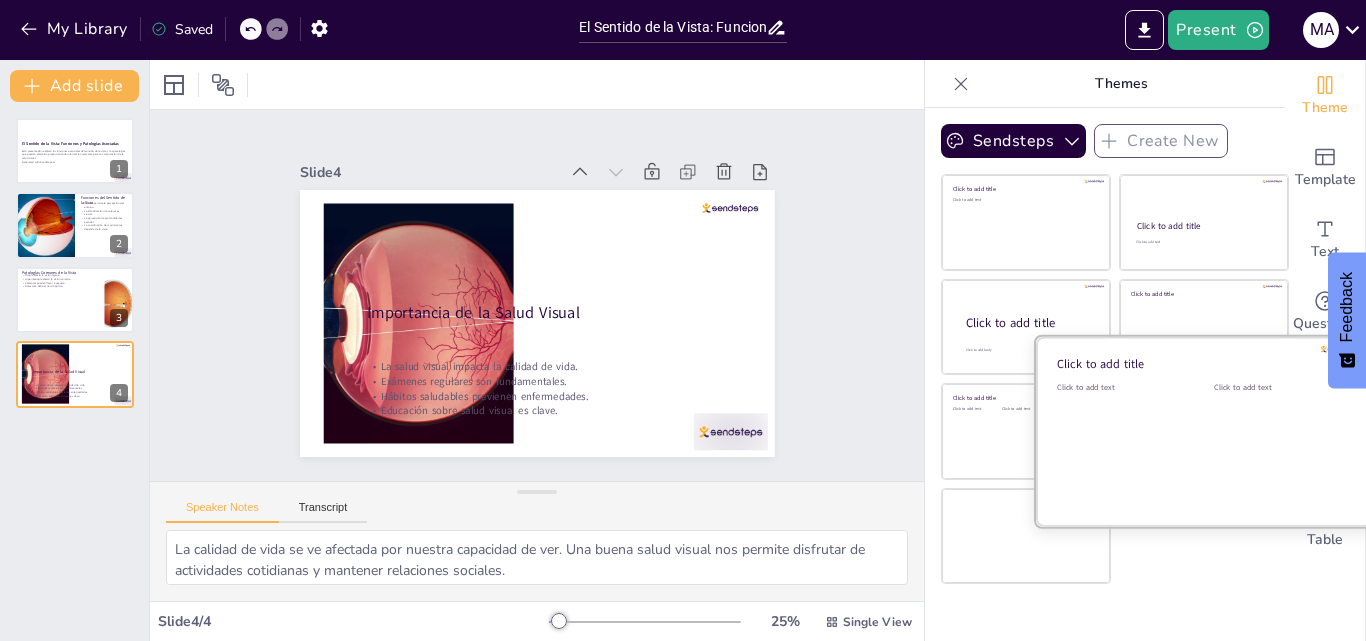 click at bounding box center (1204, 431) 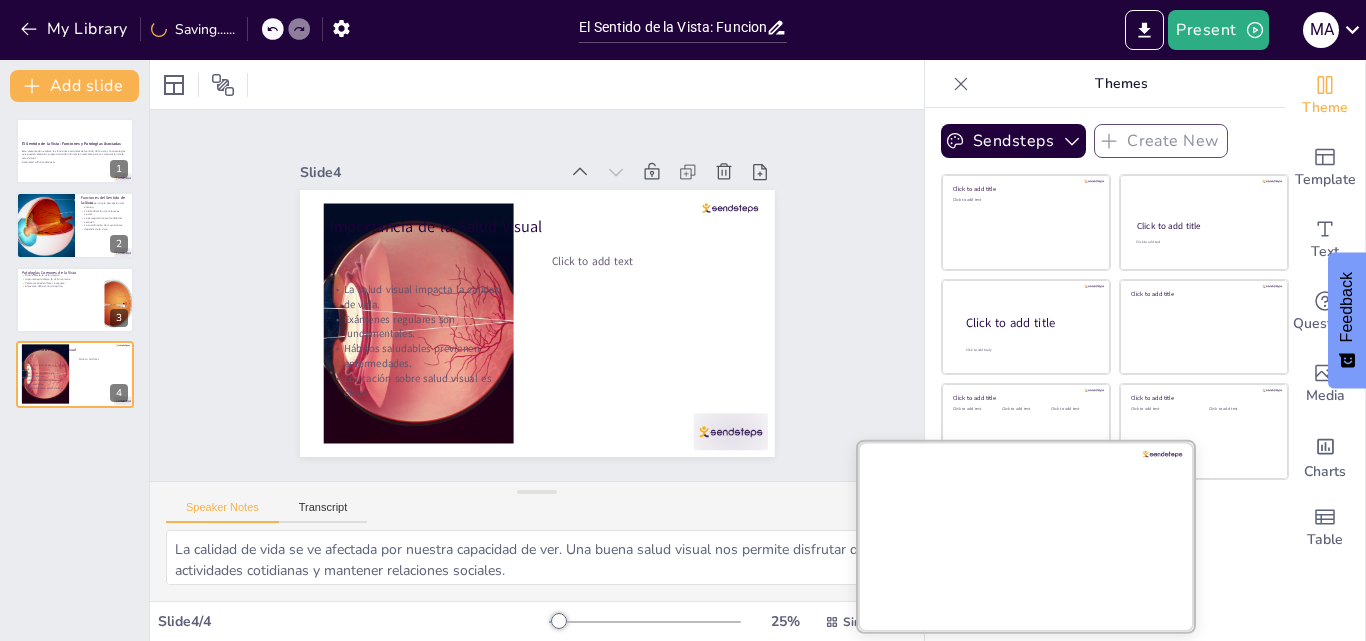 click at bounding box center [1026, 535] 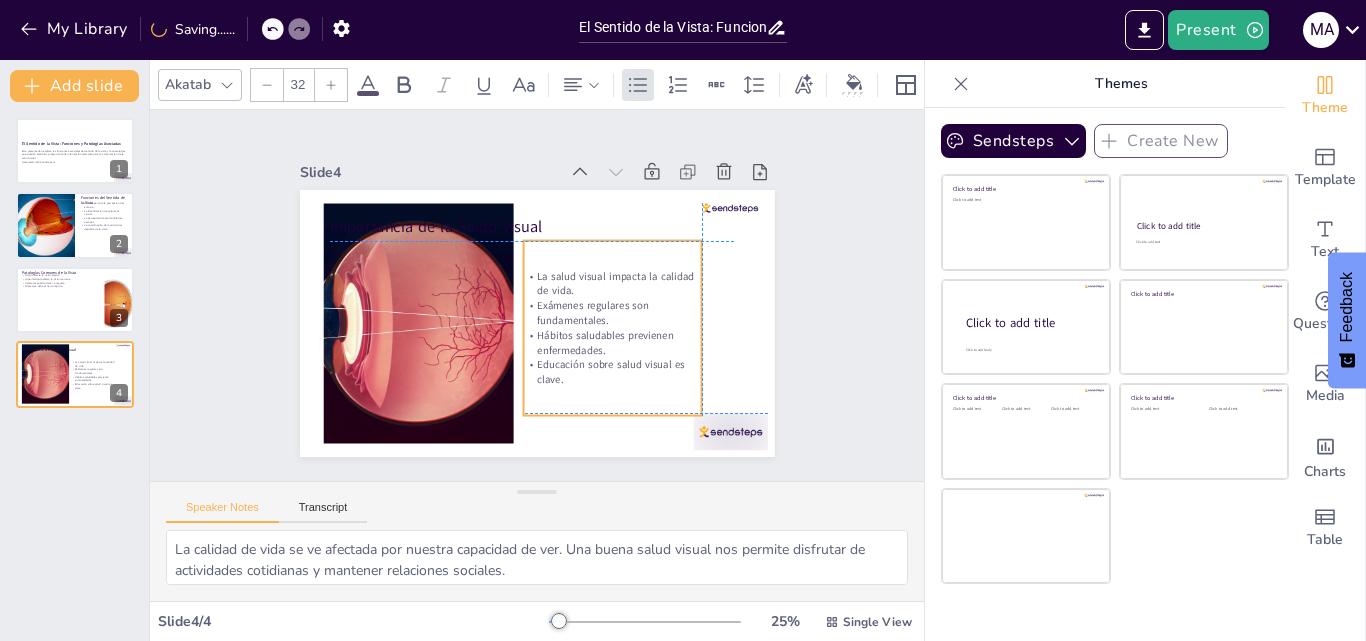 drag, startPoint x: 450, startPoint y: 296, endPoint x: 645, endPoint y: 283, distance: 195.43285 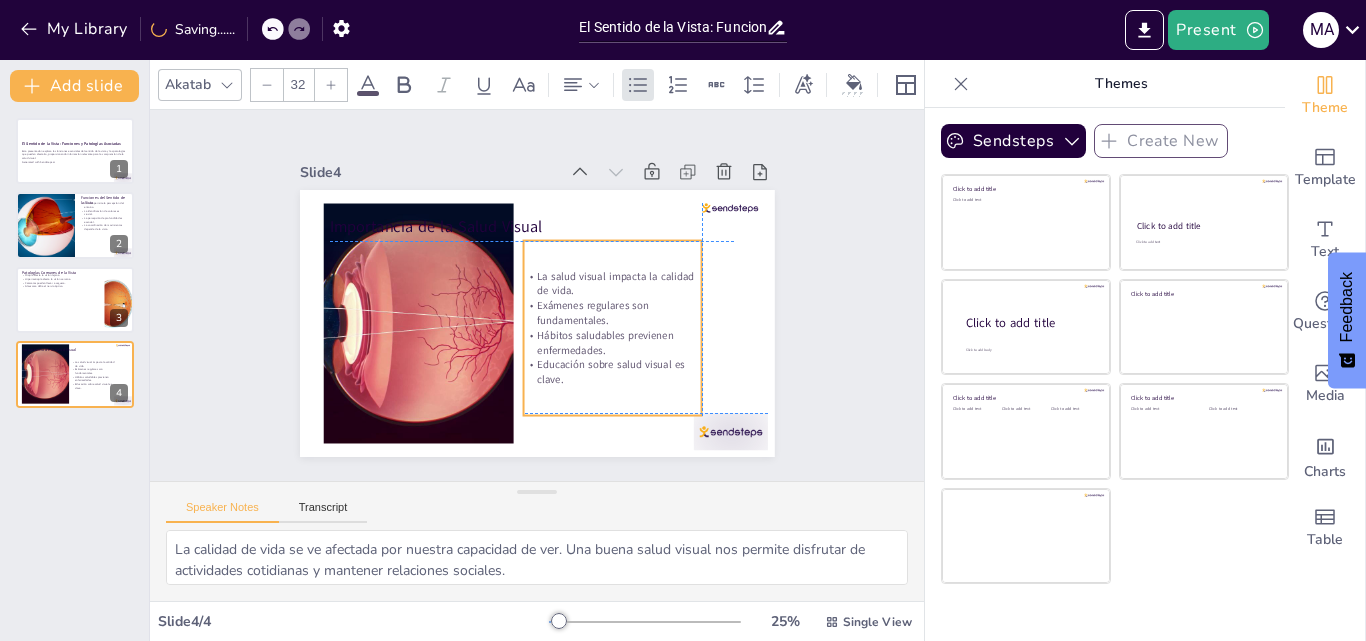 click on "La salud visual impacta la calidad de vida." at bounding box center [612, 284] 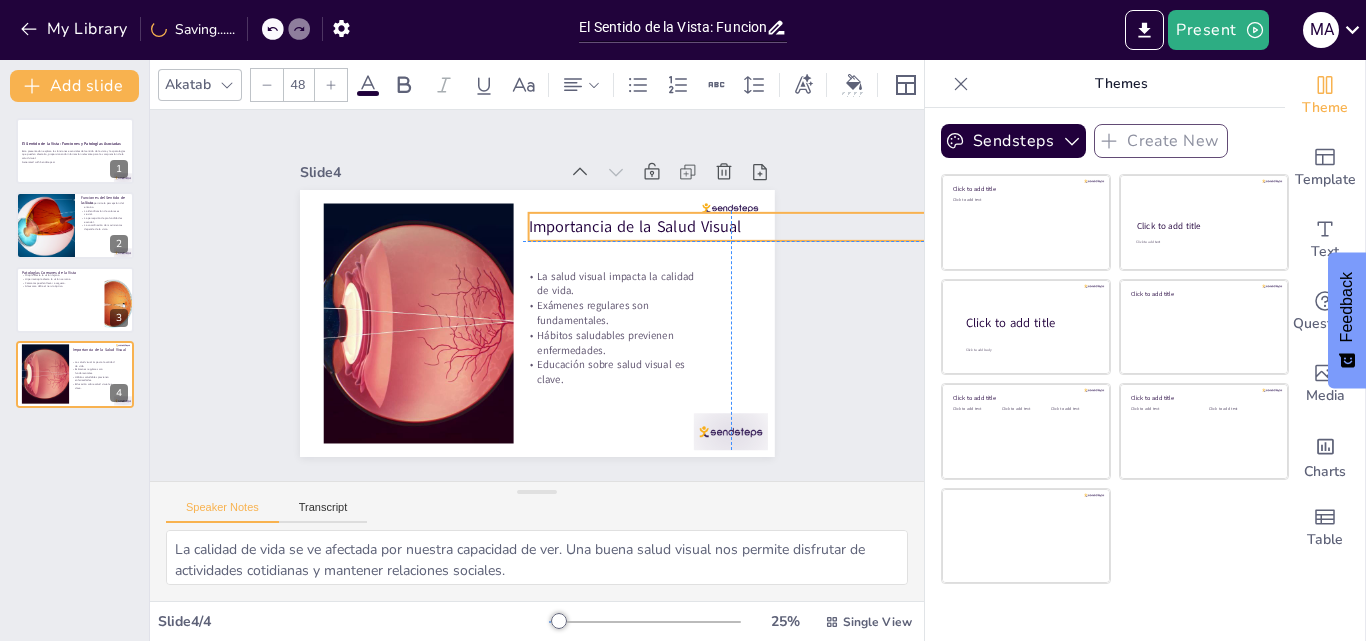 drag, startPoint x: 399, startPoint y: 218, endPoint x: 594, endPoint y: 216, distance: 195.01025 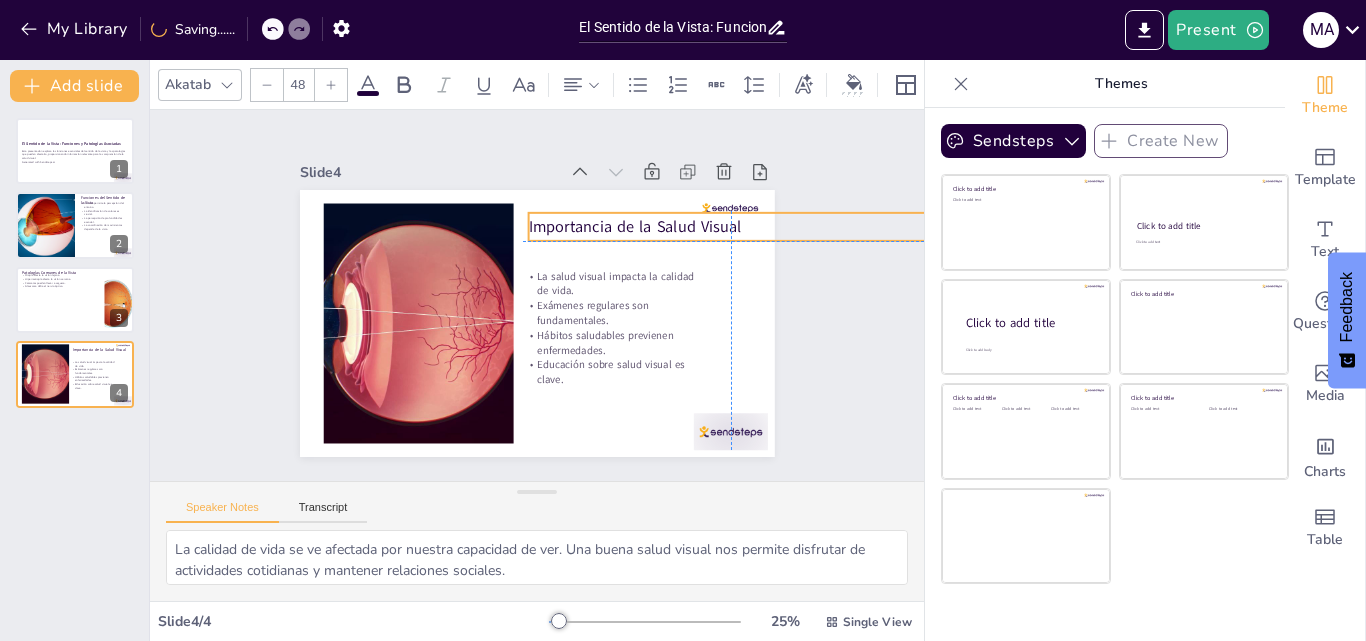 click on "Importancia de la Salud Visual" at bounding box center [743, 290] 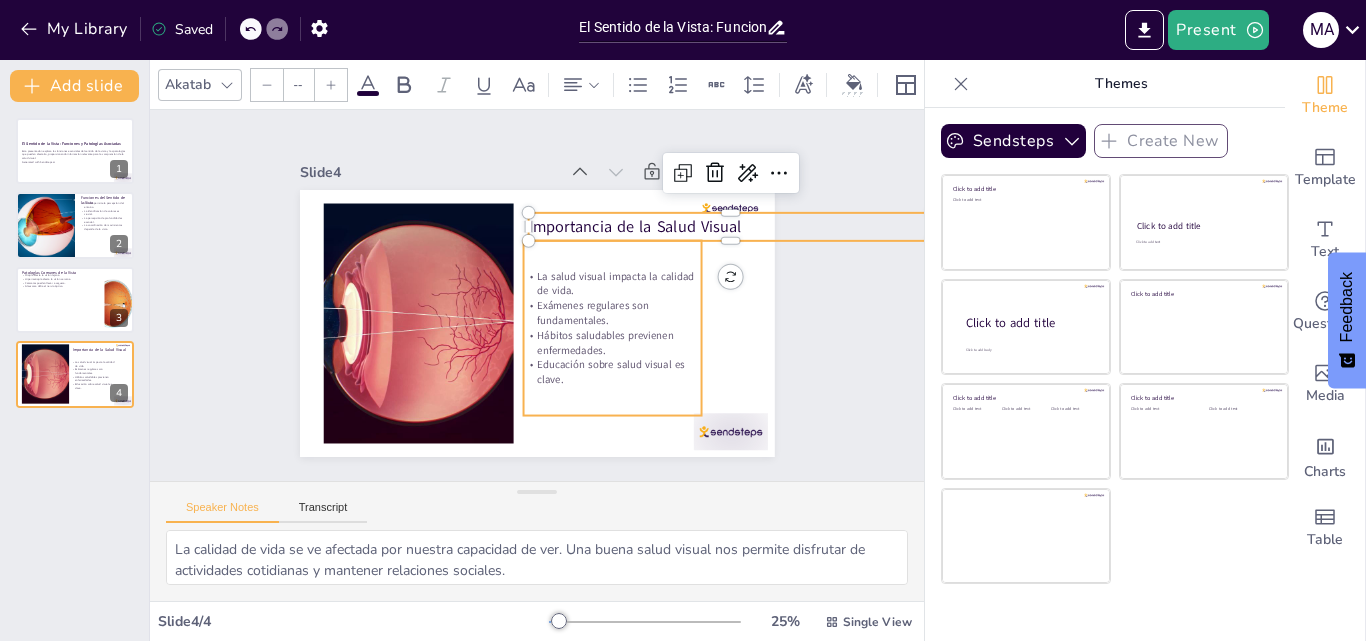 type on "32" 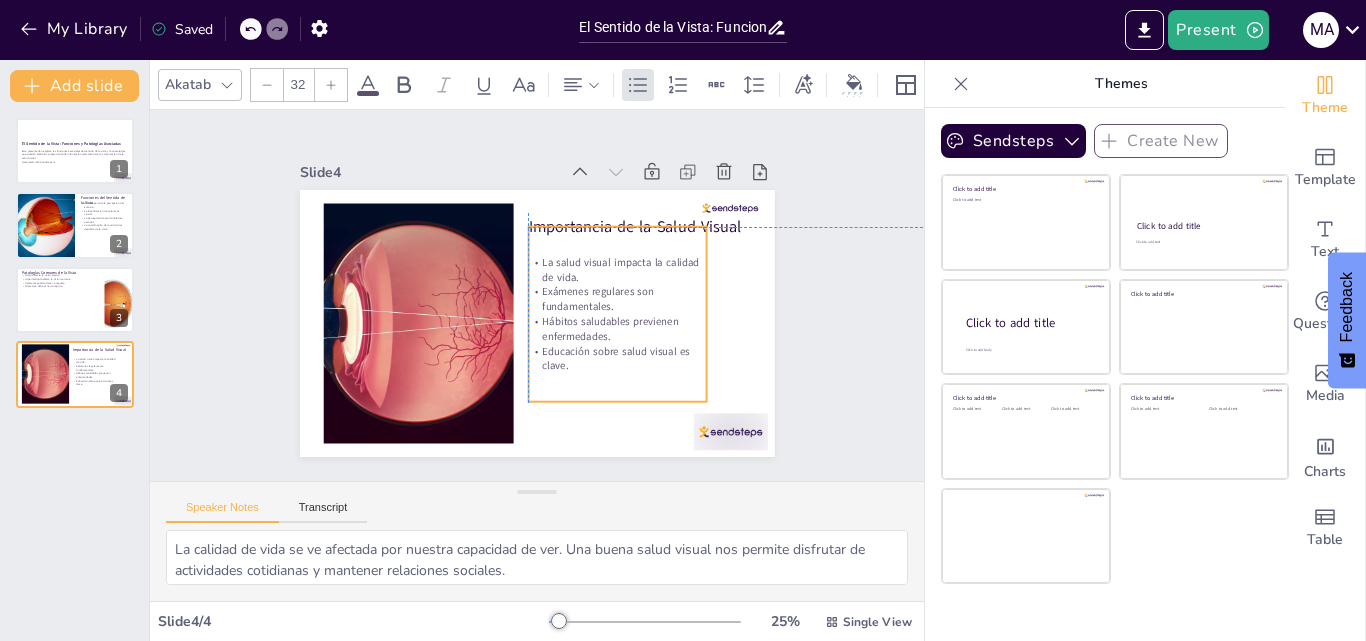 drag, startPoint x: 591, startPoint y: 335, endPoint x: 596, endPoint y: 323, distance: 13 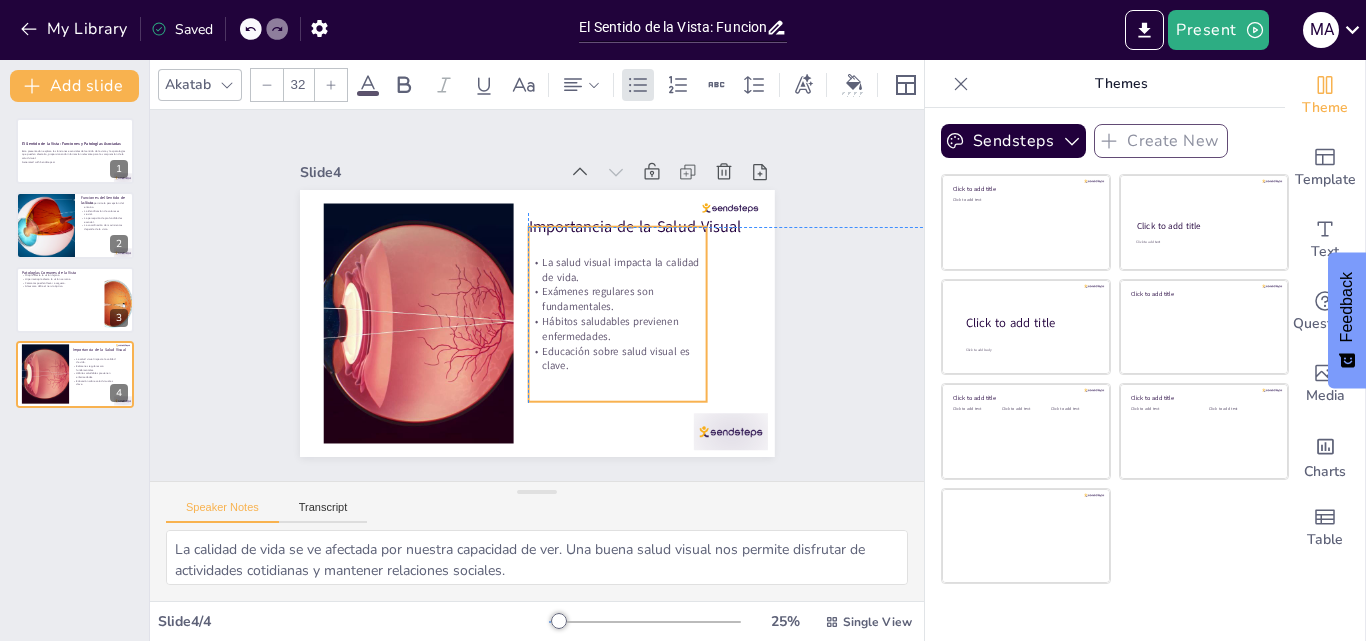 click on "Hábitos saludables previenen enfermedades." at bounding box center [617, 329] 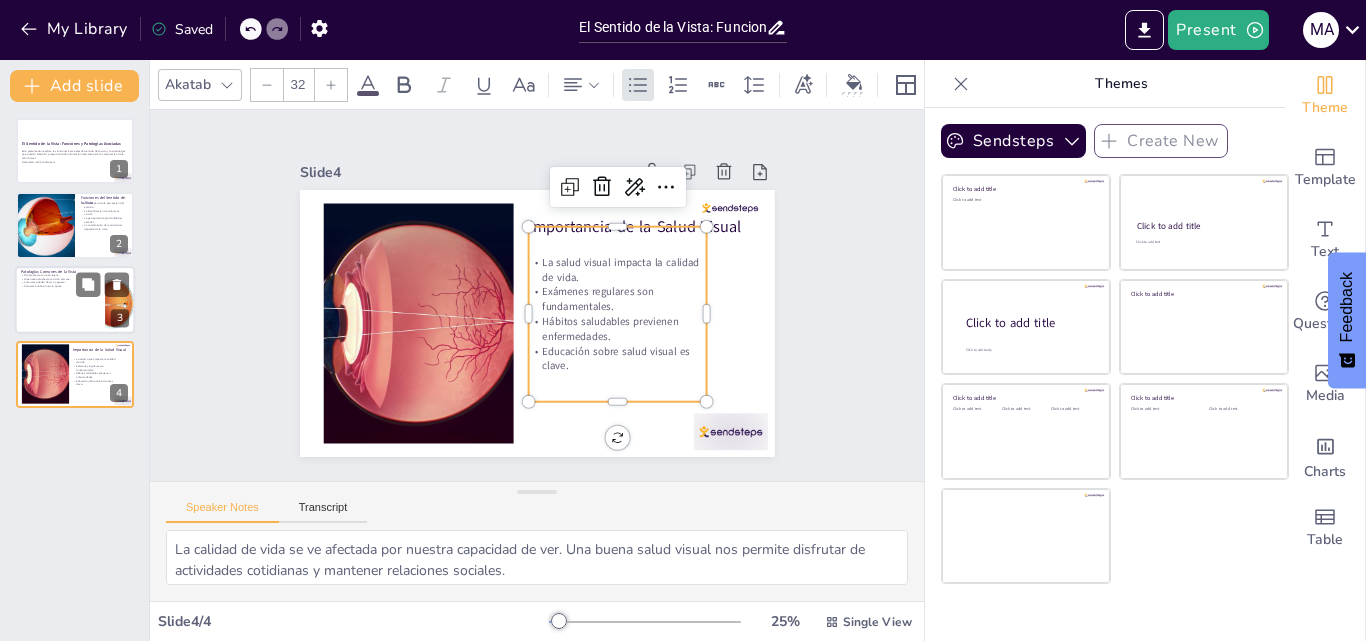 click on "Cataratas pueden llevar a ceguera." at bounding box center [60, 283] 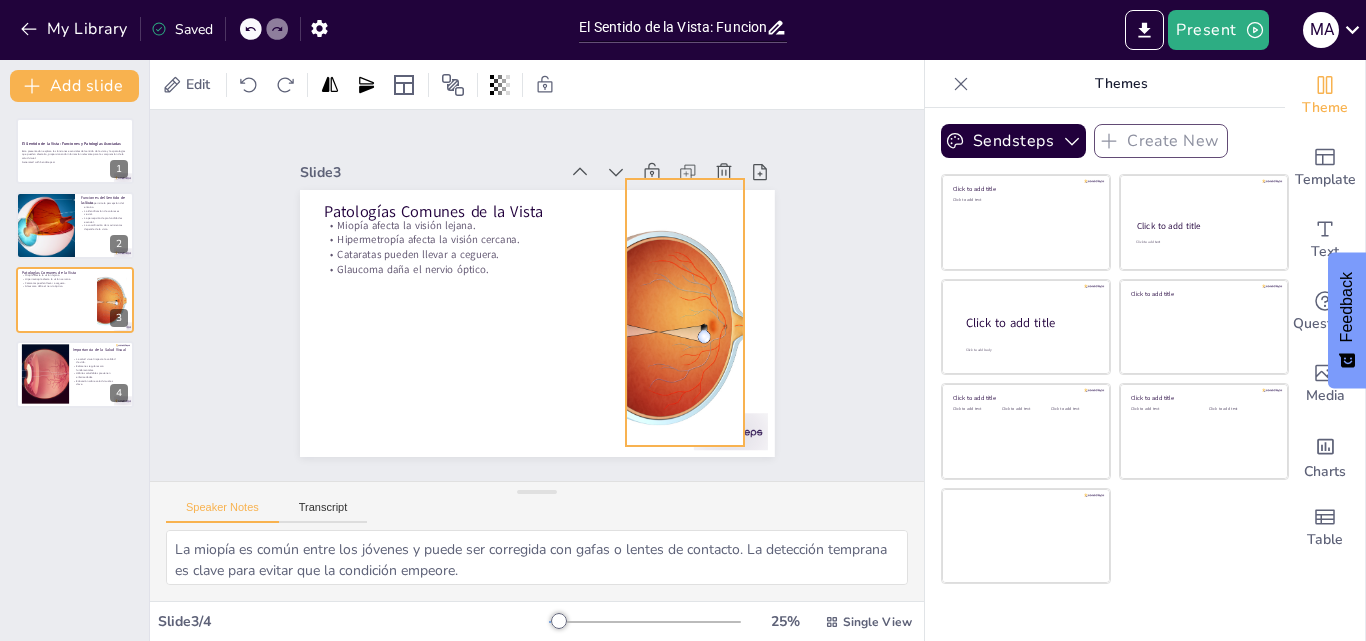 drag, startPoint x: 706, startPoint y: 417, endPoint x: 725, endPoint y: 410, distance: 20.248457 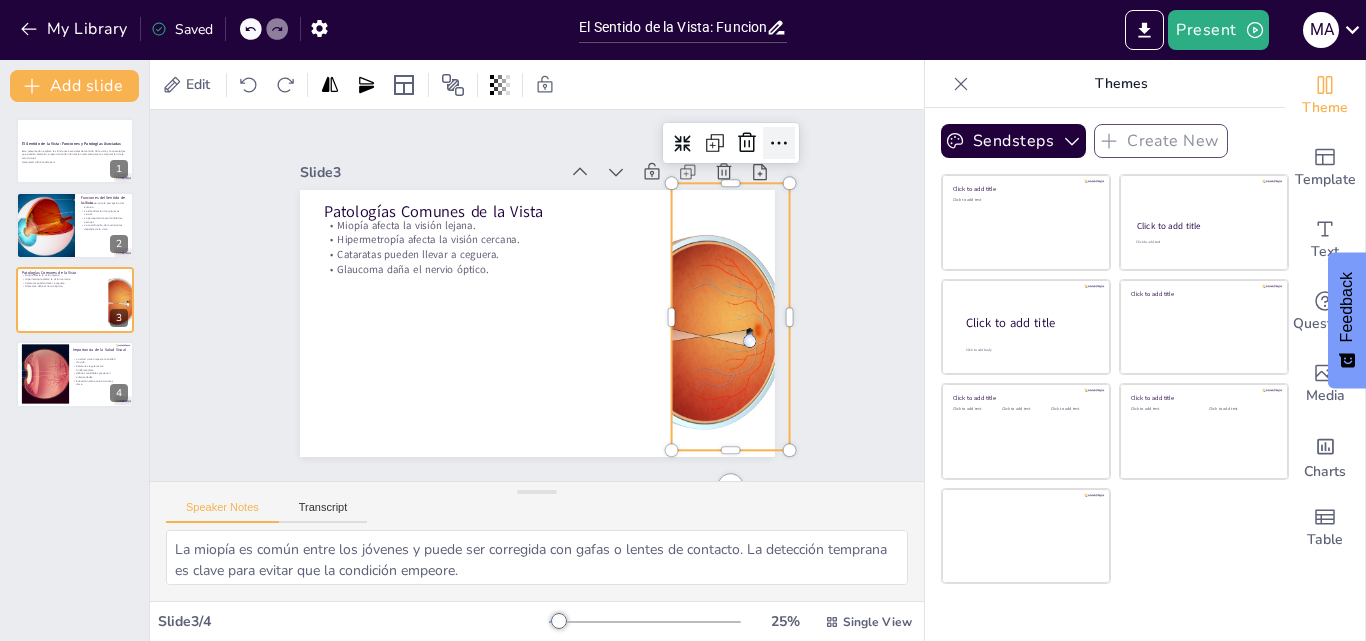 click 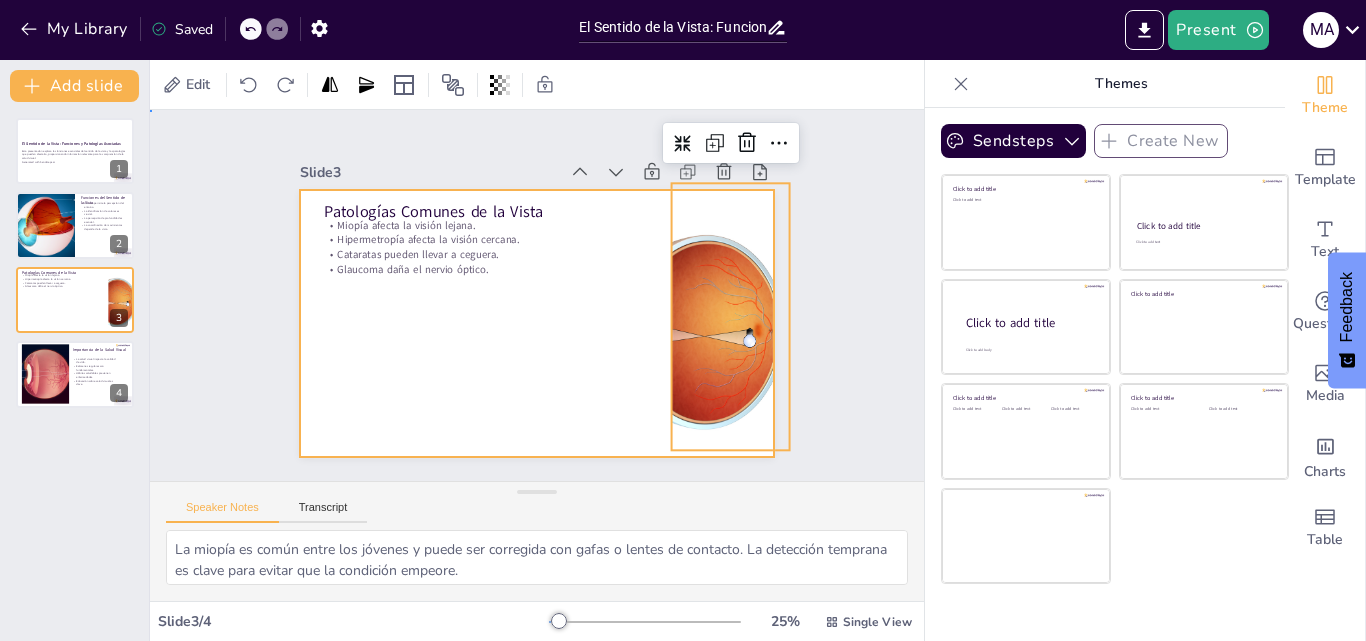 click at bounding box center (537, 323) 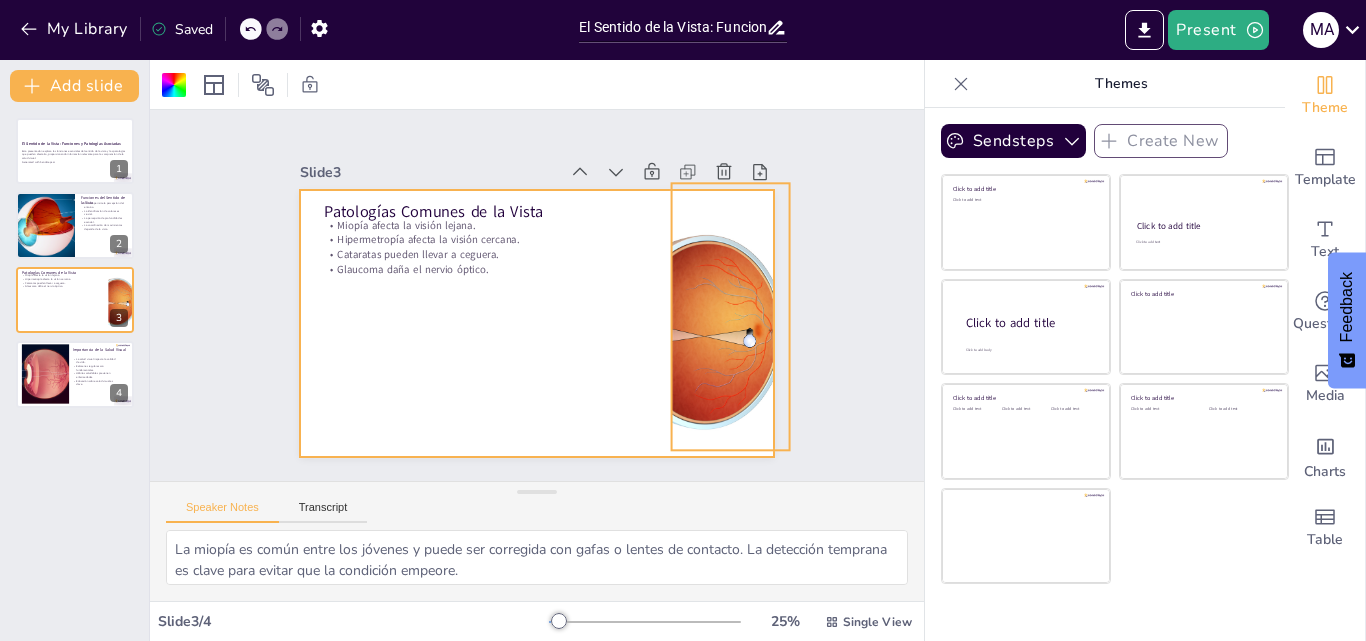 click at bounding box center (730, 316) 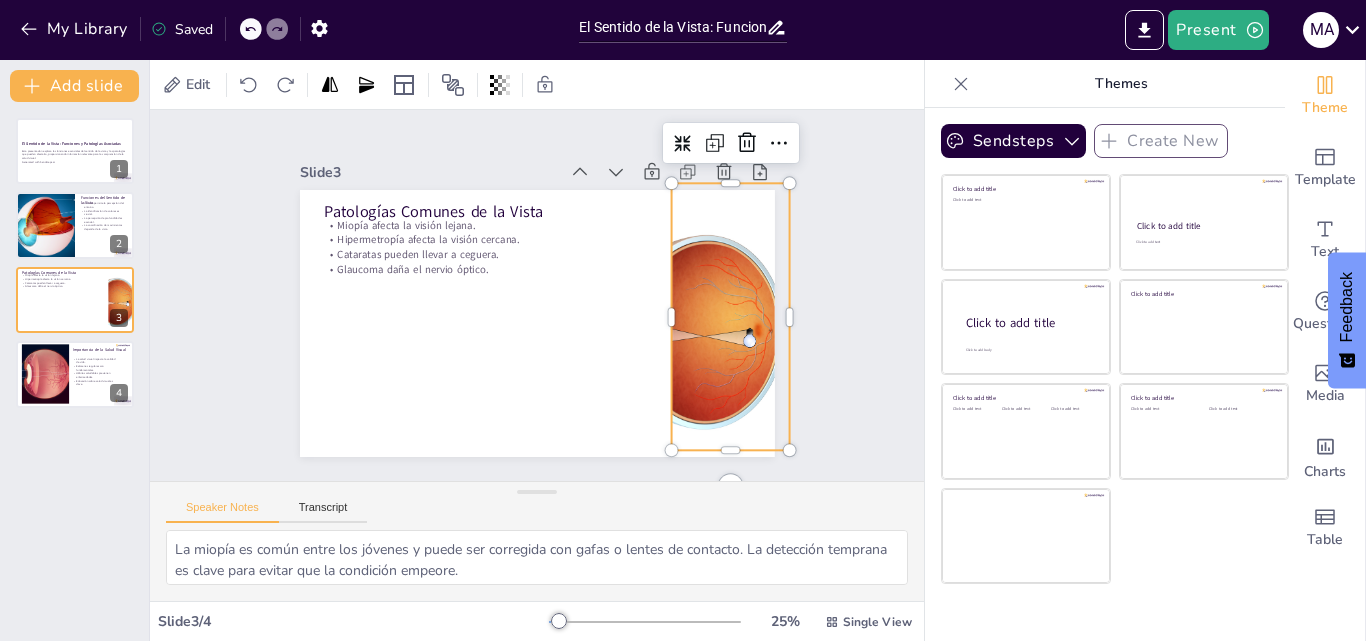 drag, startPoint x: 716, startPoint y: 166, endPoint x: 684, endPoint y: 190, distance: 40 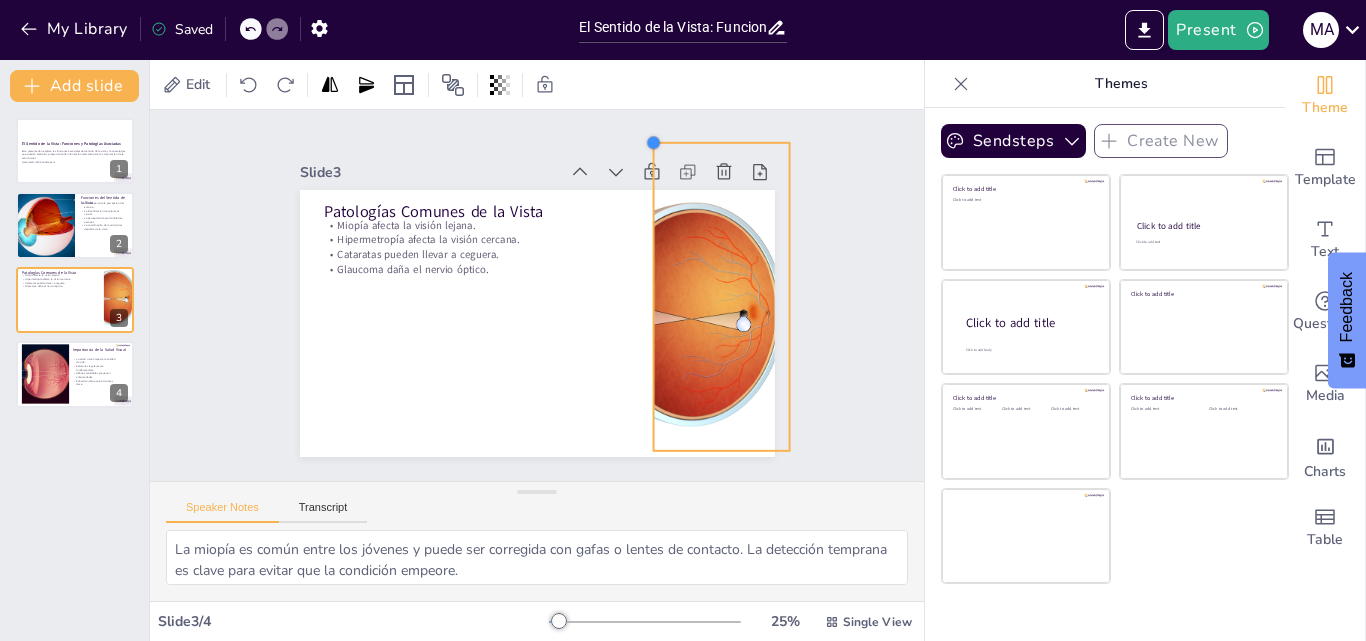 drag, startPoint x: 654, startPoint y: 172, endPoint x: 650, endPoint y: 353, distance: 181.04419 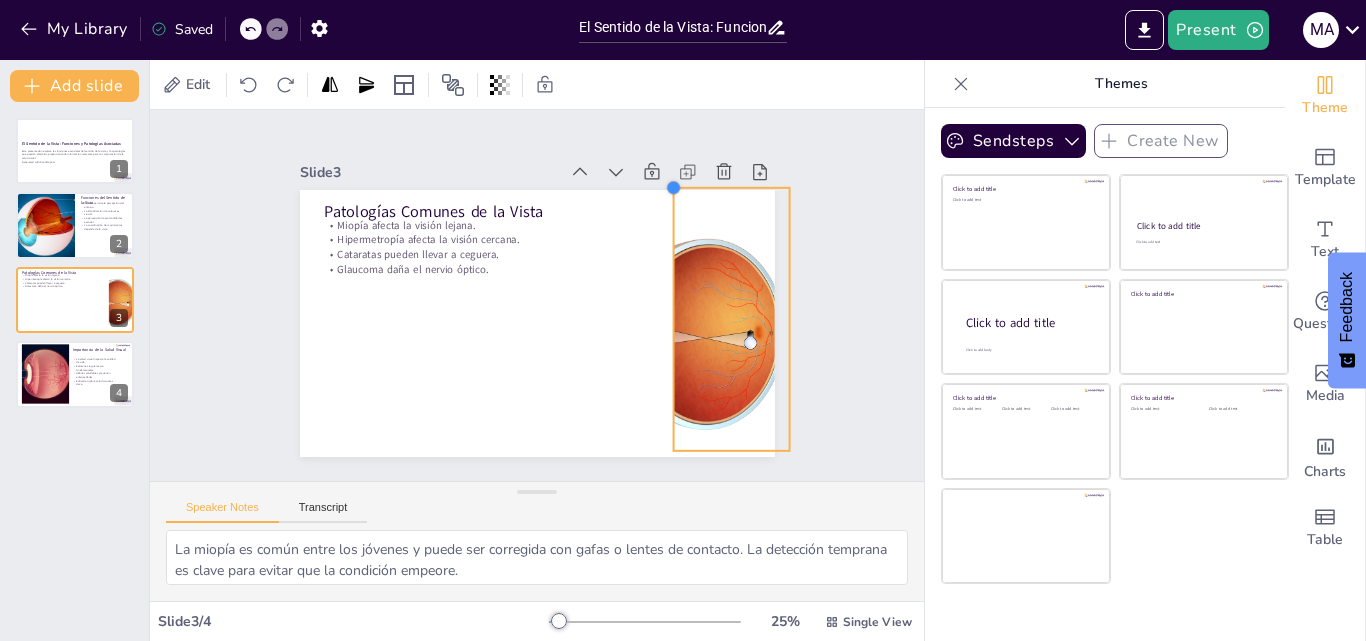 drag, startPoint x: 644, startPoint y: 140, endPoint x: 662, endPoint y: 254, distance: 115.41231 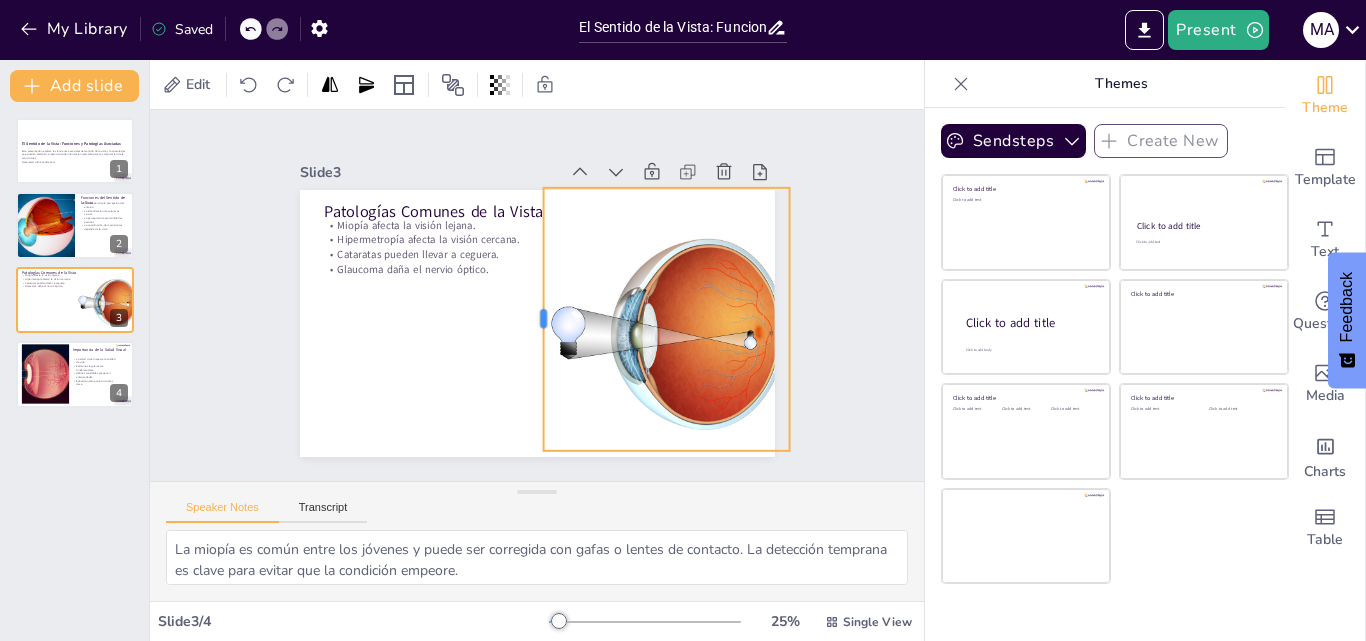 drag, startPoint x: 658, startPoint y: 309, endPoint x: 528, endPoint y: 347, distance: 135.44002 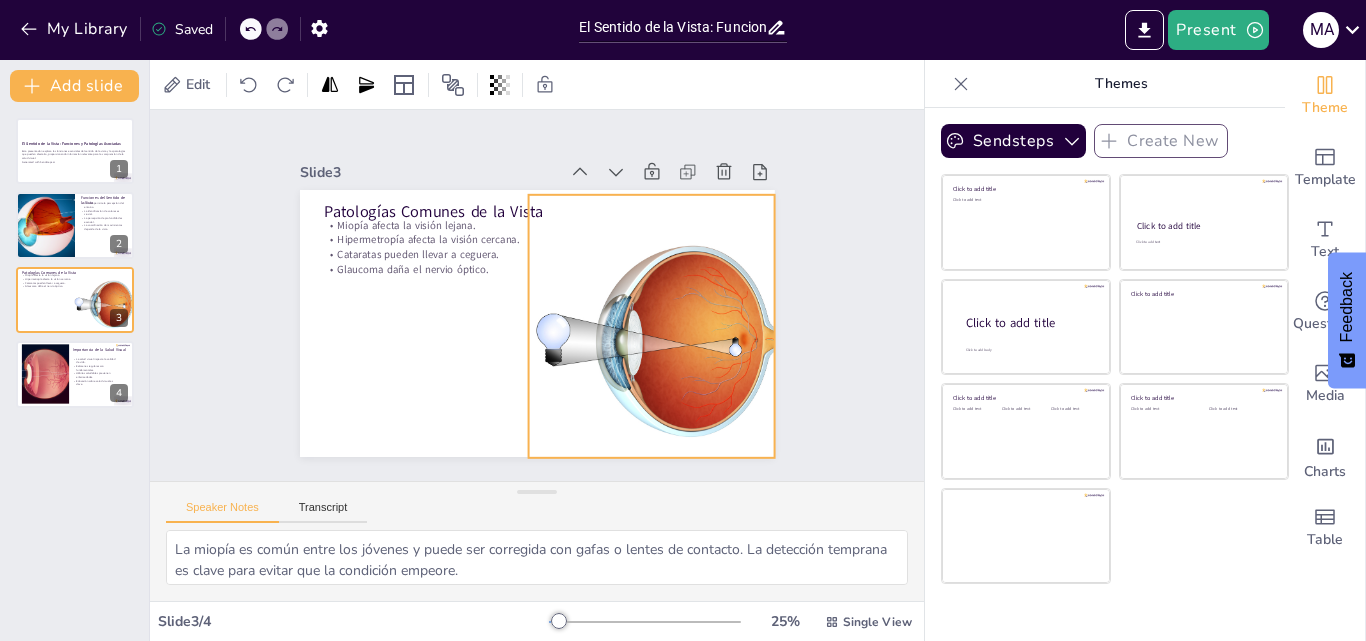 drag, startPoint x: 684, startPoint y: 311, endPoint x: 669, endPoint y: 318, distance: 16.552946 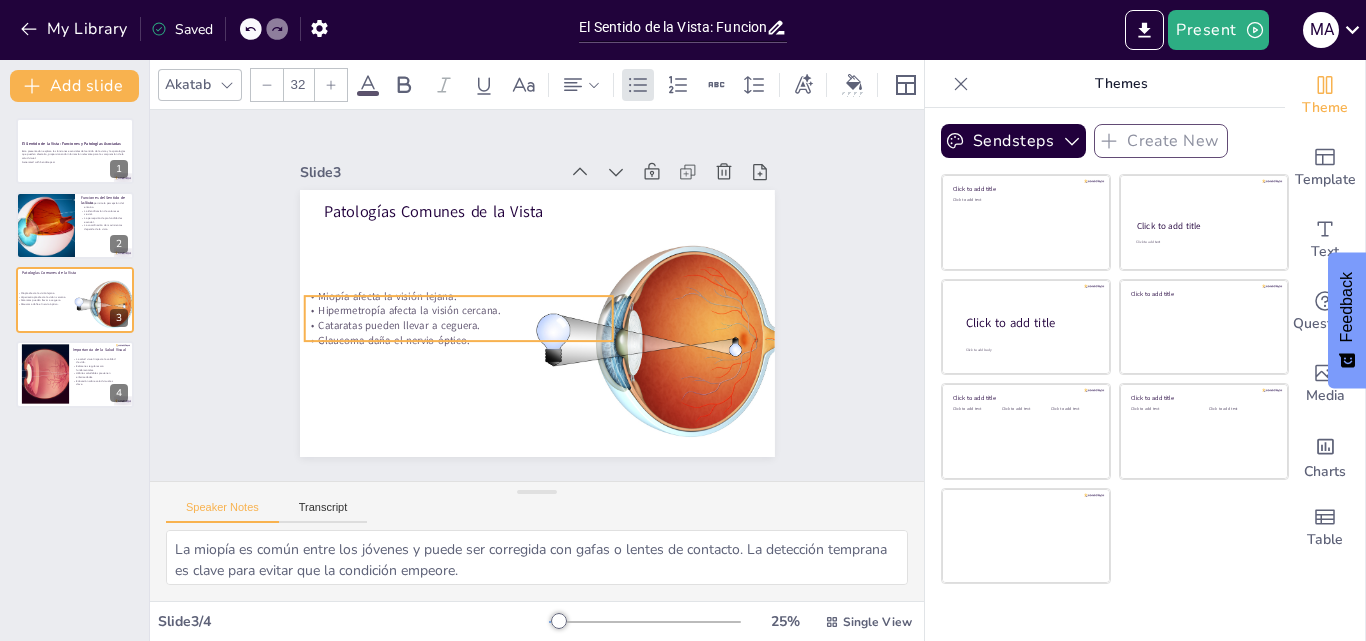 drag, startPoint x: 369, startPoint y: 250, endPoint x: 350, endPoint y: 321, distance: 73.4983 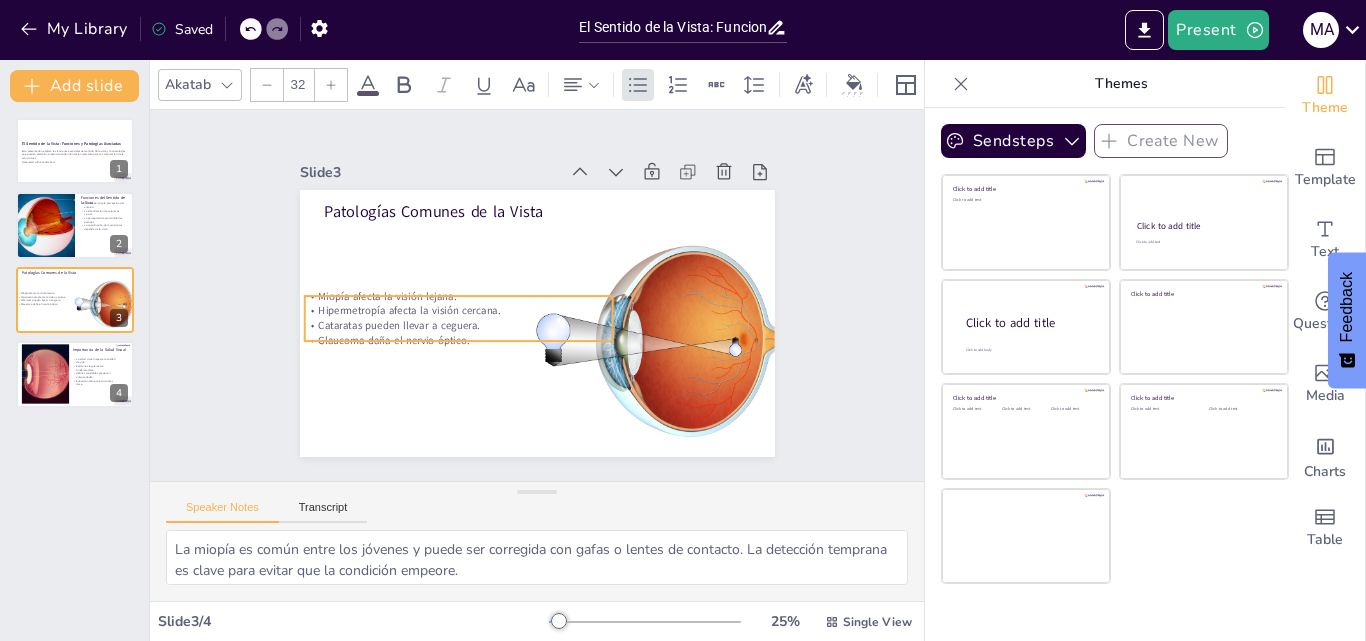 click on "Cataratas pueden llevar a ceguera." at bounding box center (458, 325) 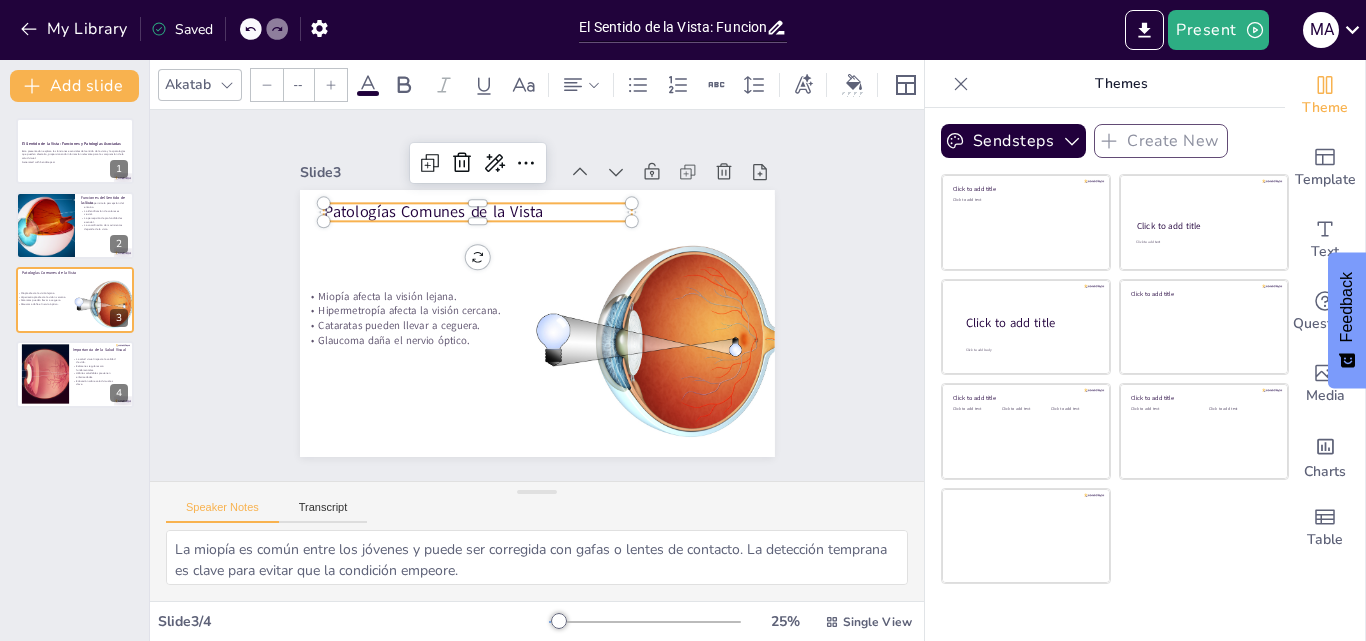 type on "48" 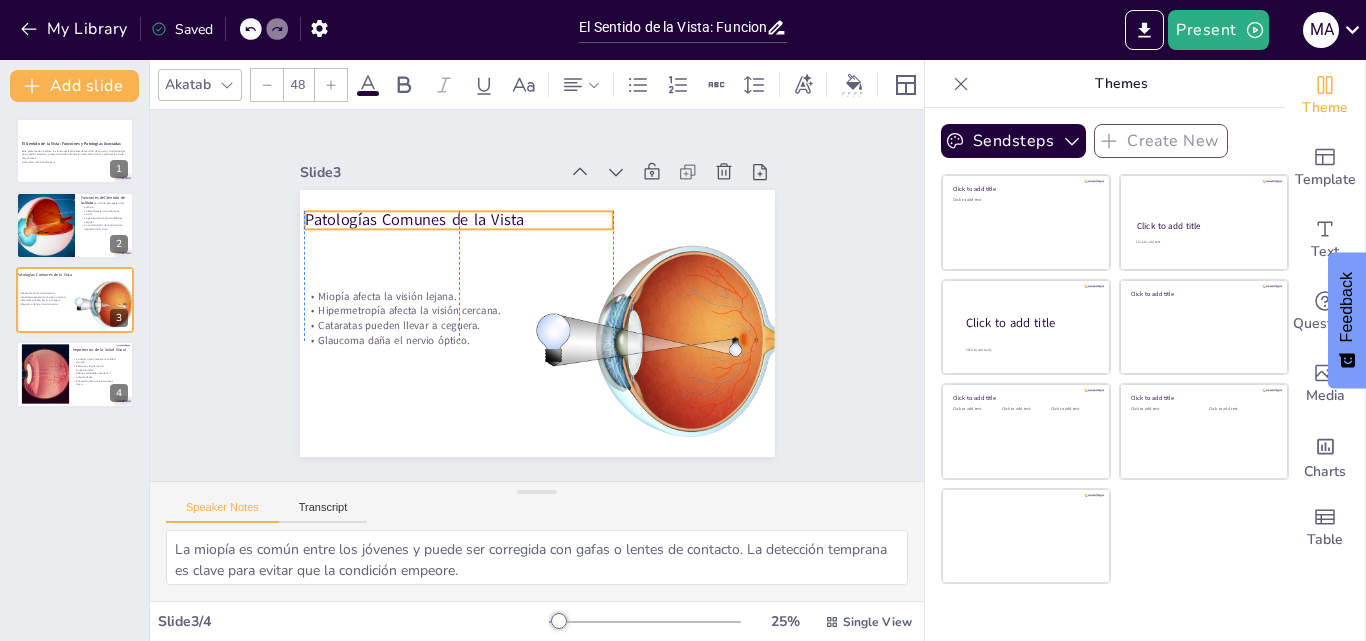 drag, startPoint x: 369, startPoint y: 204, endPoint x: 346, endPoint y: 211, distance: 24.04163 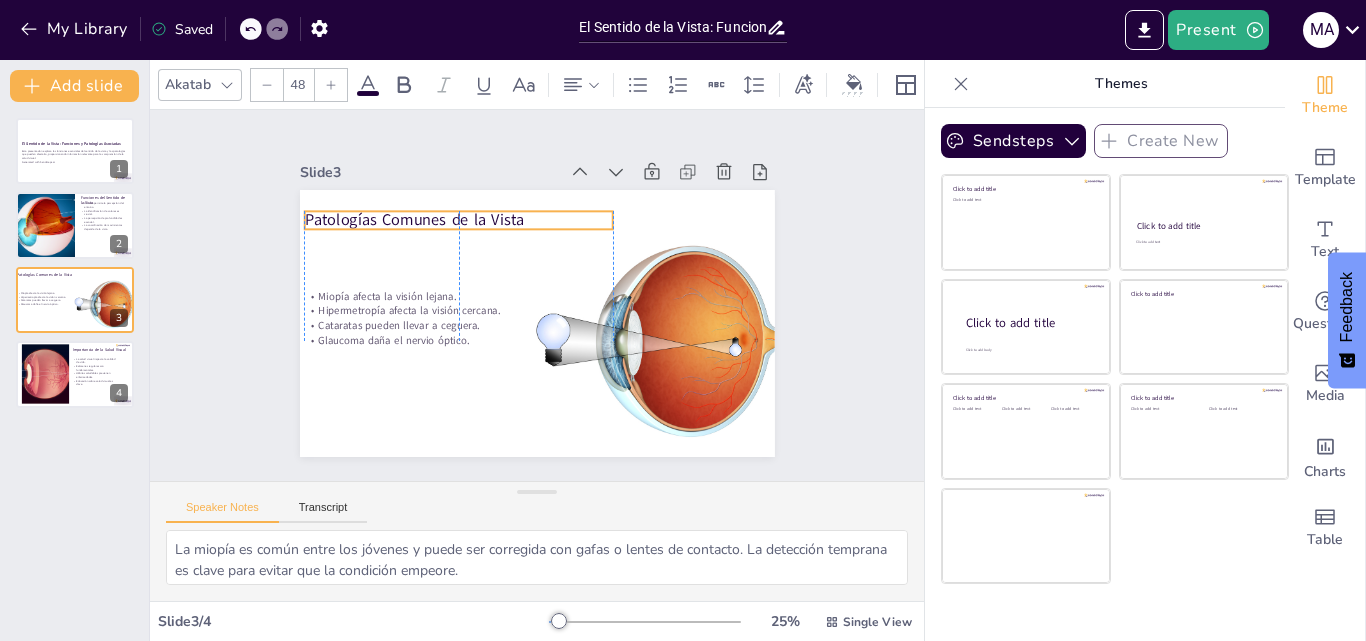 click on "Patologías Comunes de la Vista" at bounding box center (458, 220) 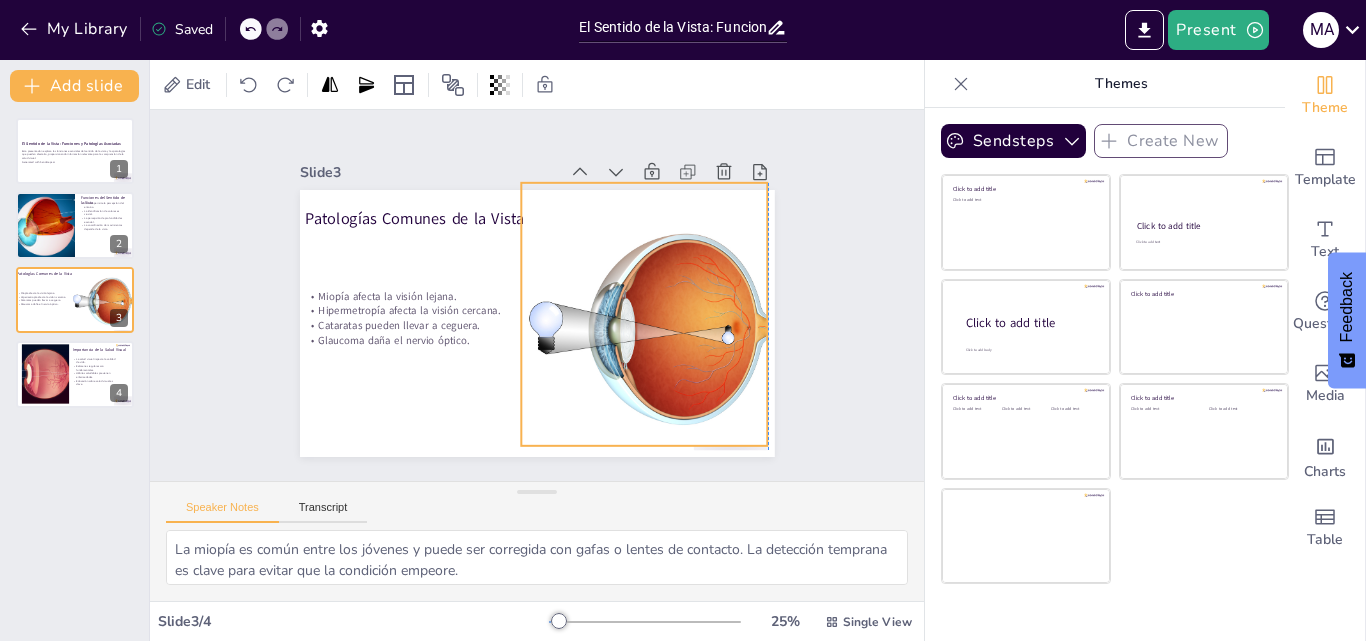 drag, startPoint x: 757, startPoint y: 321, endPoint x: 748, endPoint y: 309, distance: 15 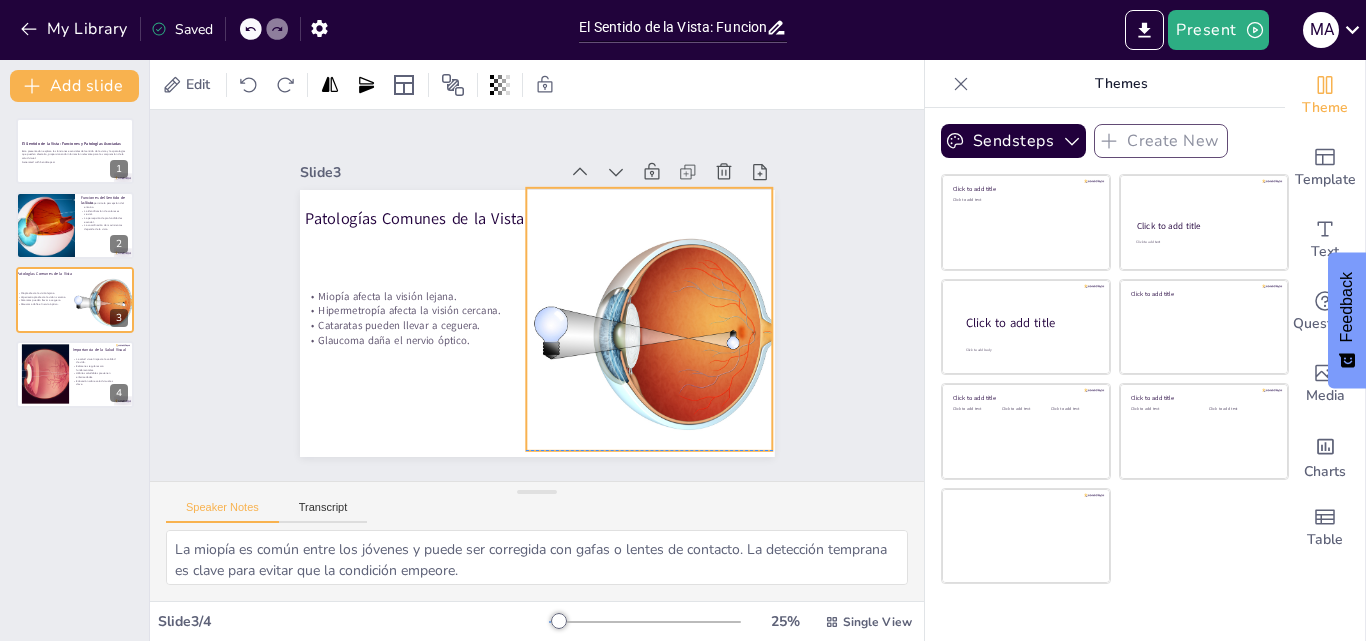 click at bounding box center (678, 404) 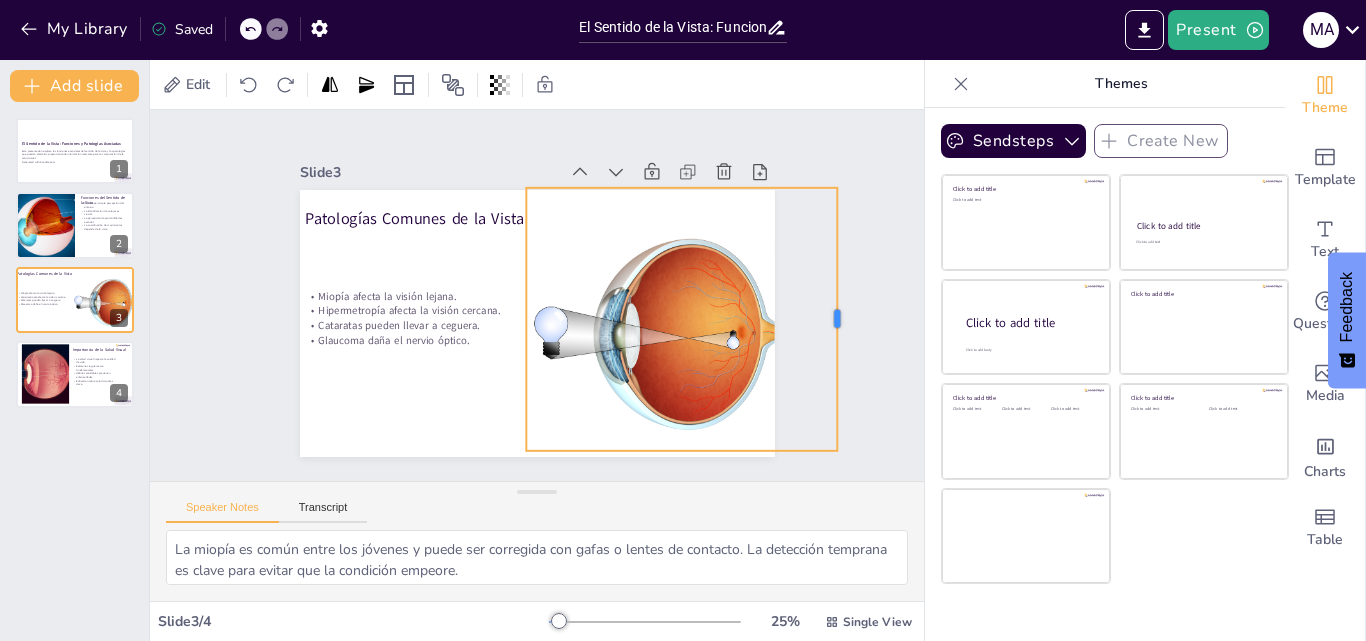 drag, startPoint x: 760, startPoint y: 314, endPoint x: 824, endPoint y: 318, distance: 64.12488 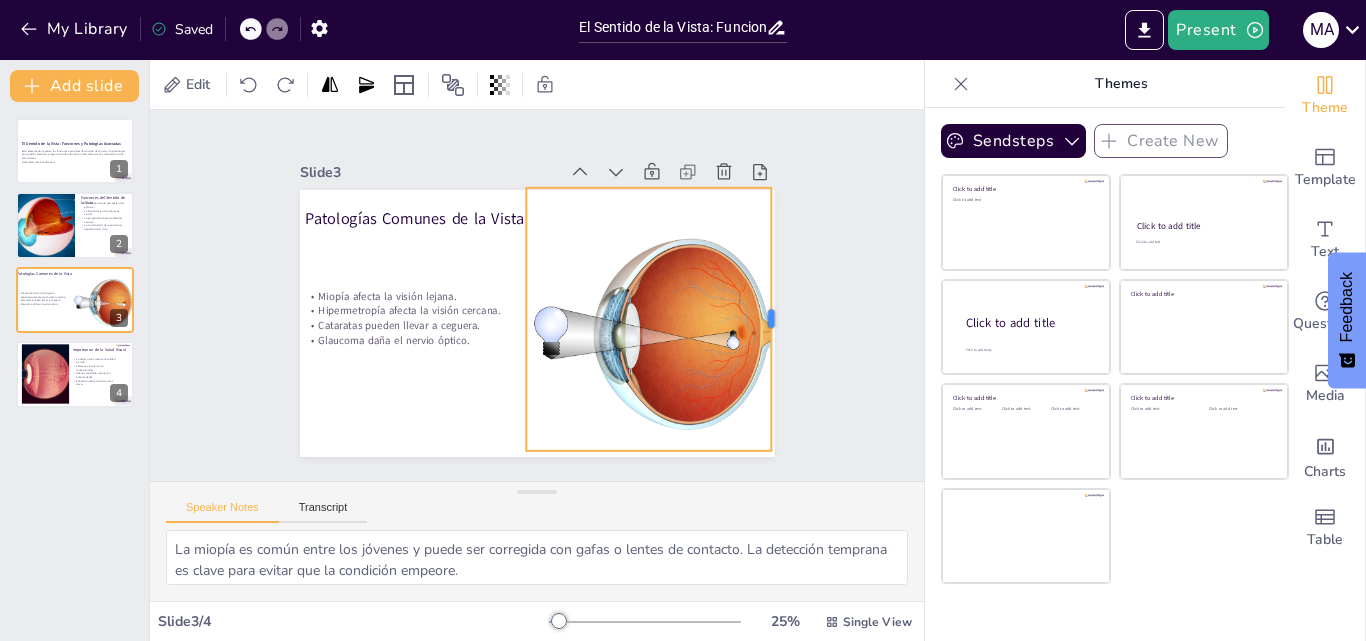 drag, startPoint x: 822, startPoint y: 317, endPoint x: 757, endPoint y: 314, distance: 65.06919 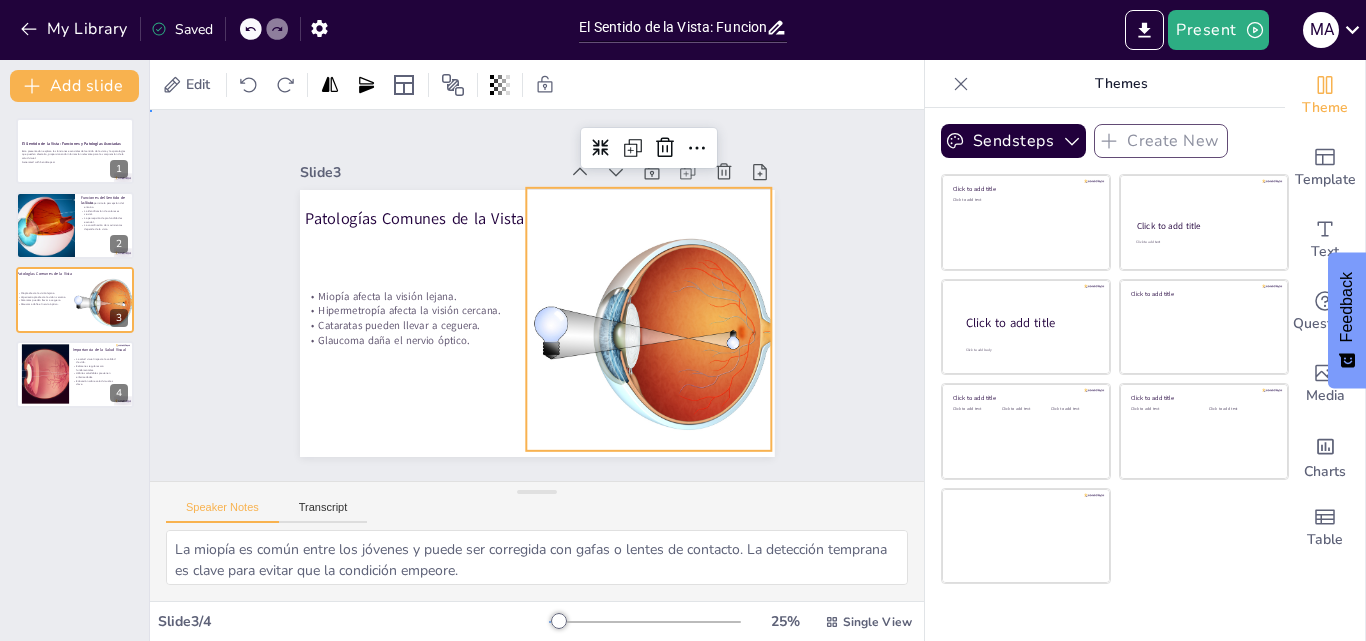 click on "Slide  1 El Sentido de la Vista: Funciones y Patologías Asociadas Esta presentación explora las funciones esenciales del sentido de la vista y las patologías que pueden afectarlo, proporcionando información relevante para la comprensión de la salud visual. Generated with Sendsteps.ai Slide  2 Funciones del Sentido de la Vista La vista permite la percepción del entorno. La identificación de colores es crucial. La percepción de profundidad es esencial. La coordinación de movimientos depende de la vista. Slide  3 Patologías Comunes de la Vista Miopía afecta la visión lejana. Hipermetropía afecta la visión cercana. Cataratas pueden llevar a ceguera. Glaucoma daña el nervio óptico. Slide  4 Importancia de la Salud Visual La salud visual impacta la calidad de vida. Exámenes regulares son fundamentales. Hábitos saludables previenen enfermedades. Educación sobre salud visual es clave." at bounding box center (537, 295) 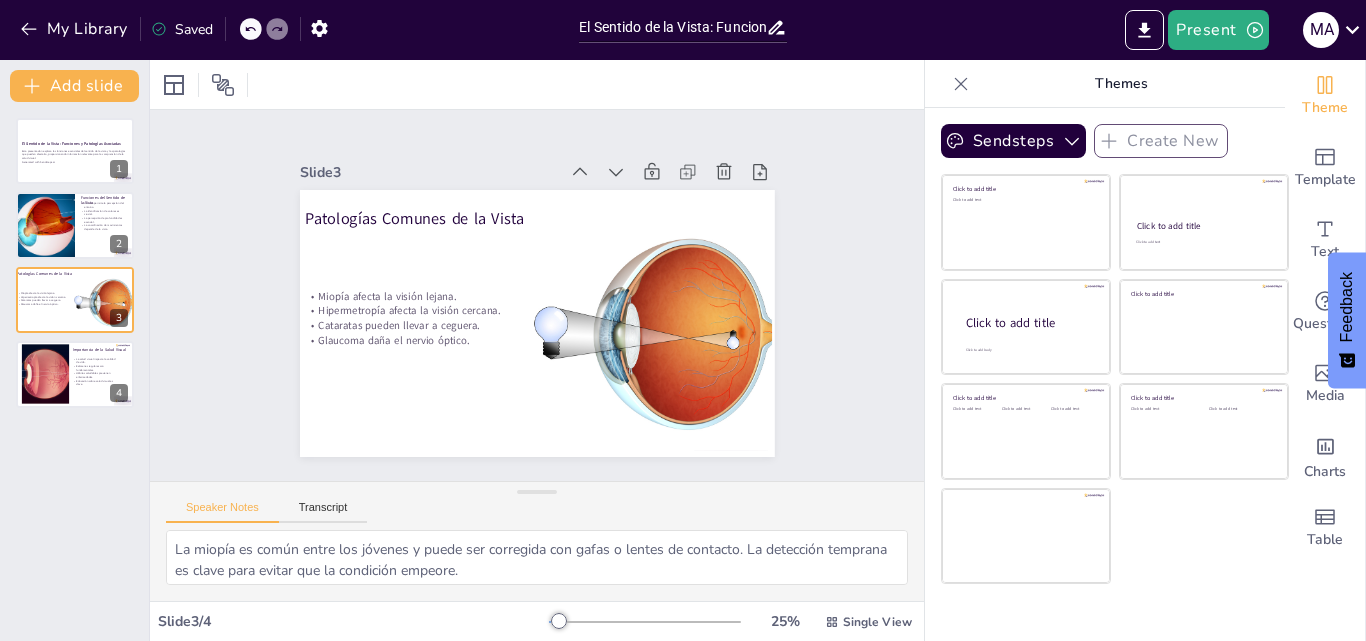click on "25 % Single View" at bounding box center [732, 622] 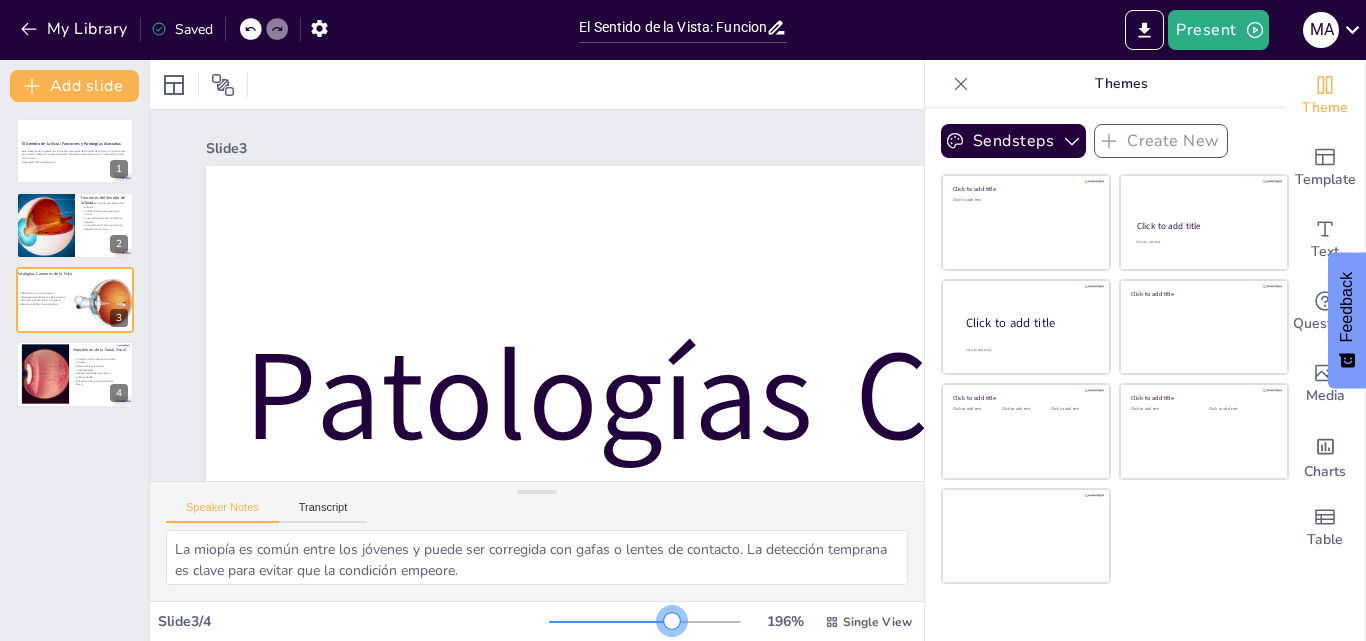 drag, startPoint x: 659, startPoint y: 620, endPoint x: 635, endPoint y: 617, distance: 24.186773 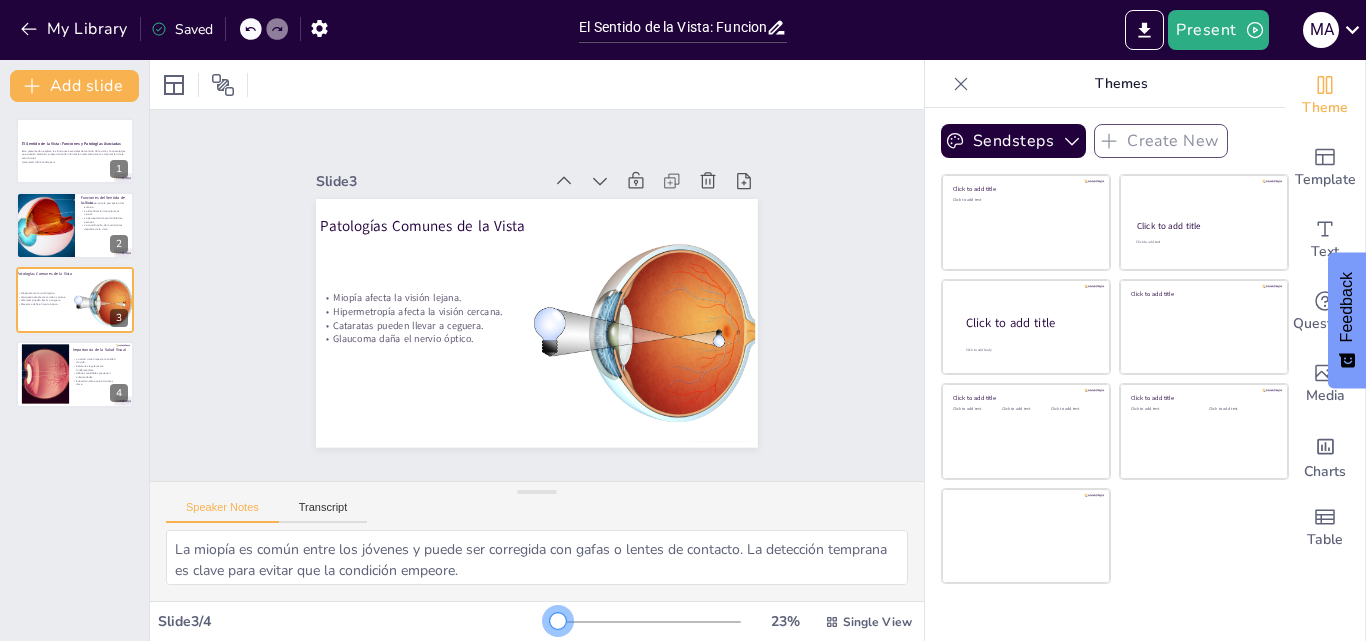 drag, startPoint x: 625, startPoint y: 615, endPoint x: 544, endPoint y: 623, distance: 81.394104 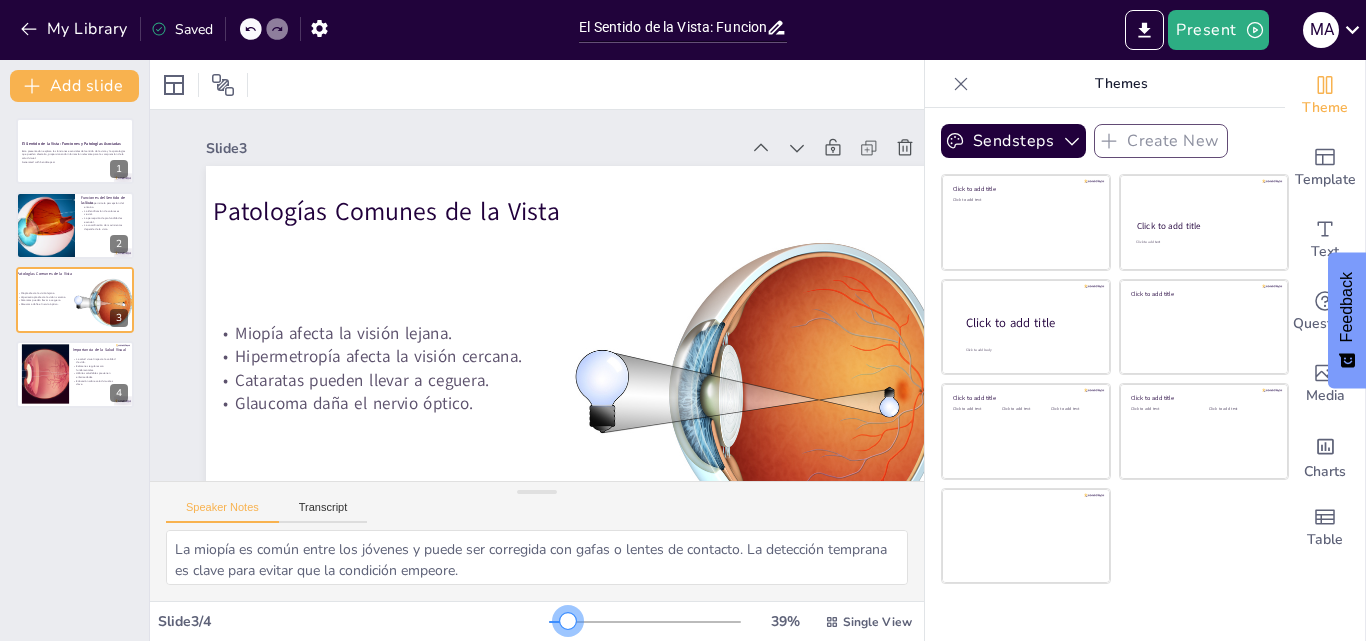 click at bounding box center [645, 622] 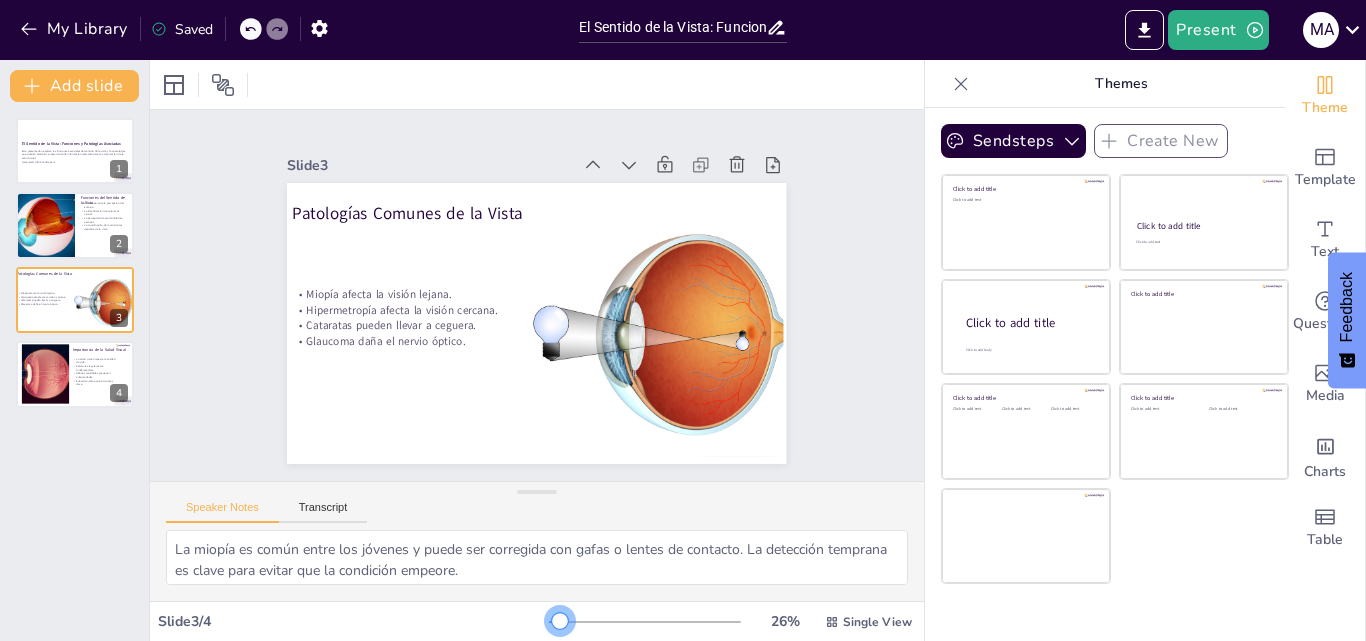 click at bounding box center [560, 621] 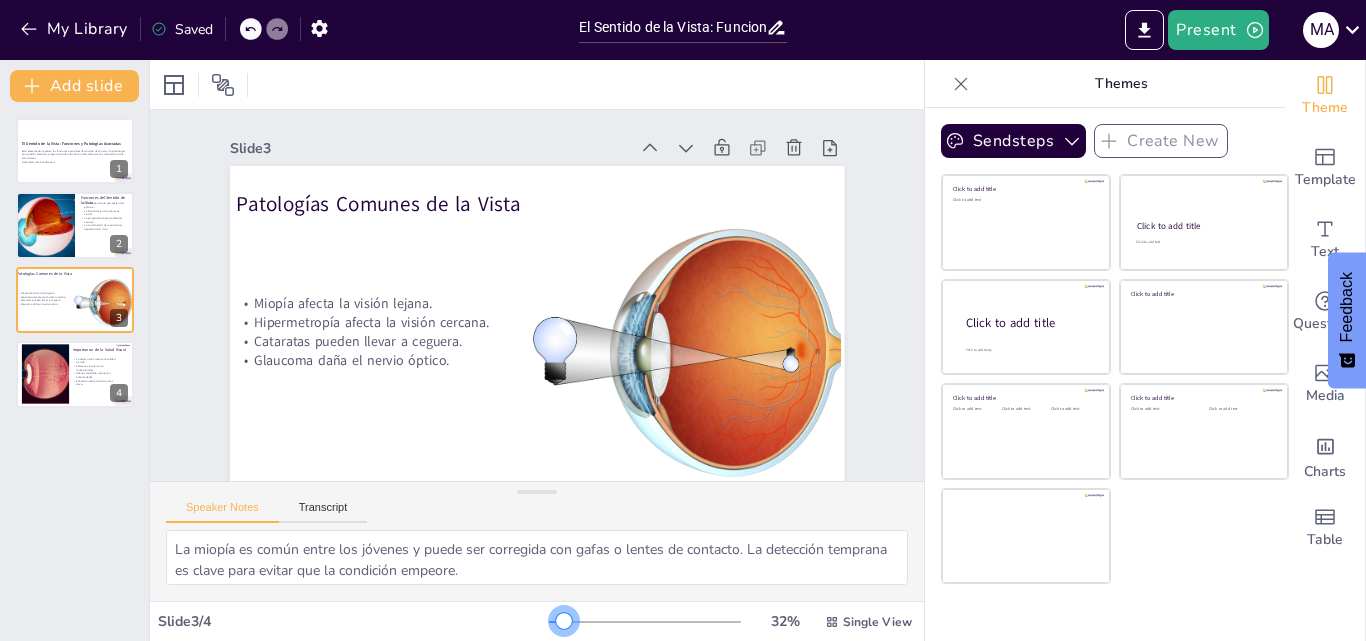 click at bounding box center [564, 621] 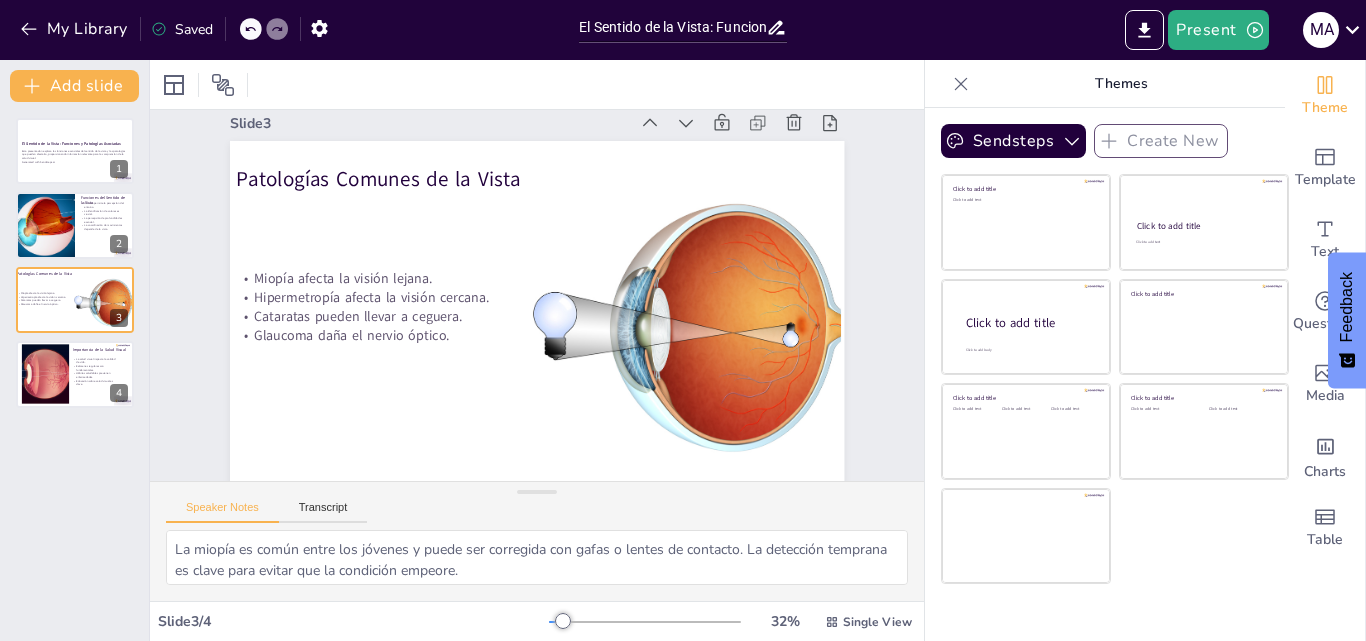 scroll, scrollTop: 46, scrollLeft: 0, axis: vertical 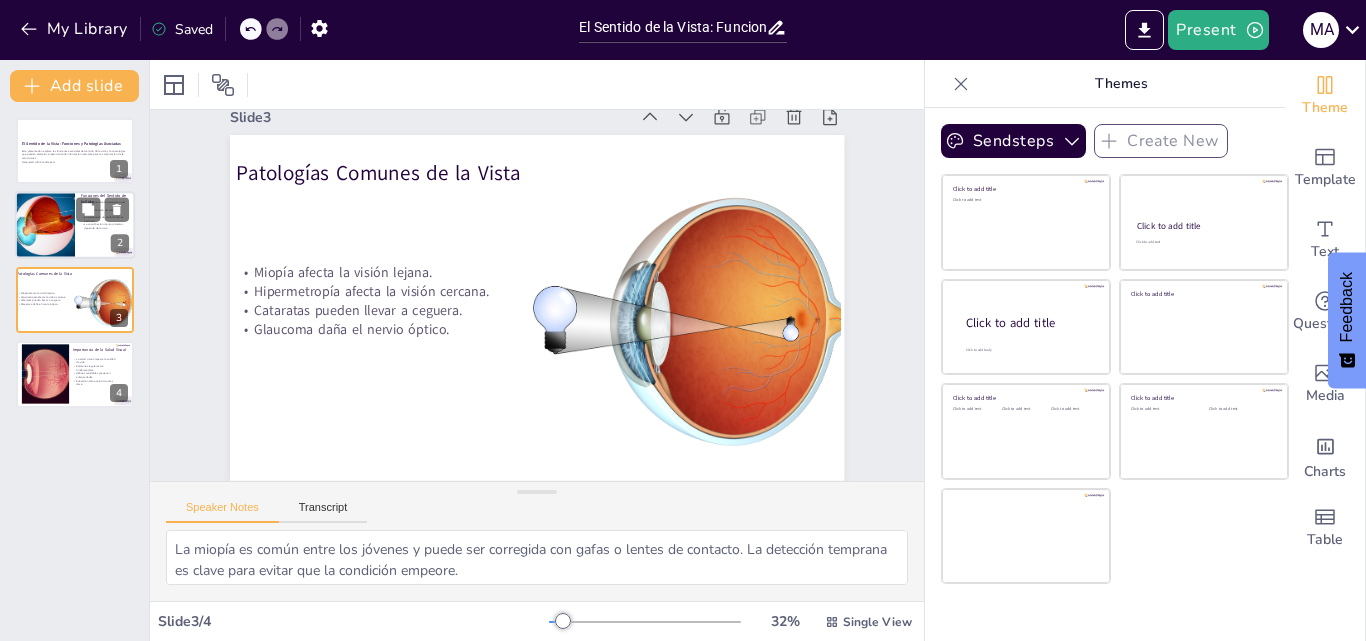 click at bounding box center (75, 226) 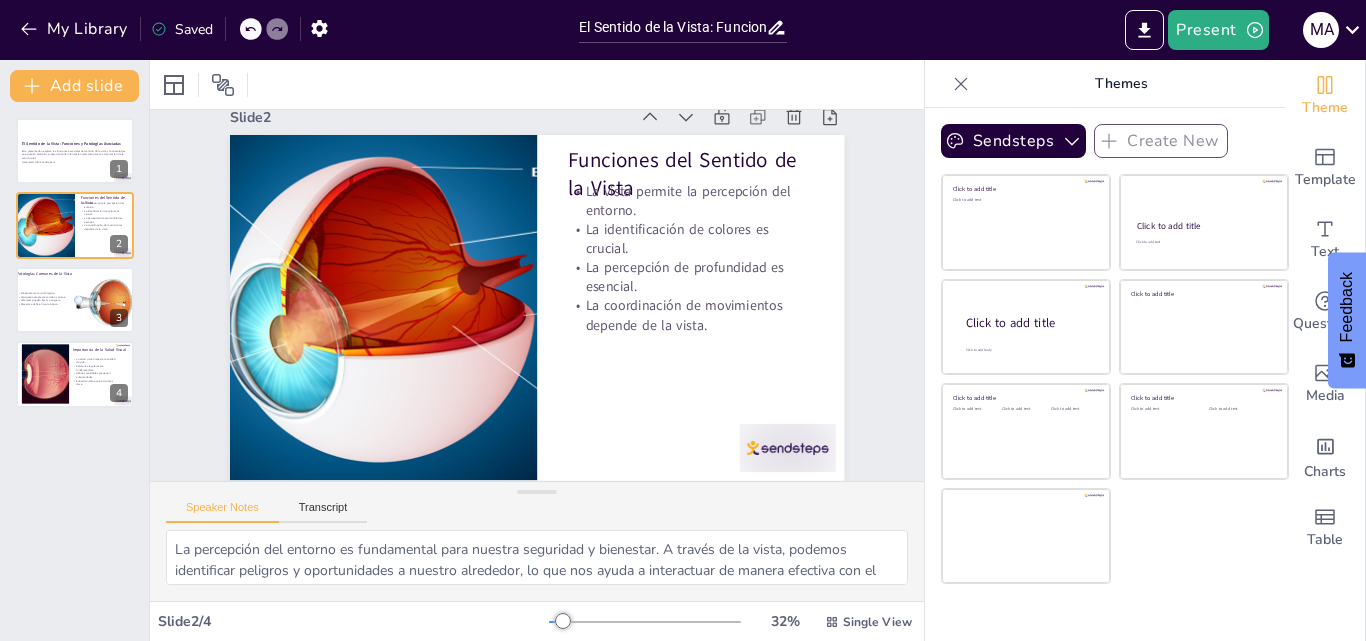 scroll, scrollTop: 0, scrollLeft: 0, axis: both 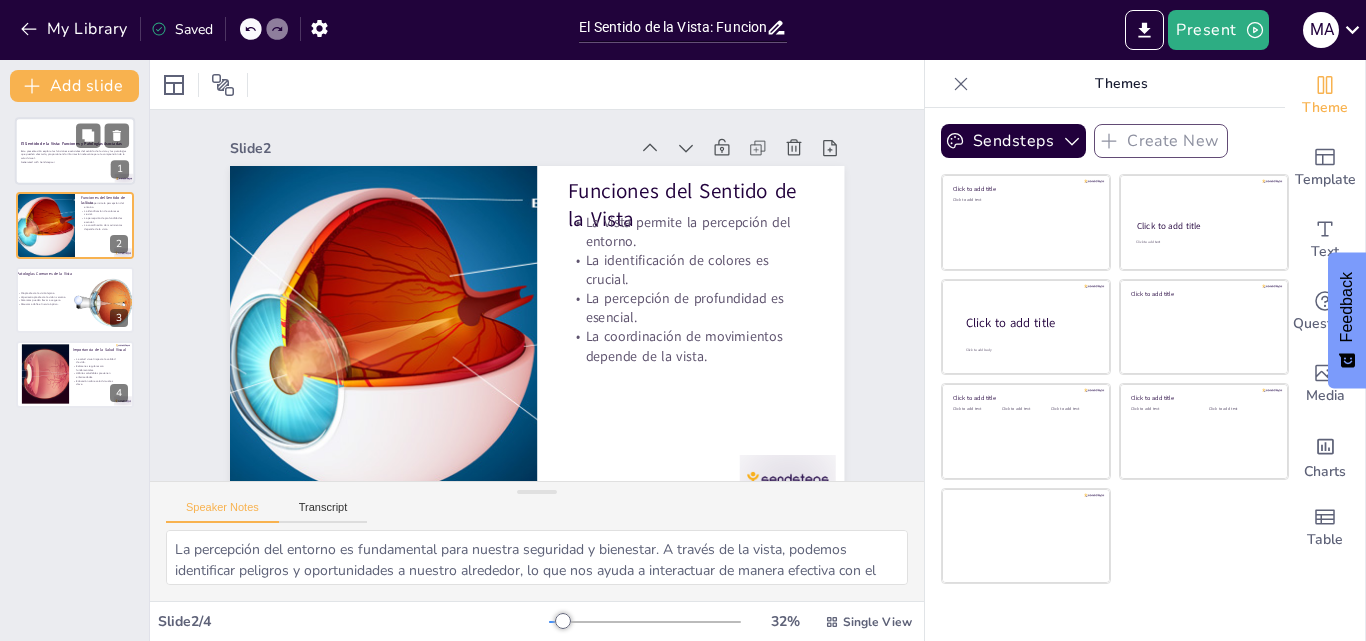 click on "Esta presentación explora las funciones esenciales del sentido de la vista y las patologías que pueden afectarlo, proporcionando información relevante para la comprensión de la salud visual." at bounding box center (75, 154) 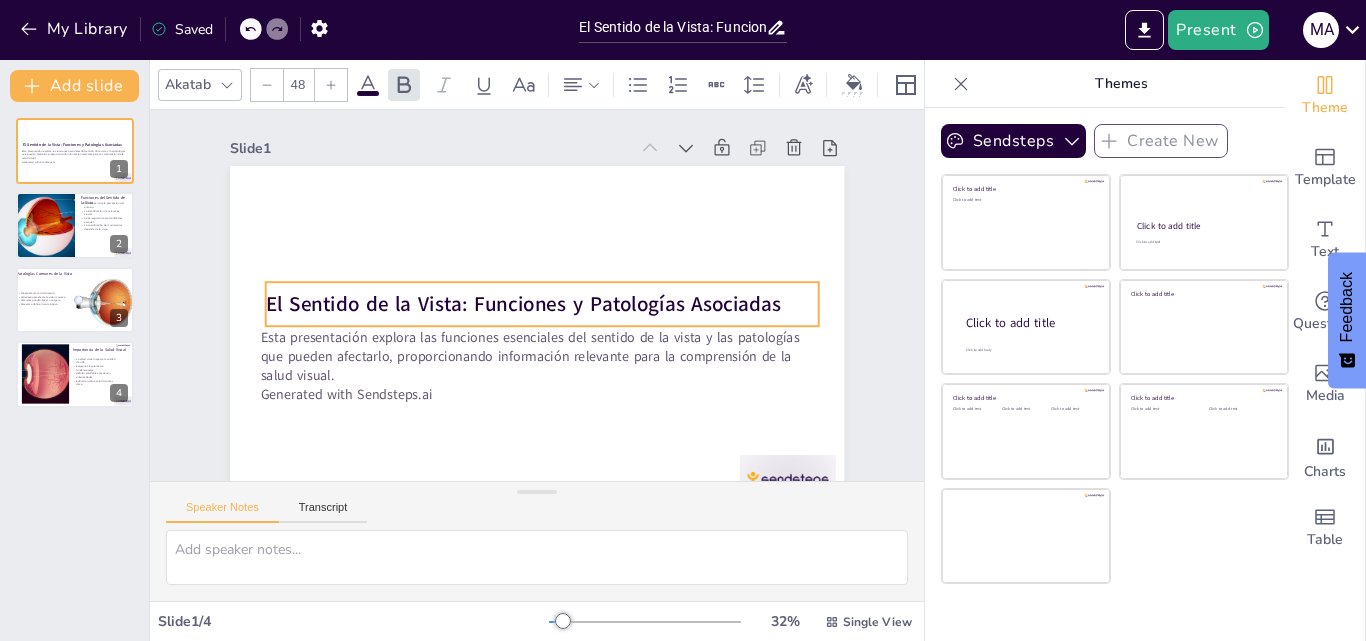 click on "El Sentido de la Vista: Funciones y Patologías Asociadas" at bounding box center [523, 304] 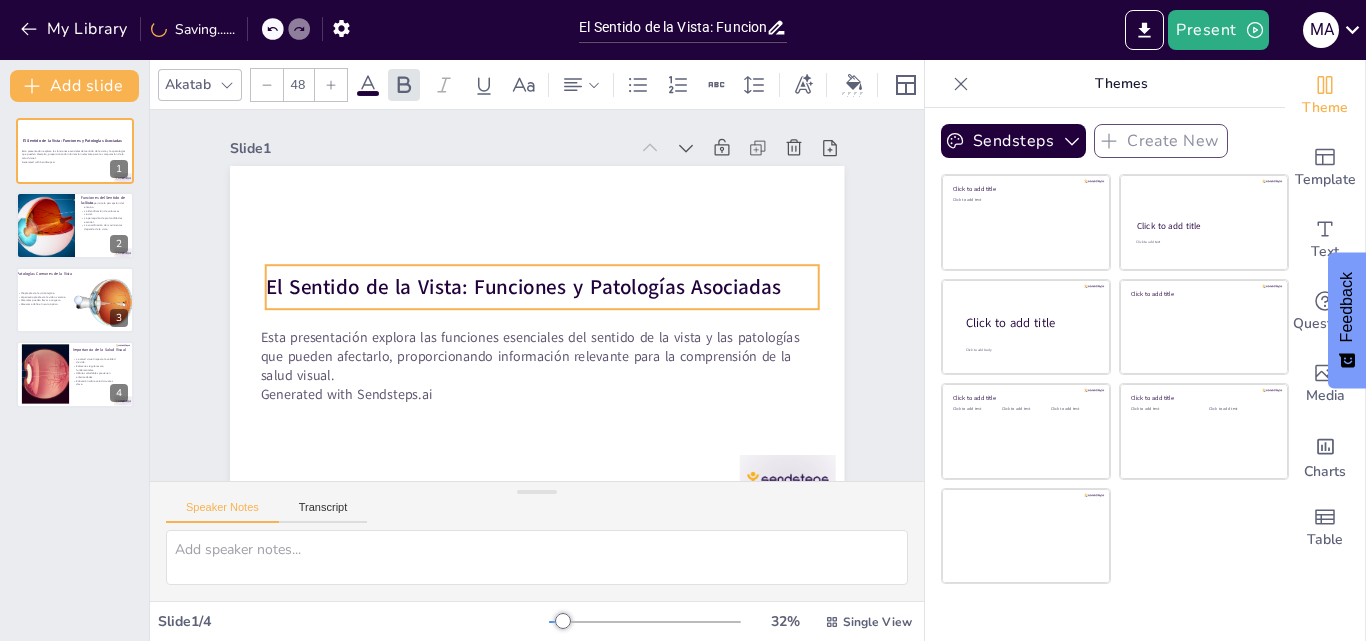 drag, startPoint x: 265, startPoint y: 296, endPoint x: 265, endPoint y: 279, distance: 17 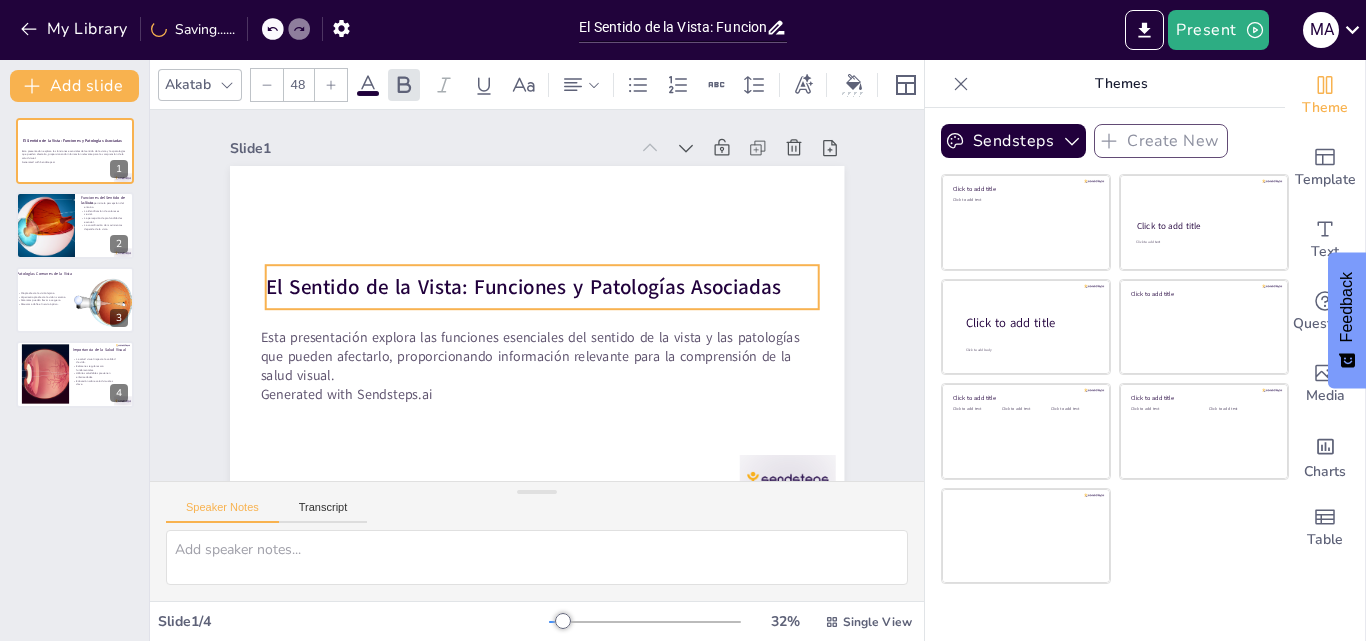 click on "El Sentido de la Vista: Funciones y Patologías Asociadas" at bounding box center [541, 279] 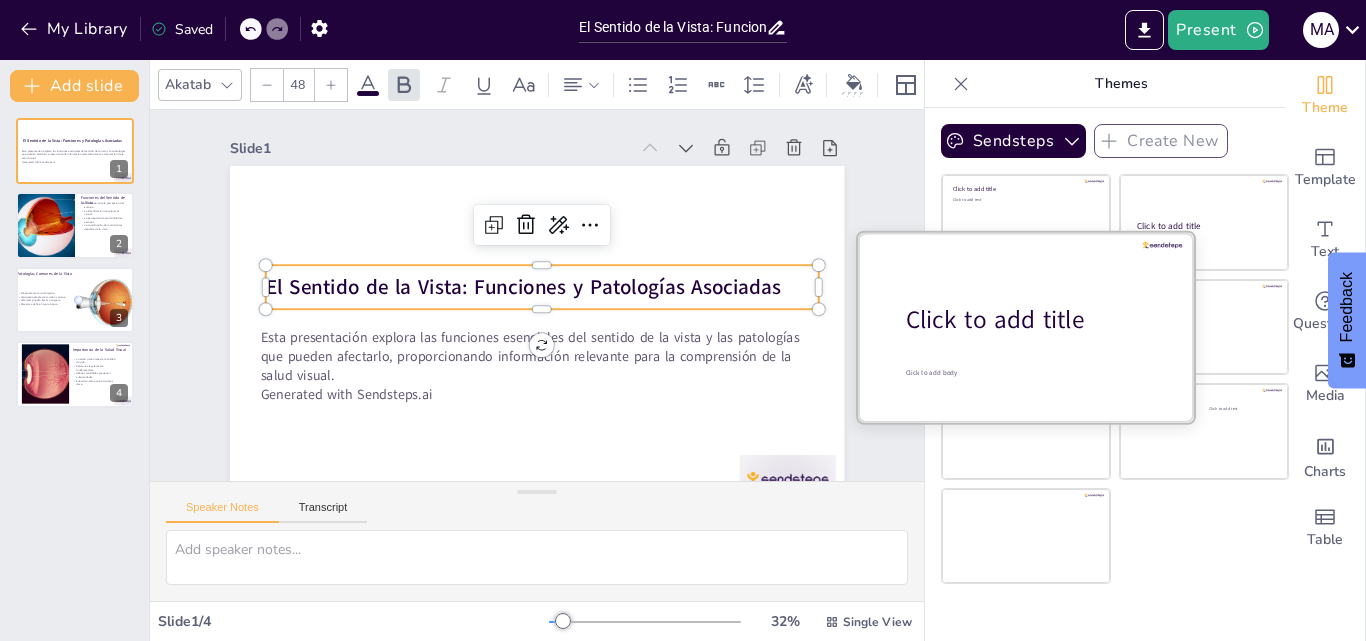 click on "Click to add title" at bounding box center (1033, 320) 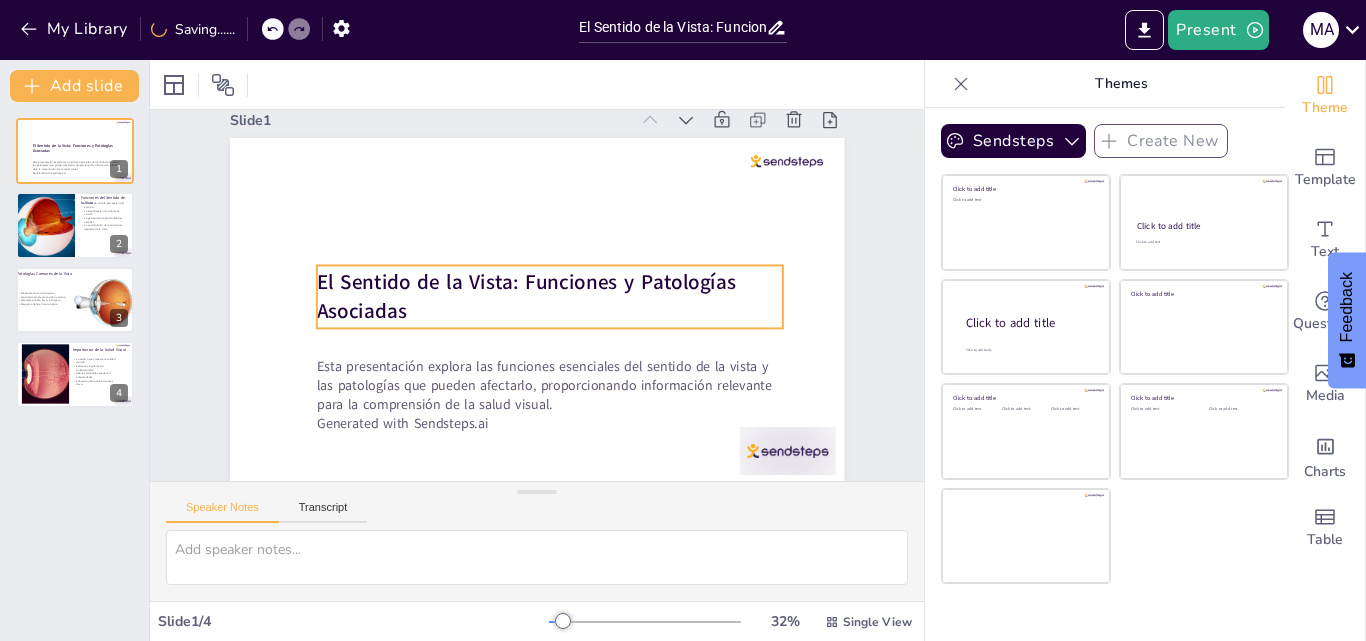 scroll, scrollTop: 46, scrollLeft: 0, axis: vertical 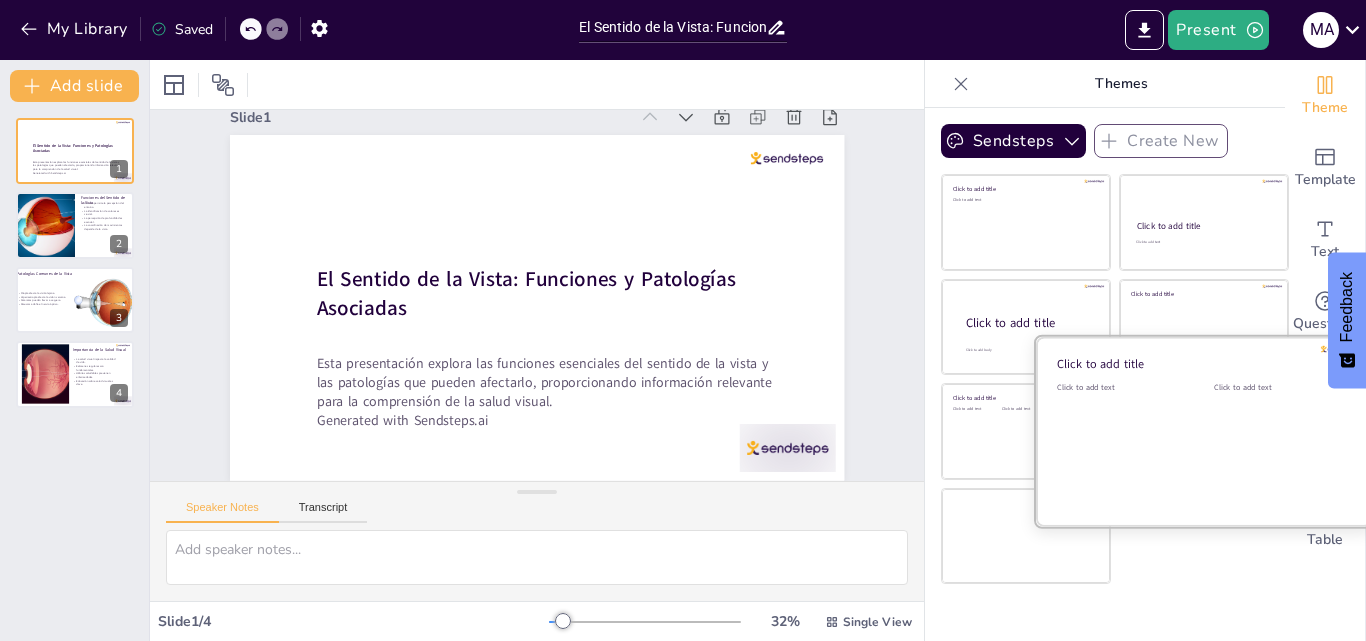 click on "Click to add text" at bounding box center [1277, 444] 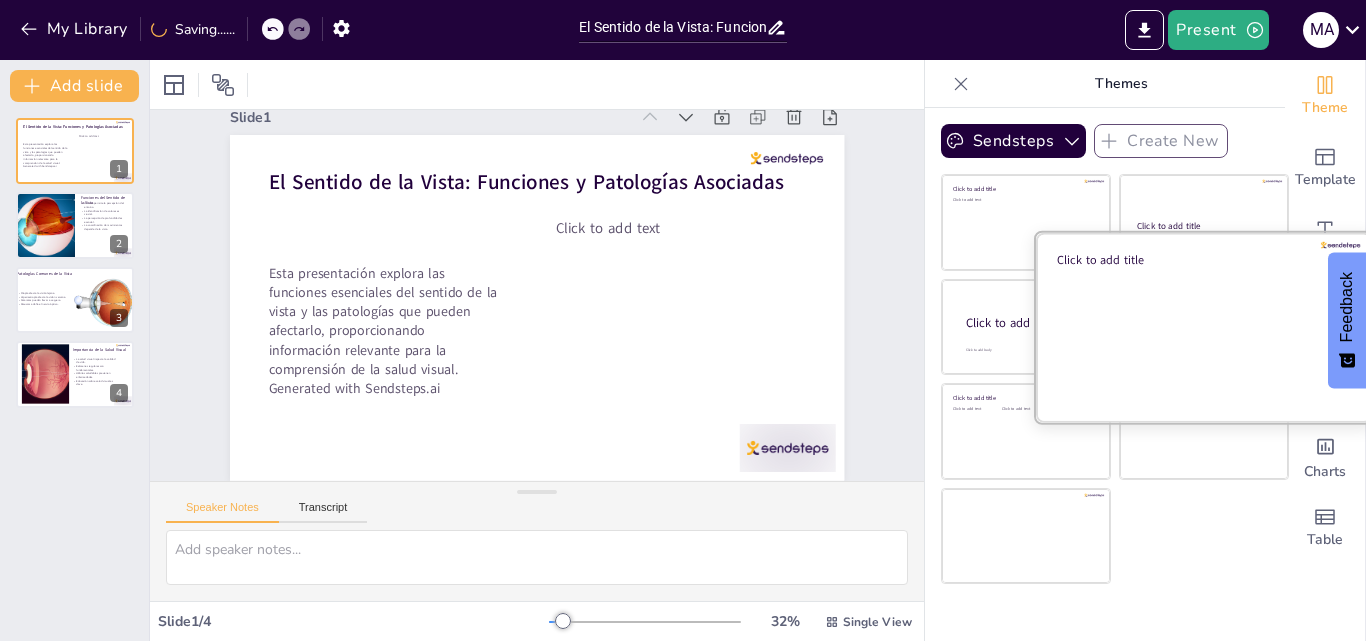 click at bounding box center [1204, 326] 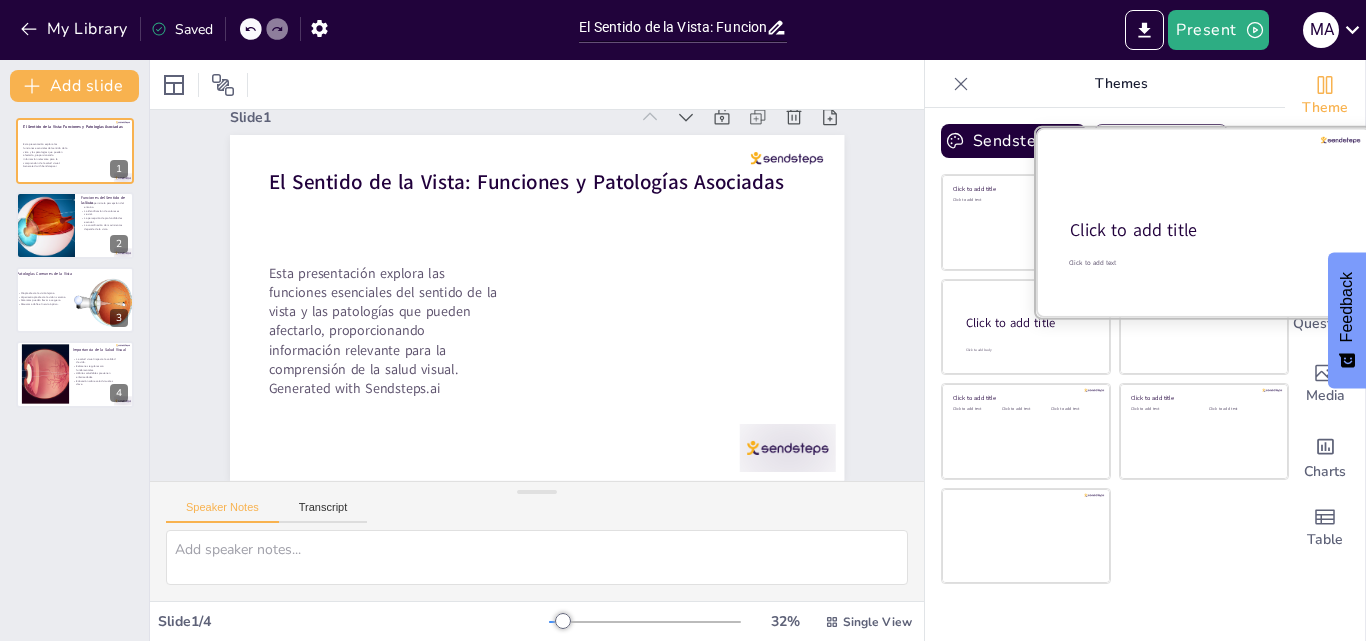 click at bounding box center [1204, 222] 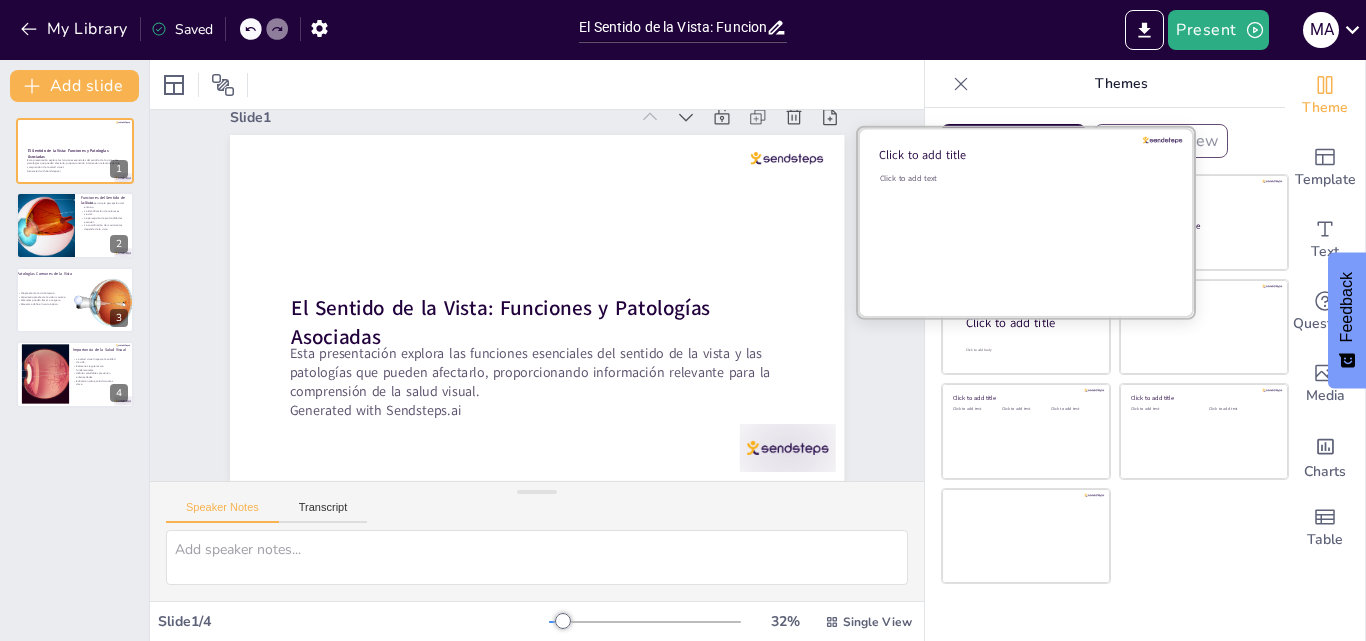 drag, startPoint x: 972, startPoint y: 214, endPoint x: 1020, endPoint y: 292, distance: 91.58602 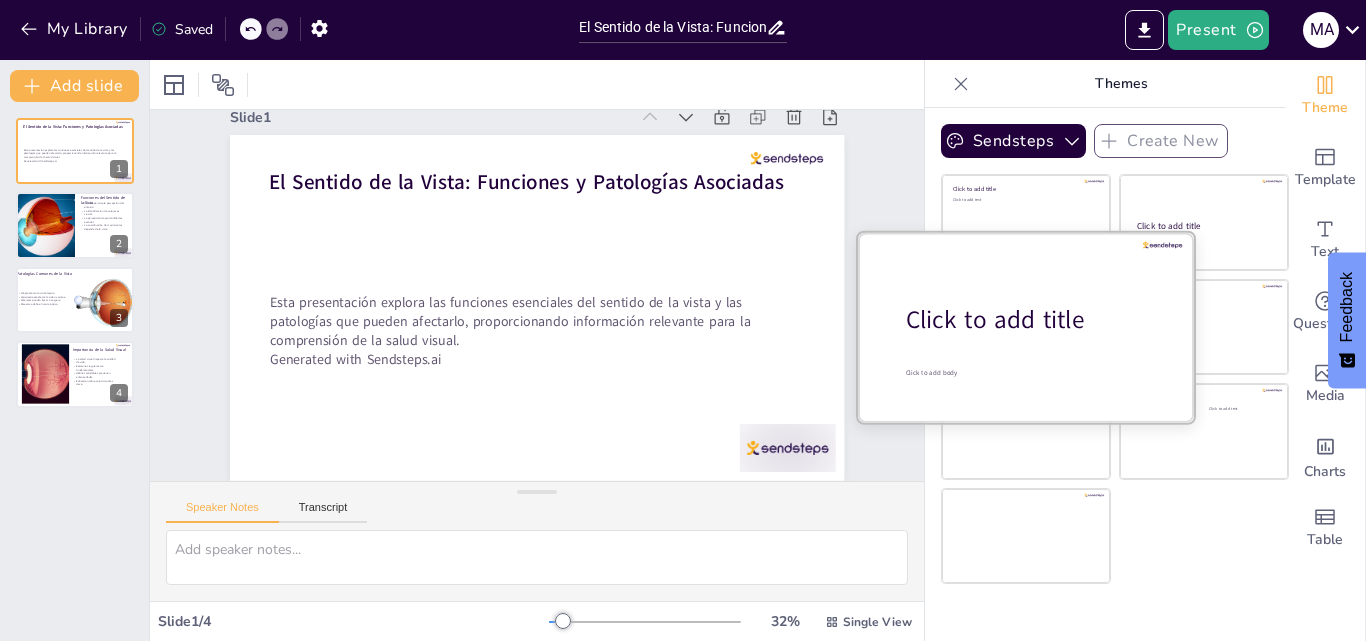 click at bounding box center [1026, 326] 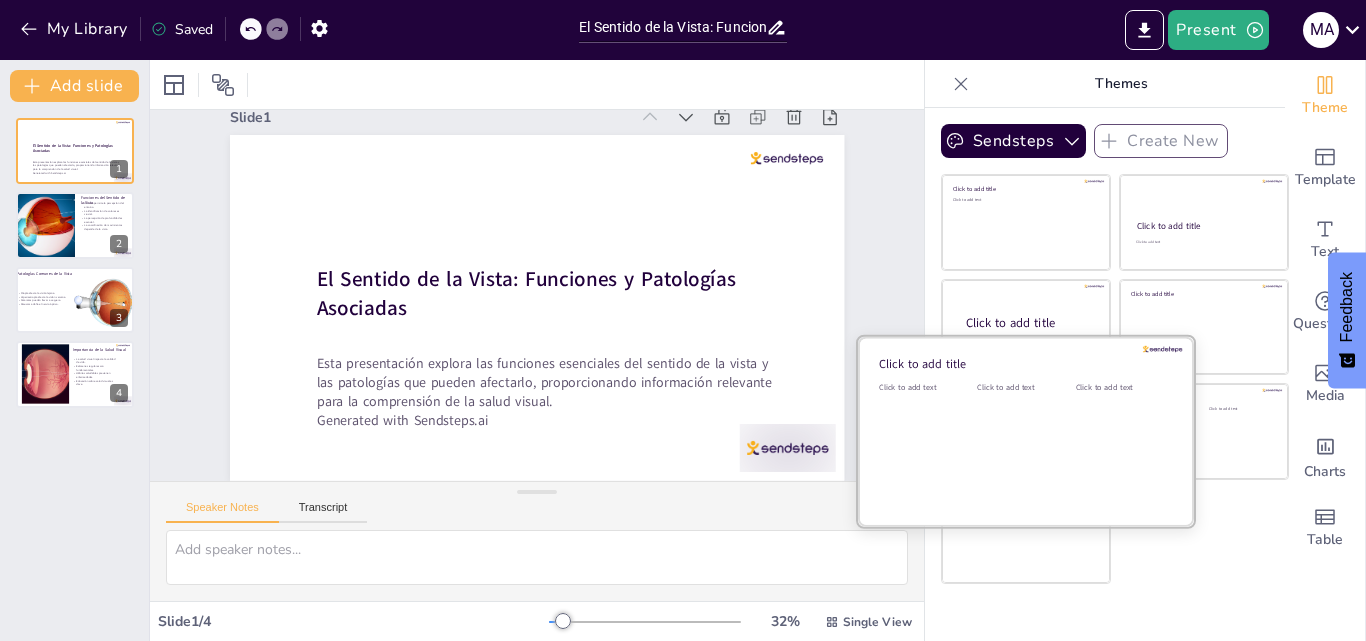 click on "Click to add text" at bounding box center [1022, 444] 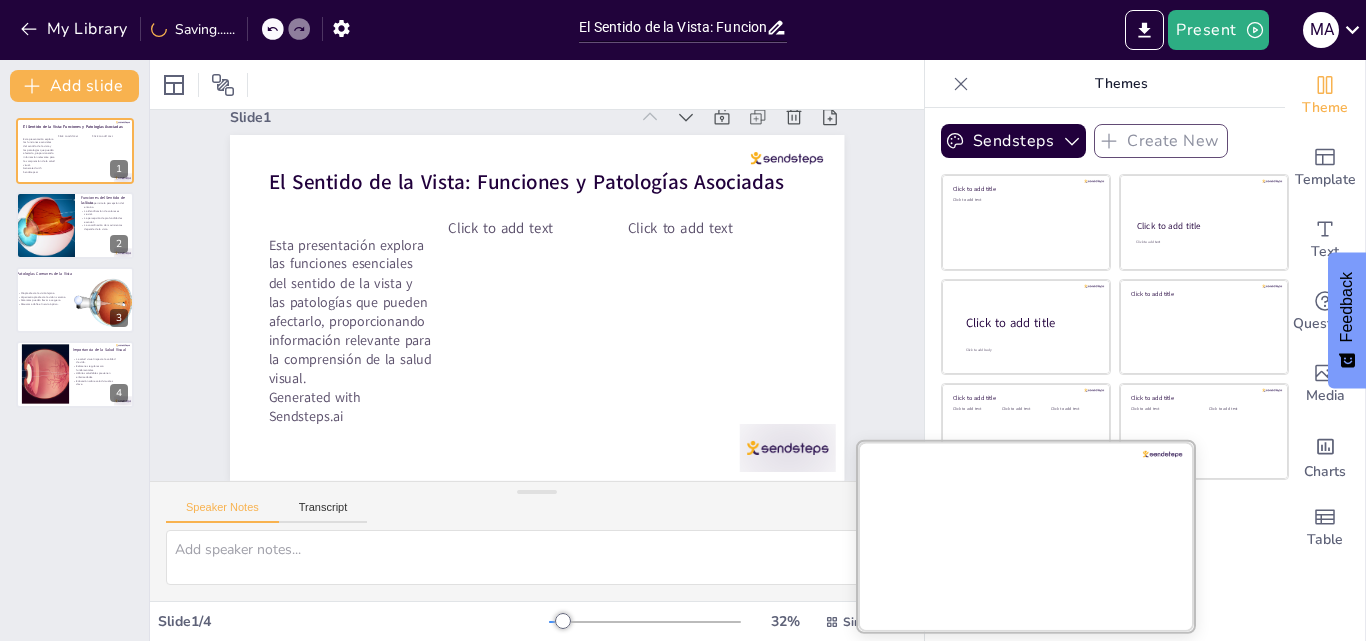 click at bounding box center (1026, 535) 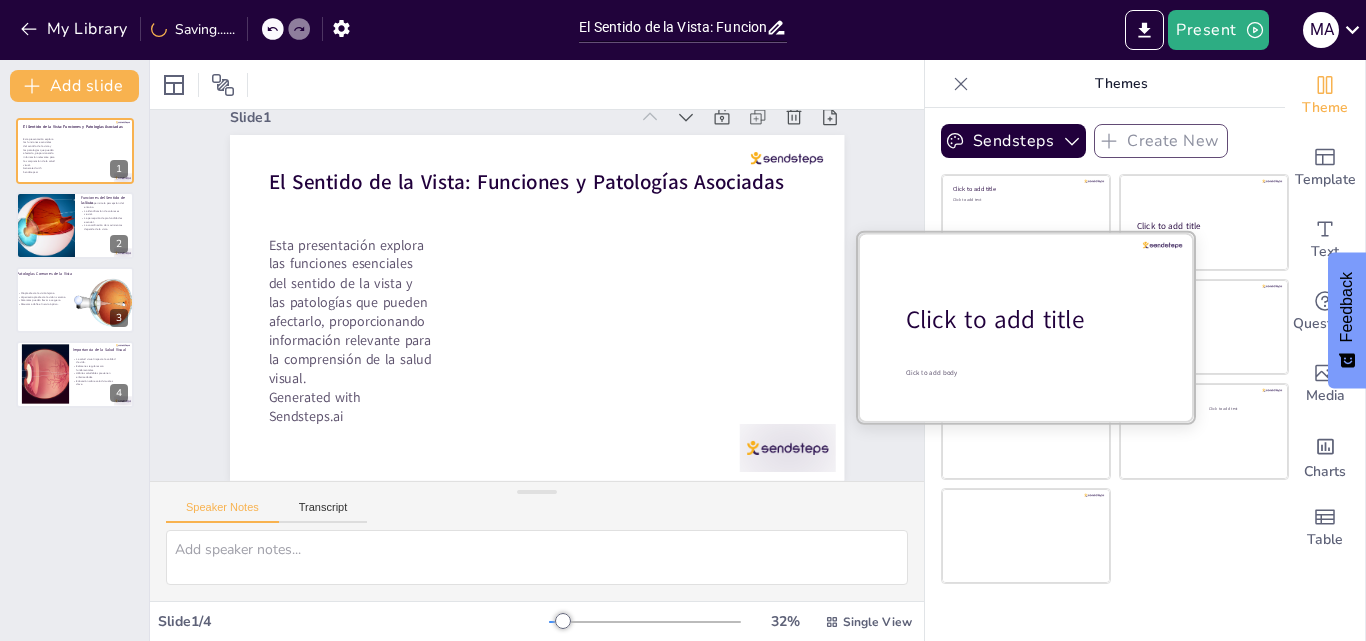 click at bounding box center (1026, 326) 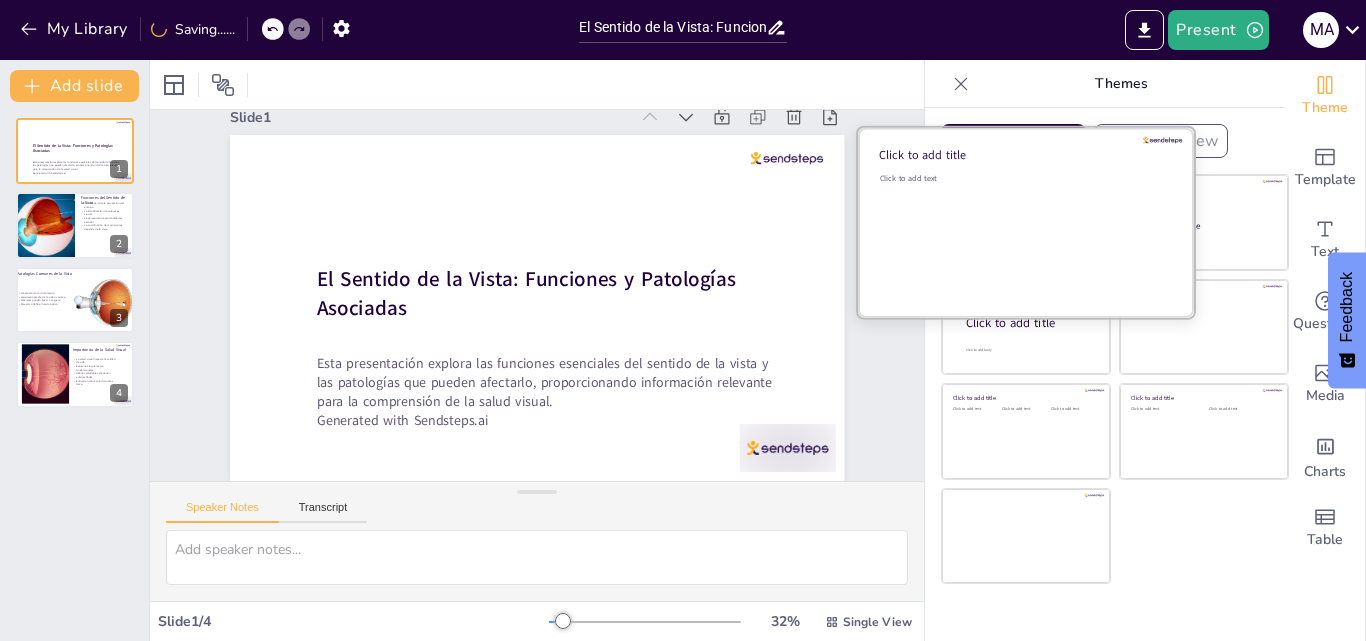 click on "Click to add text" at bounding box center [1023, 235] 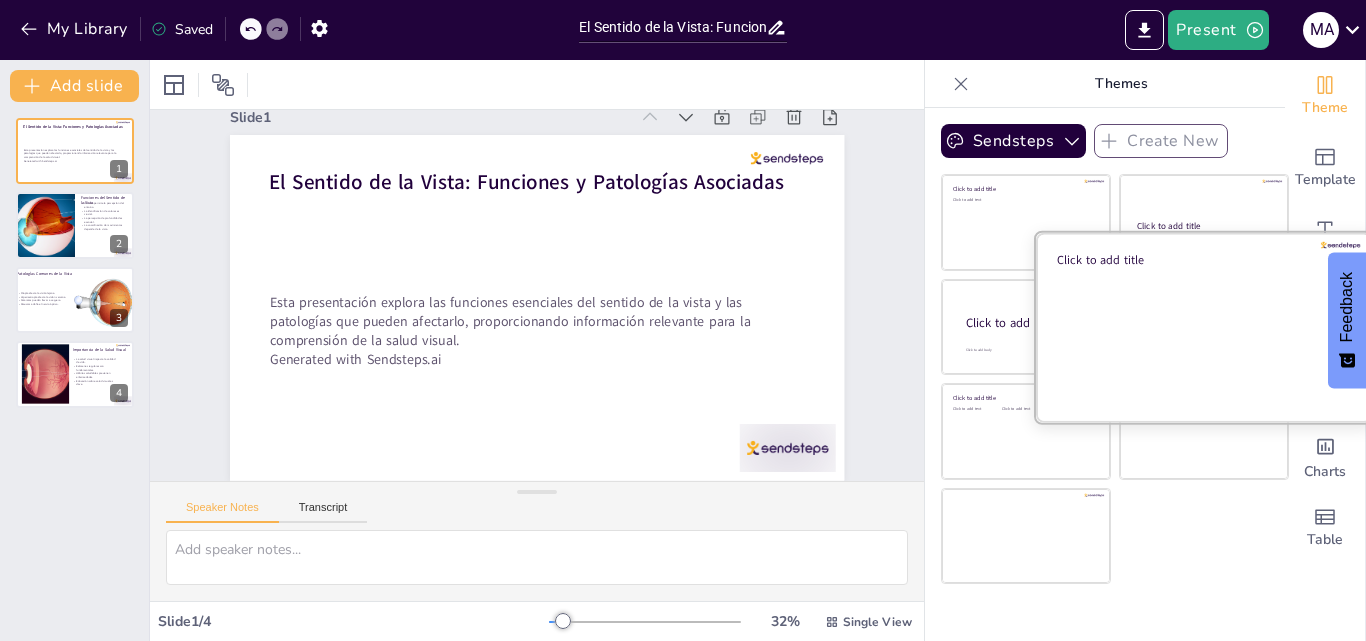 click at bounding box center [1204, 326] 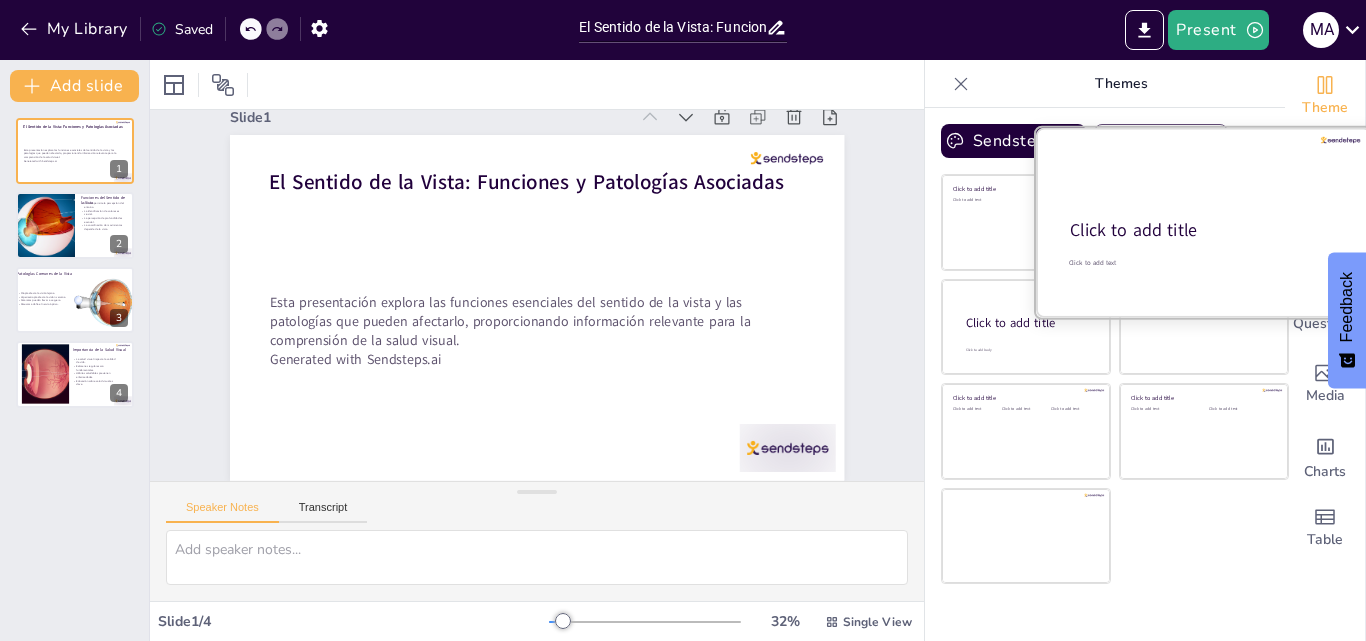 click on "Click to add title" at bounding box center (1202, 231) 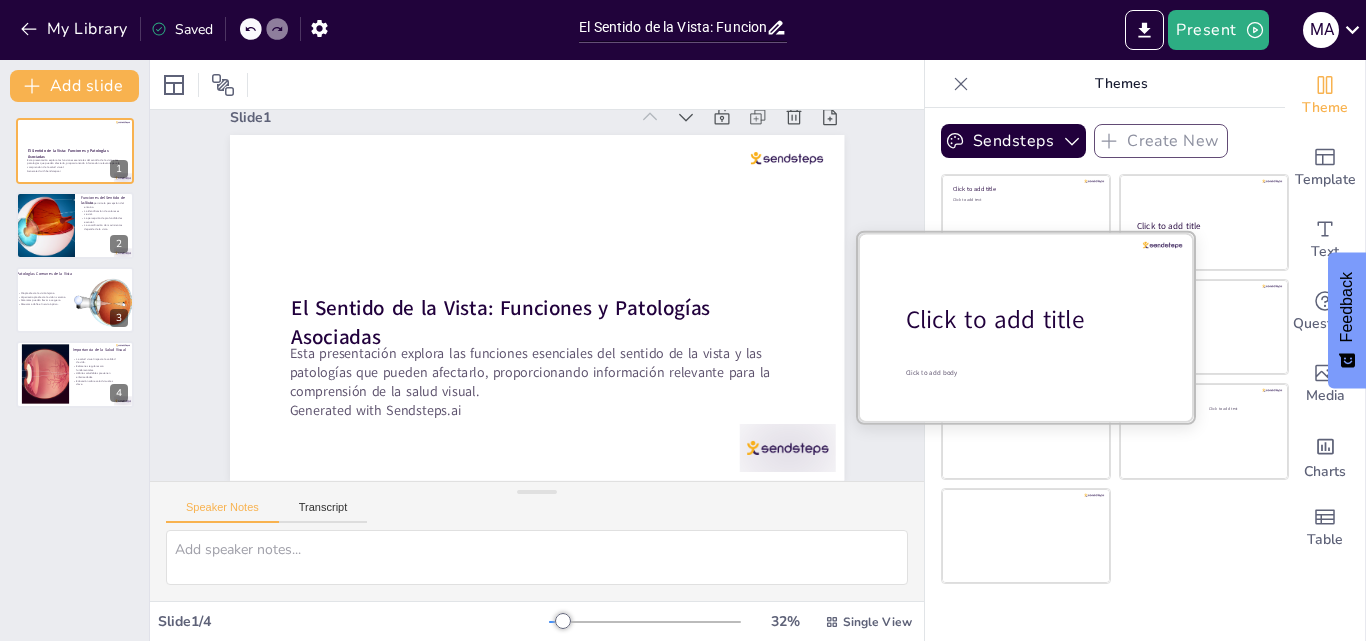 click at bounding box center (1026, 326) 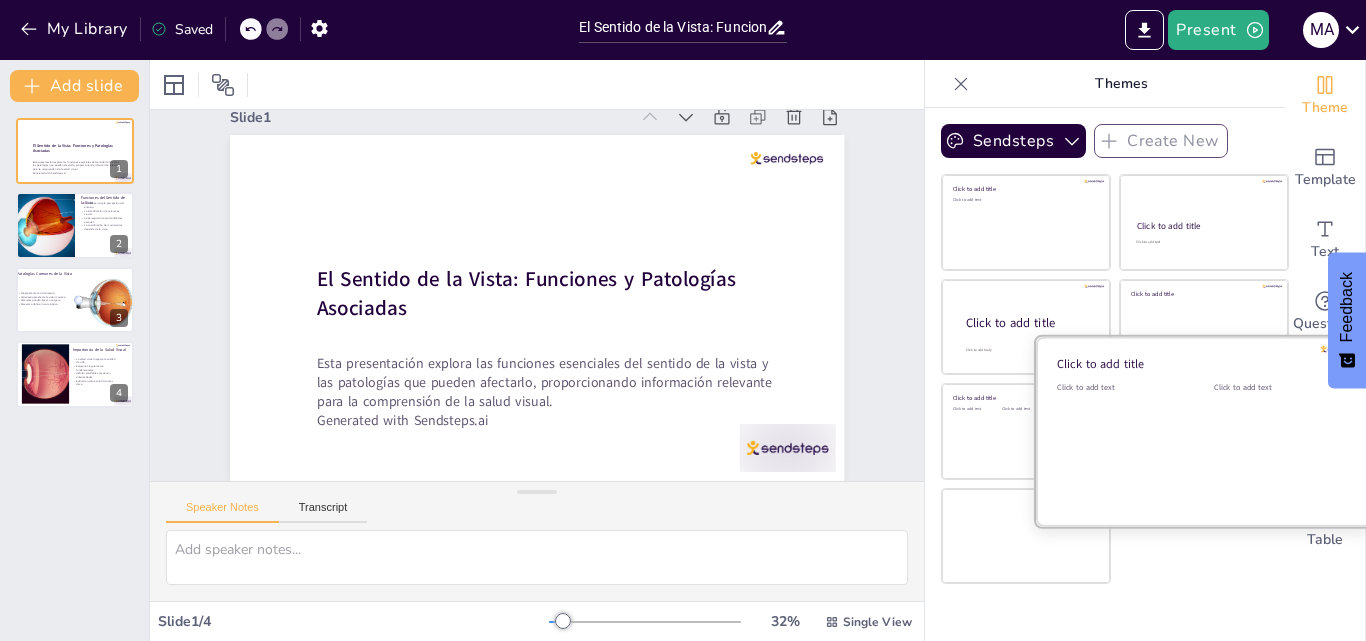 click at bounding box center (1204, 431) 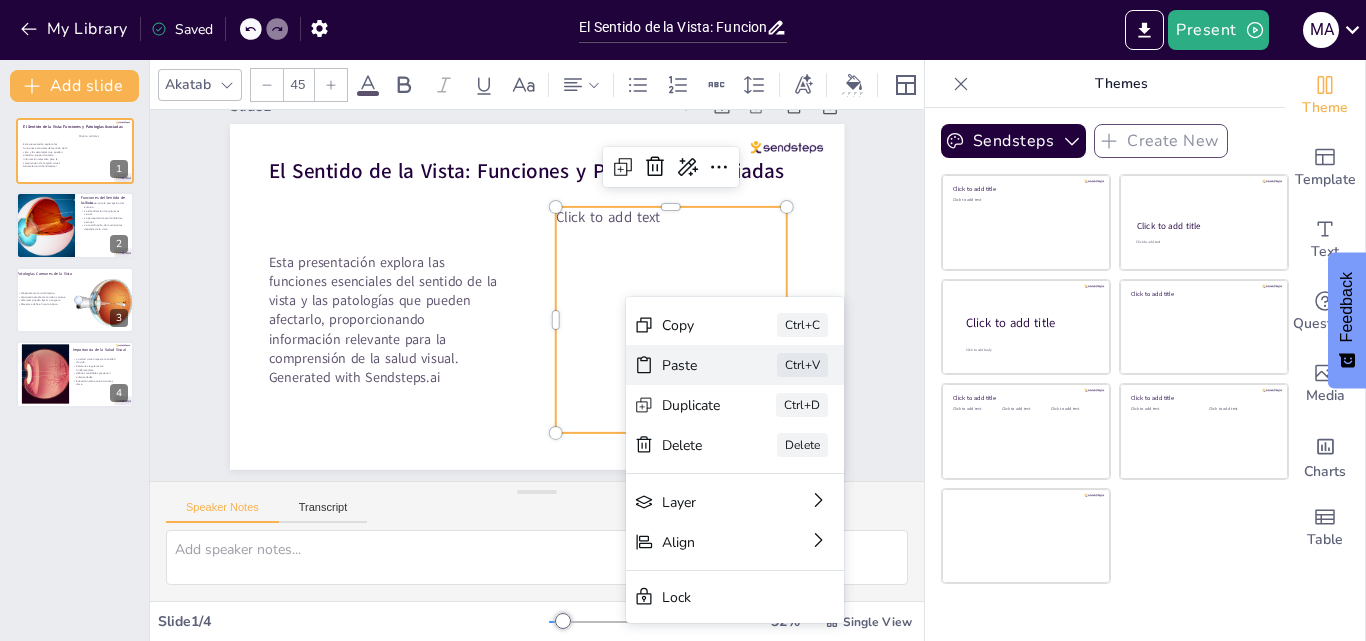 click on "Paste Ctrl+V" at bounding box center [885, 475] 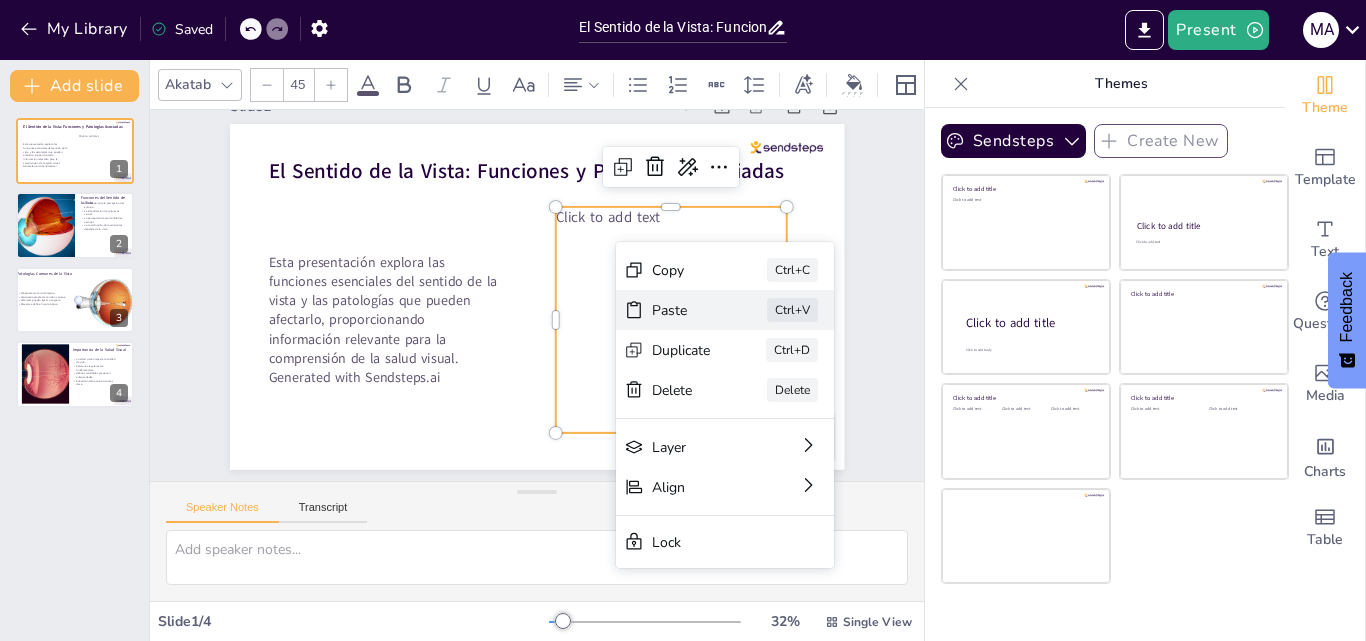 click on "Ctrl+V" at bounding box center [942, 420] 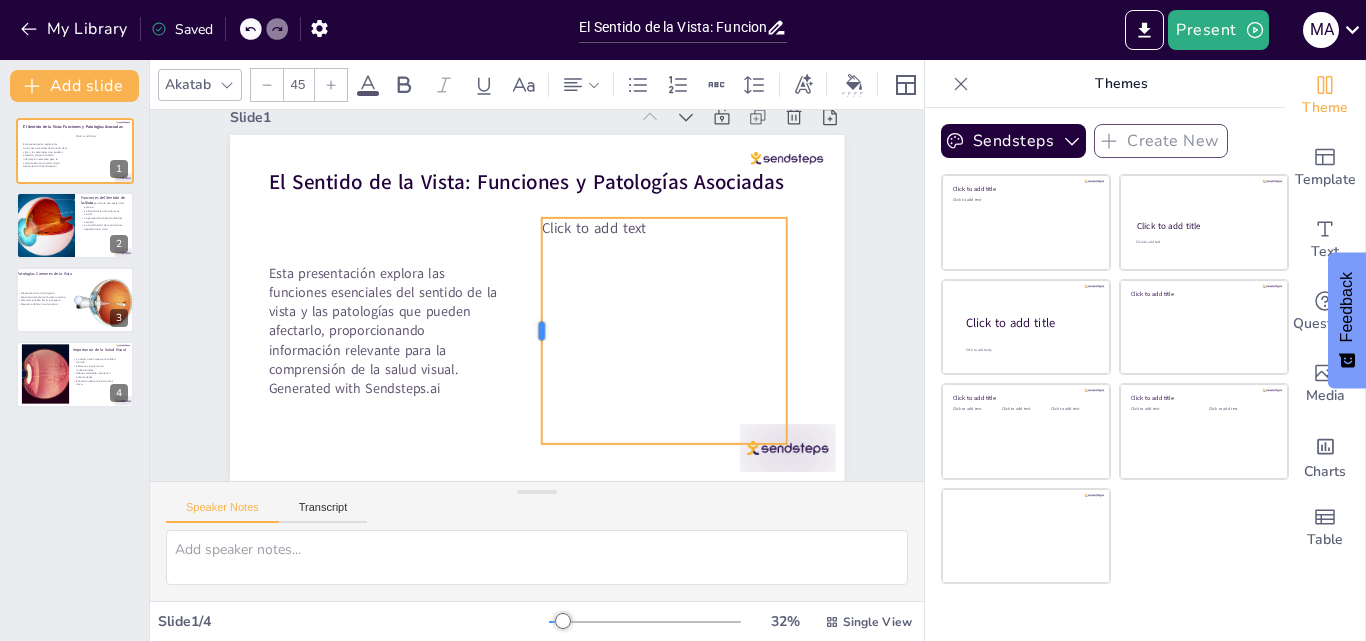 drag, startPoint x: 540, startPoint y: 320, endPoint x: 586, endPoint y: 325, distance: 46.270943 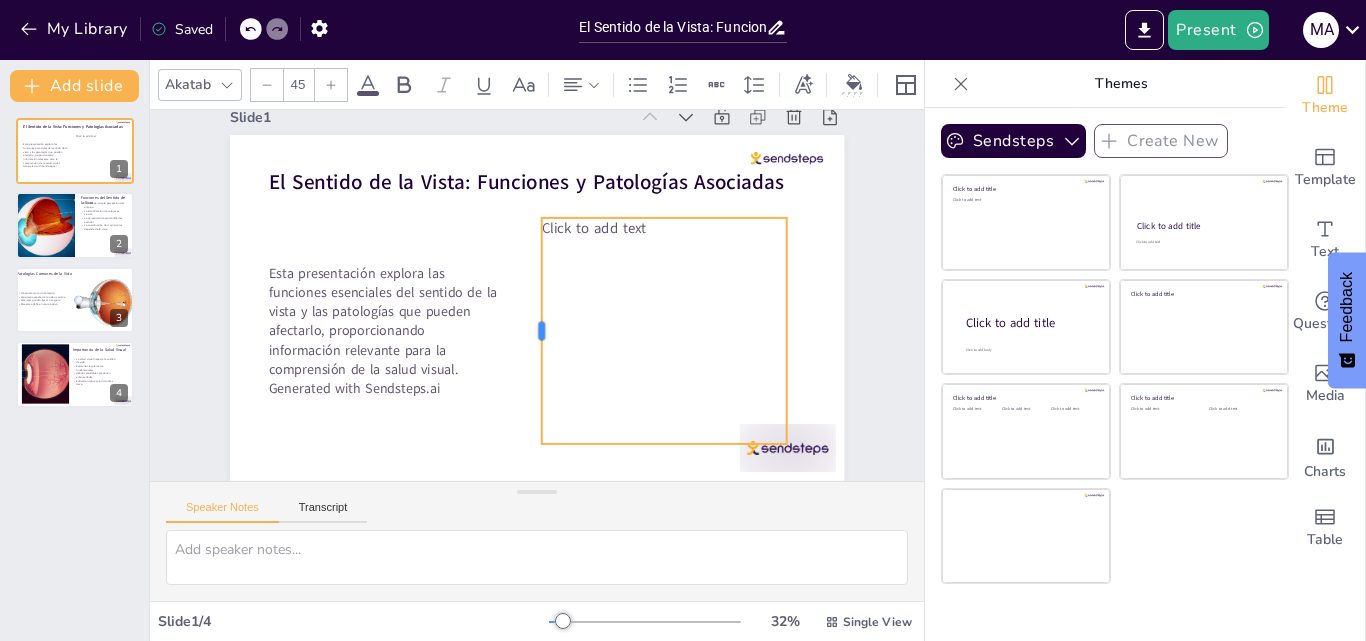 click at bounding box center (534, 331) 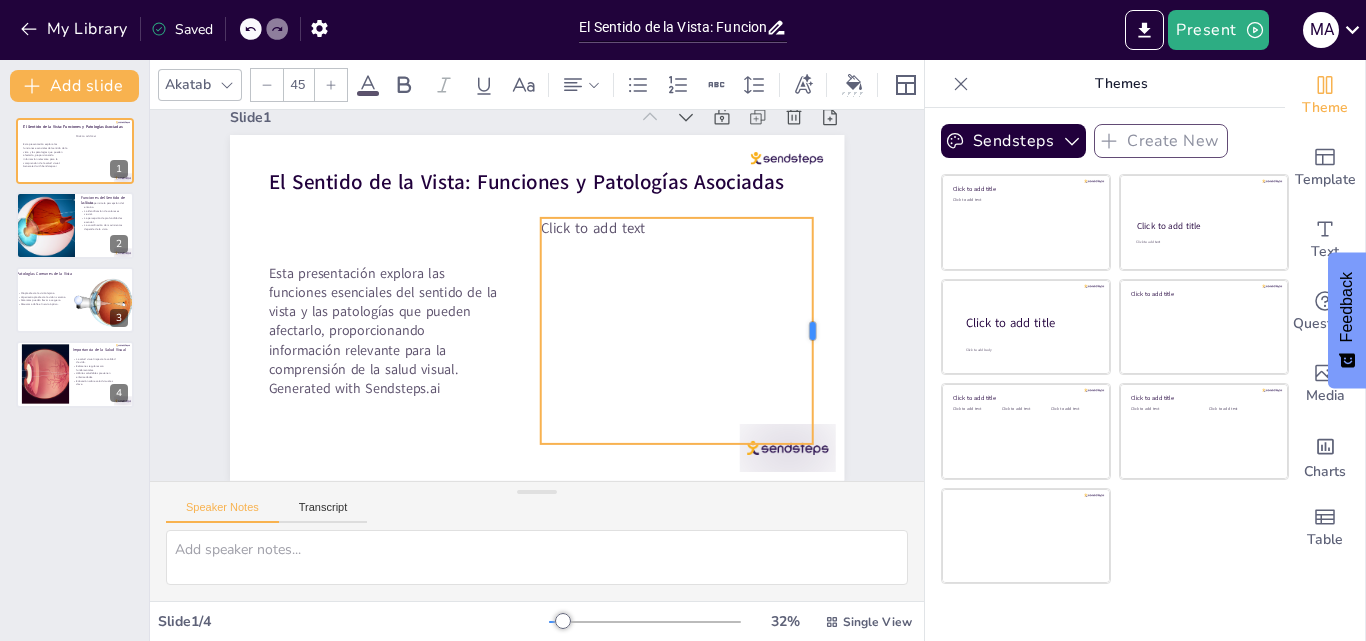 drag, startPoint x: 779, startPoint y: 318, endPoint x: 805, endPoint y: 318, distance: 26 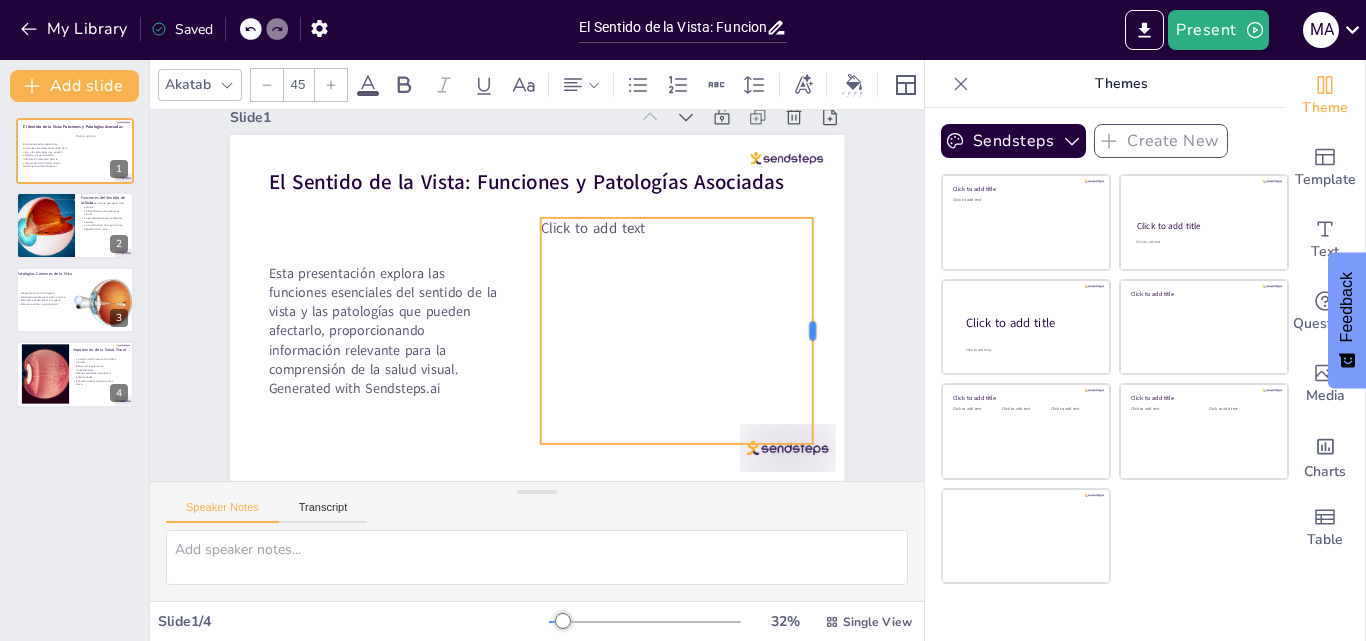 click at bounding box center (782, 443) 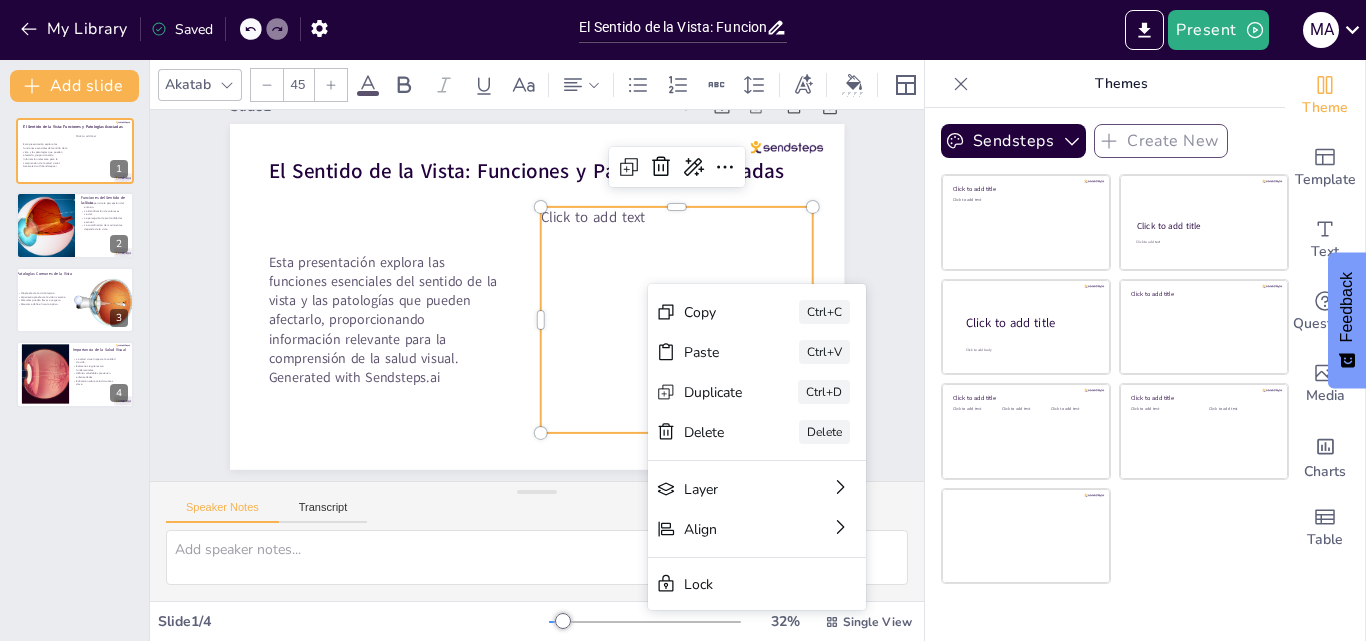 click on "Click to add text" at bounding box center [593, 217] 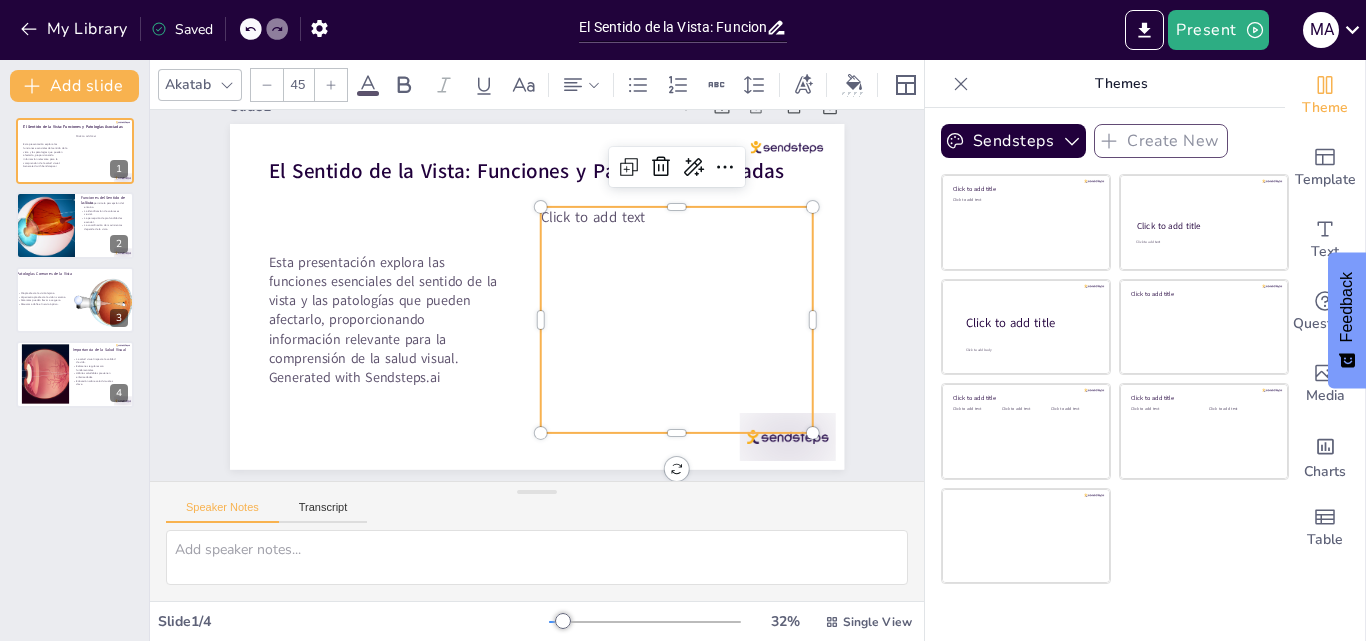 click on "Click to add text" at bounding box center [677, 320] 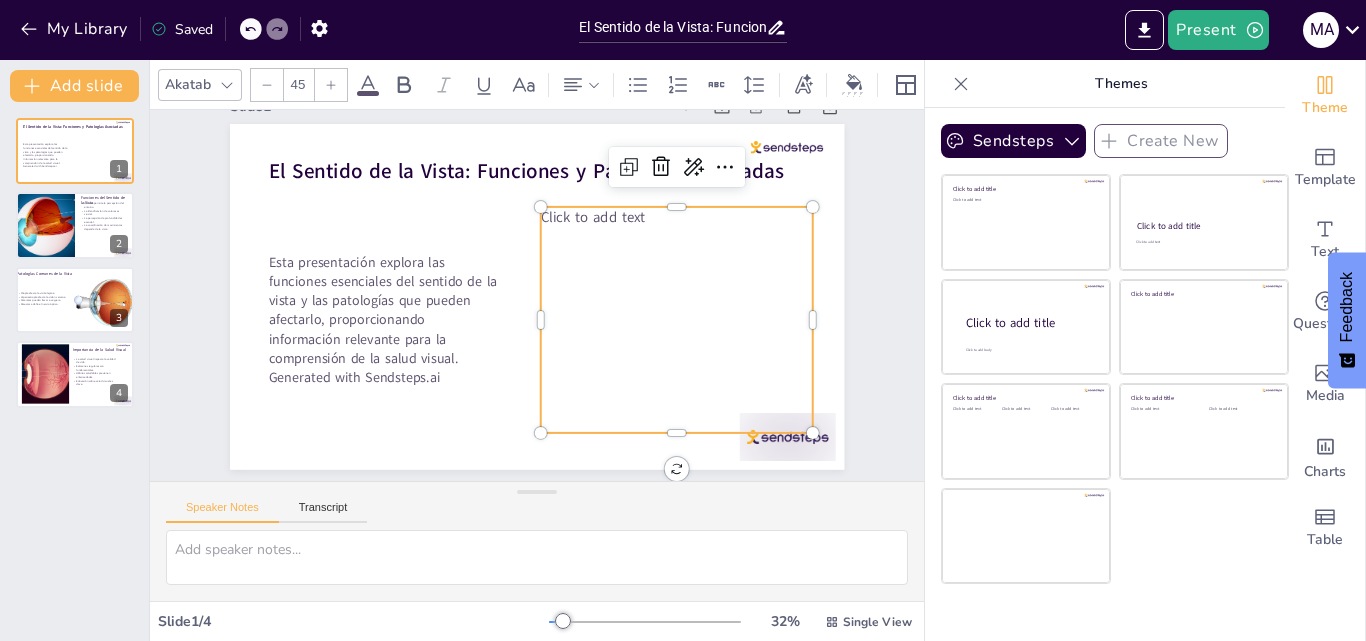 click on "Click to add text" at bounding box center [677, 217] 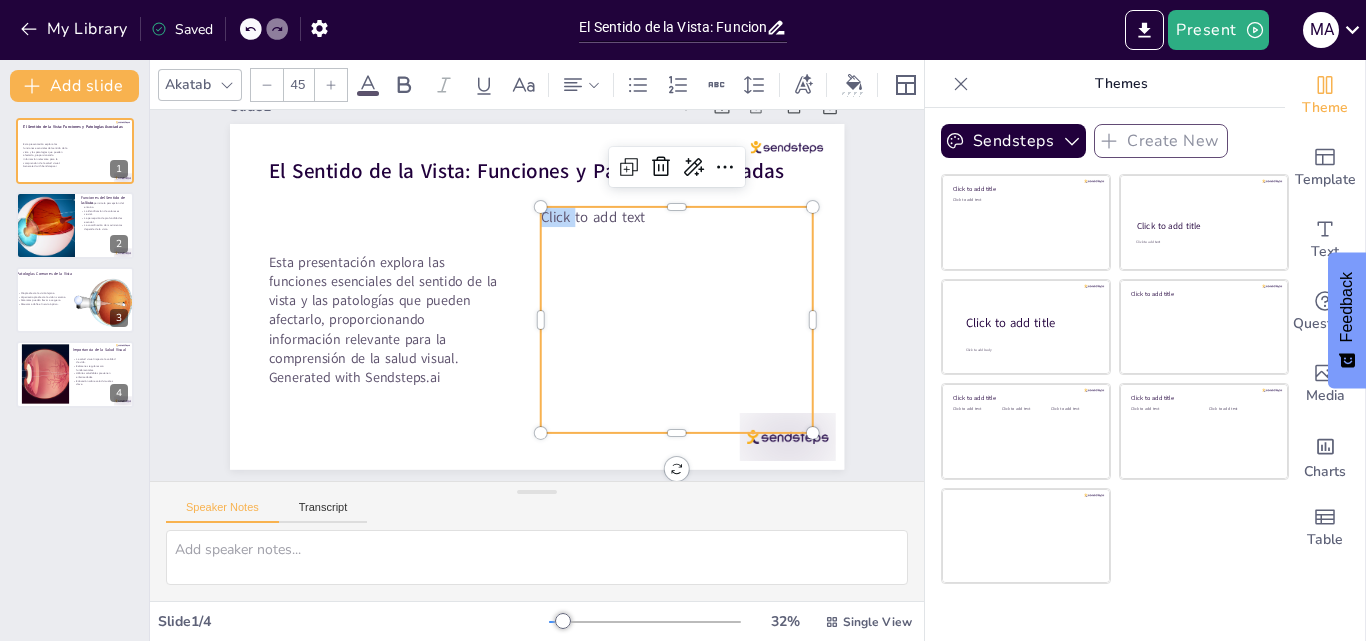 click on "Click to add text" at bounding box center [593, 217] 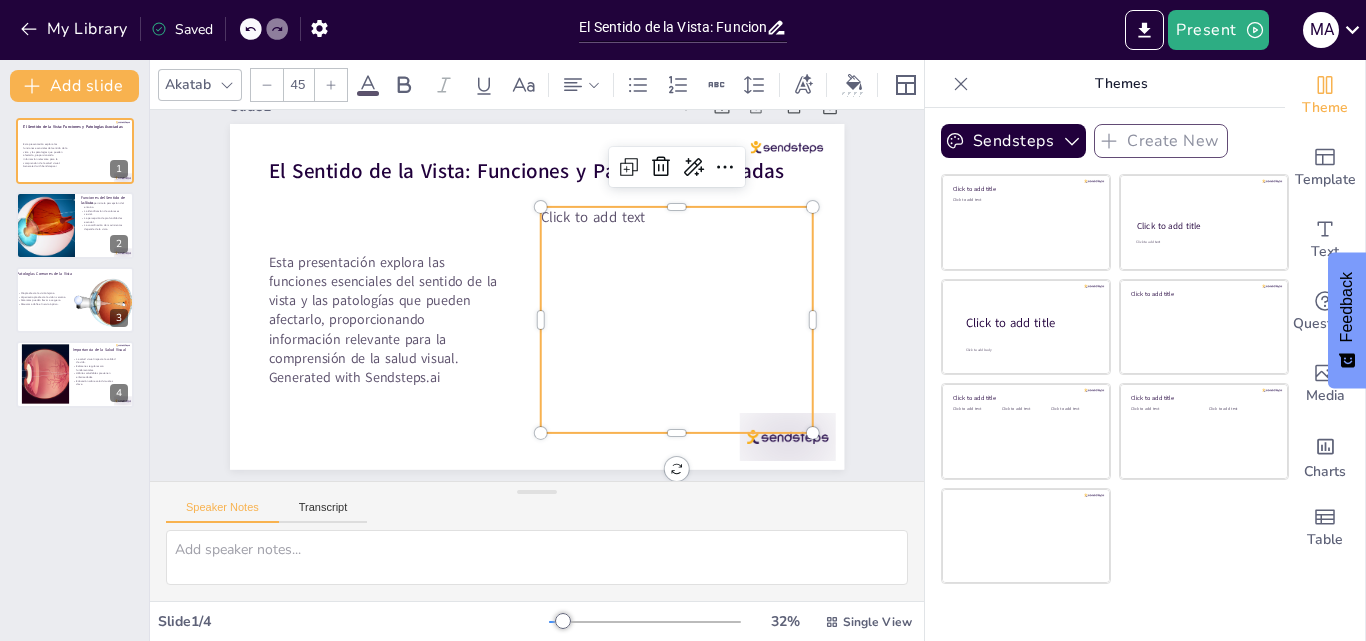 click on "Click to add text" at bounding box center (677, 217) 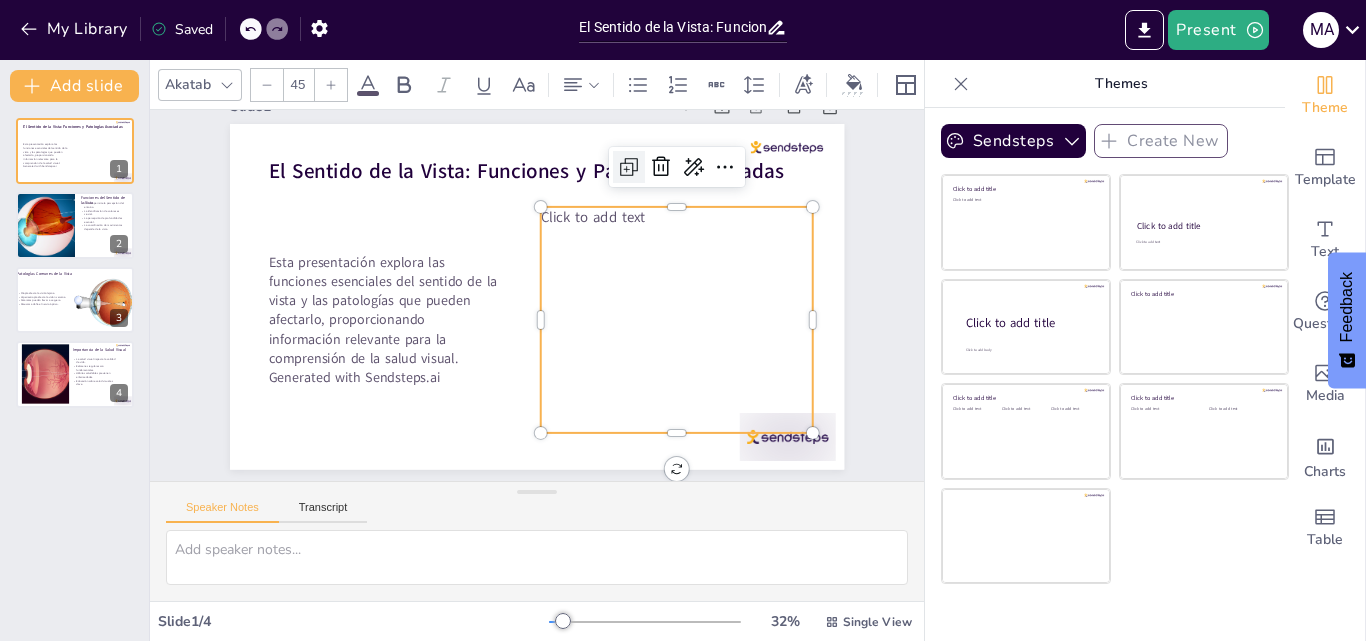 type 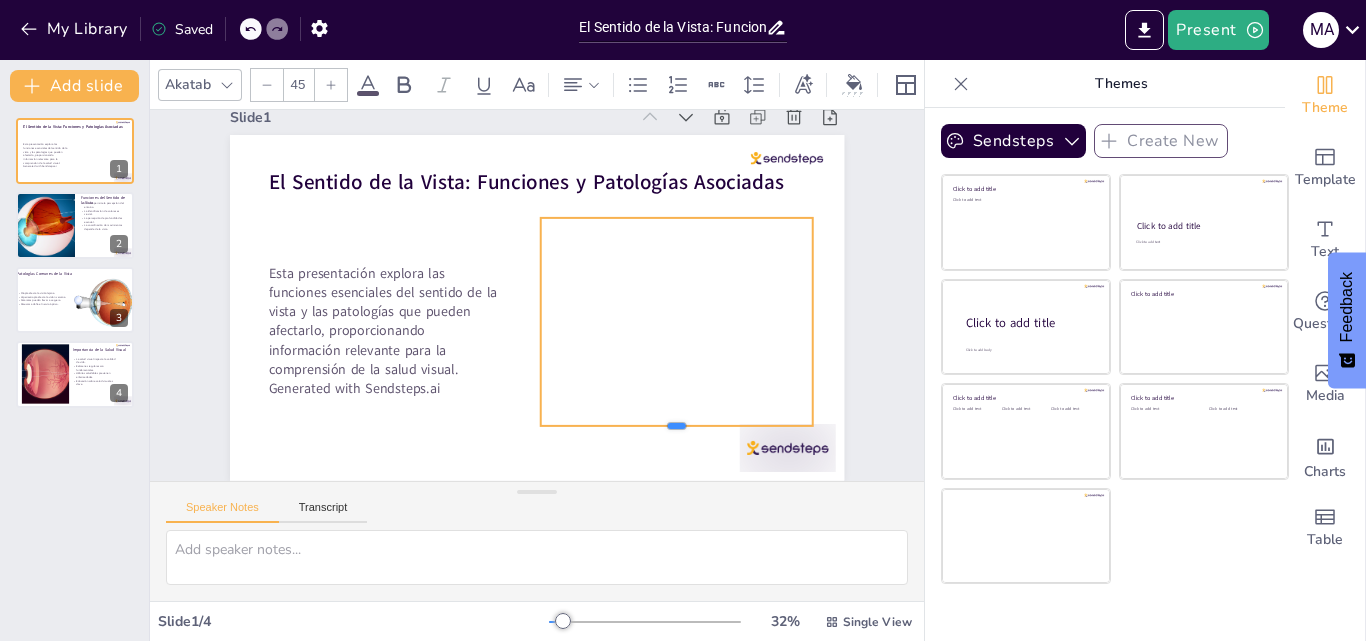 drag, startPoint x: 660, startPoint y: 225, endPoint x: 677, endPoint y: 413, distance: 188.76706 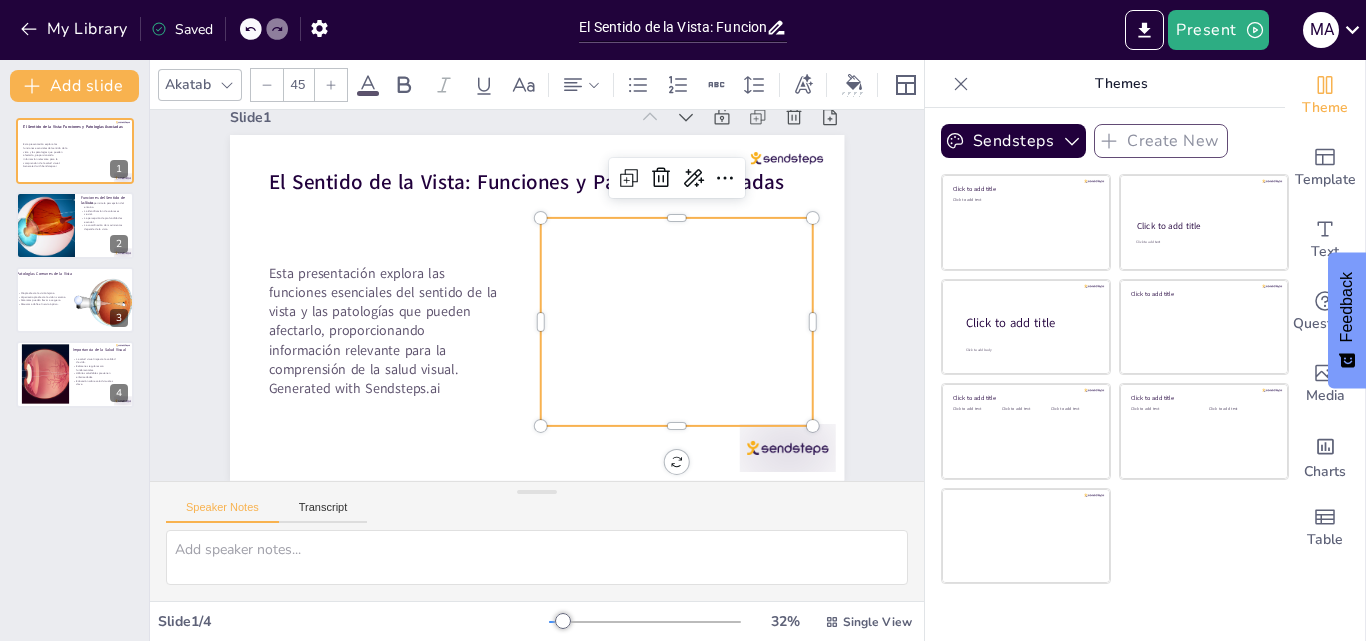 click at bounding box center [683, 243] 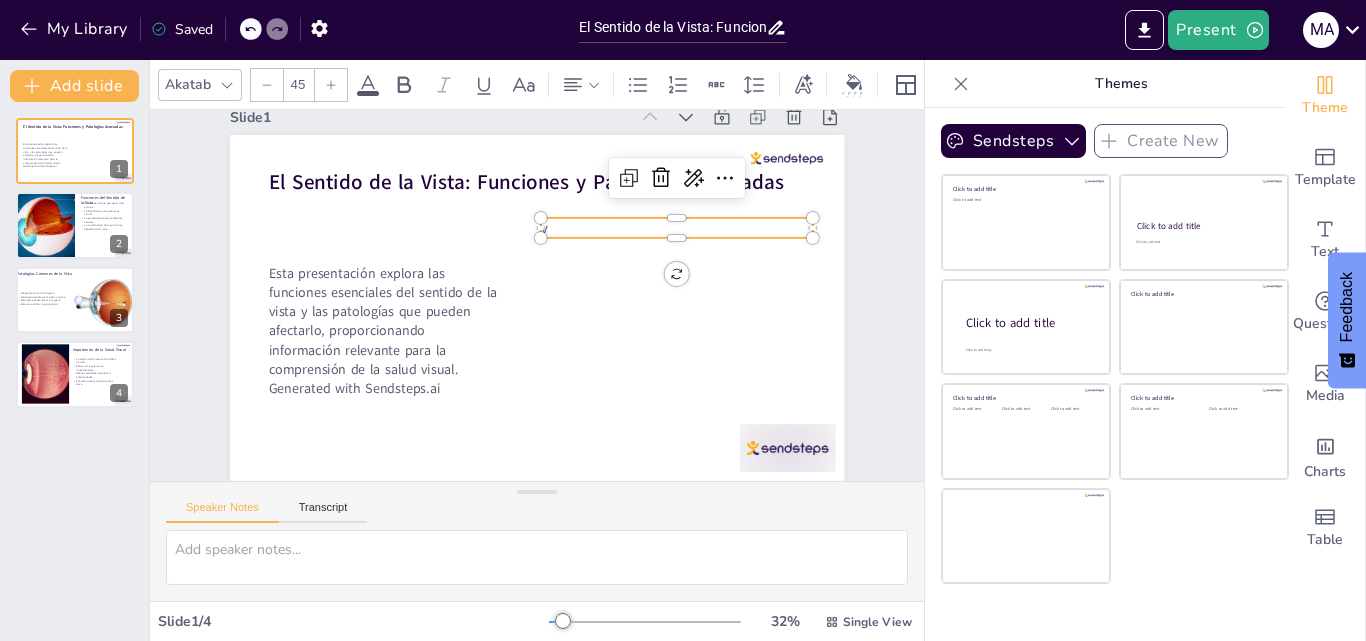 drag, startPoint x: 545, startPoint y: 225, endPoint x: 533, endPoint y: 300, distance: 75.95393 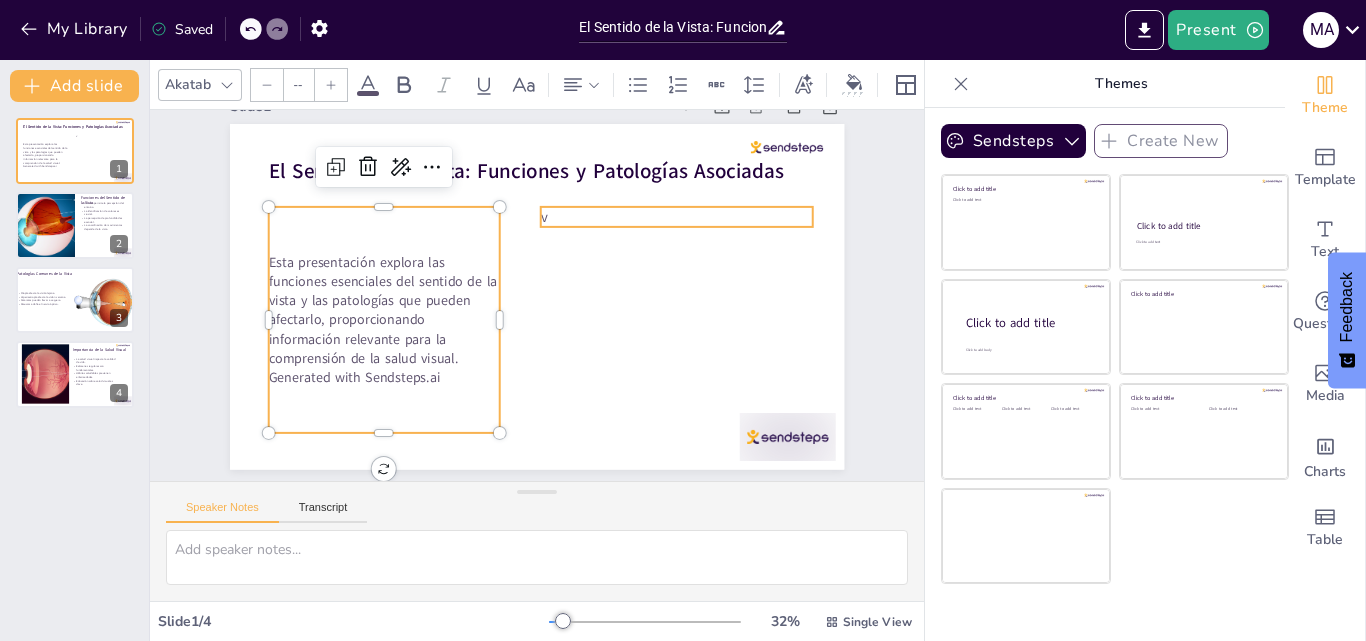 type on "45" 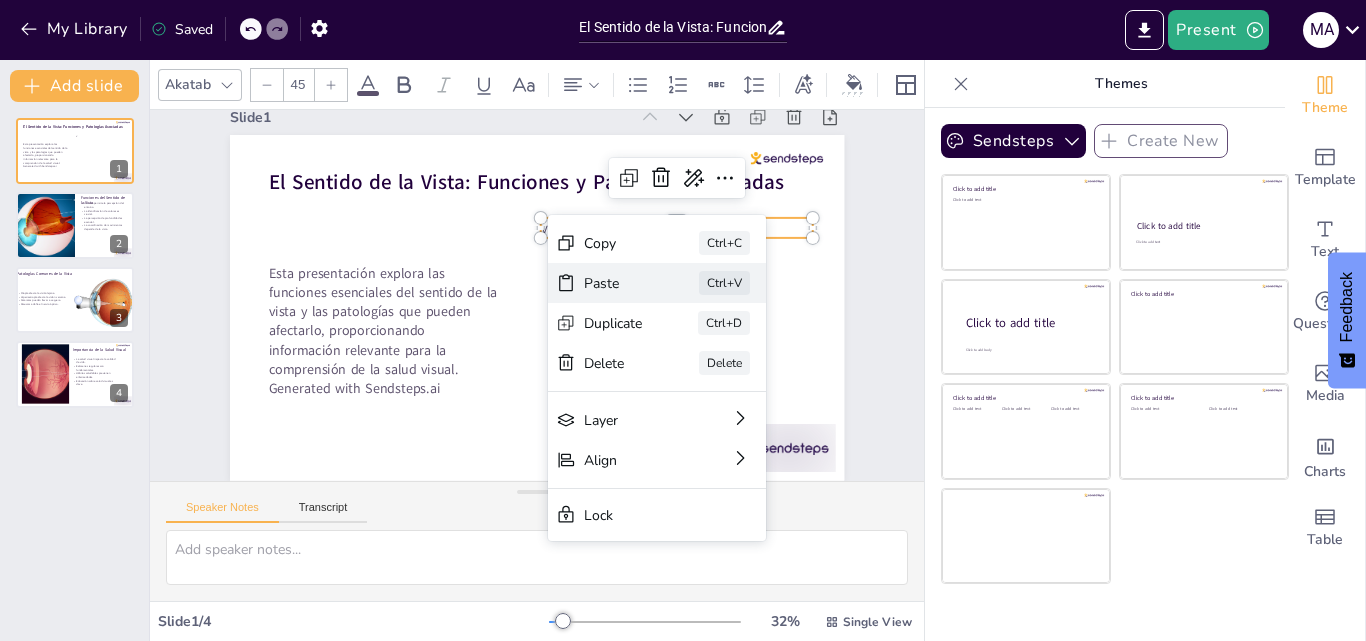 click on "Paste Ctrl+V" at bounding box center [795, 420] 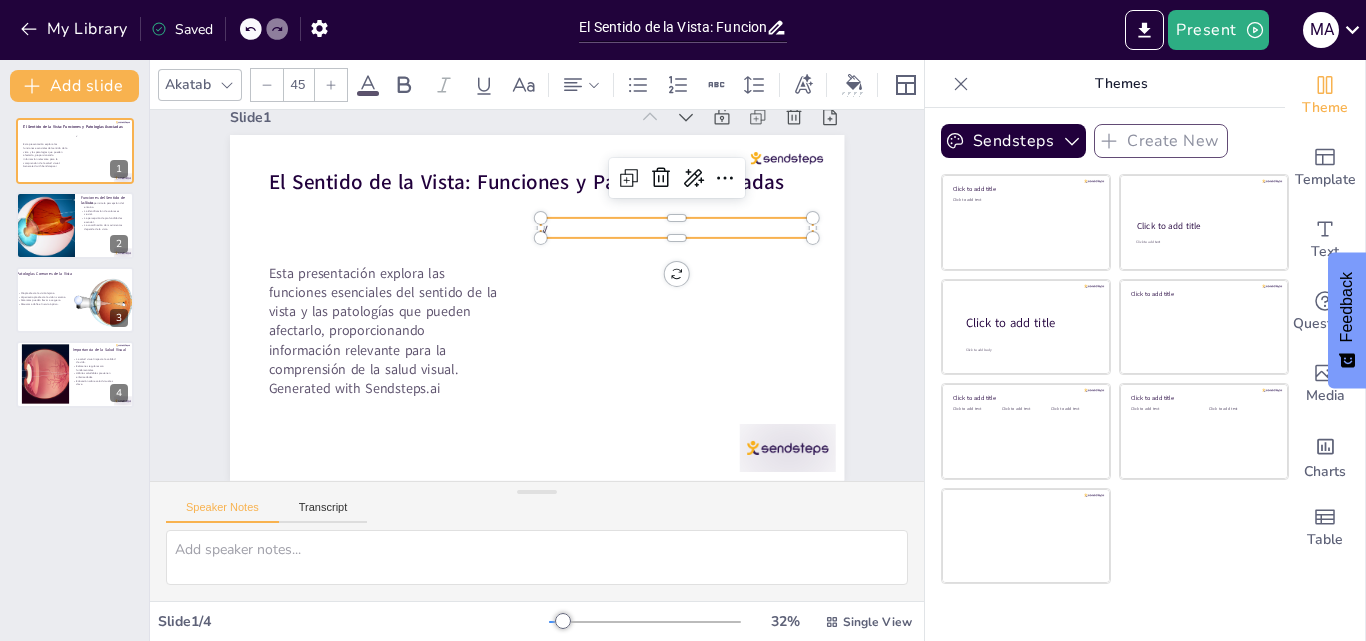 click on "v" at bounding box center (677, 228) 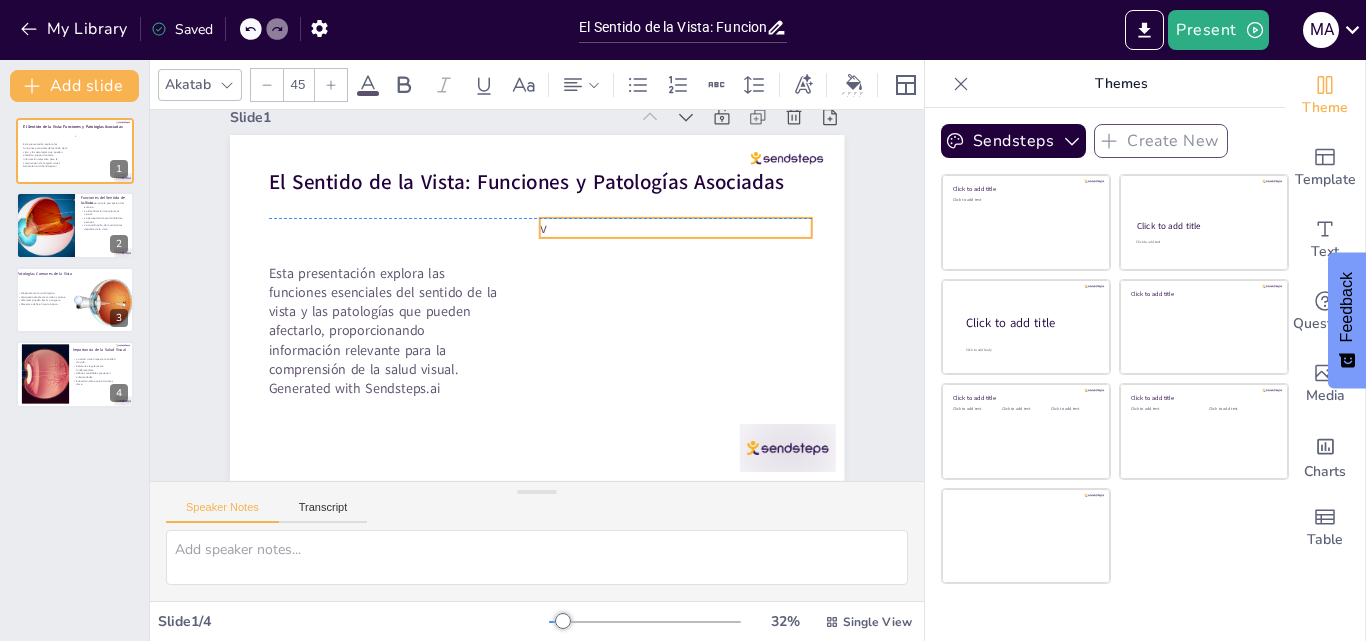 drag, startPoint x: 609, startPoint y: 211, endPoint x: 592, endPoint y: 211, distance: 17 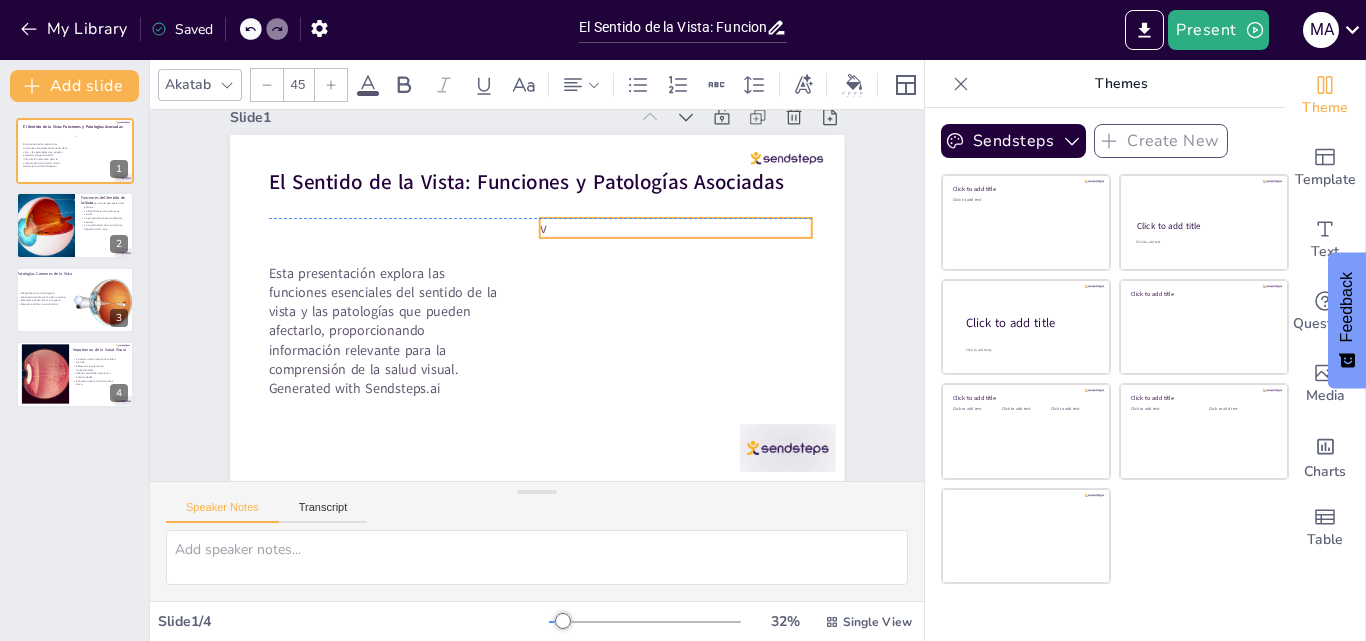 click on "v" at bounding box center [676, 228] 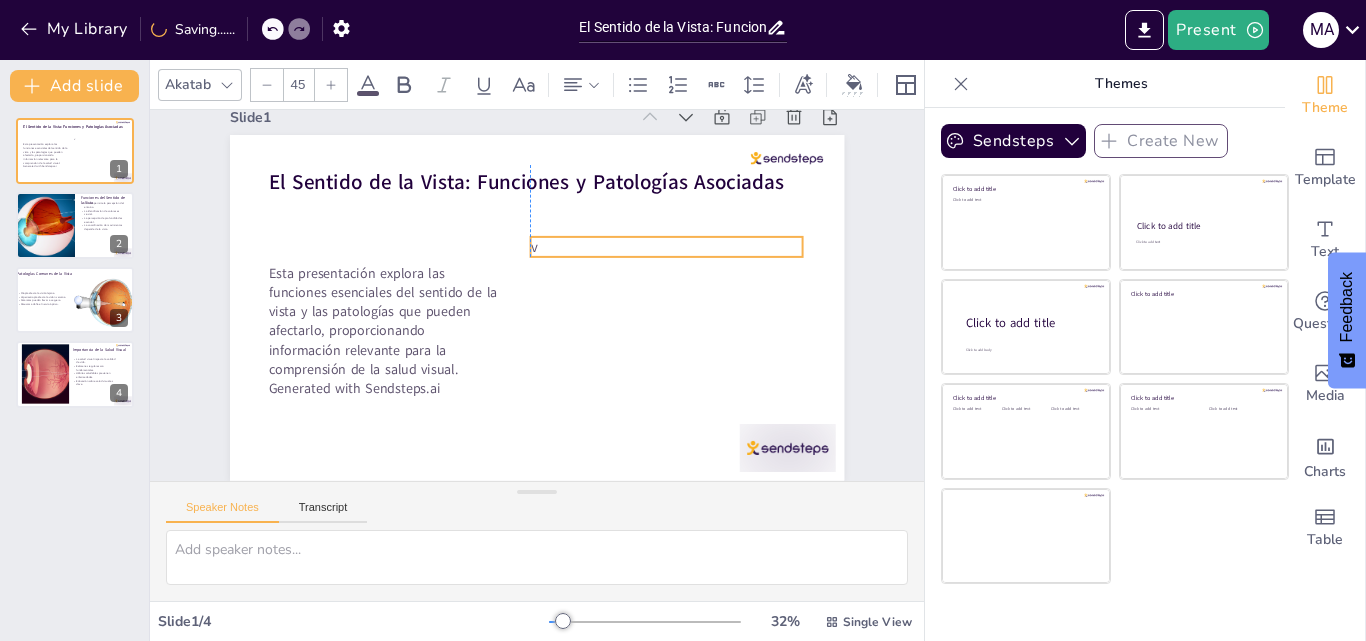 drag, startPoint x: 565, startPoint y: 206, endPoint x: 562, endPoint y: 225, distance: 19.235384 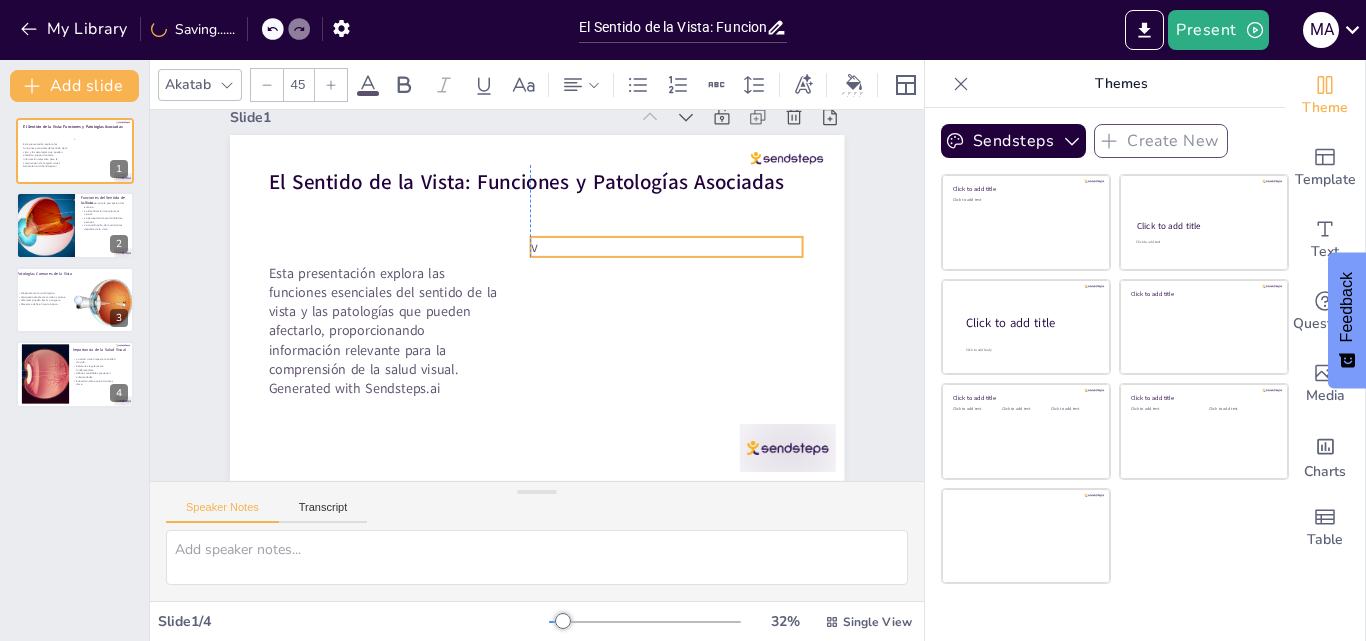click on "v" at bounding box center (666, 247) 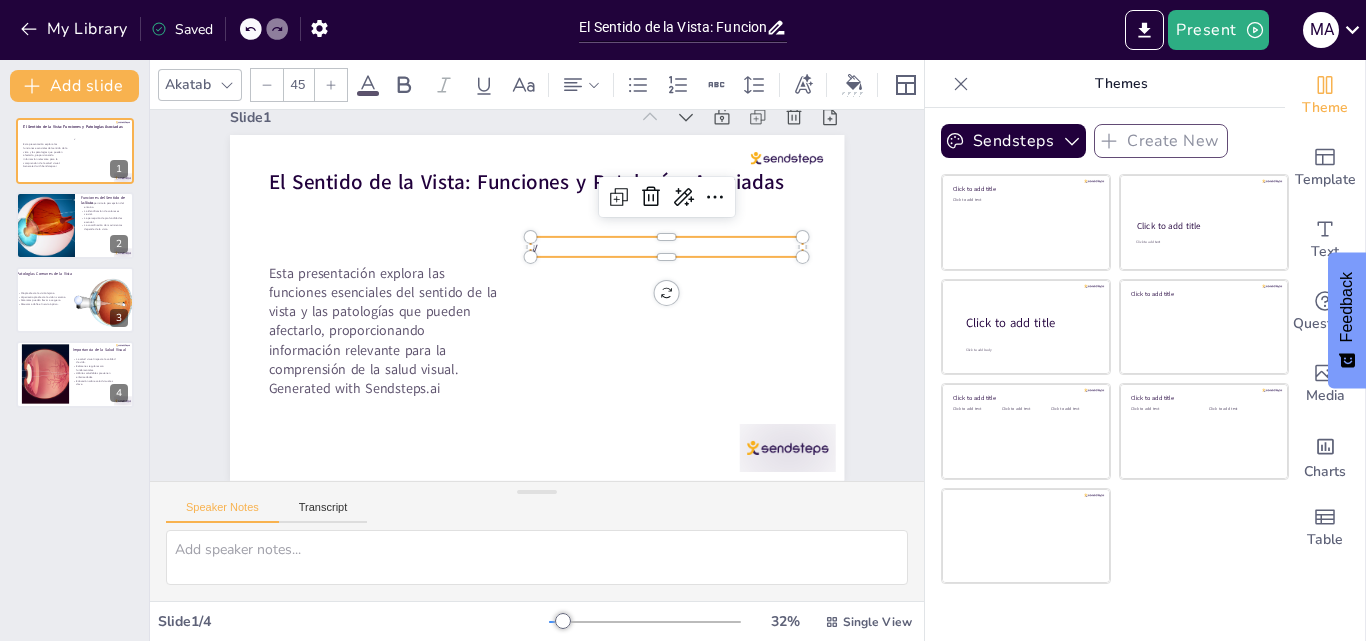click on "v" at bounding box center [666, 247] 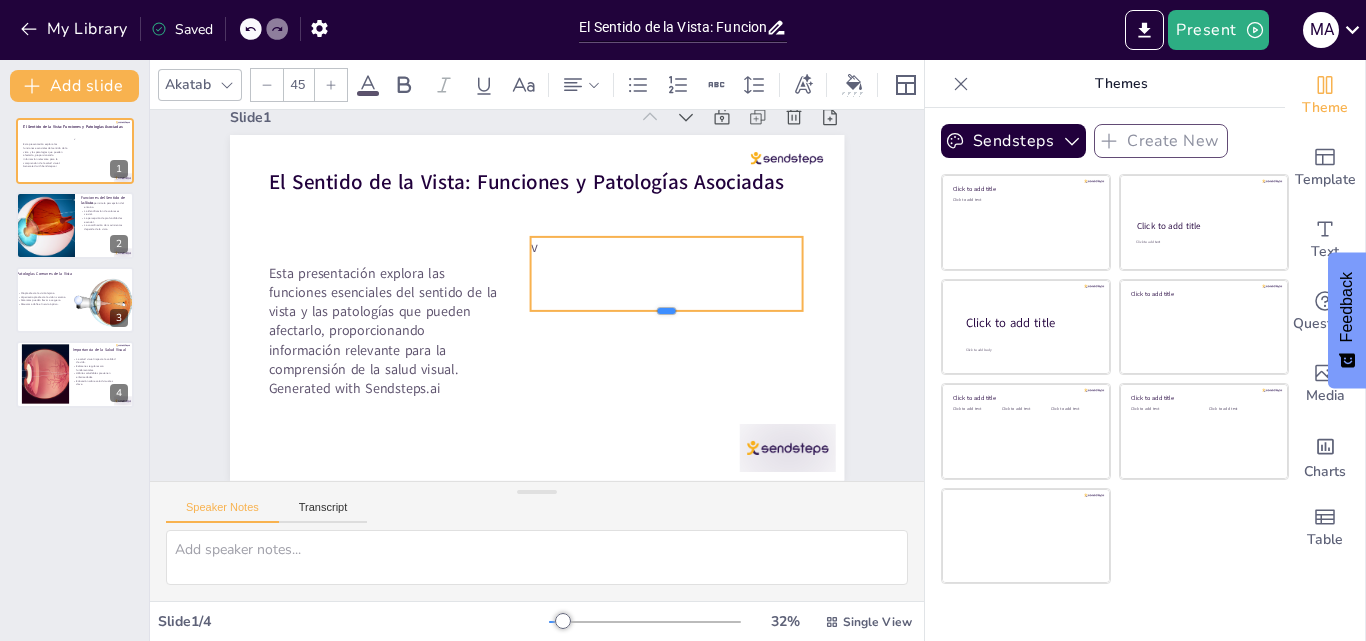 drag, startPoint x: 652, startPoint y: 244, endPoint x: 644, endPoint y: 298, distance: 54.589375 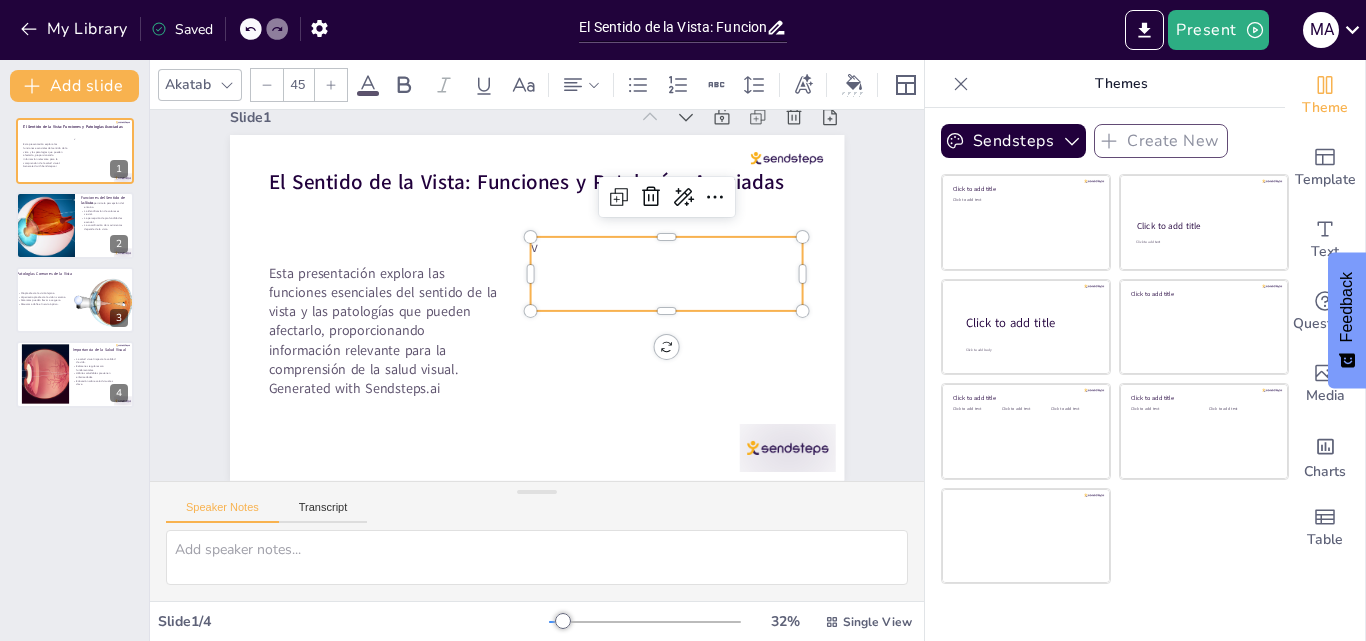 click on "v" at bounding box center [666, 247] 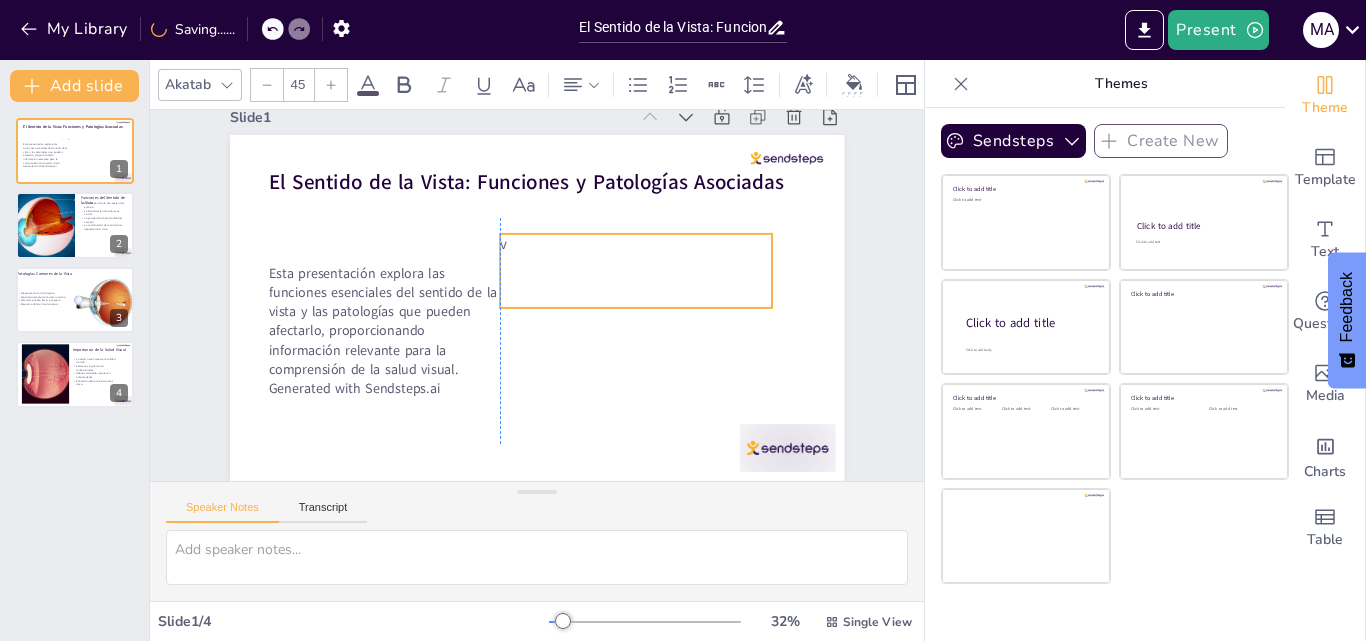 drag, startPoint x: 516, startPoint y: 254, endPoint x: 490, endPoint y: 251, distance: 26.172504 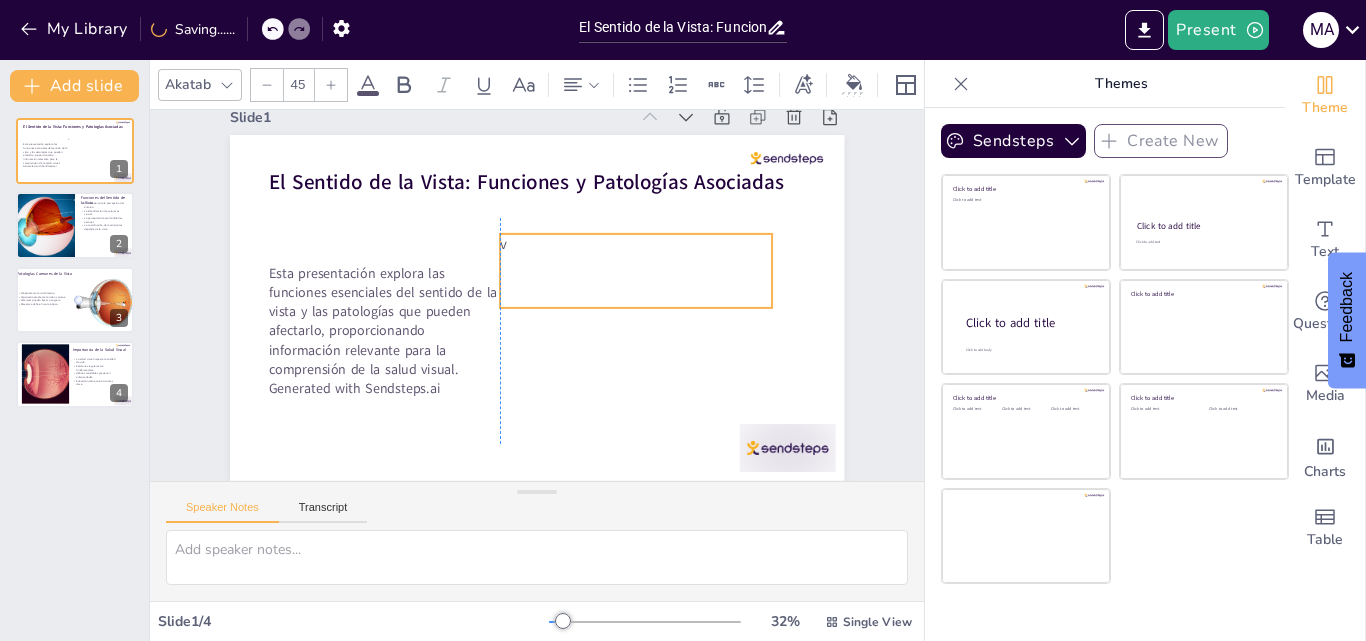 click on "v" at bounding box center [636, 271] 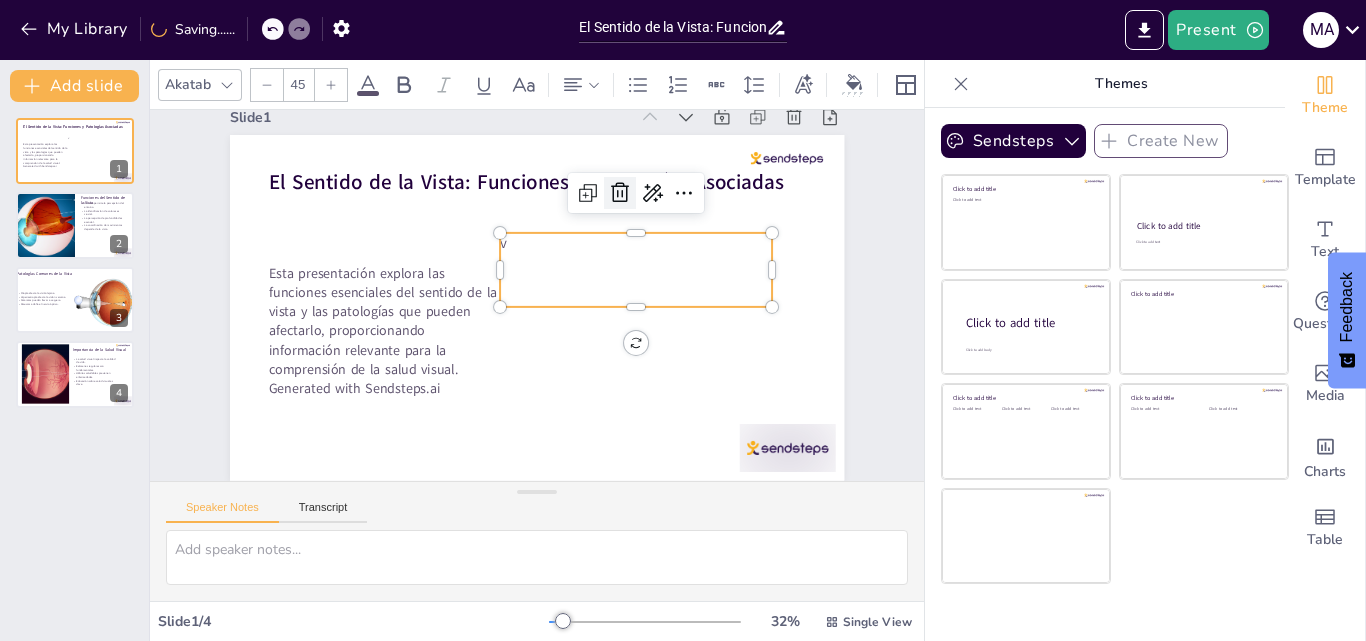 click 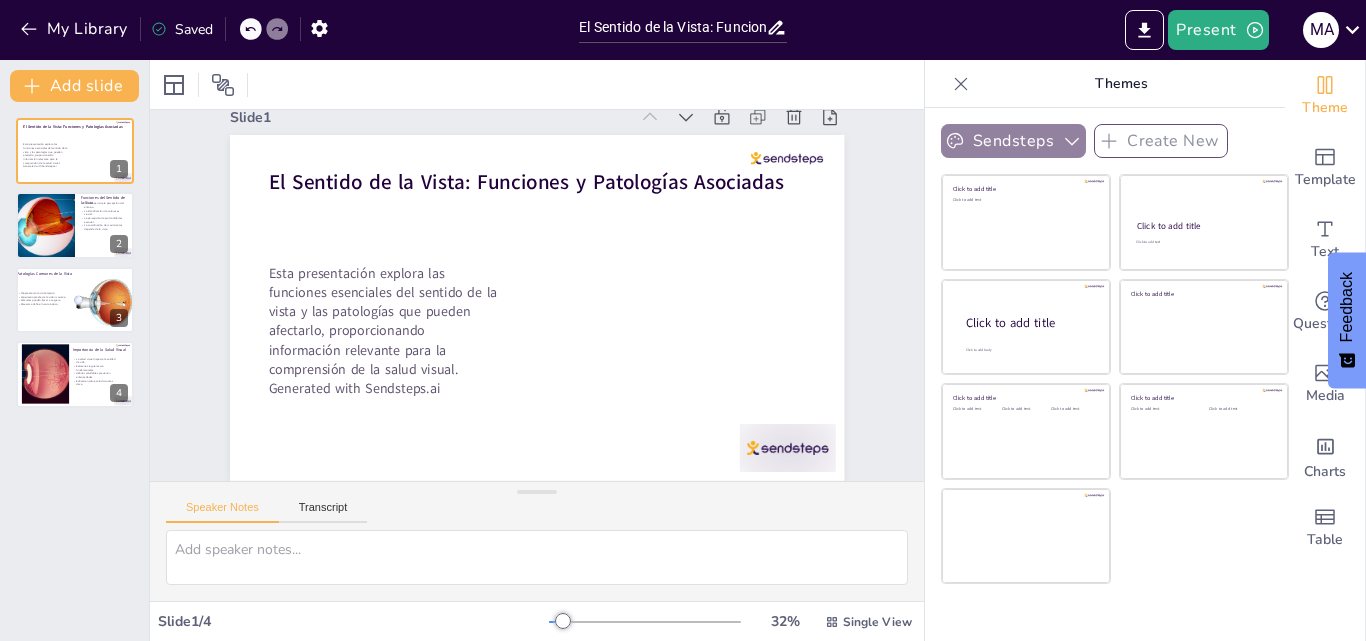 click 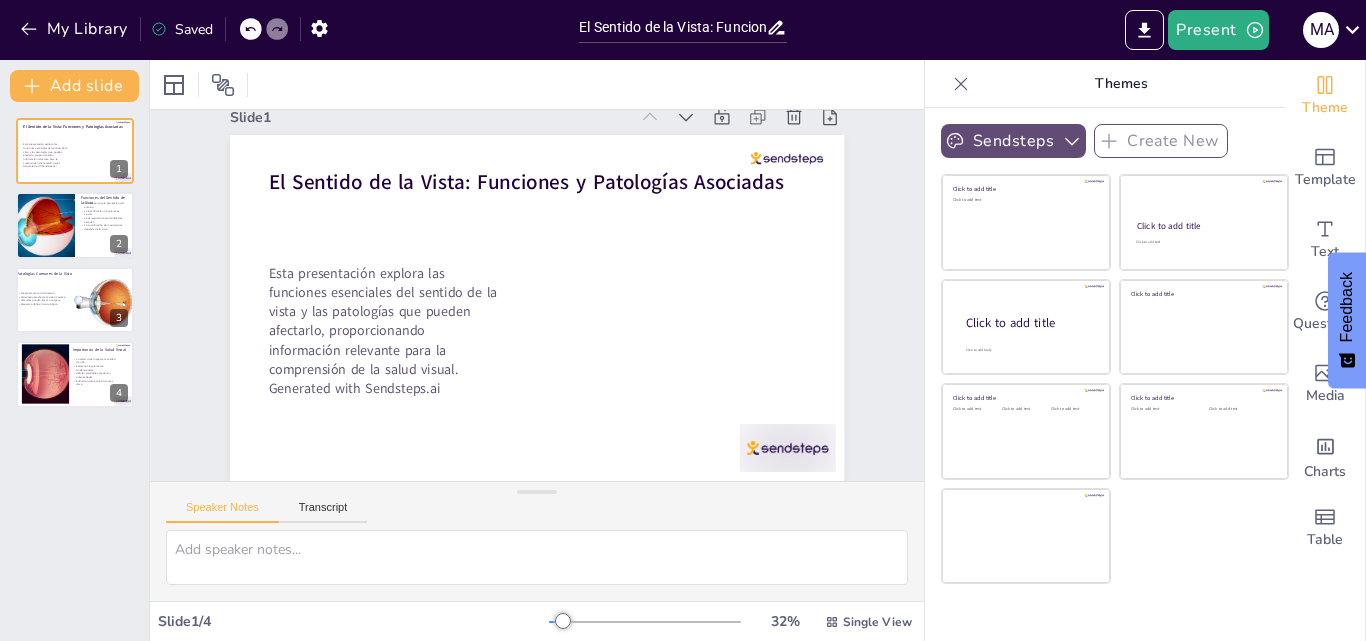 click on "Click to add title Click to add text Click to add title Click to add text Click to add title Click to add body Click to add title Click to add title Click to add text Click to add text Click to add text Click to add title Click to add text Click to add text" at bounding box center [1115, 379] 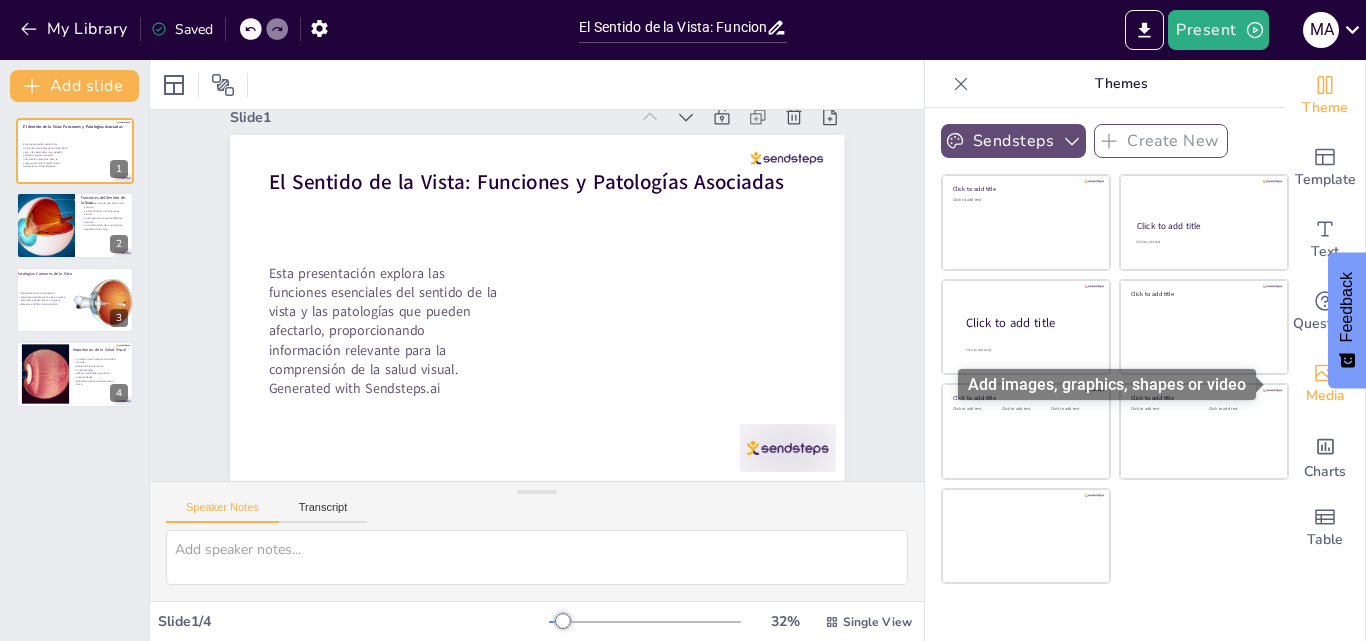 click on "Media" at bounding box center [1325, 396] 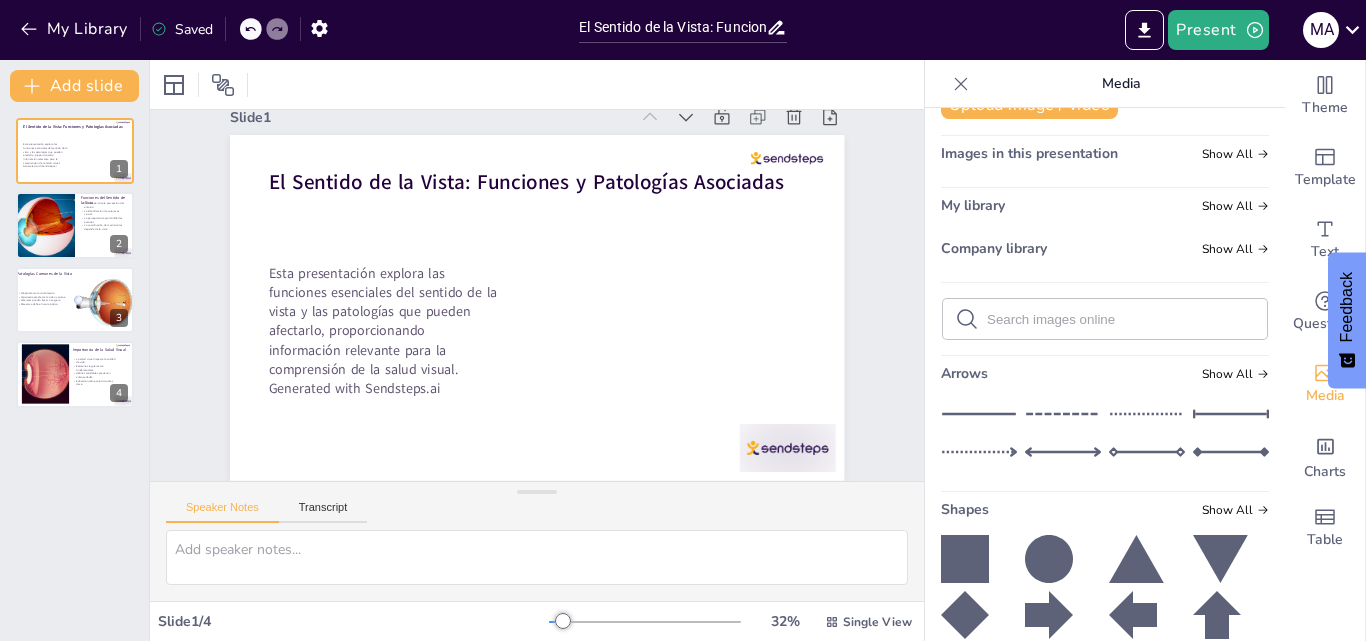 scroll, scrollTop: 0, scrollLeft: 0, axis: both 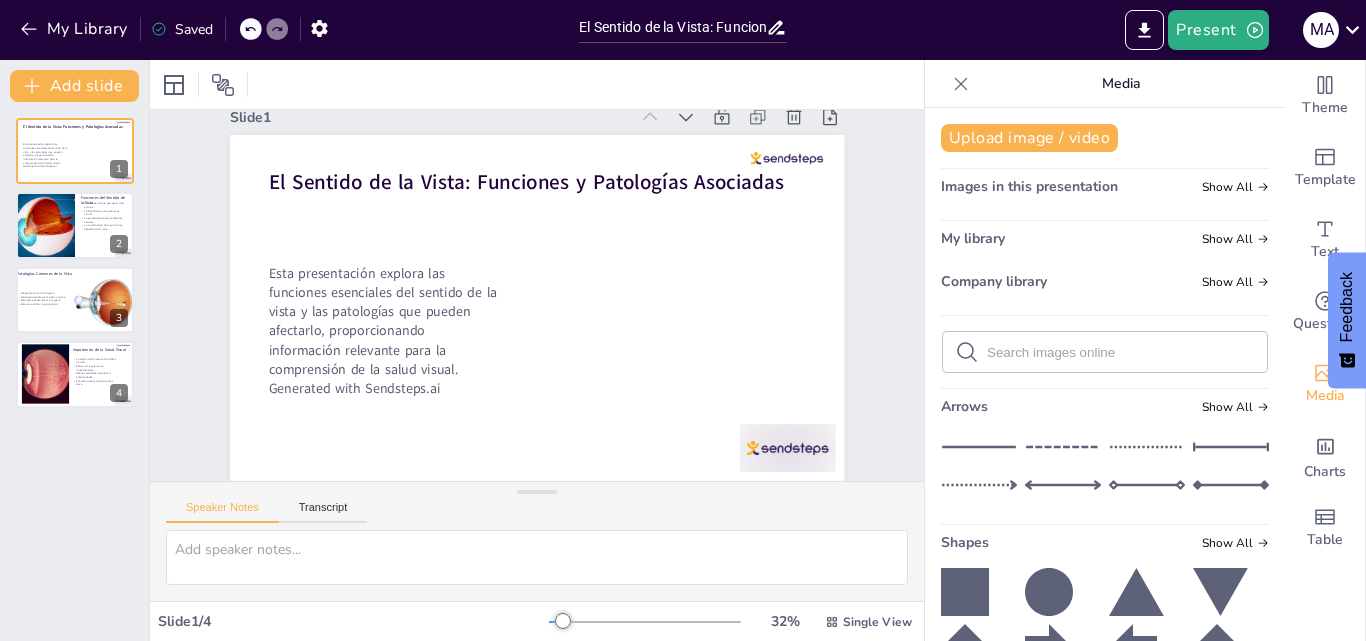 click at bounding box center (1121, 352) 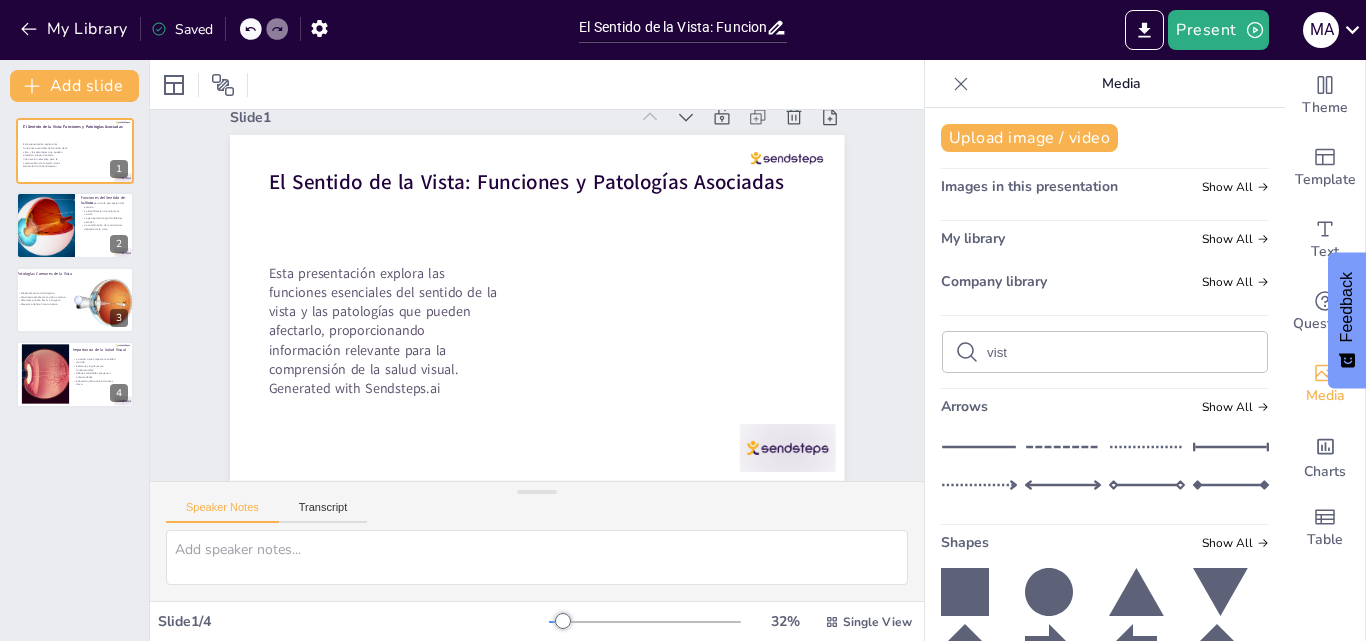 type on "vista" 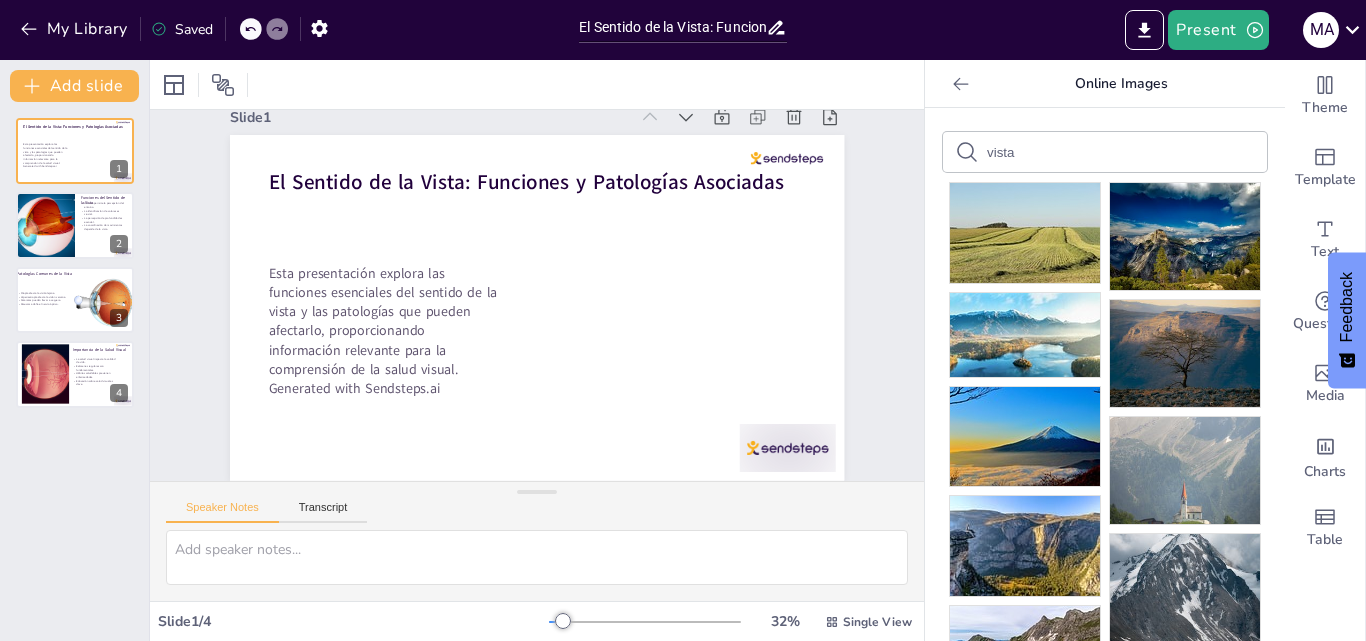 click on "vista" at bounding box center [1071, 152] 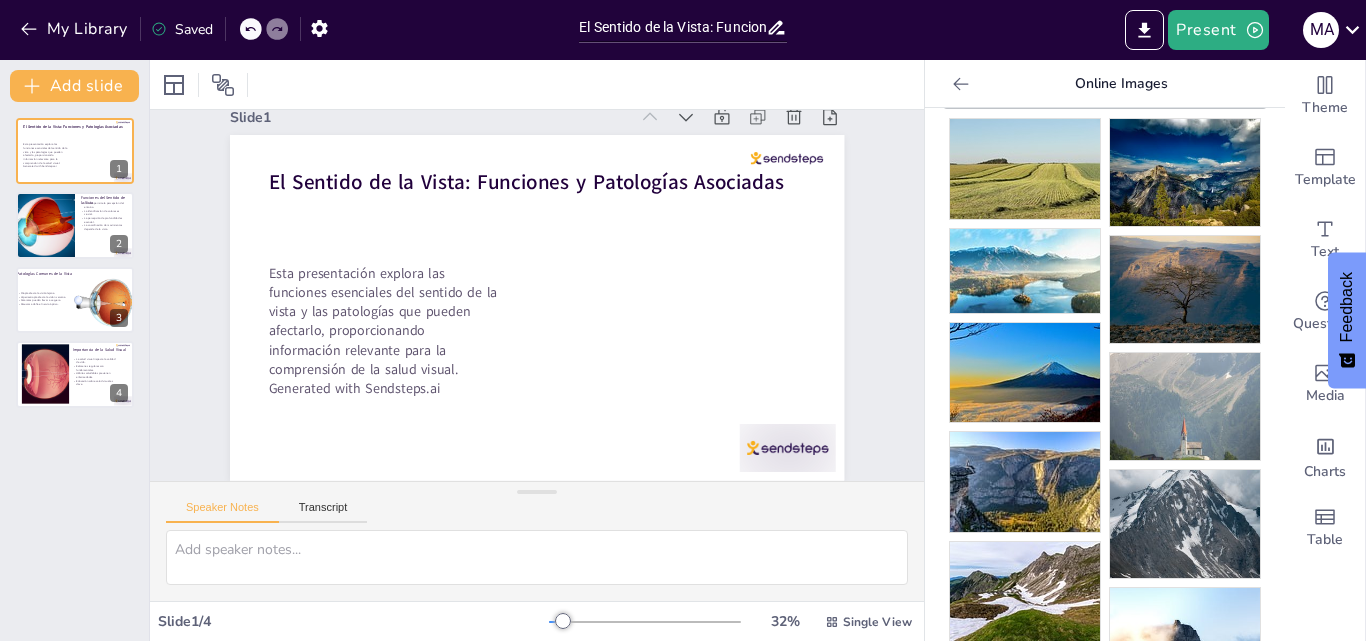 scroll, scrollTop: 0, scrollLeft: 0, axis: both 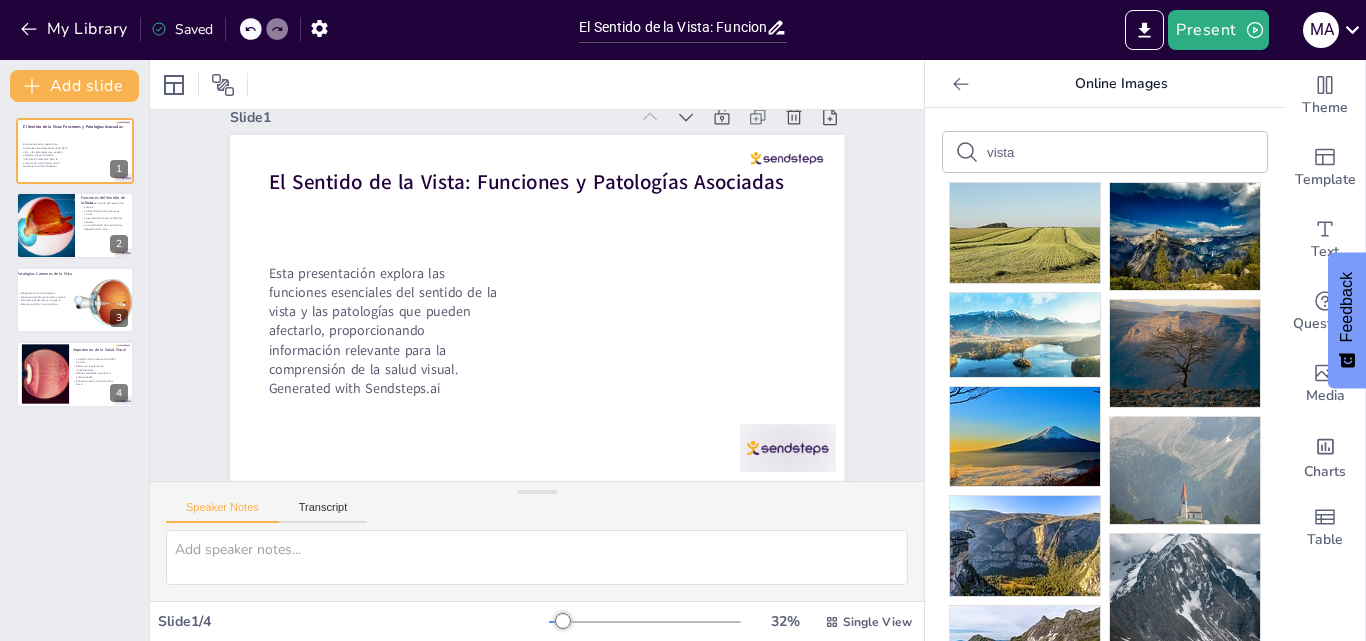 click on "vista" at bounding box center (1071, 152) 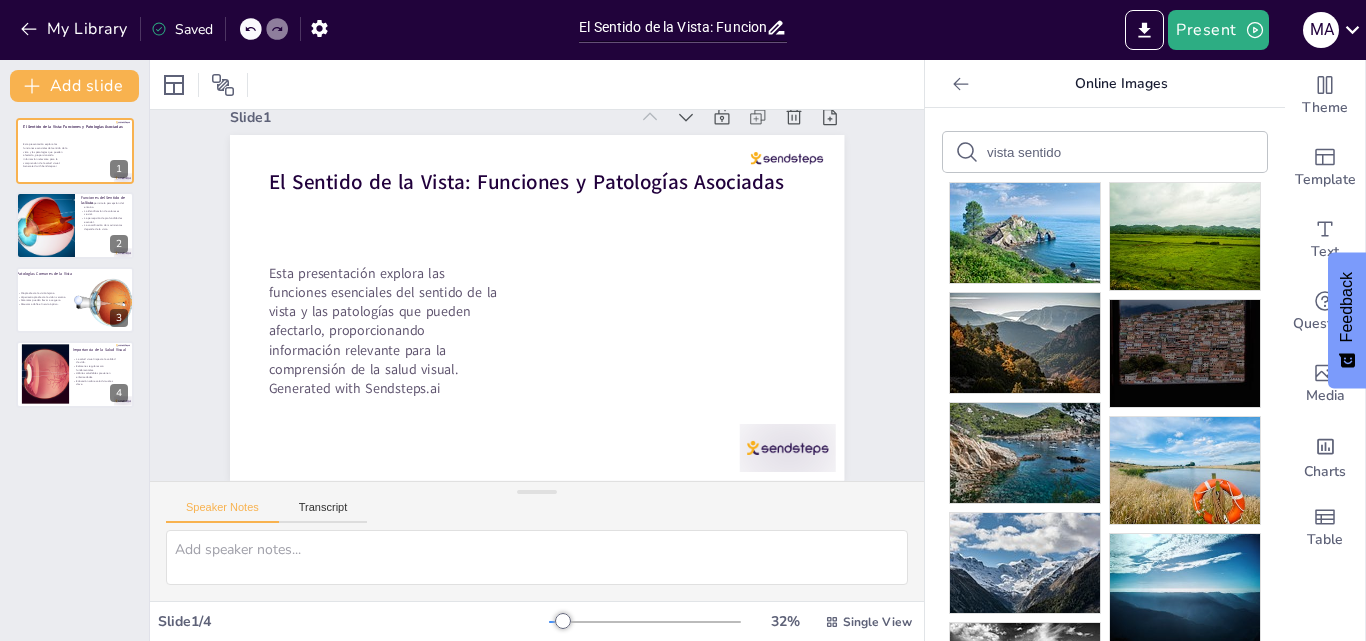 click on "vista sentido" at bounding box center [1071, 152] 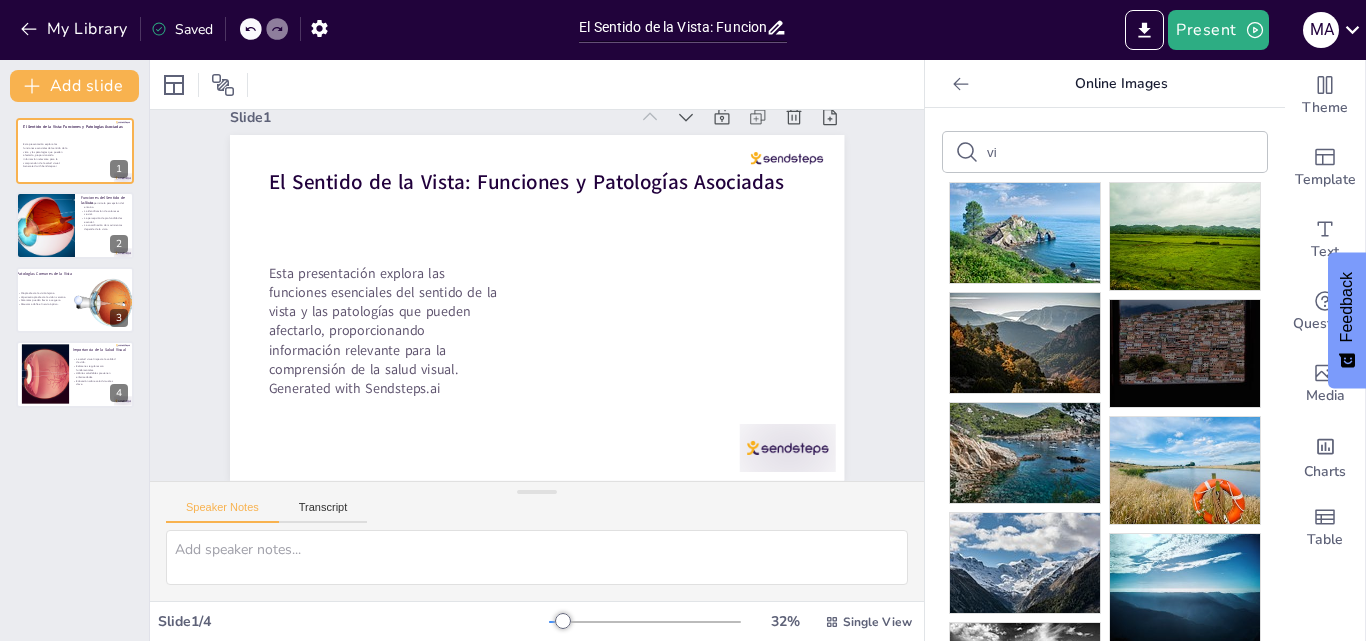 type on "v" 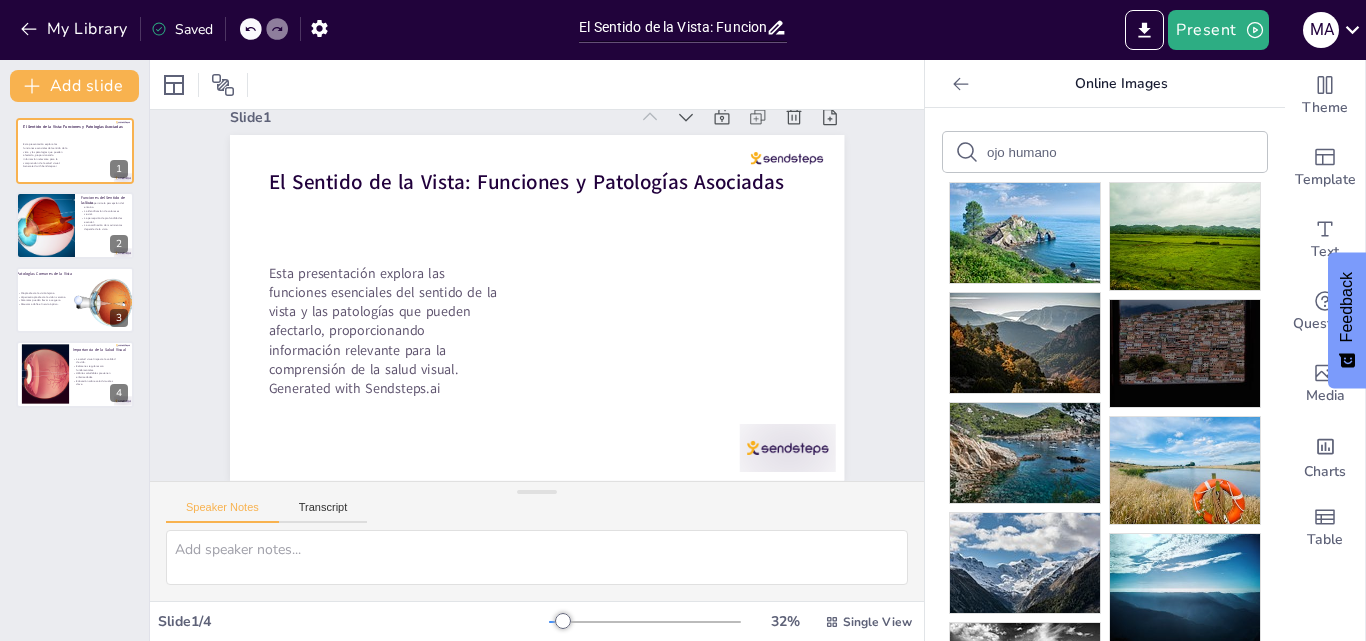type on "ojo humano" 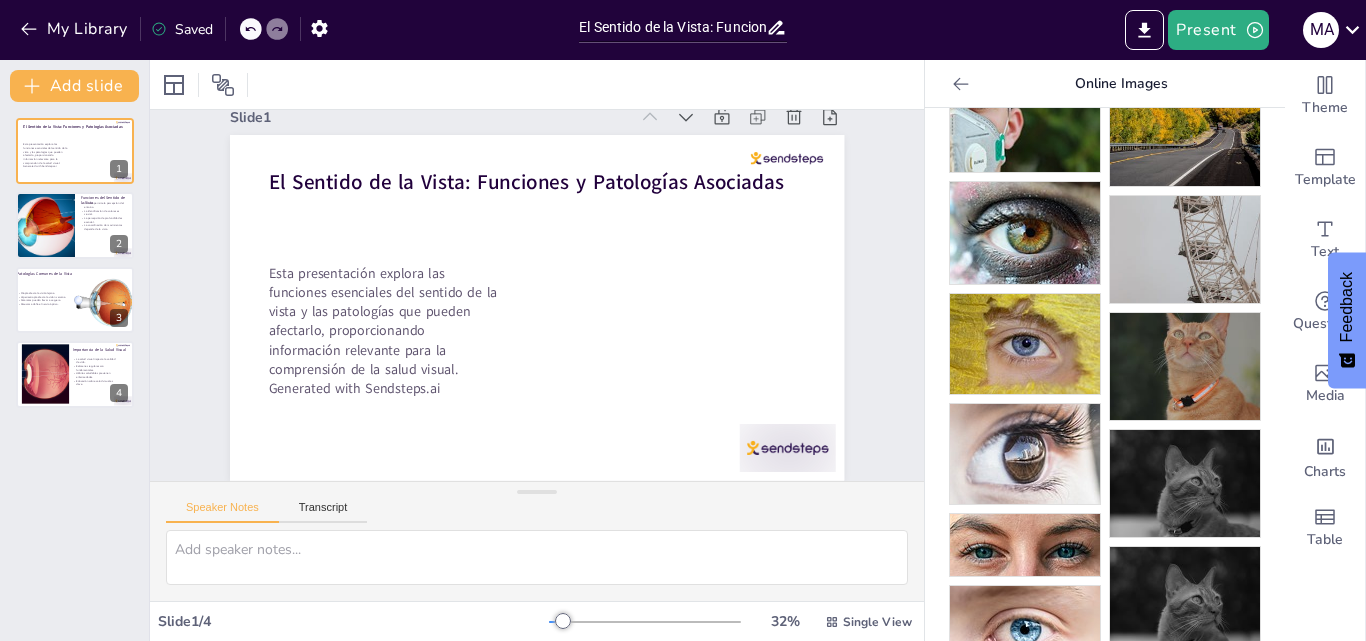 scroll, scrollTop: 500, scrollLeft: 0, axis: vertical 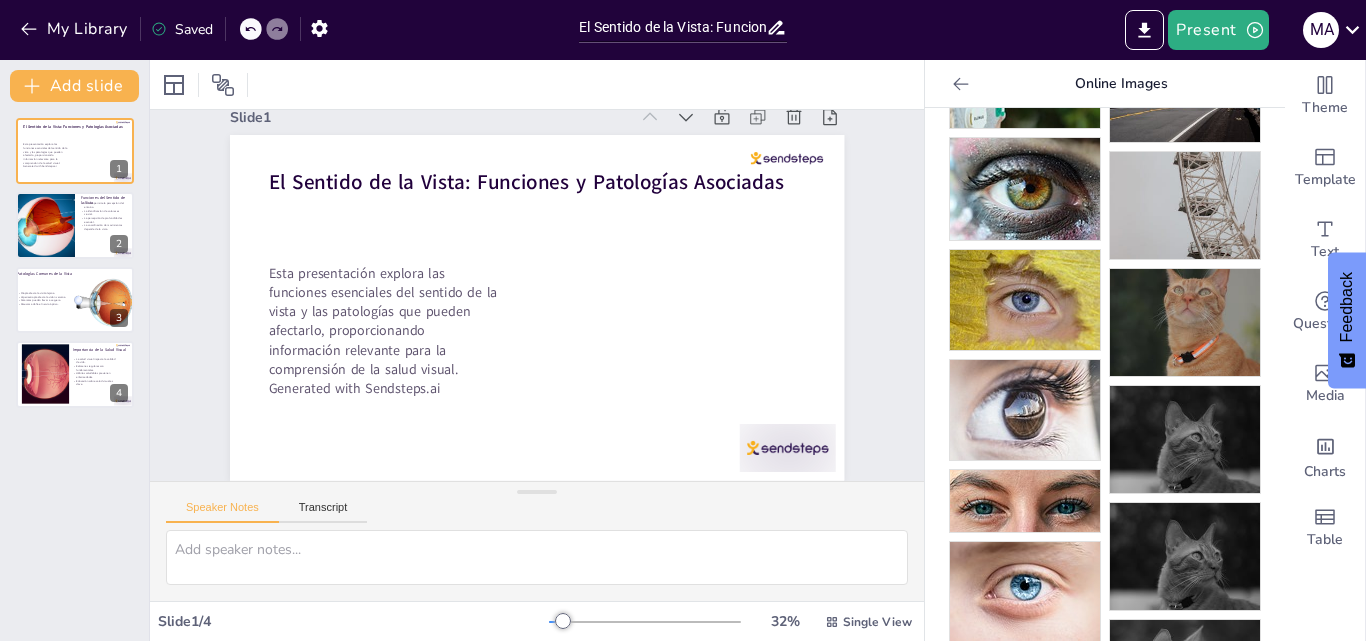 click on "ojo humano Pixabay , by [NAME] Pixabay , by [NAME] Pixabay , by [NAME] Pixabay , by [NAME] Pixabay , by [NAME] Pixabay , by [NAME] Pixabay , by [NAME] Pixabay , by [NAME] Pixabay , by [NAME] Pixabay , by [NAME] Pexels , by [NAME] Pexels , by [NAME] Pexels , by [NAME] Pexels , by [NAME] Pexels , by [NAME] Pexels , by [NAME] Pexels , by [NAME] Pexels , by [NAME] Pexels , by [NAME]" at bounding box center [1105, 374] 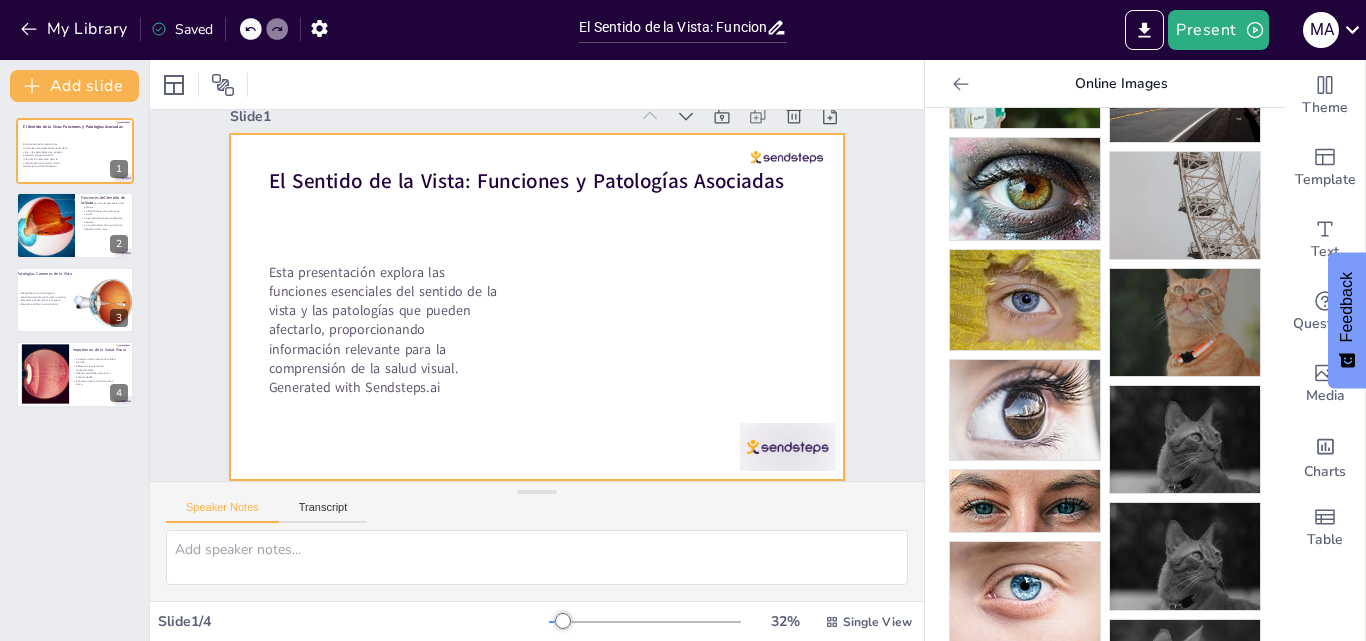 drag, startPoint x: 1012, startPoint y: 472, endPoint x: 680, endPoint y: 299, distance: 374.37015 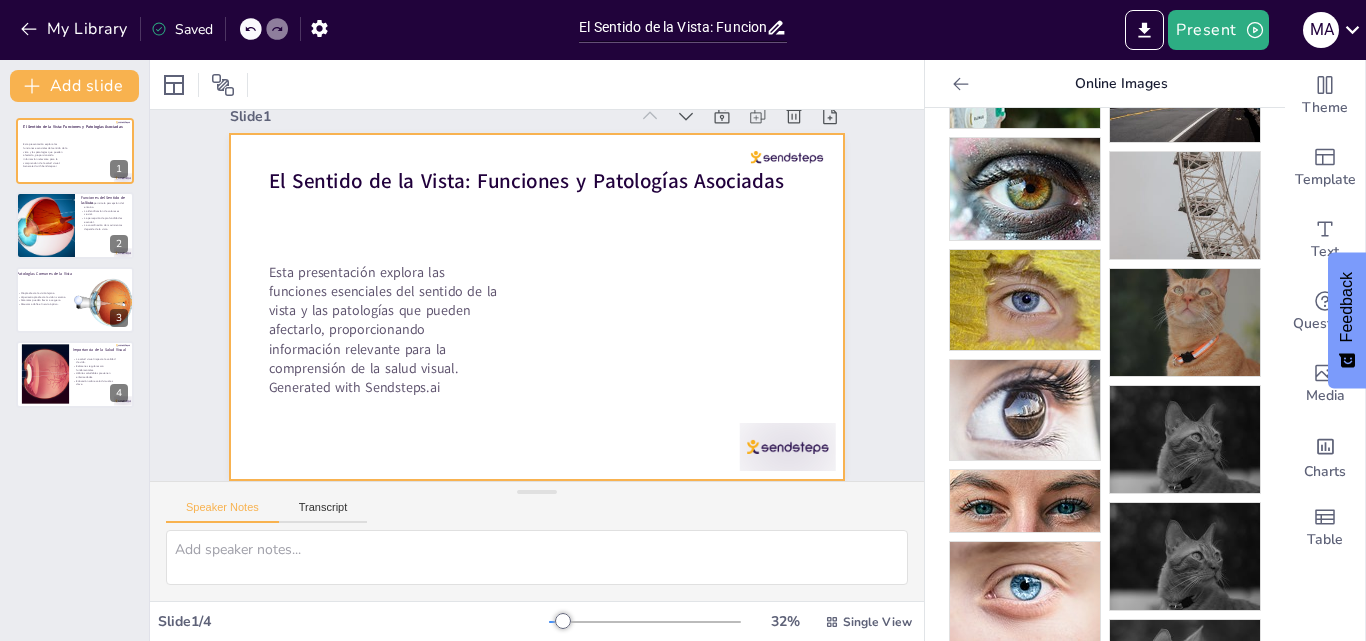 click on "Document fonts Akatab Recently used Akatab Mulish Popular fonts Lato Montserrat Open Sans Oswald Poppins Raleway Roboto Roboto Condensed Fonts A ABeeZee ADLaM Display AR One Sans Abel Abhaya Libre Aboreto Abril Fatface Abyssinica SIL Aclonica Acme Actor Adamina Advent Pro Afacad Afacad Flux Agbalumo Agdasima Agu Display Aguafina Script Akatab Akaya Kanadaka Akaya Telivigala Akronim Akshar Aladin Alata Alatsi Albert Sans Aldrich Alef L Lato M Montserrat O Open Sans Oswald P Poppins R Raleway Roboto Roboto Condensed Add slide El Sentido de la Vista: Funciones y Patologías Asociadas Esta presentación explora las funciones esenciales del sentido de la vista y las patologías que pueden afectarlo, proporcionando información relevante para la comprensión de la salud visual. Generated with Sendsteps.ai 1 Funciones del Sentido de la Vista La vista permite la percepción del entorno. La identificación de colores es crucial. La percepción de profundidad es esencial. 2 Patologías Comunes de la Vista 3 4 Slide  1" at bounding box center [683, 350] 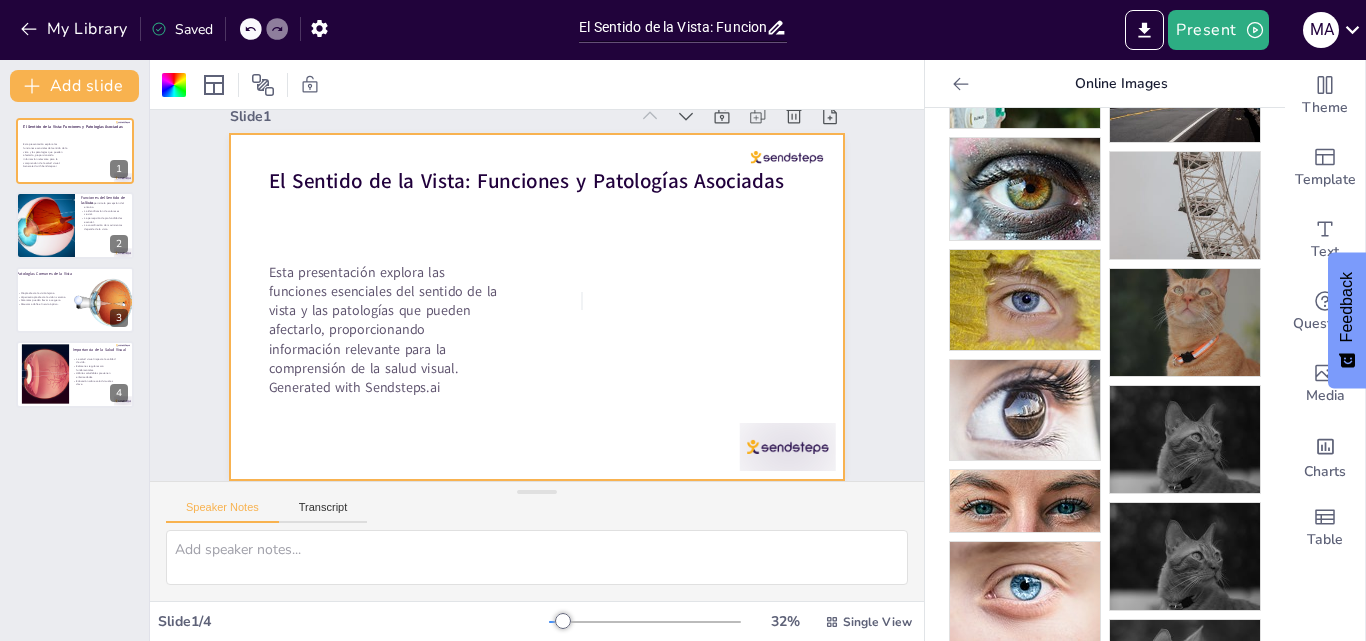 drag, startPoint x: 585, startPoint y: 237, endPoint x: 583, endPoint y: 248, distance: 11.18034 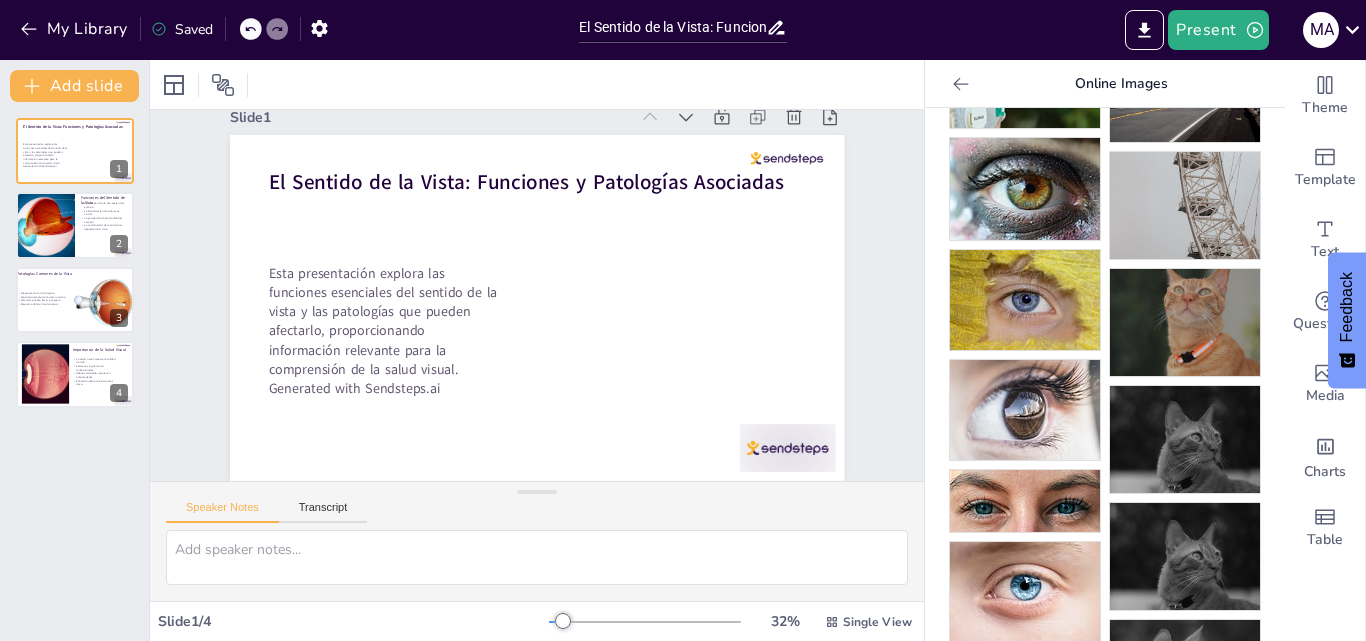 click at bounding box center (535, 308) 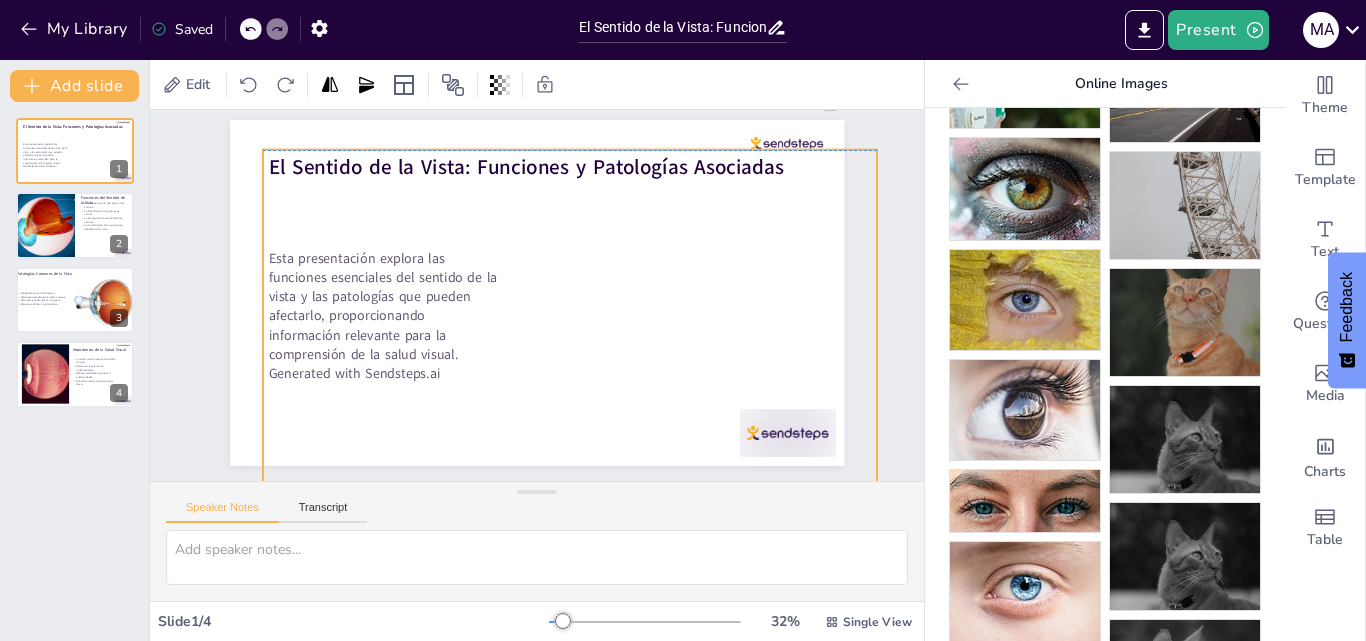 drag, startPoint x: 566, startPoint y: 266, endPoint x: 607, endPoint y: 286, distance: 45.617977 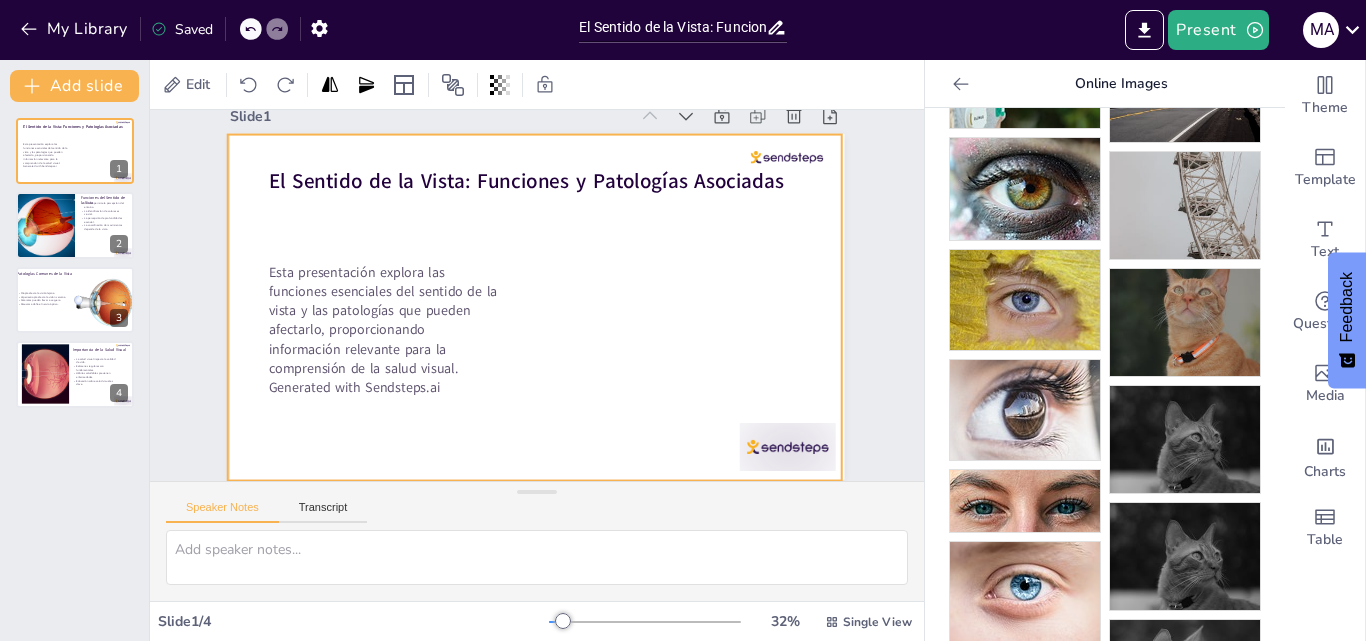 drag, startPoint x: 563, startPoint y: 258, endPoint x: 524, endPoint y: 226, distance: 50.447994 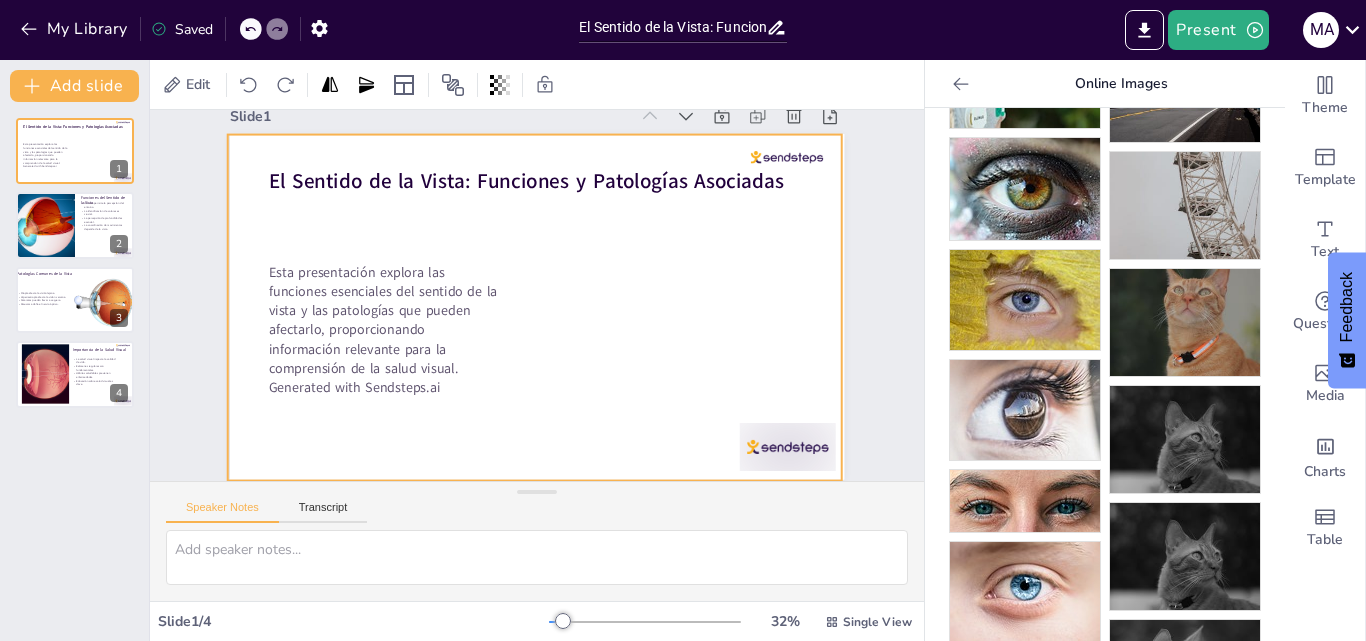 click at bounding box center [534, 307] 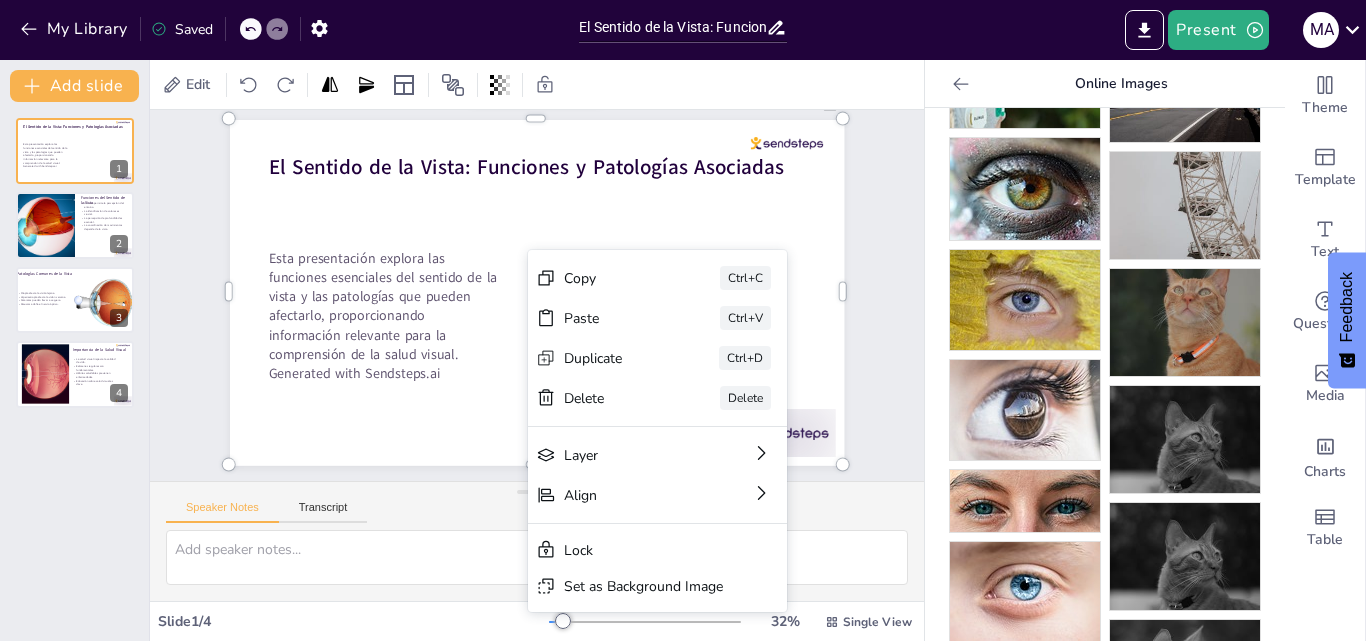 drag, startPoint x: 536, startPoint y: 255, endPoint x: 541, endPoint y: 202, distance: 53.235325 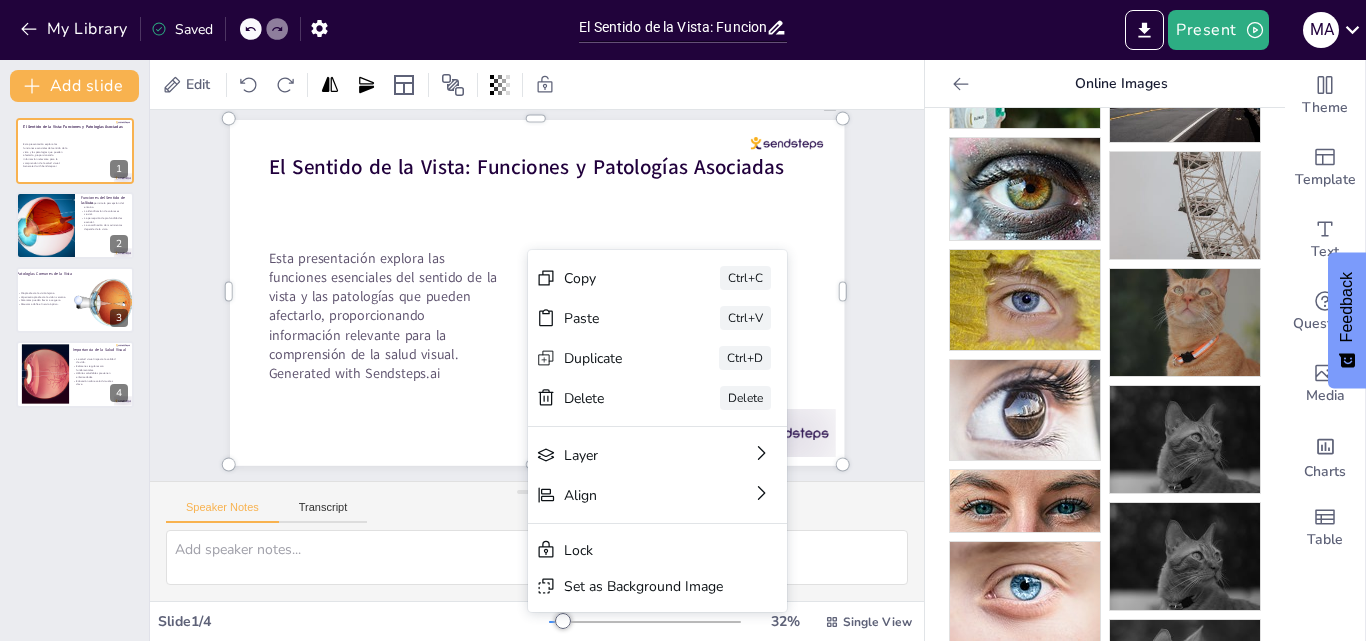 click on "El Sentido de la Vista: Funciones y Patologías Asociadas" at bounding box center (544, 167) 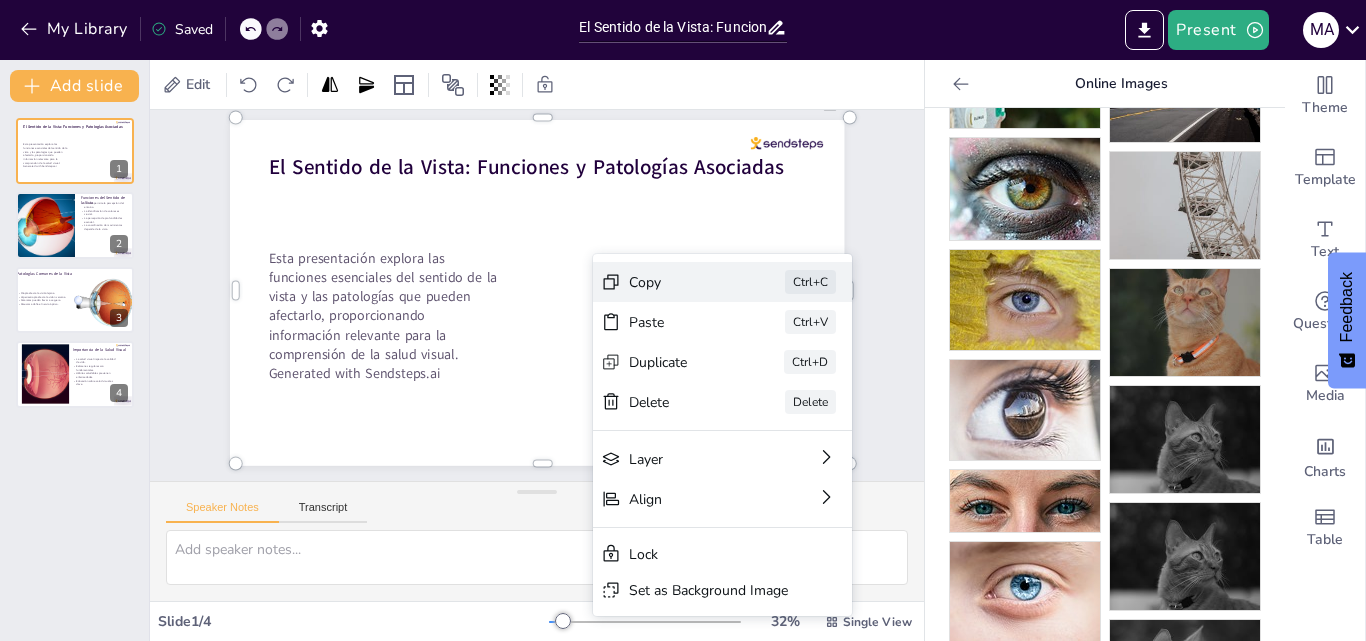 click 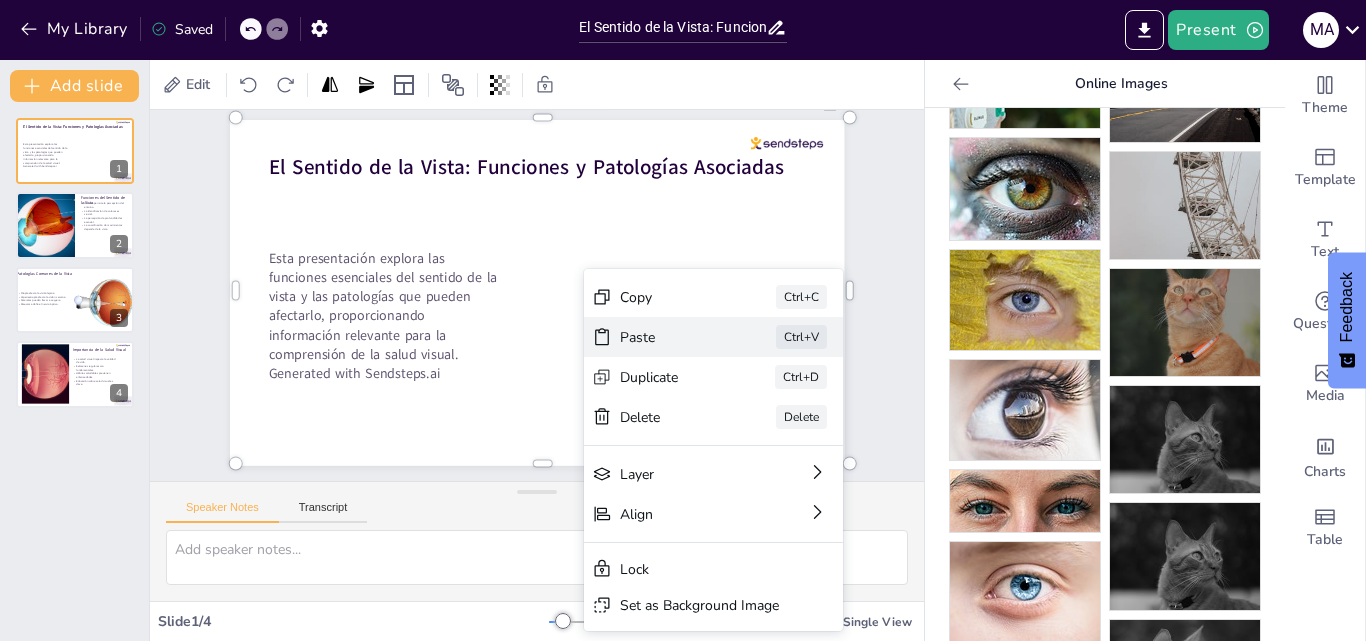 click on "Paste" at bounding box center (820, 447) 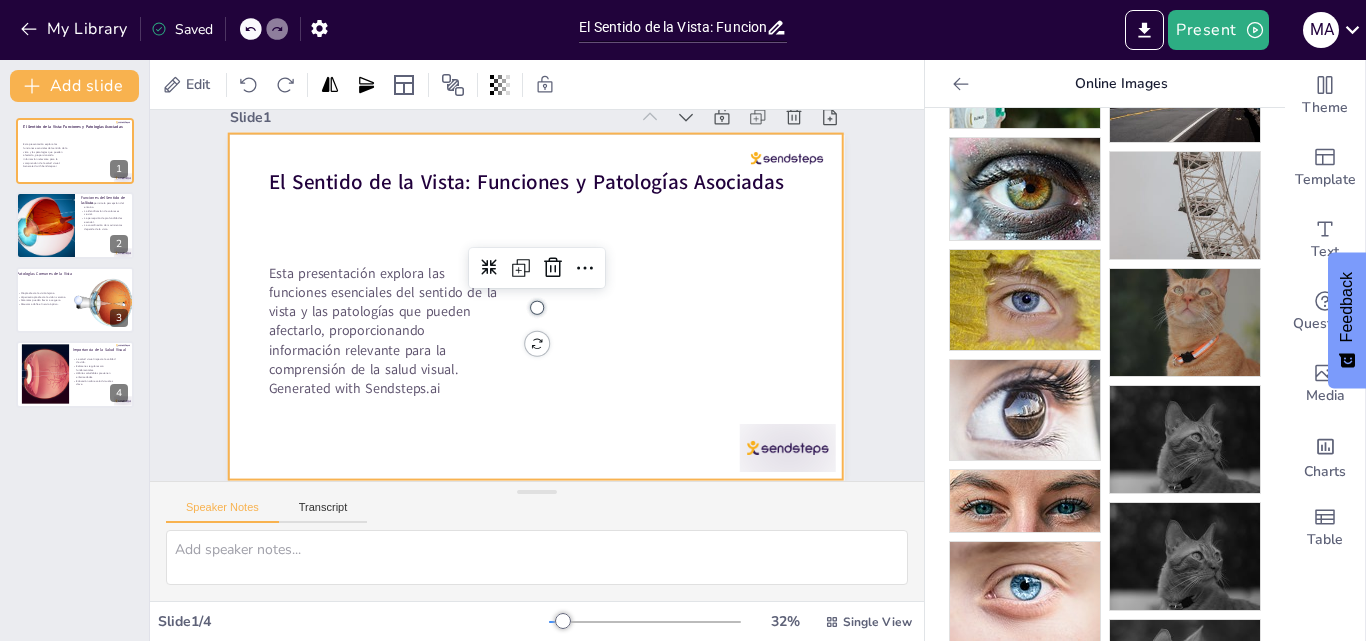 drag, startPoint x: 695, startPoint y: 326, endPoint x: 677, endPoint y: 326, distance: 18 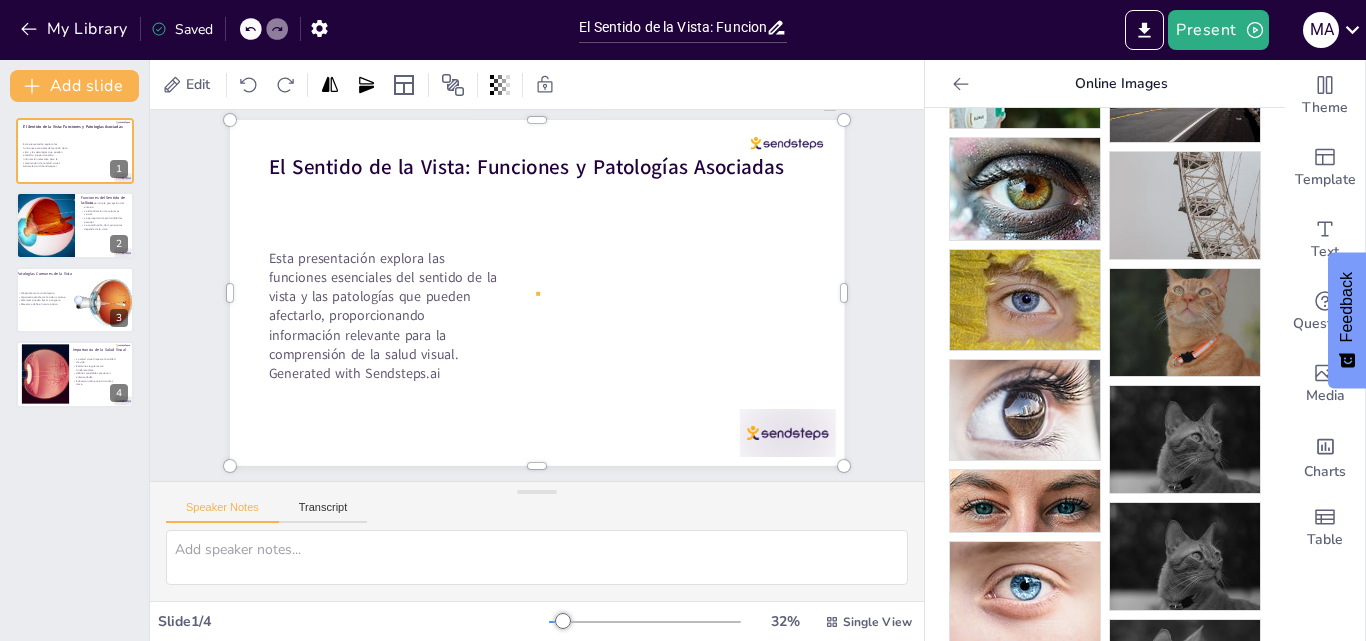 click at bounding box center [961, 84] 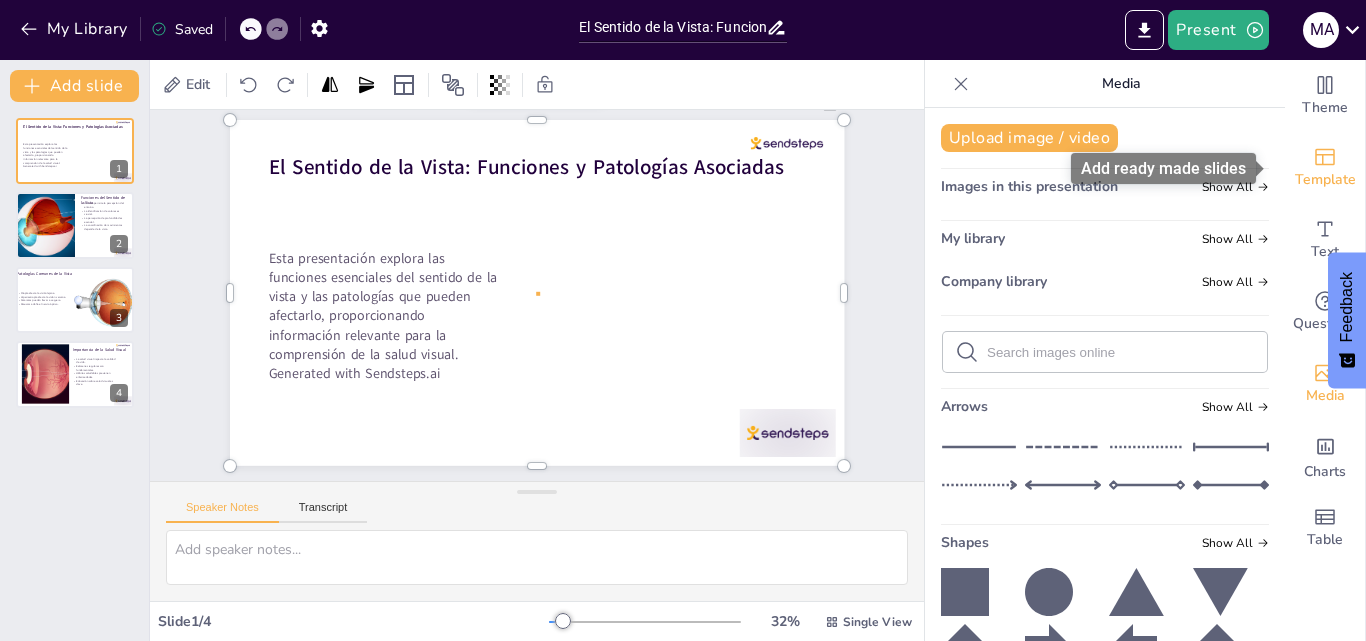 click on "Template" at bounding box center [1325, 180] 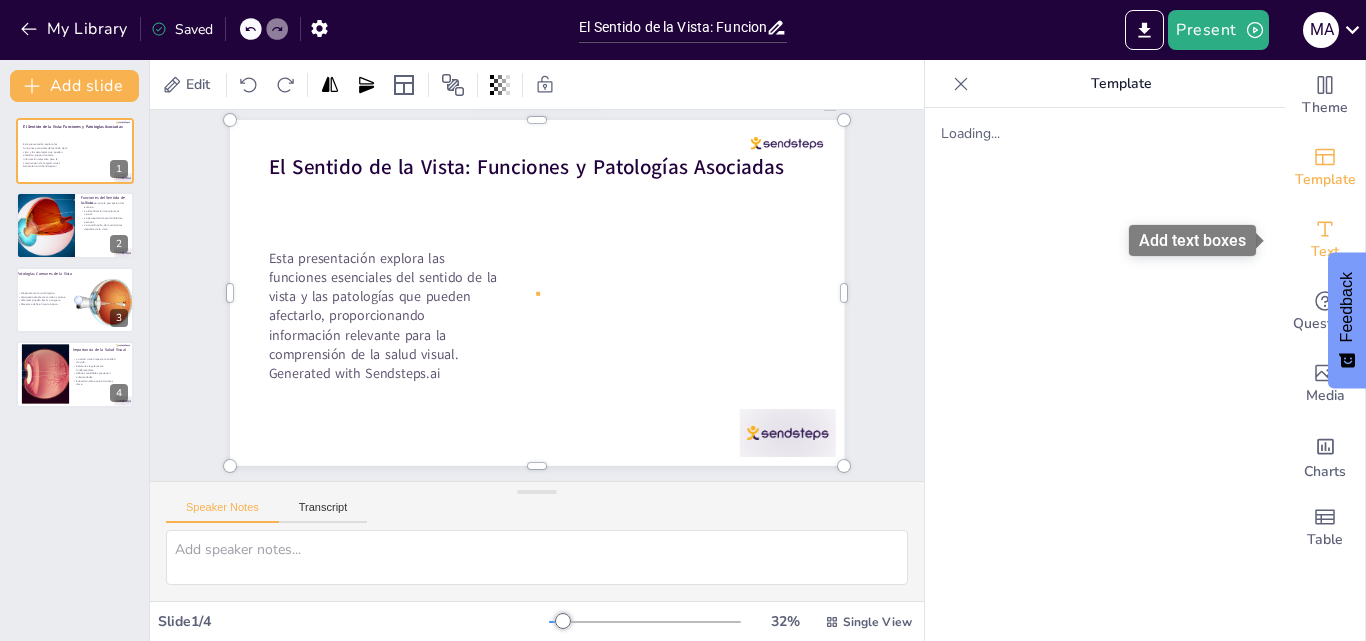 click 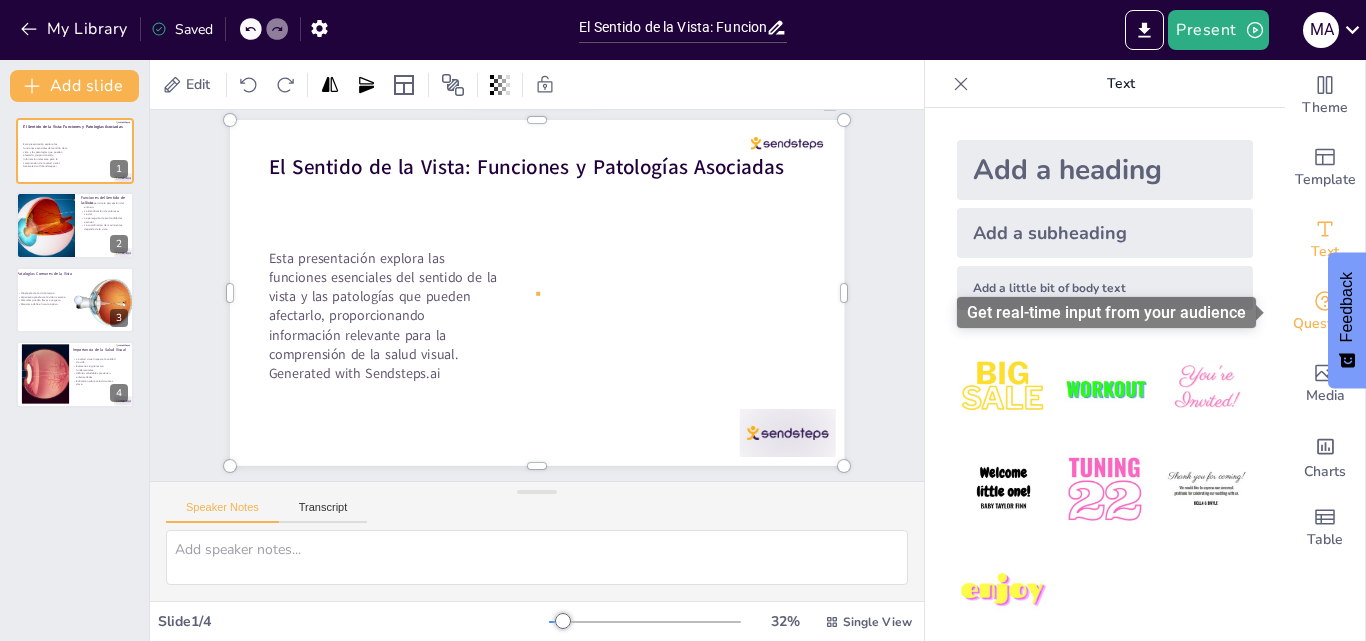 click on "Questions" at bounding box center (1325, 312) 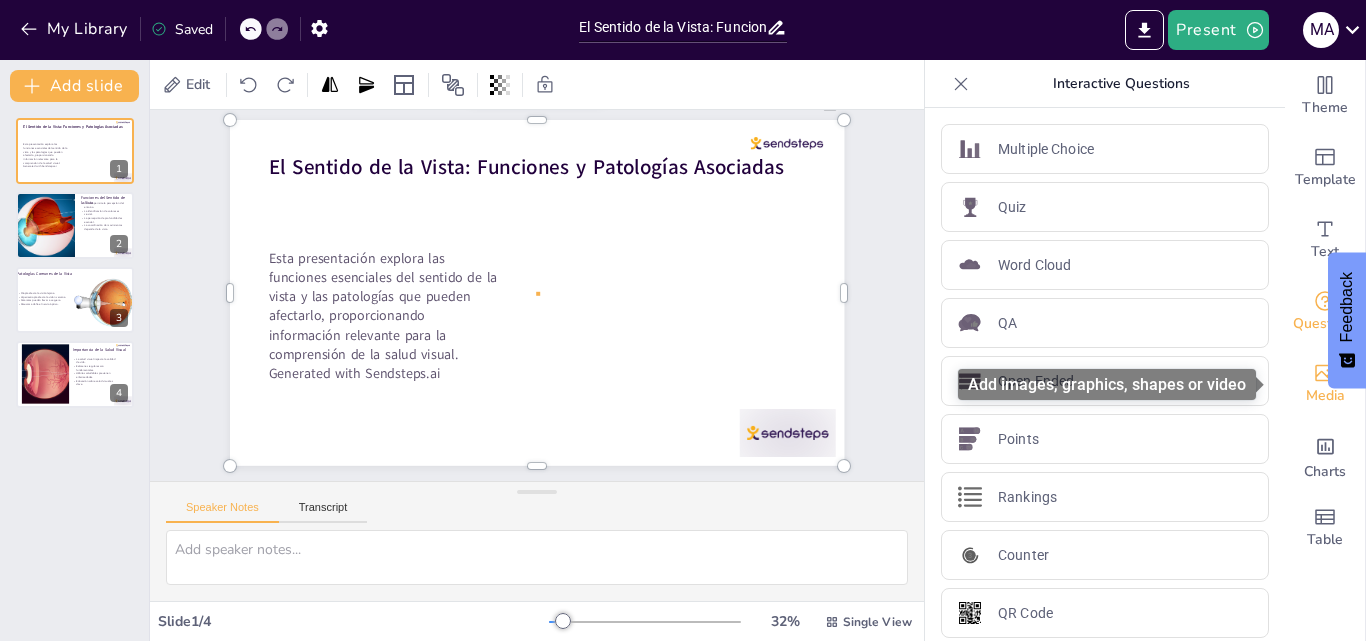 click on "Media" at bounding box center (1325, 384) 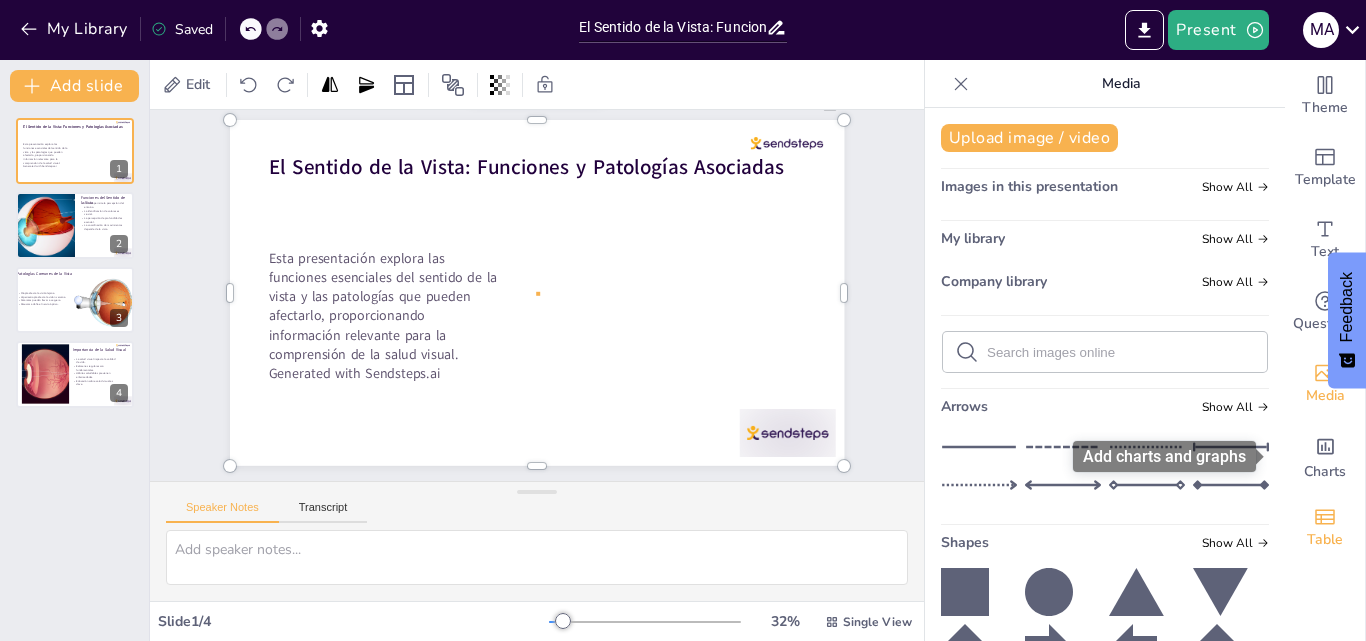 drag, startPoint x: 1310, startPoint y: 485, endPoint x: 1314, endPoint y: 499, distance: 14.56022 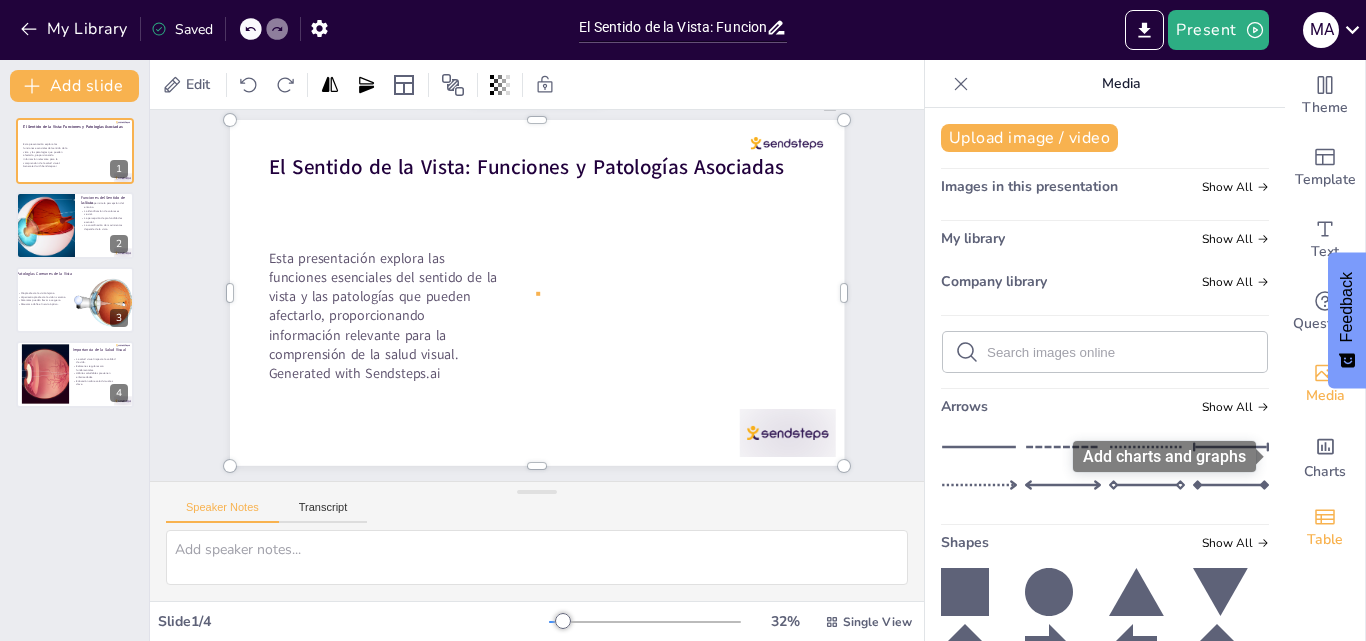 click on "Charts" at bounding box center [1325, 456] 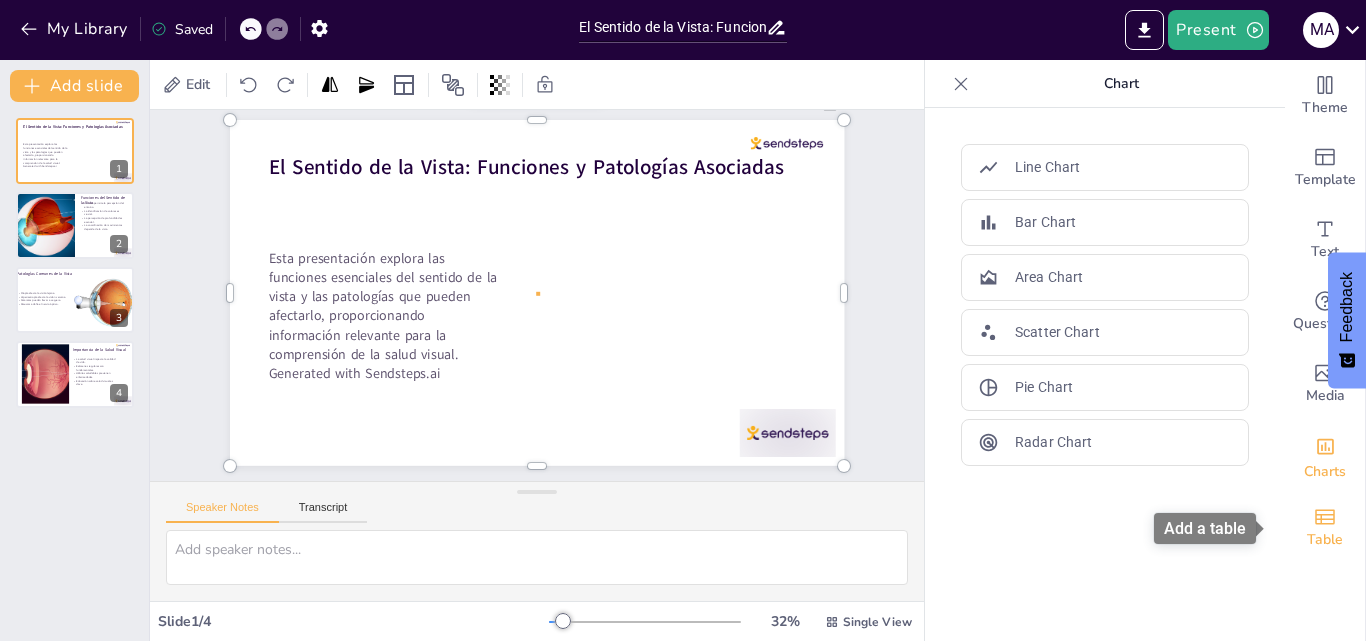 click 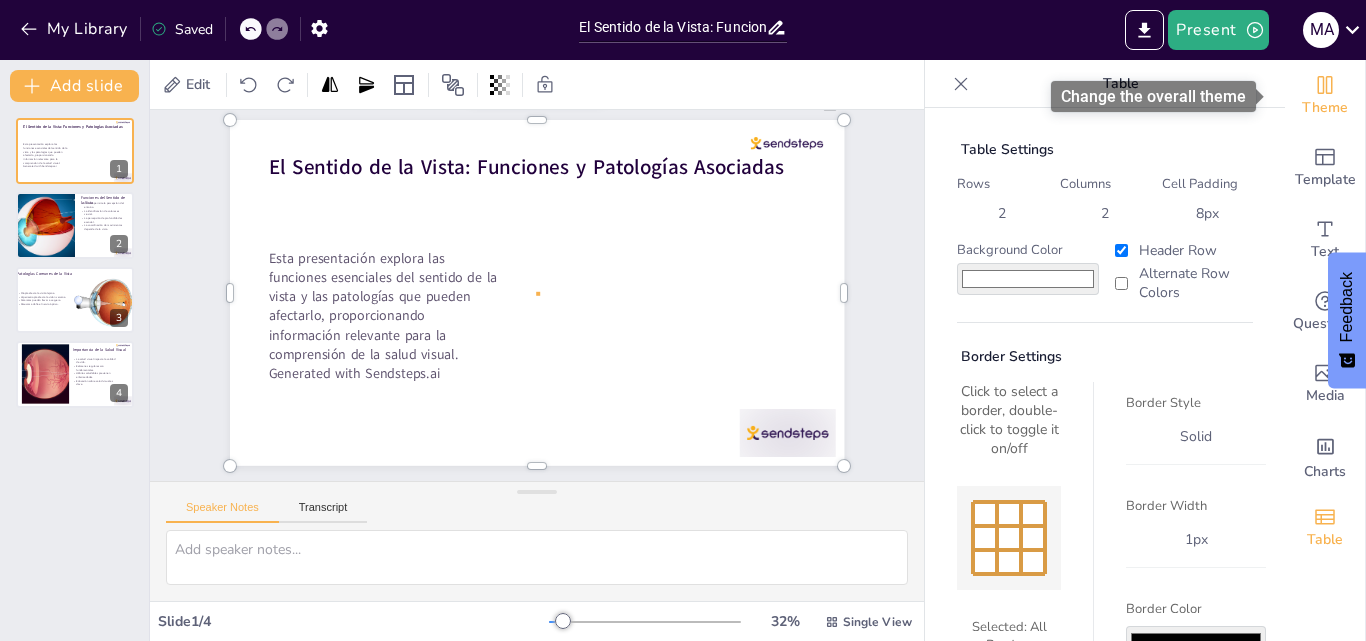 click on "Theme" at bounding box center (1325, 108) 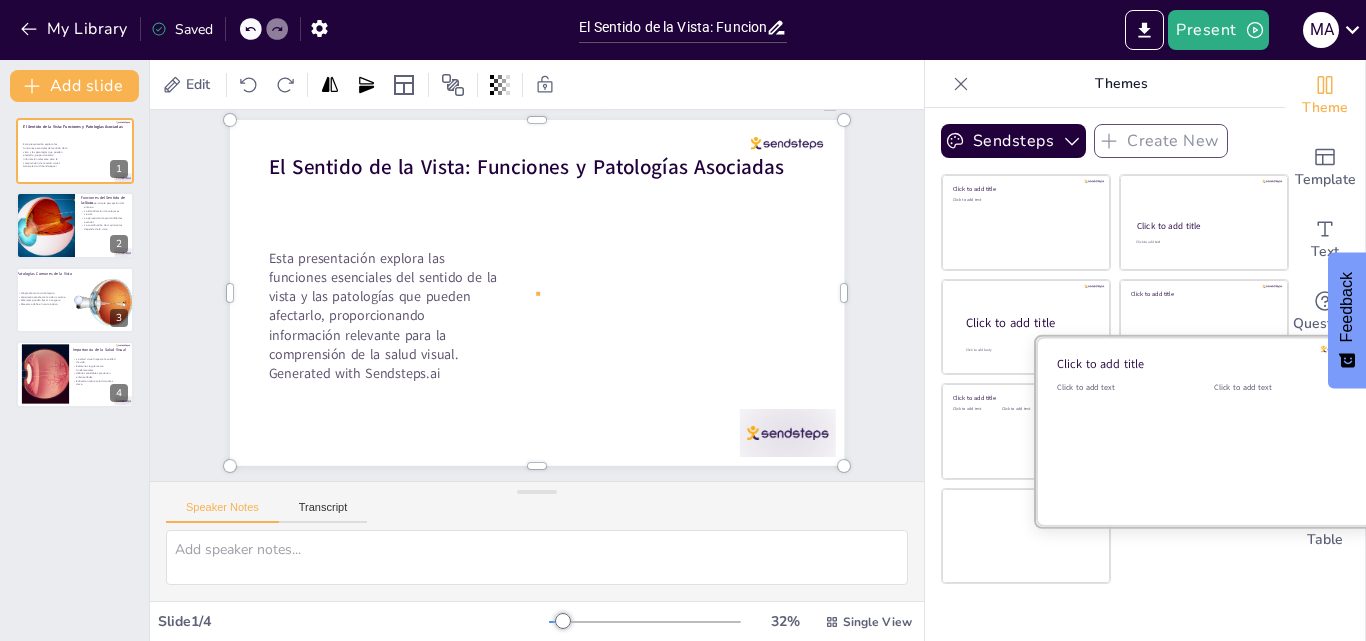 click at bounding box center [1204, 431] 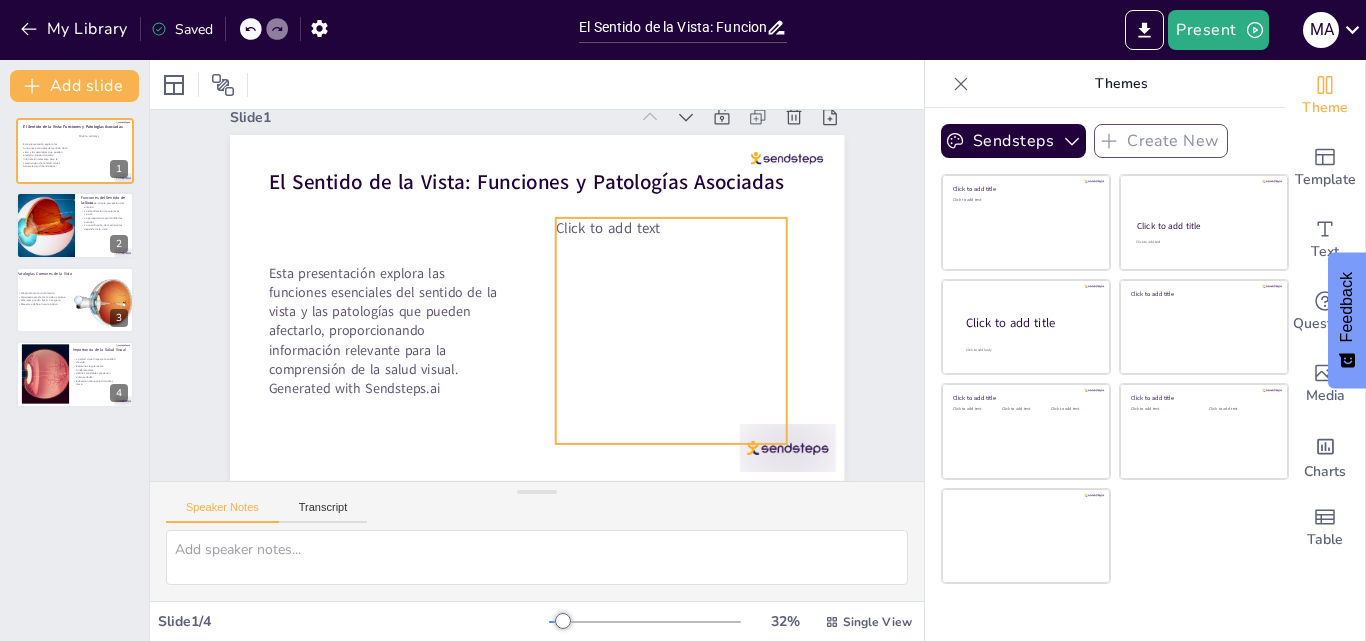 click on "Click to add text" at bounding box center [671, 228] 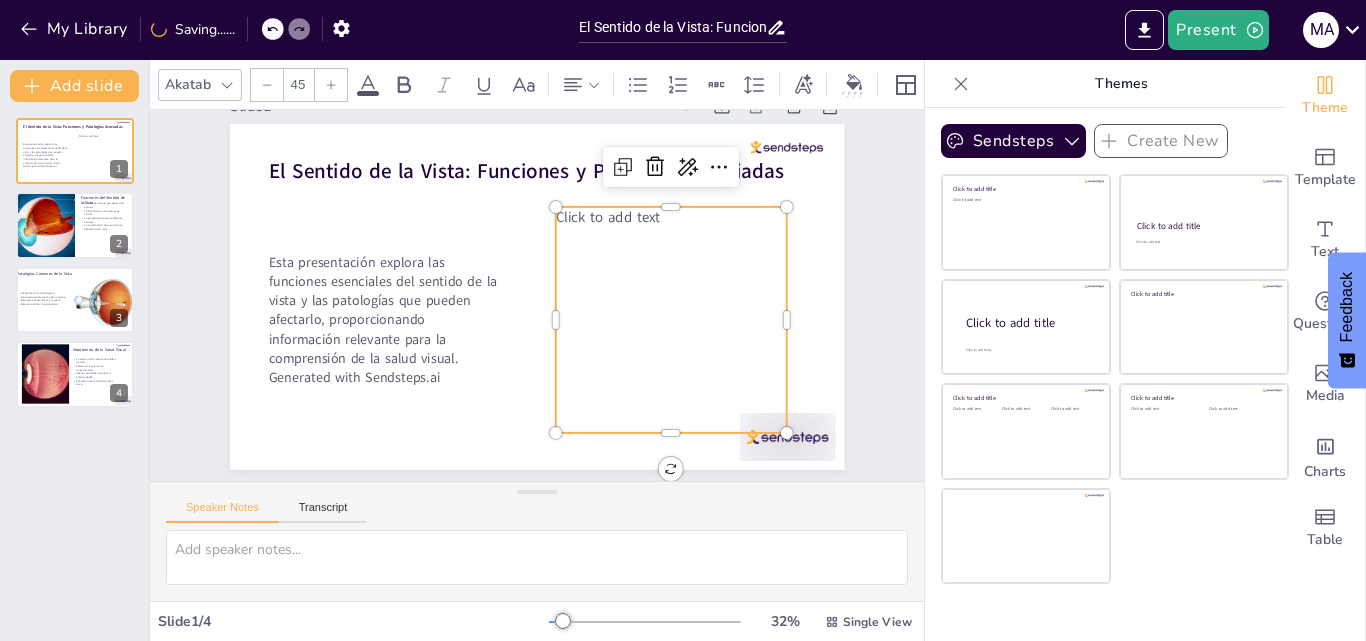 click on "Click to add text" at bounding box center (671, 217) 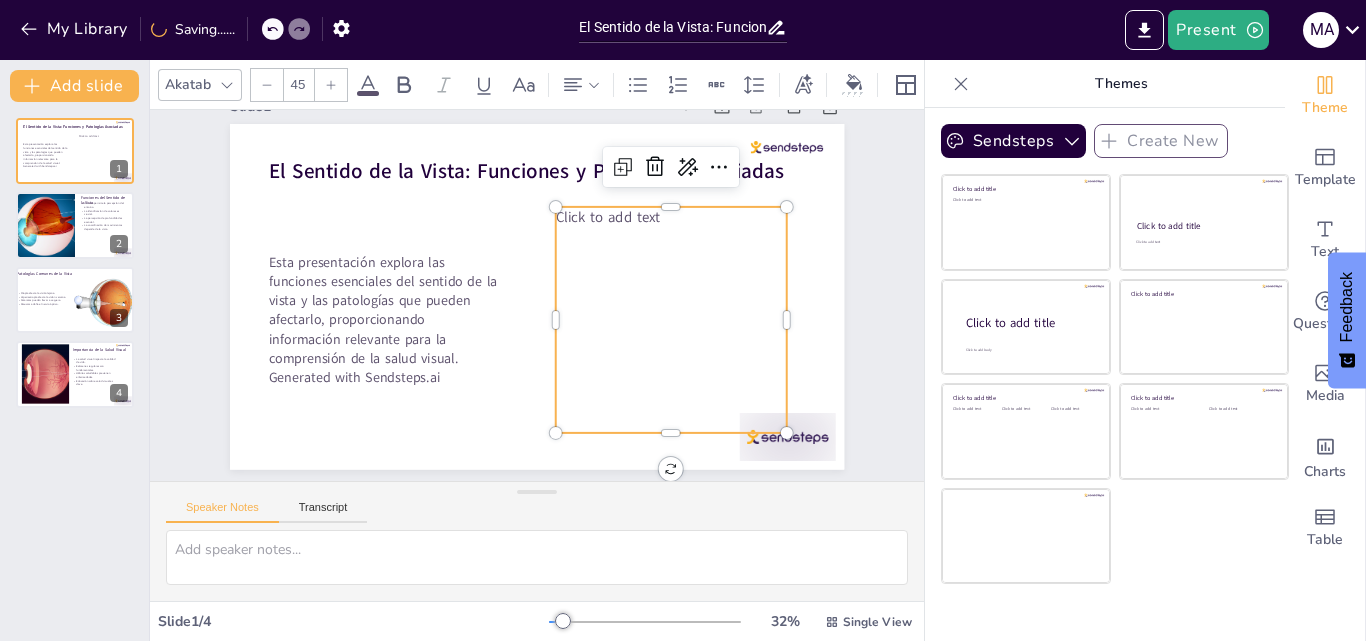 click on "Click to add text" at bounding box center [608, 217] 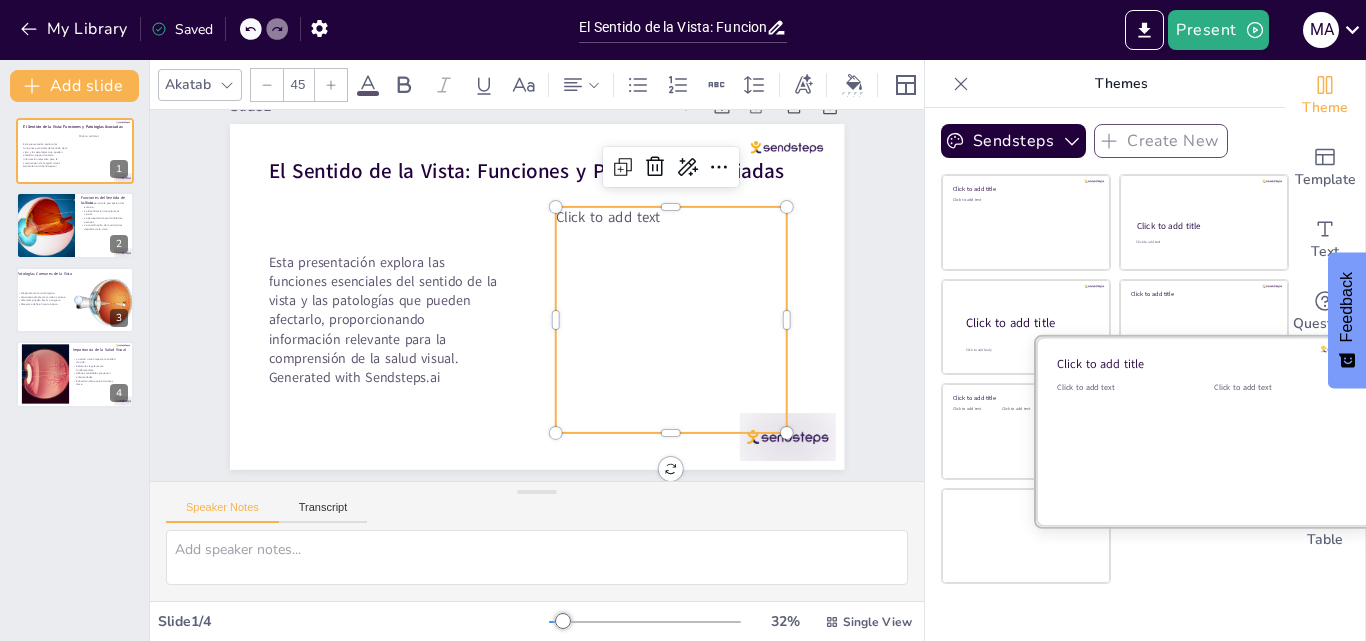 click on "Click to add text" at bounding box center (1277, 444) 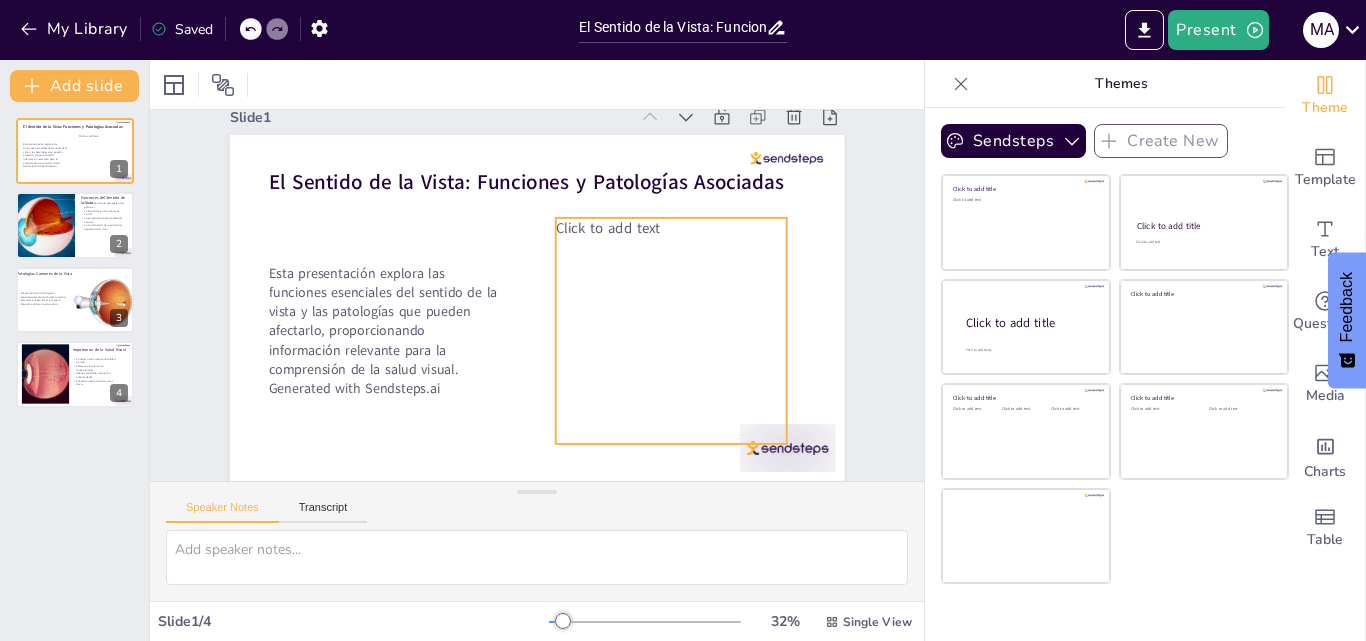 click on "Click to add text" at bounding box center [671, 228] 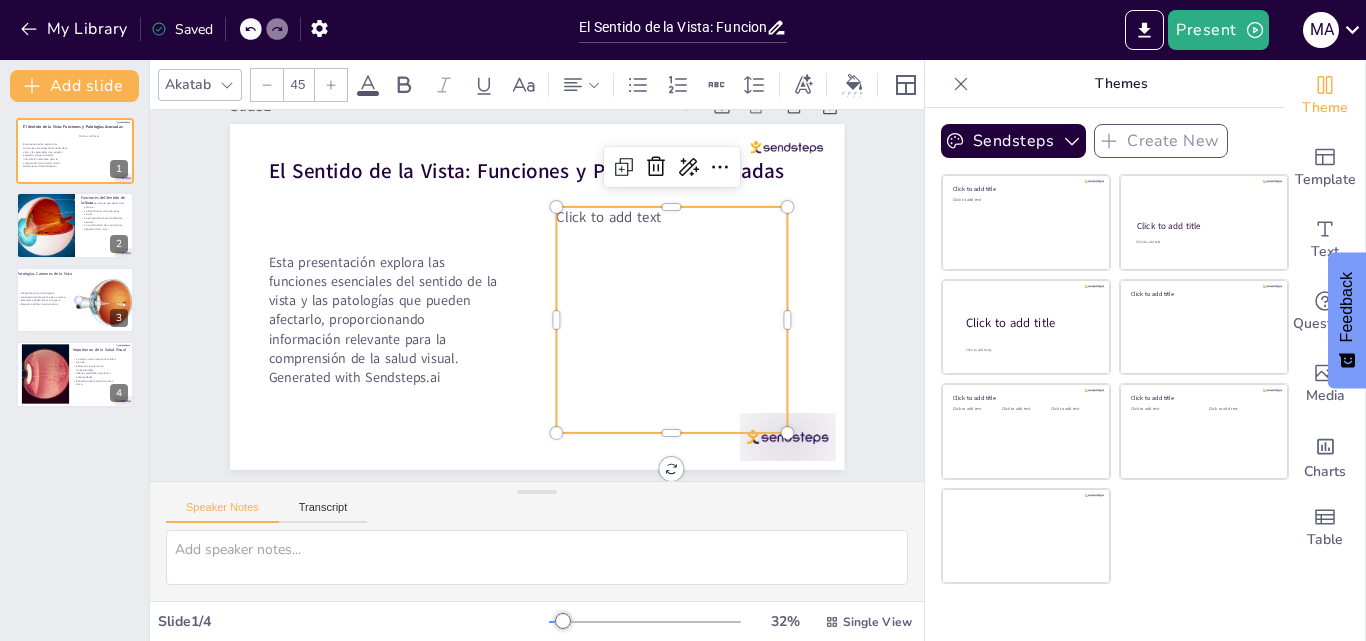 click on "Click to add text" at bounding box center [671, 217] 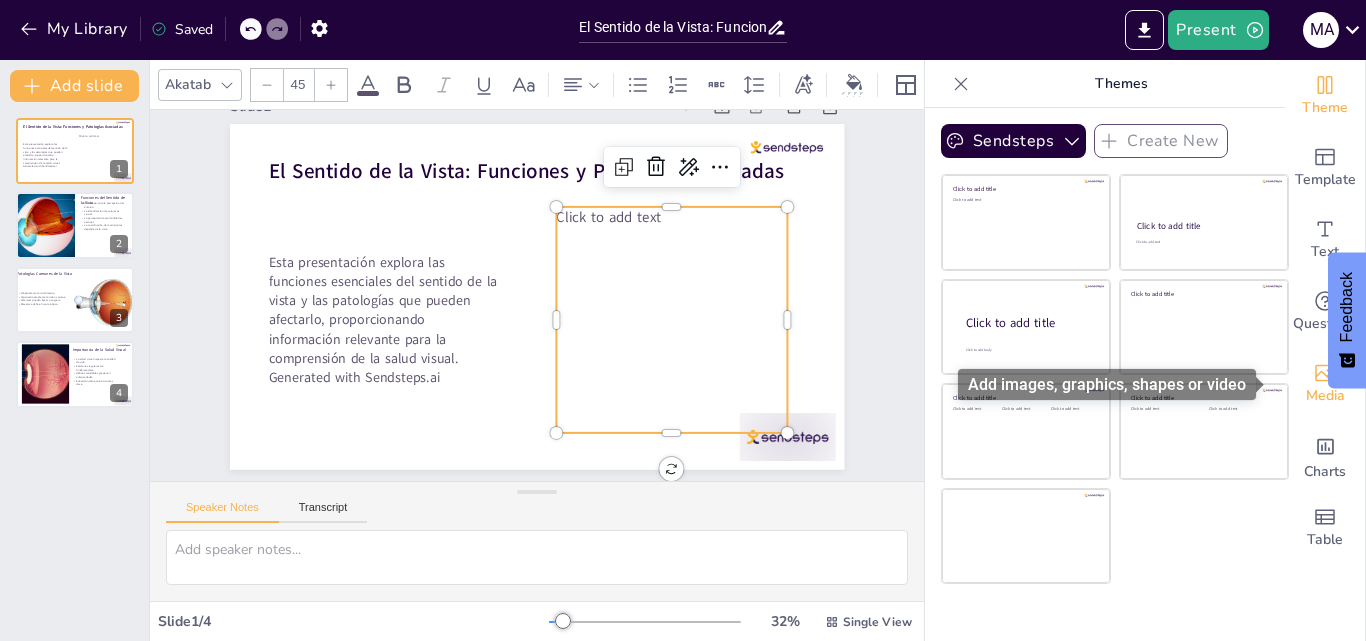 click 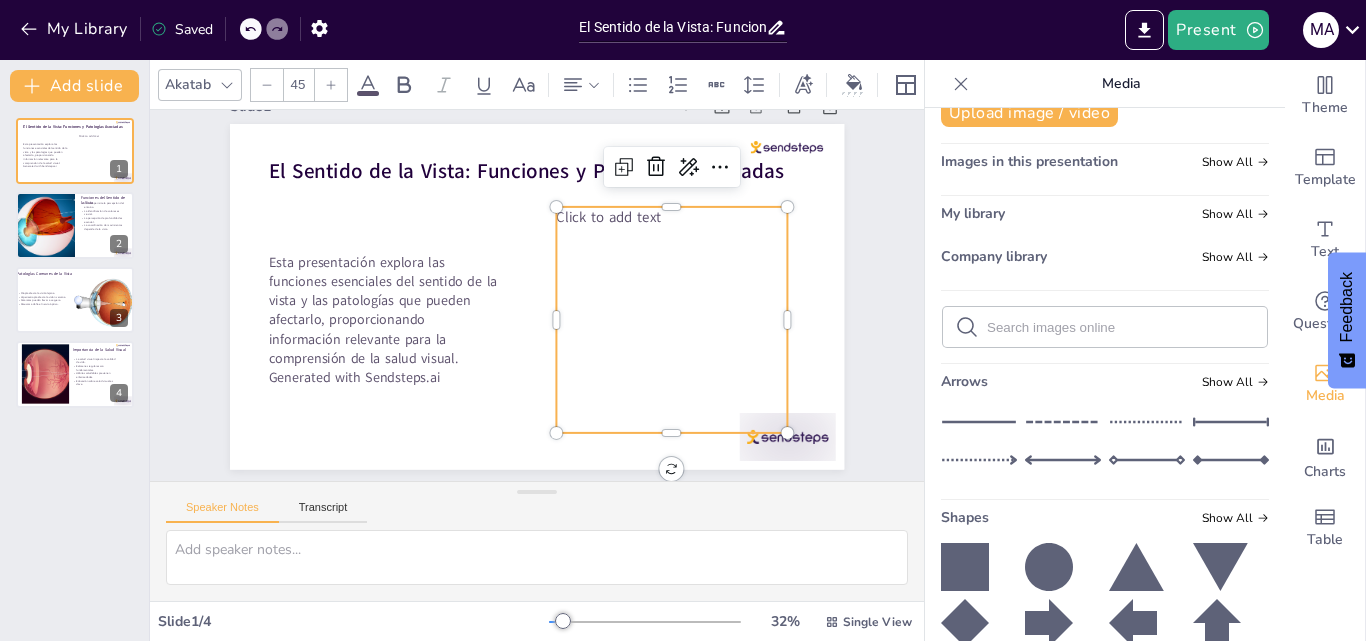 scroll, scrollTop: 0, scrollLeft: 0, axis: both 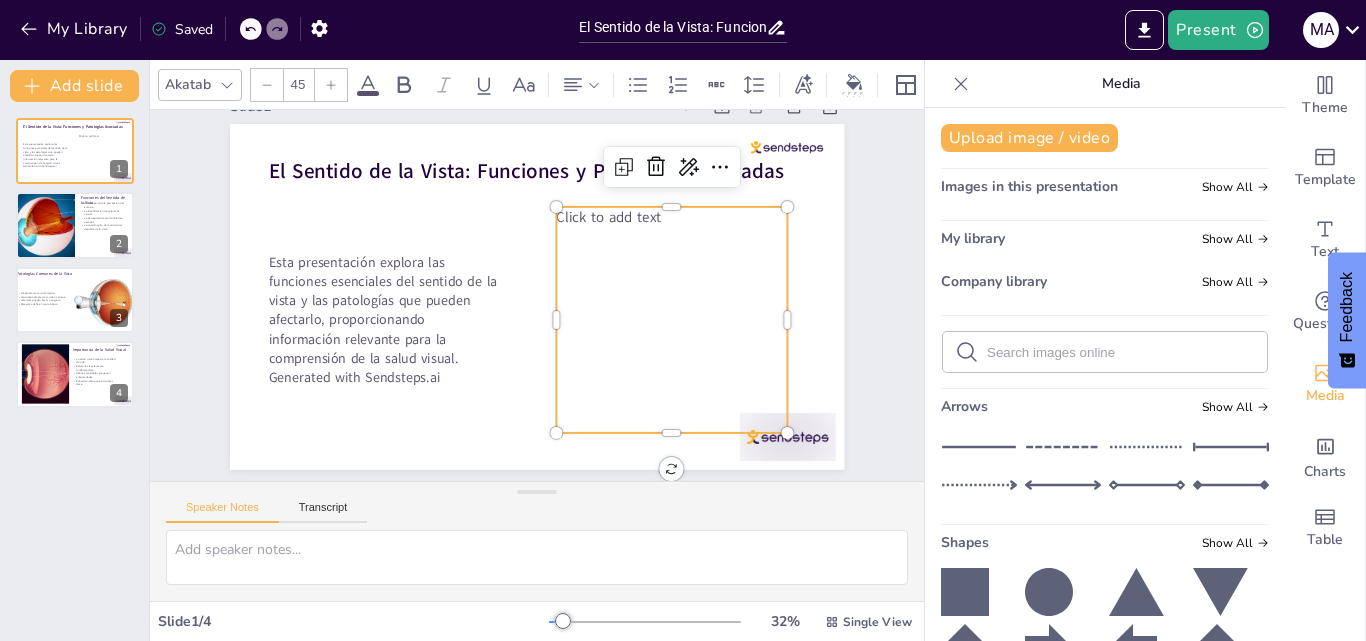 click at bounding box center [1105, 352] 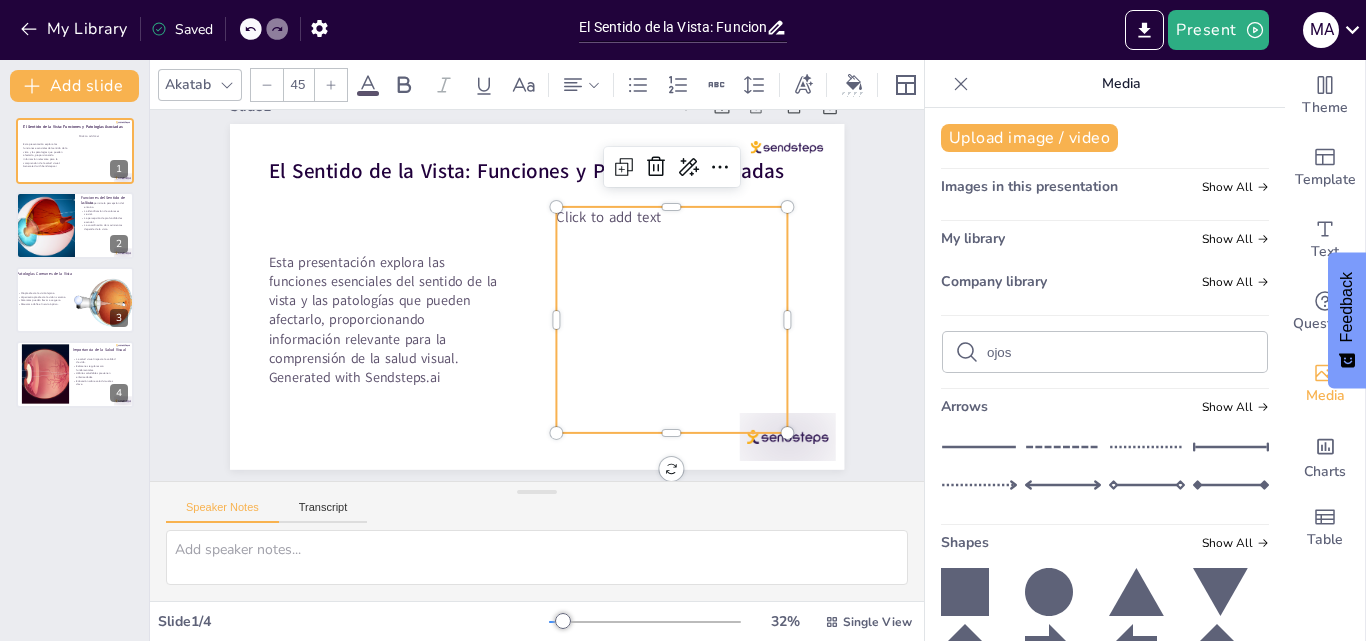 type on "ojos" 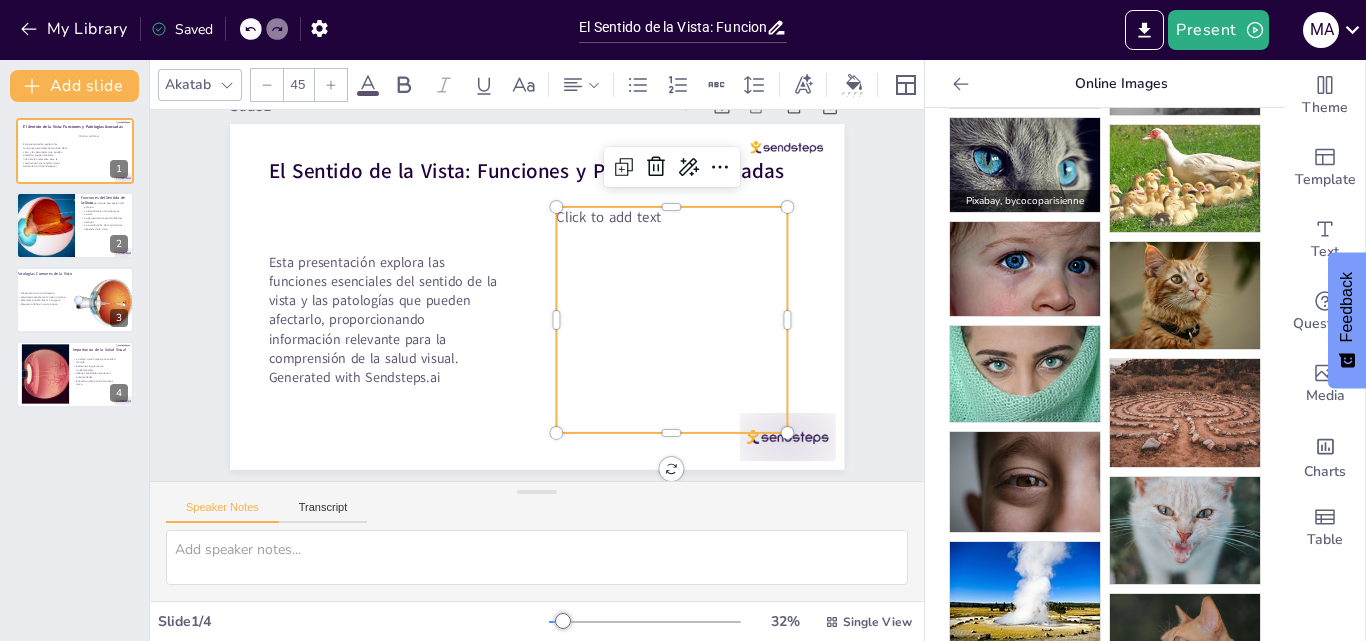 scroll, scrollTop: 200, scrollLeft: 0, axis: vertical 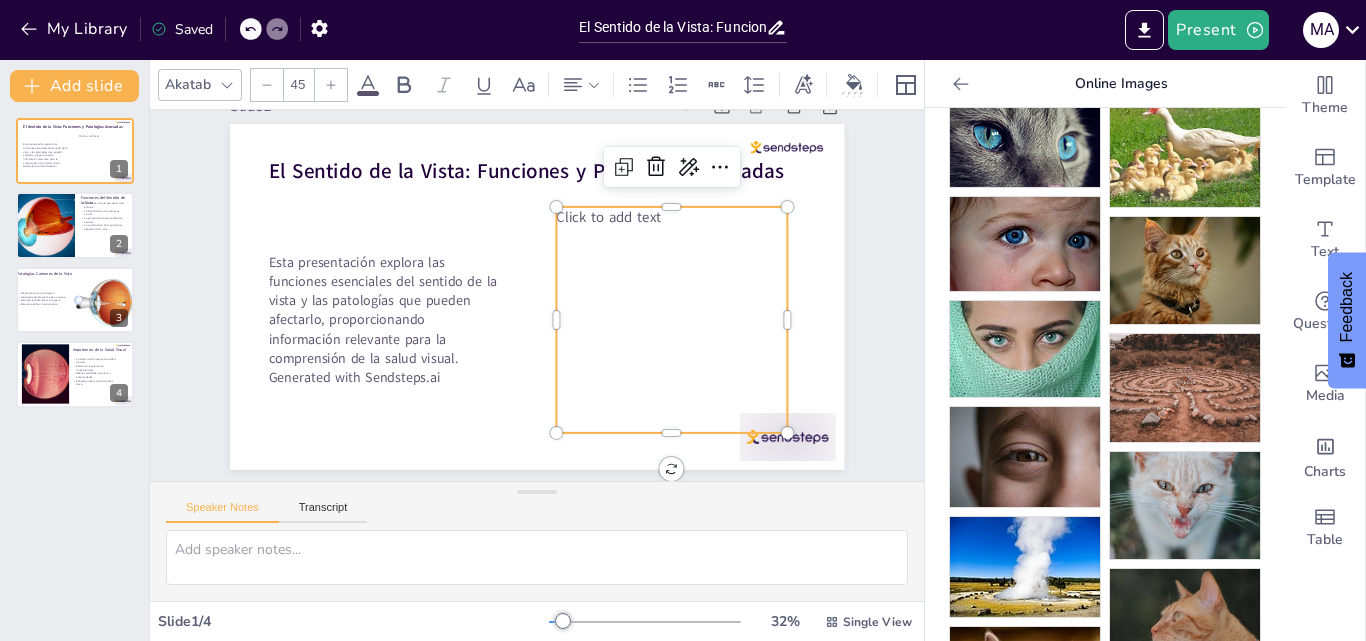 click on "Click to add text" at bounding box center (663, 347) 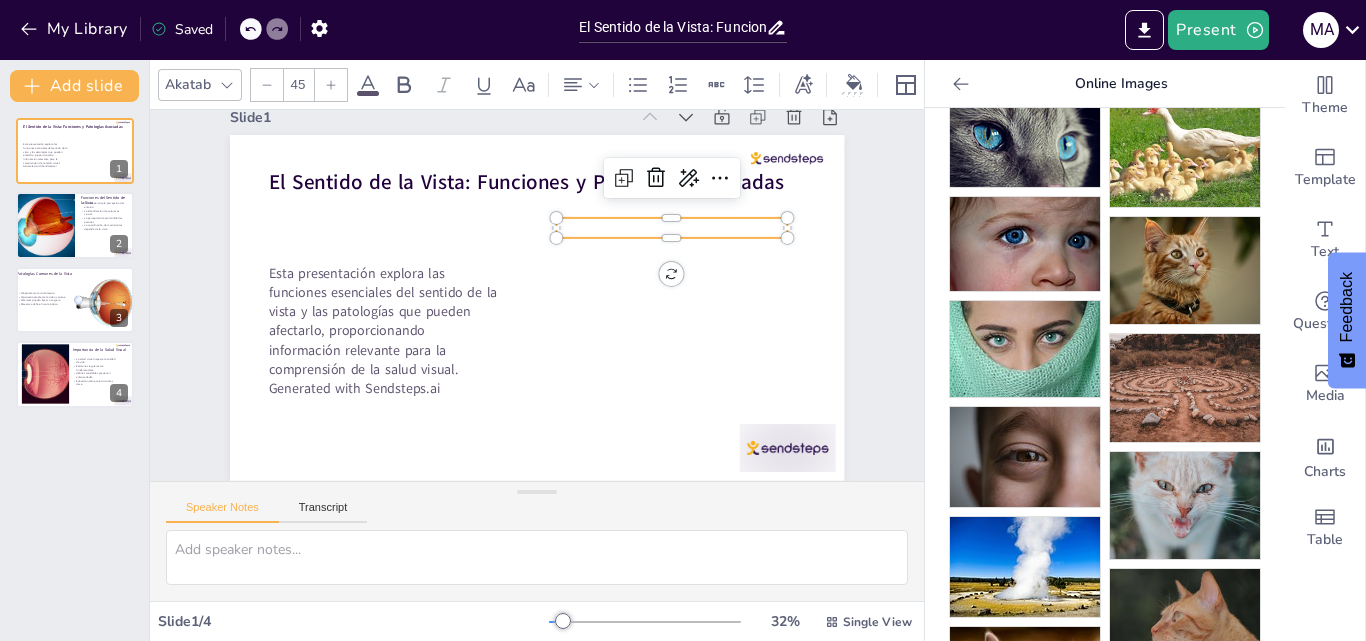 click at bounding box center (678, 242) 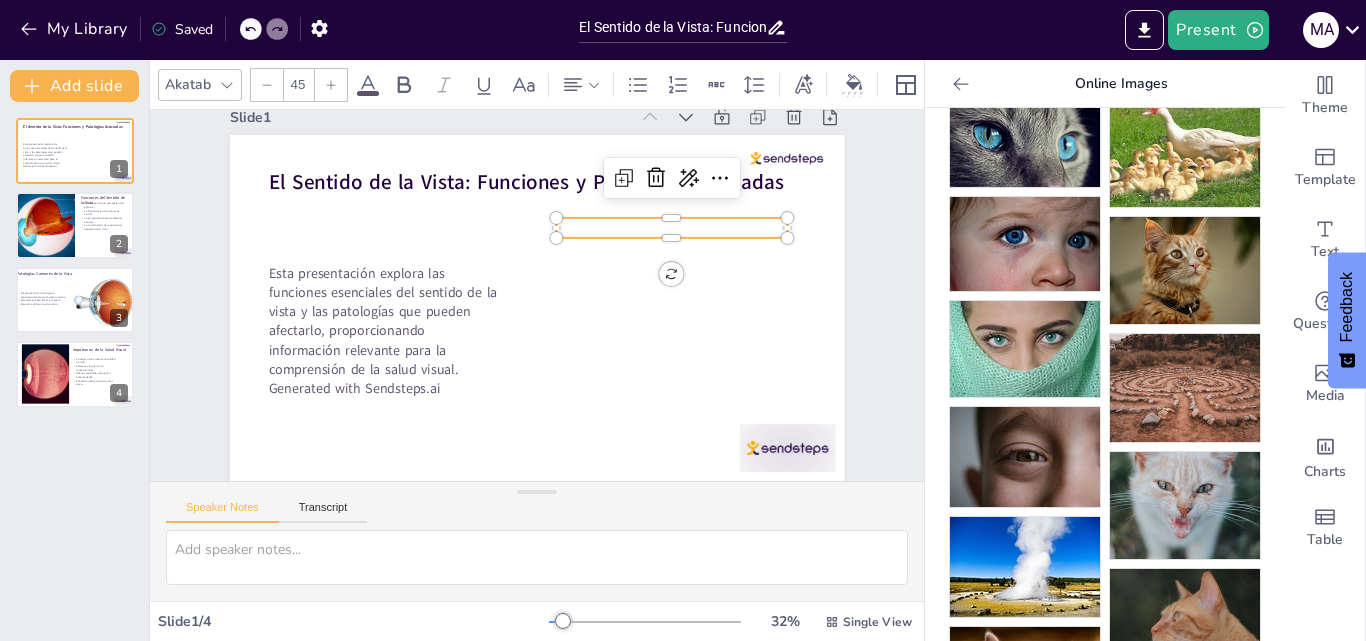 click at bounding box center [683, 258] 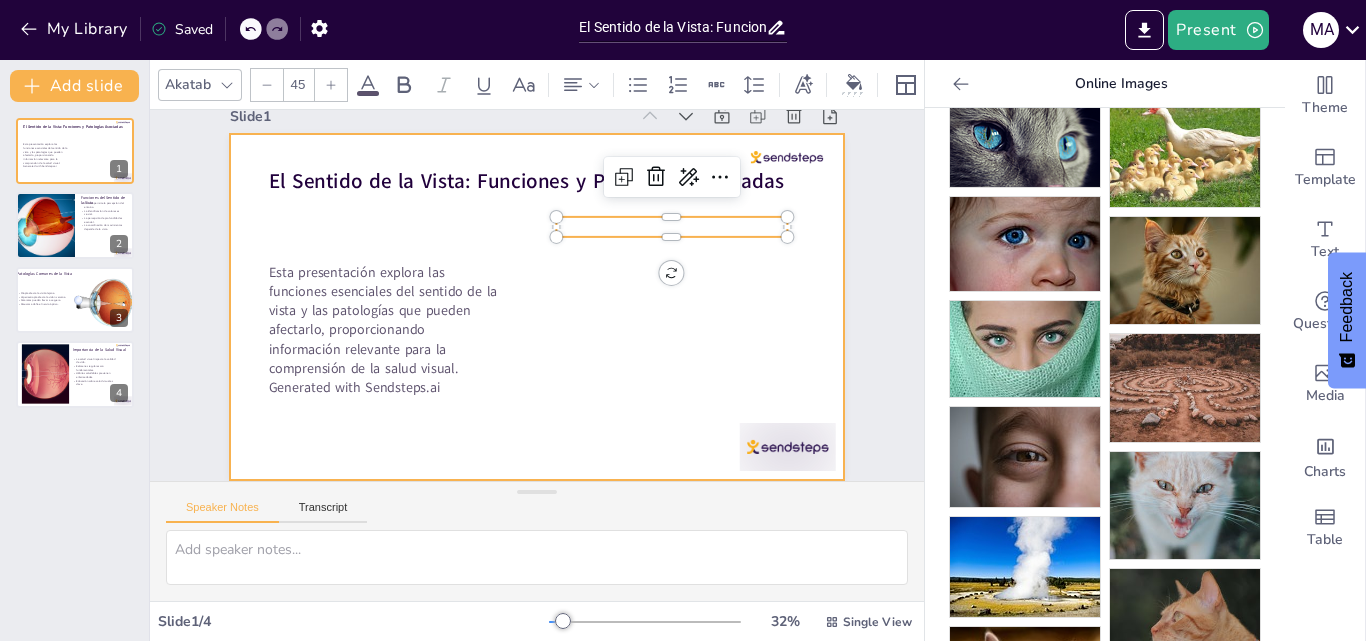 drag, startPoint x: 647, startPoint y: 218, endPoint x: 644, endPoint y: 205, distance: 13.341664 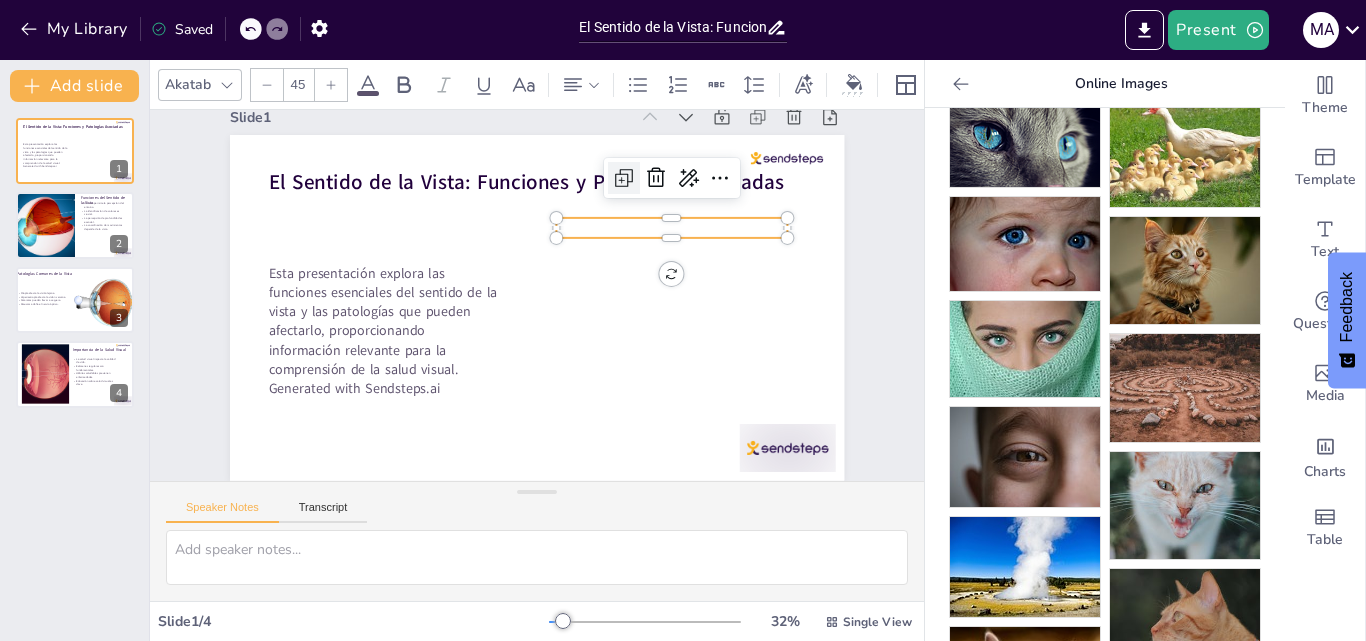 click 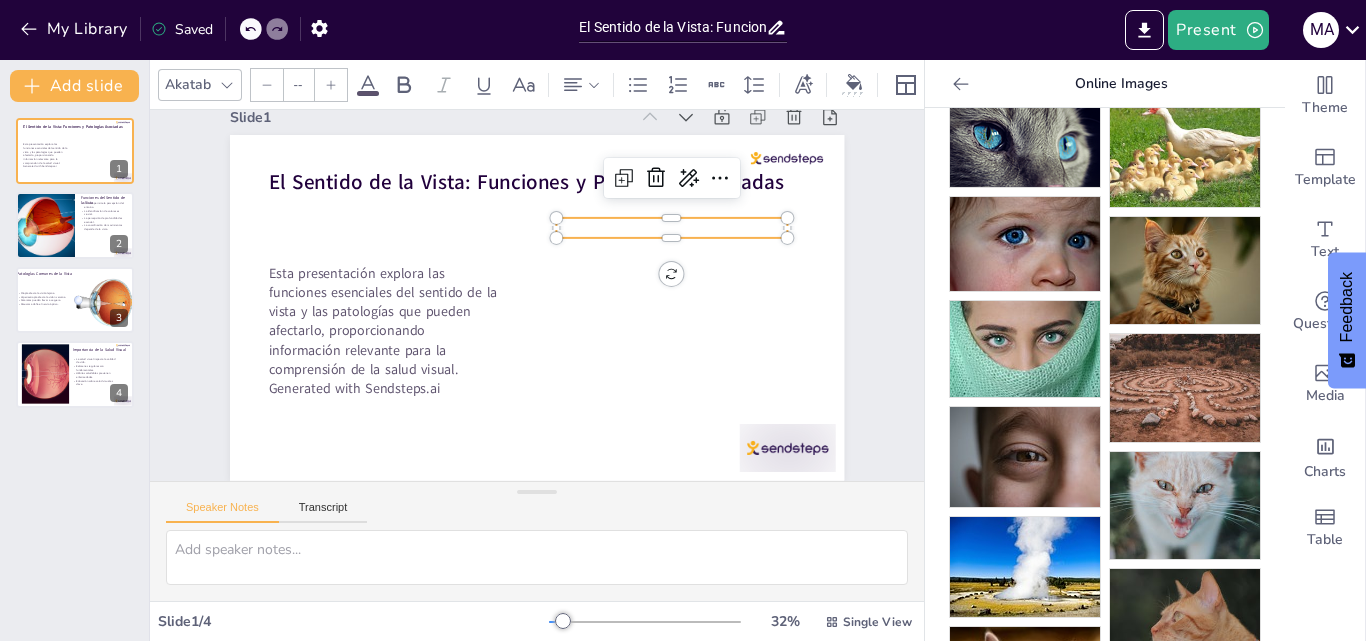 type on "45" 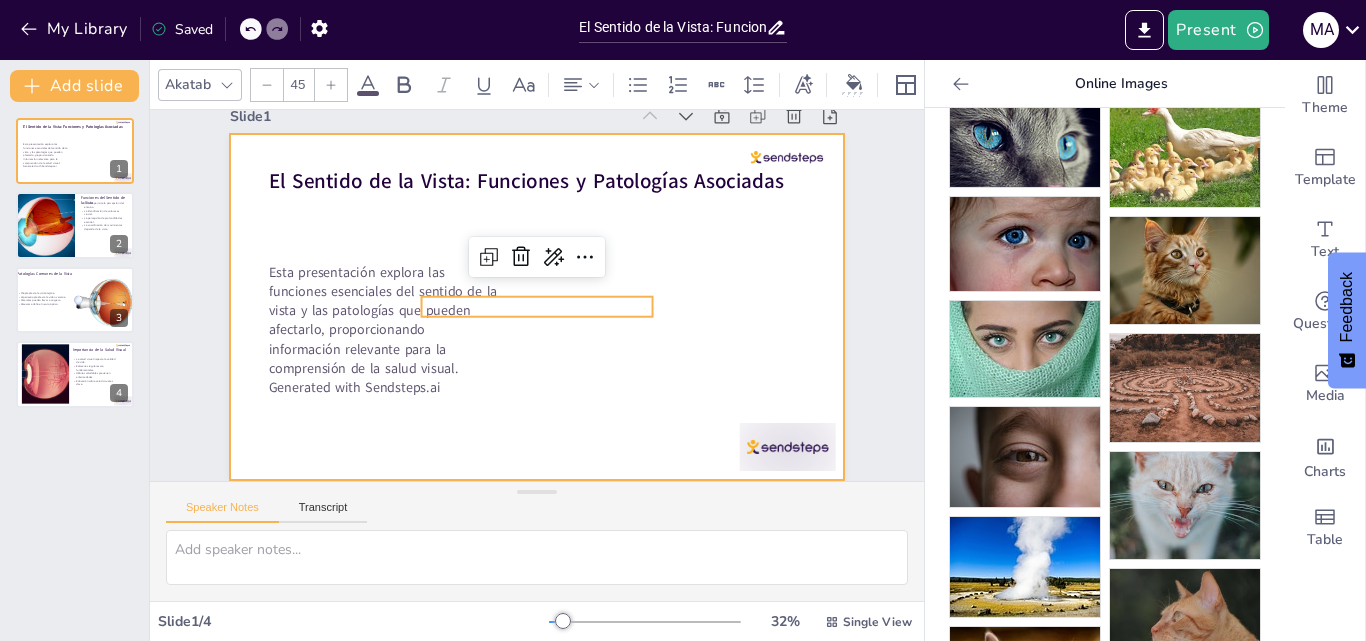 click at bounding box center (532, 306) 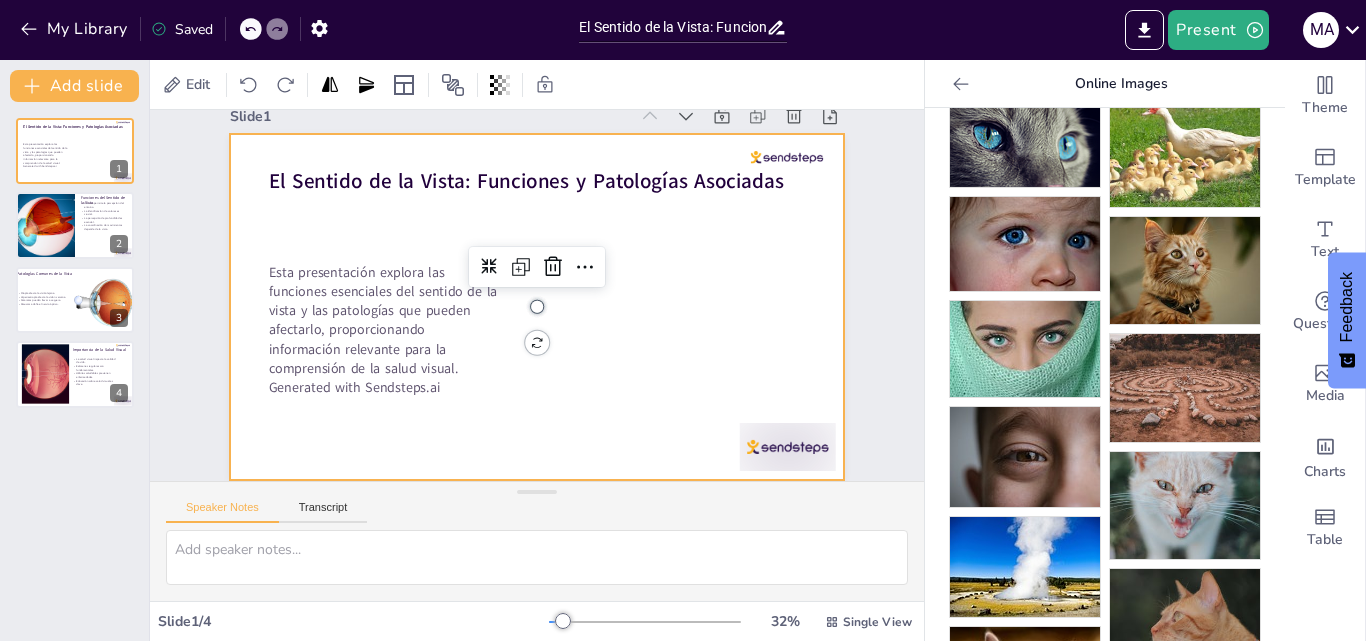 click at bounding box center (535, 307) 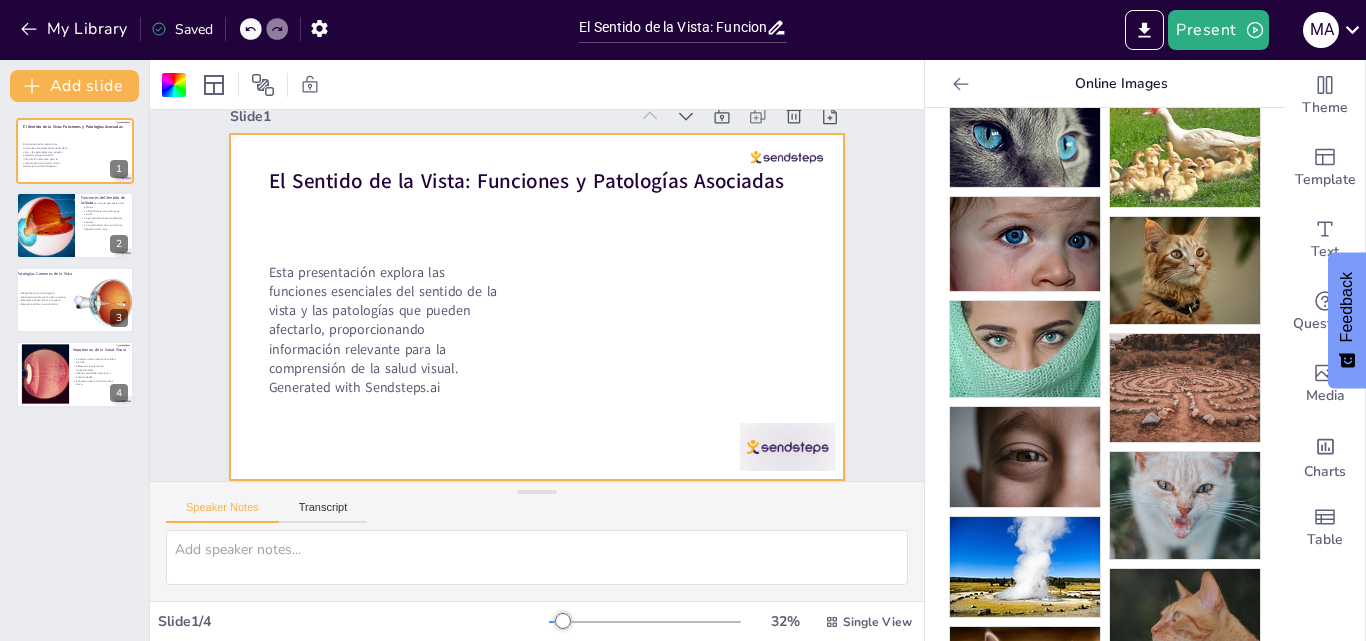 click at bounding box center [535, 307] 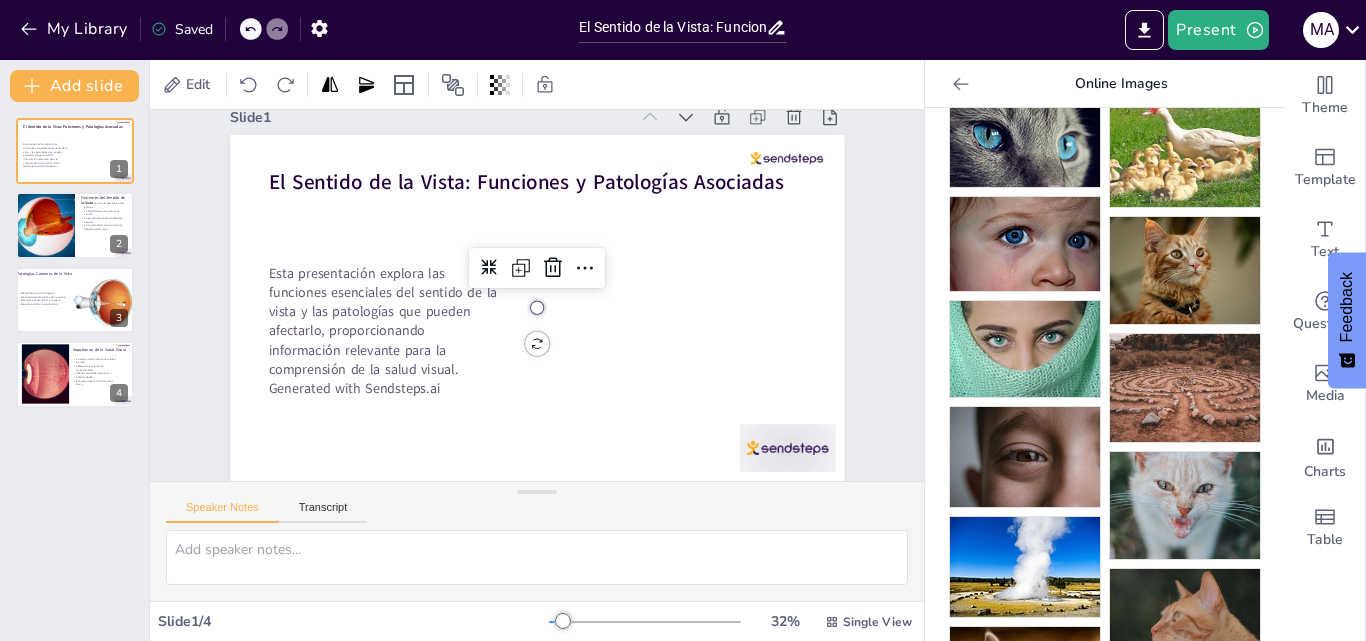 click at bounding box center [535, 308] 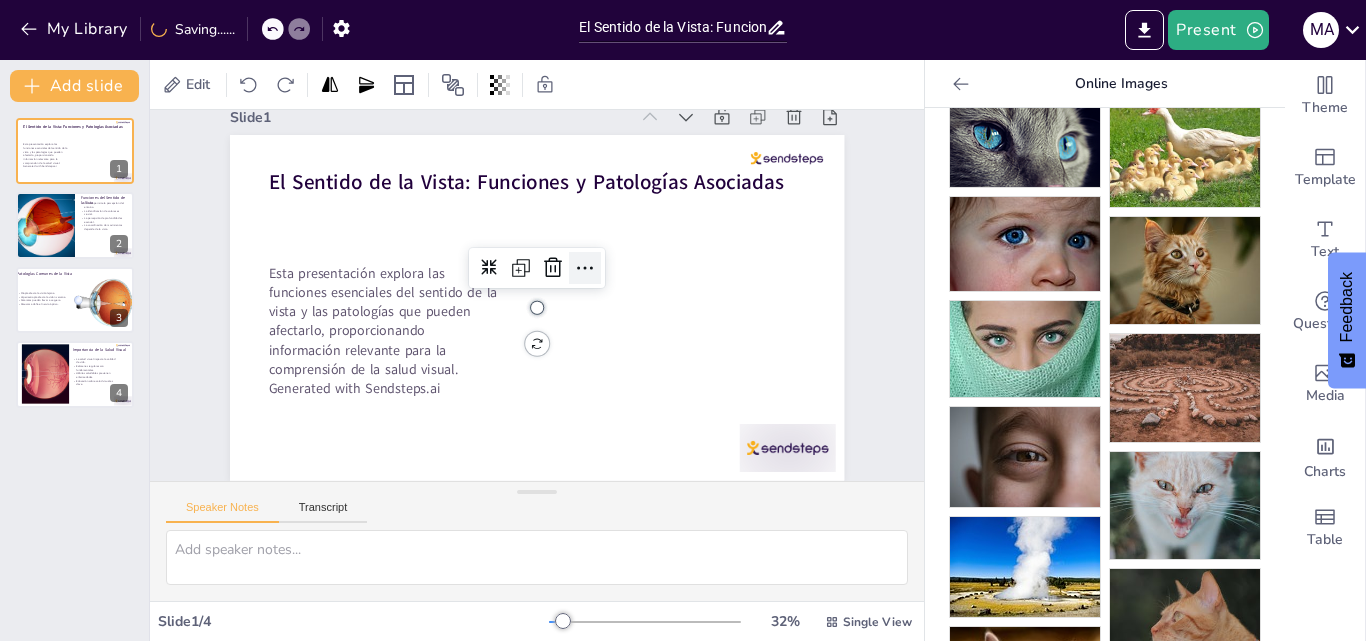 click 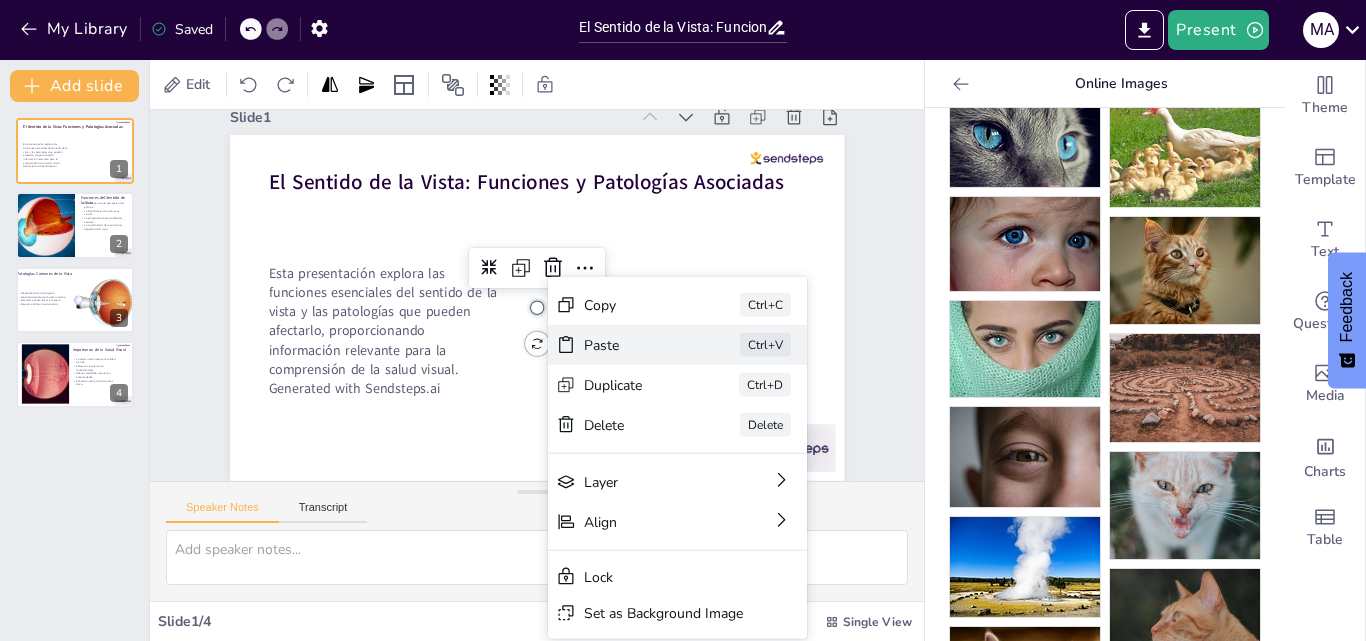 click on "Paste Ctrl+V" at bounding box center [788, 511] 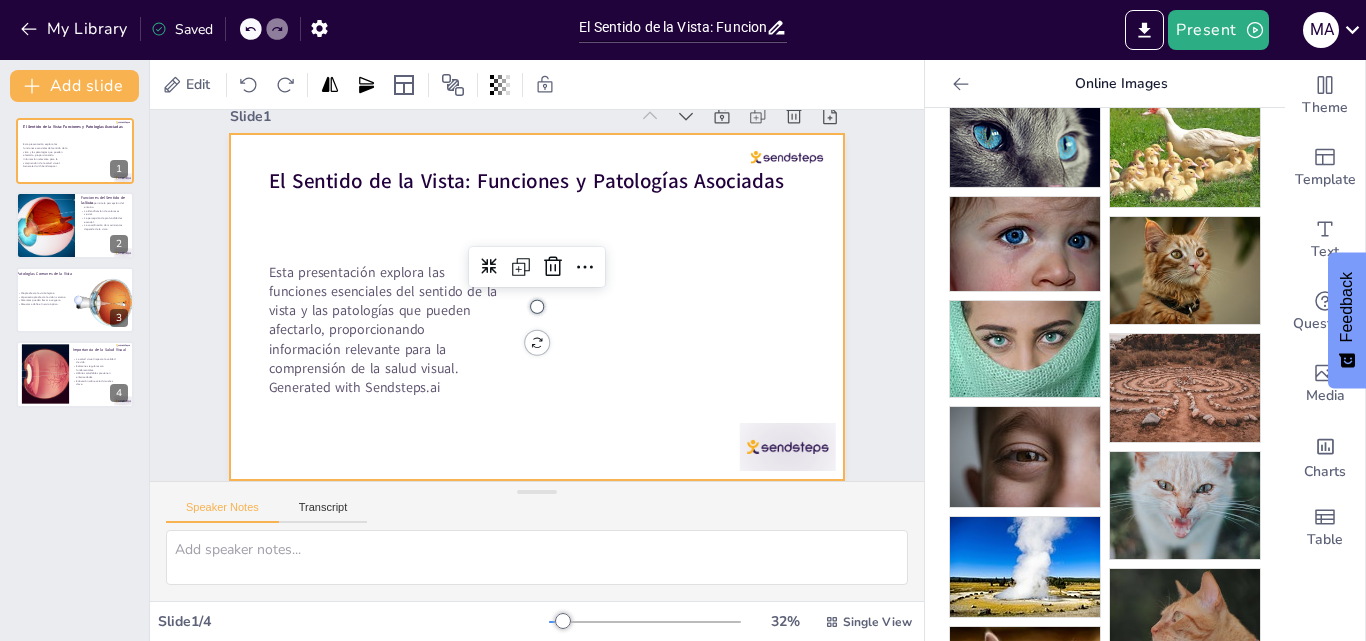 click at bounding box center [537, 307] 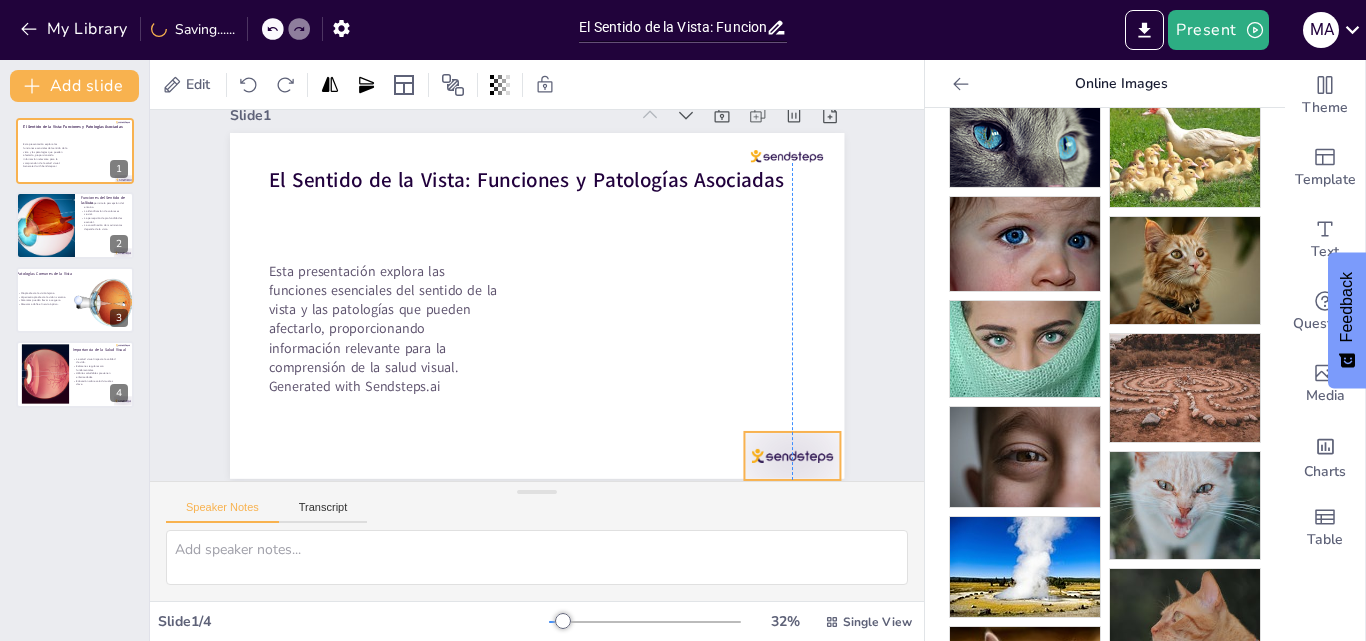 drag, startPoint x: 787, startPoint y: 425, endPoint x: 792, endPoint y: 435, distance: 11.18034 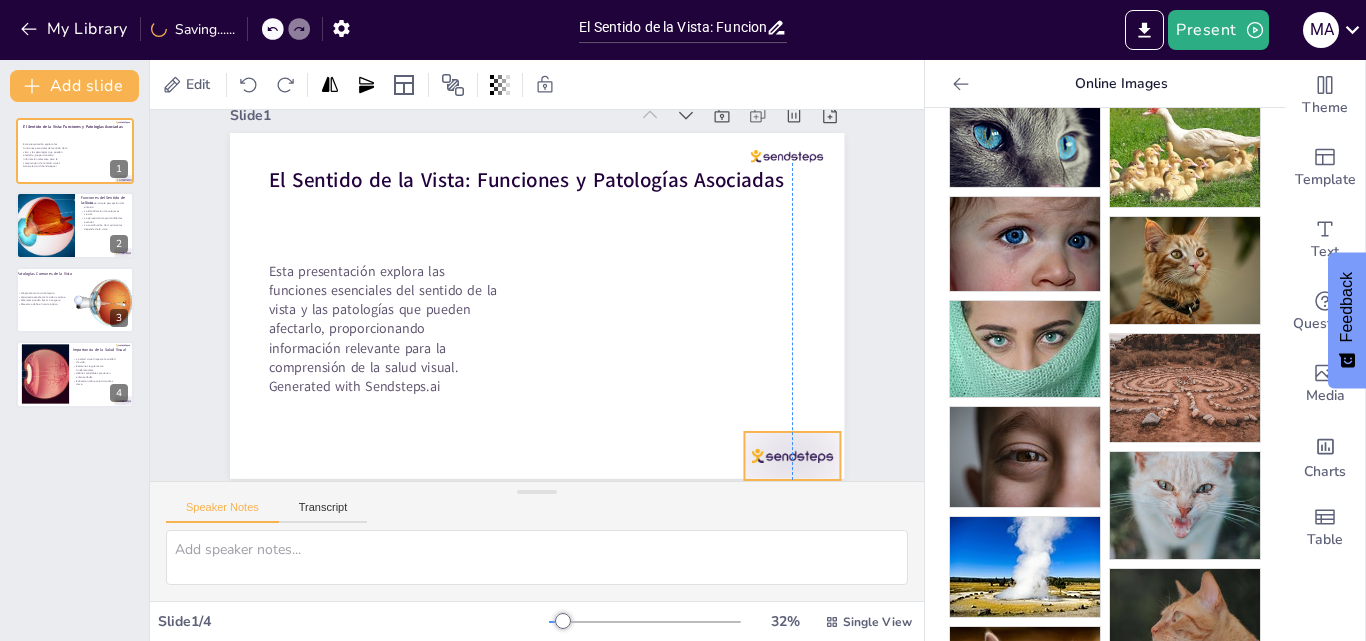 click at bounding box center (774, 482) 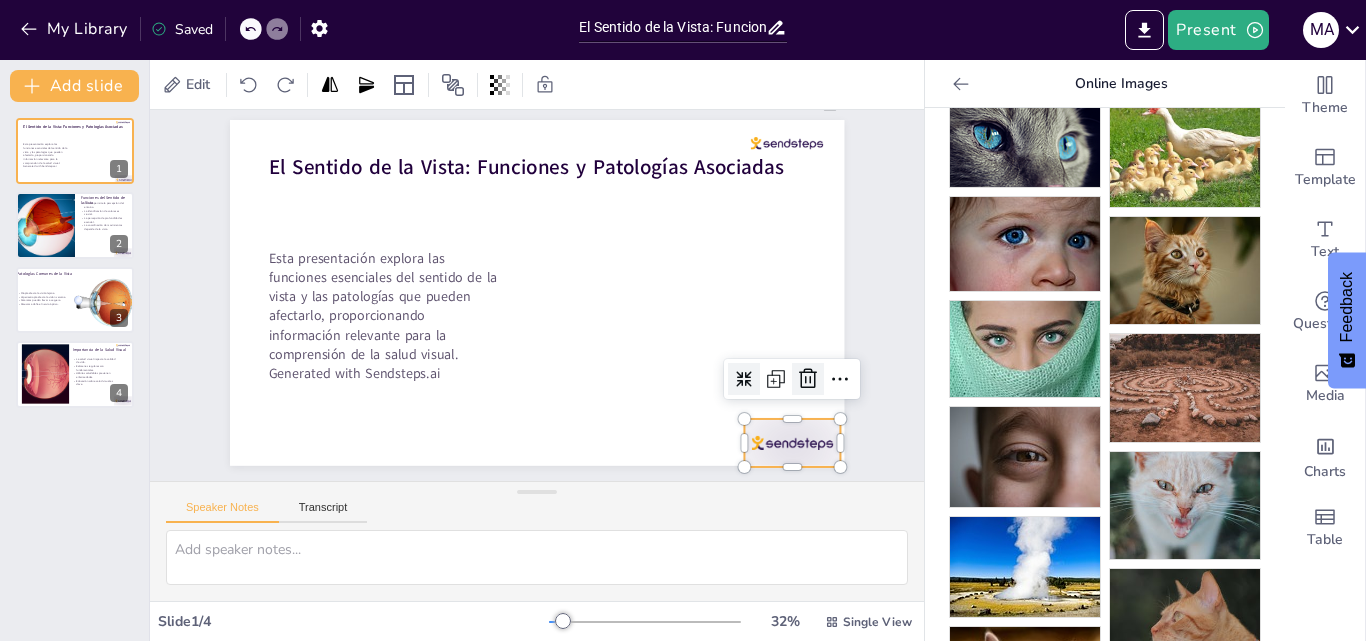 click 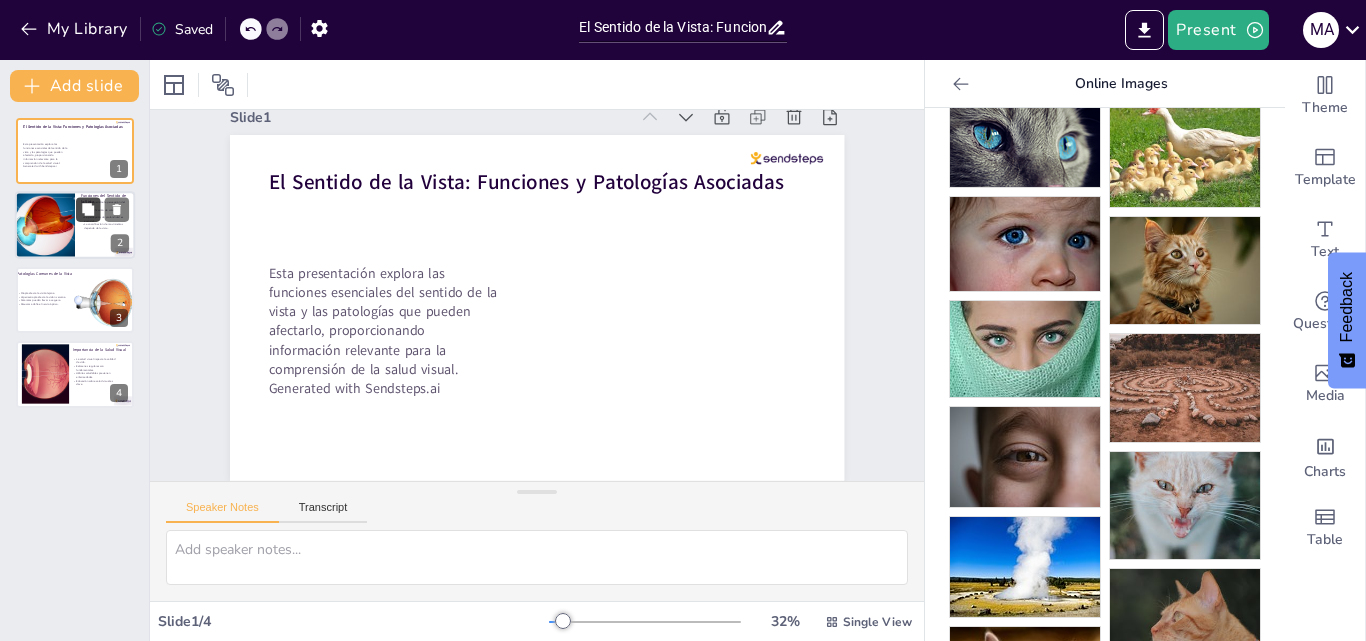 click at bounding box center [88, 210] 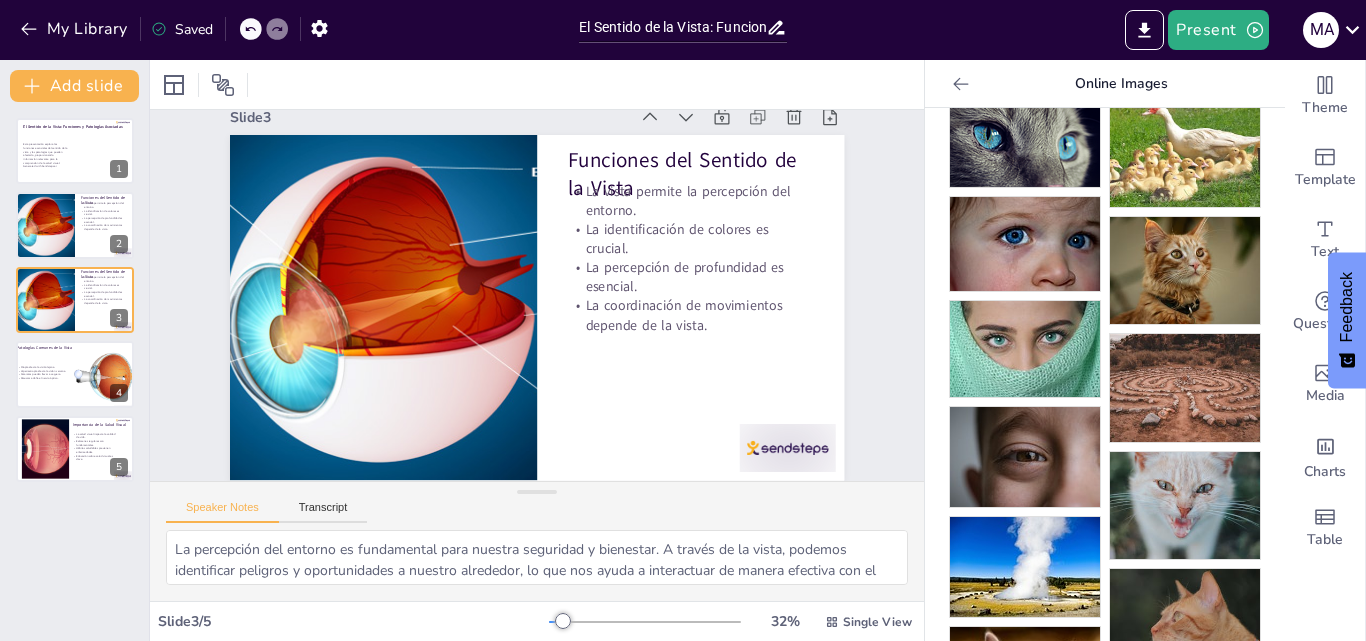 scroll, scrollTop: 43, scrollLeft: 0, axis: vertical 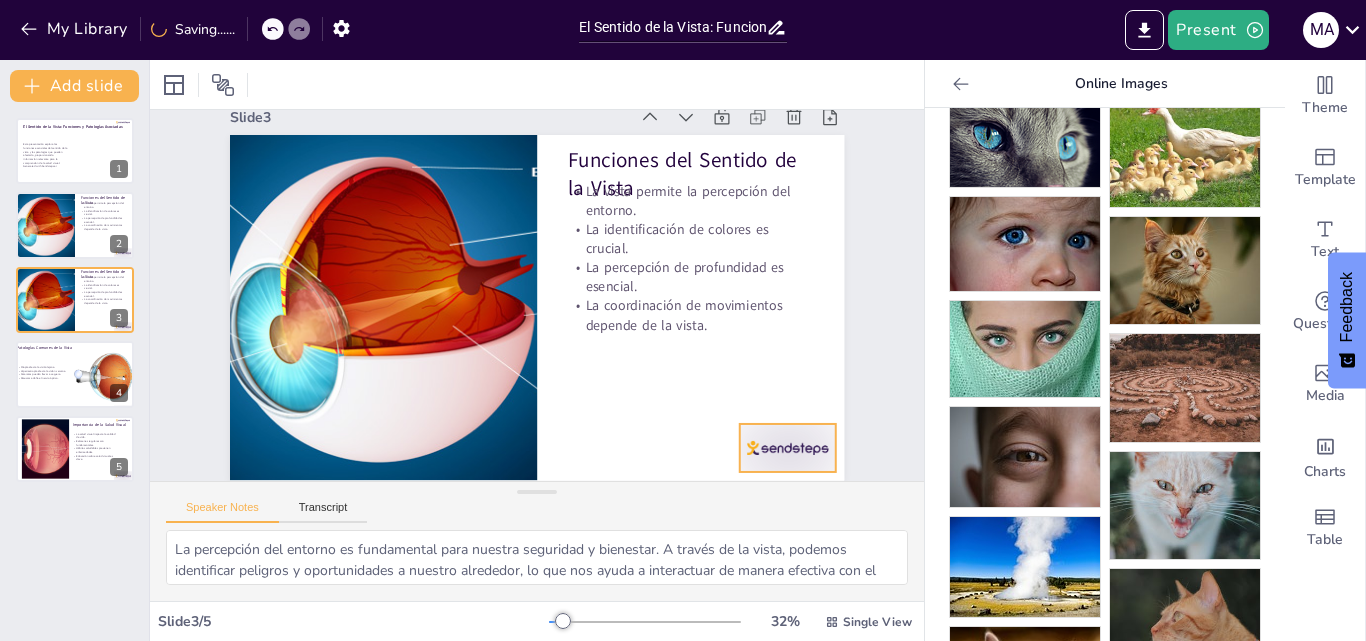 click at bounding box center (677, 553) 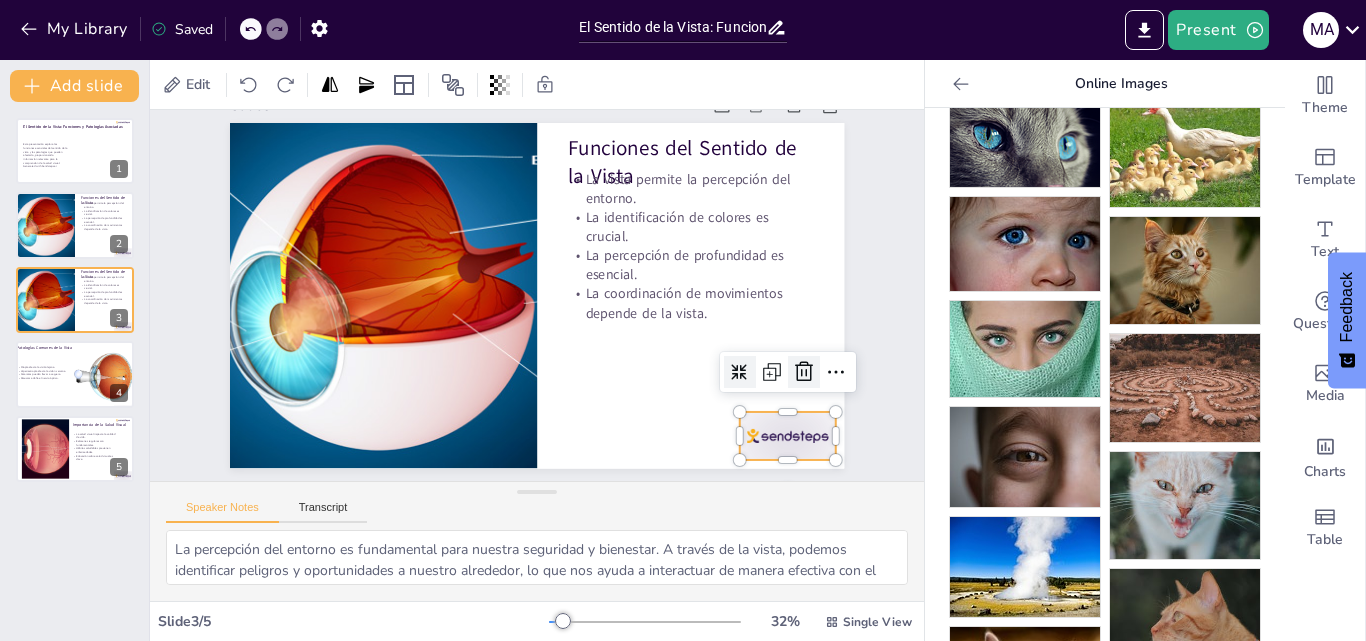 click 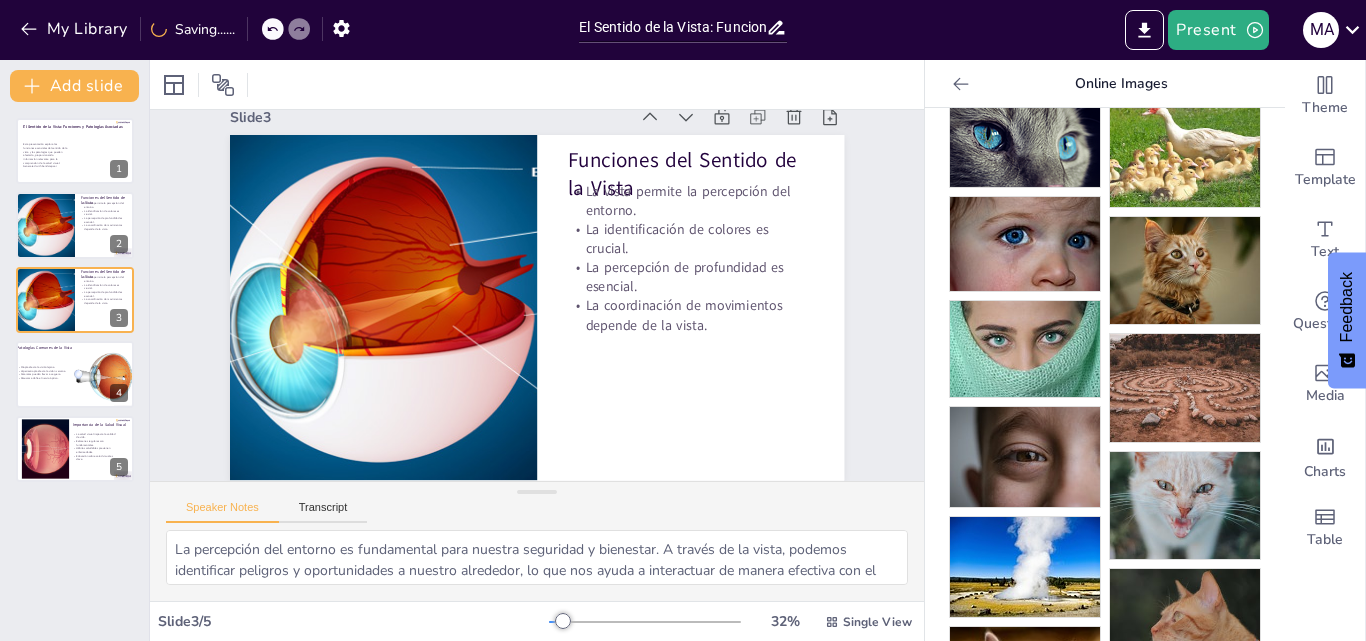 drag, startPoint x: 76, startPoint y: 386, endPoint x: 341, endPoint y: 380, distance: 265.0679 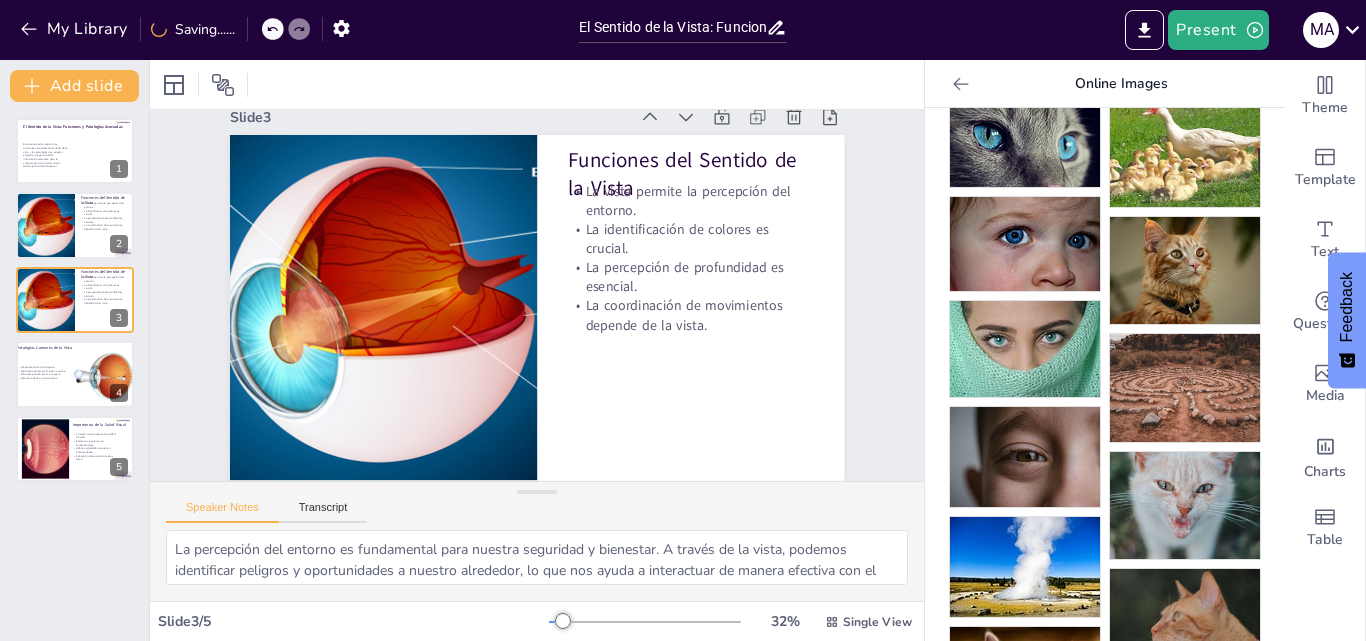 click at bounding box center [119, 373] 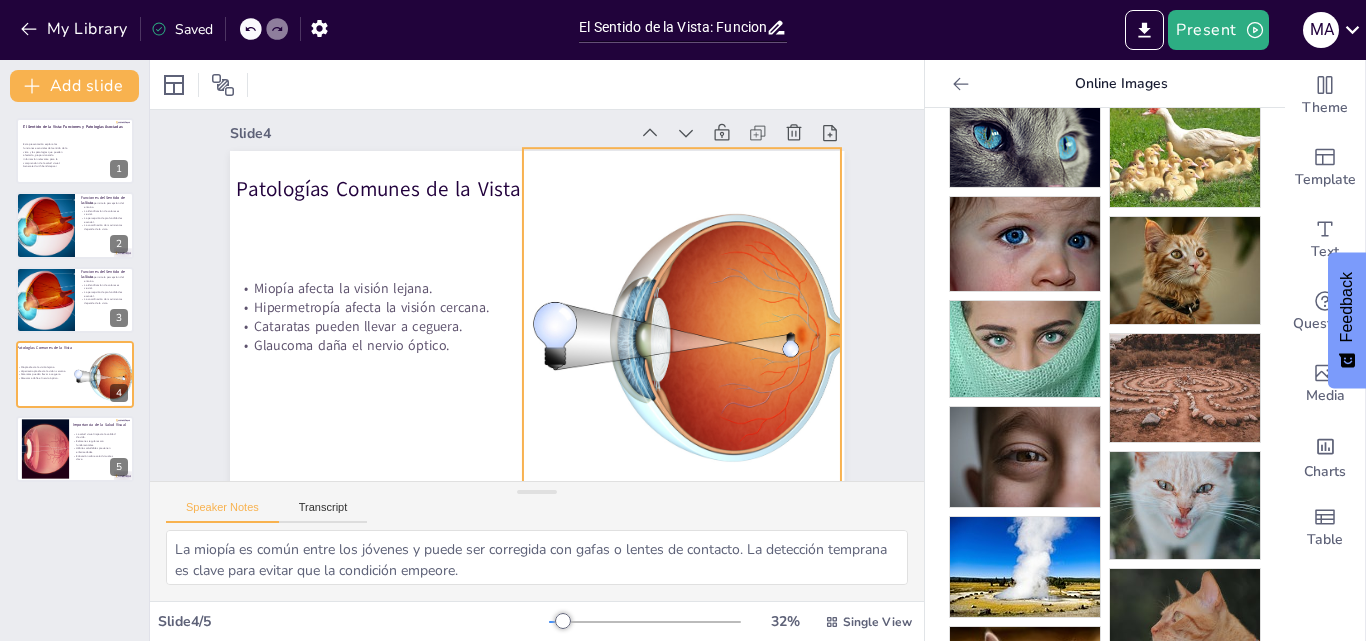 scroll, scrollTop: 0, scrollLeft: 0, axis: both 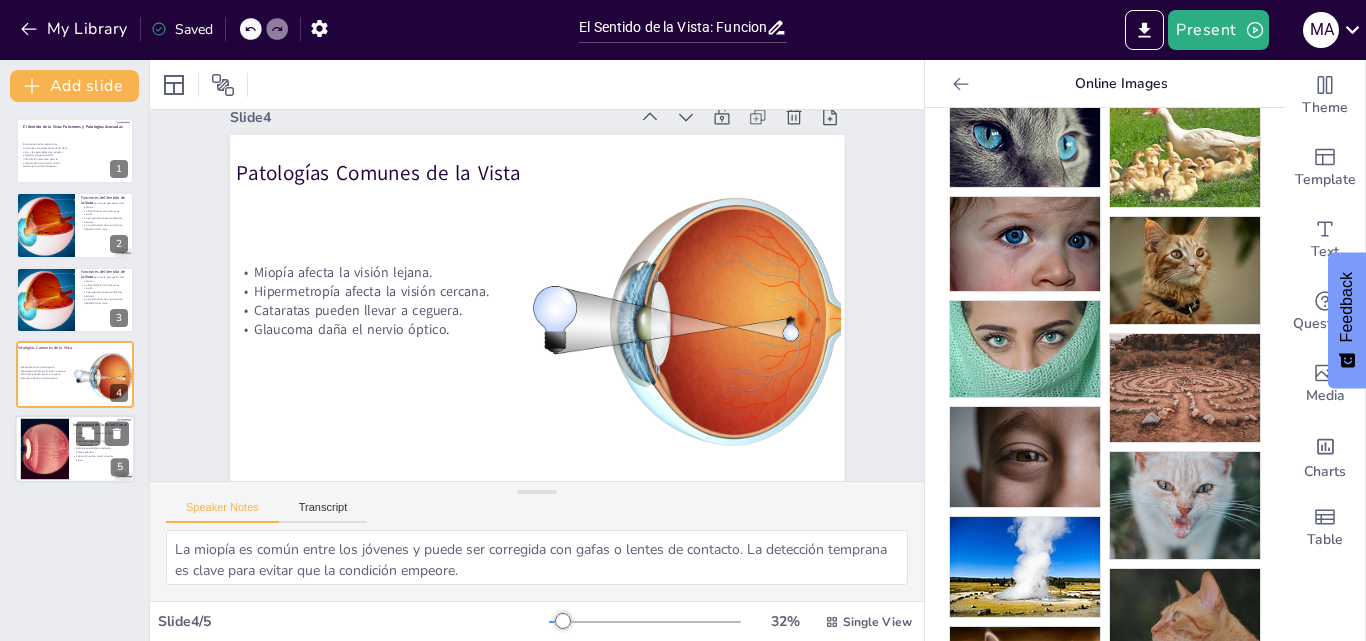click at bounding box center [75, 449] 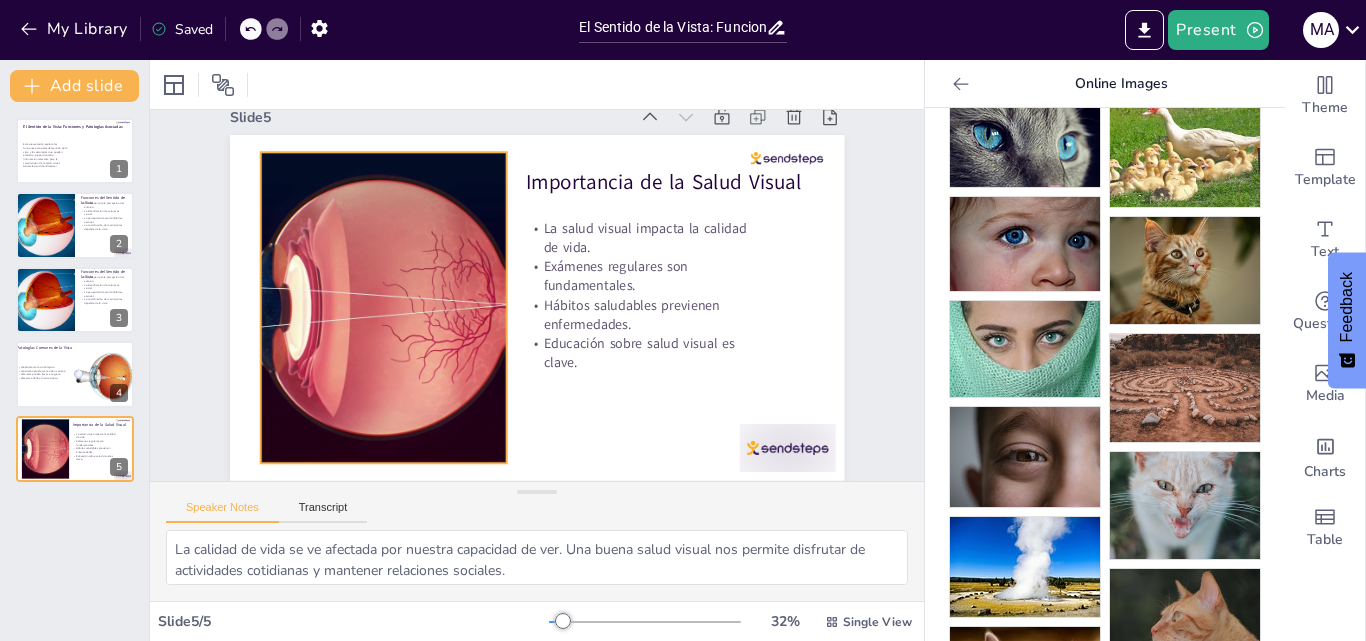 scroll, scrollTop: 43, scrollLeft: 0, axis: vertical 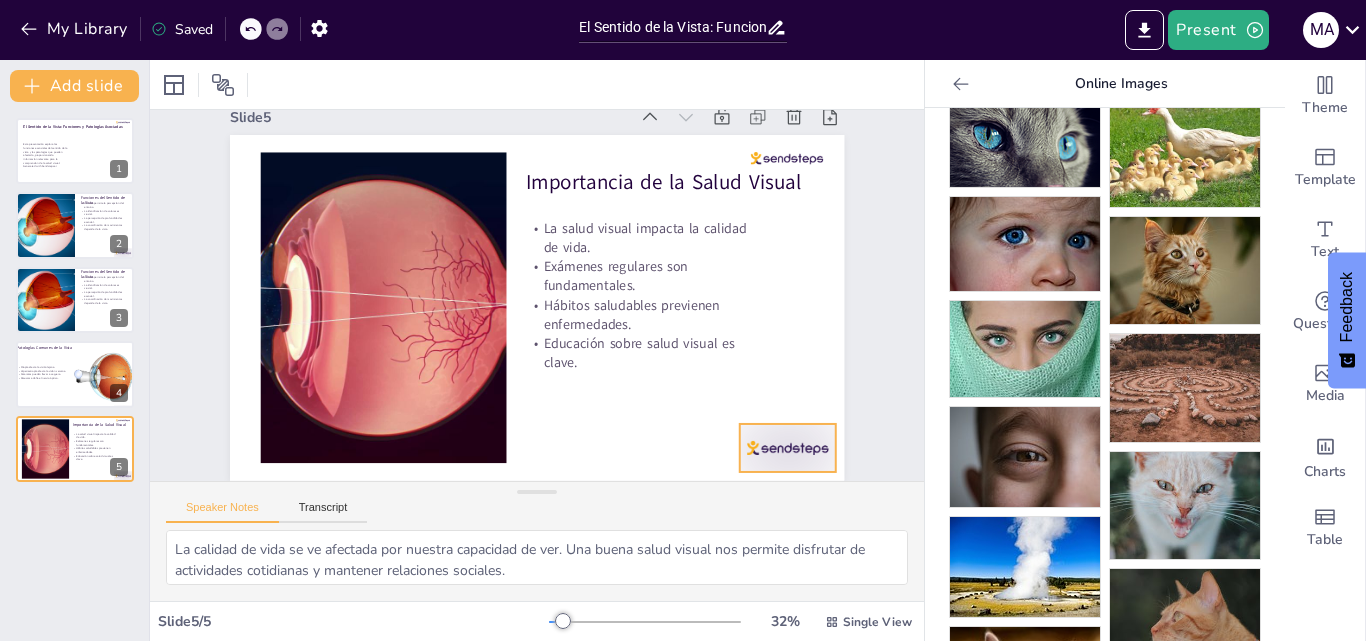 click at bounding box center [751, 496] 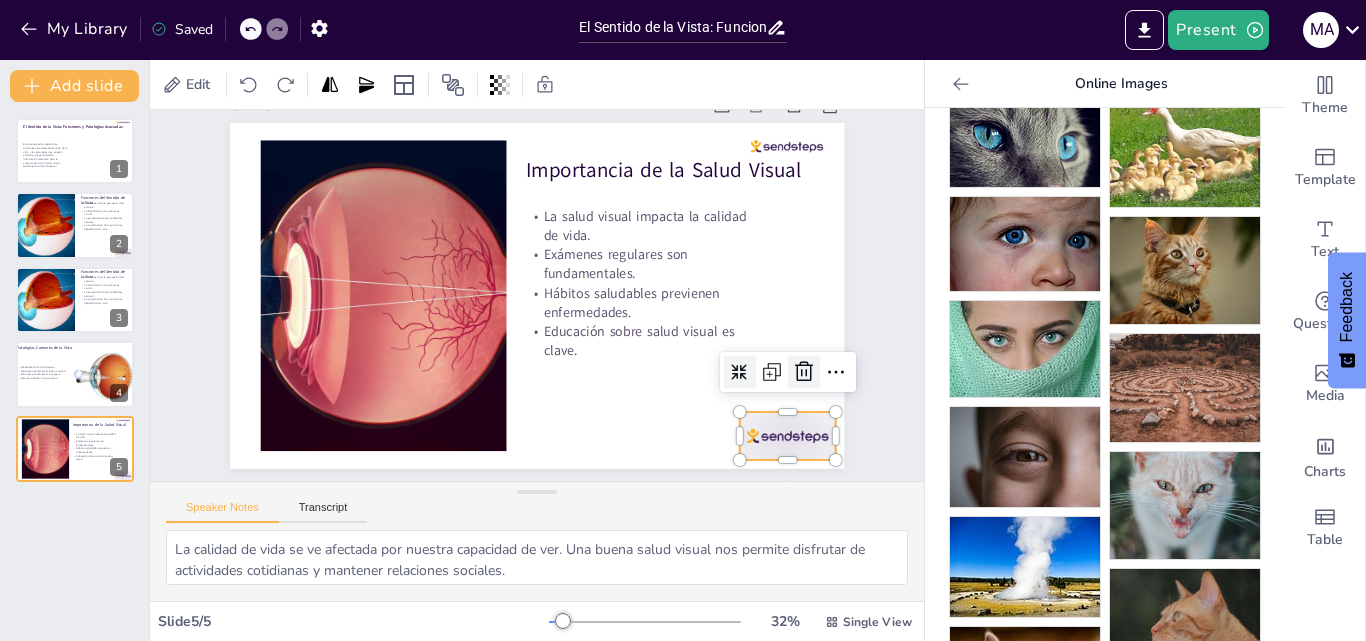 click 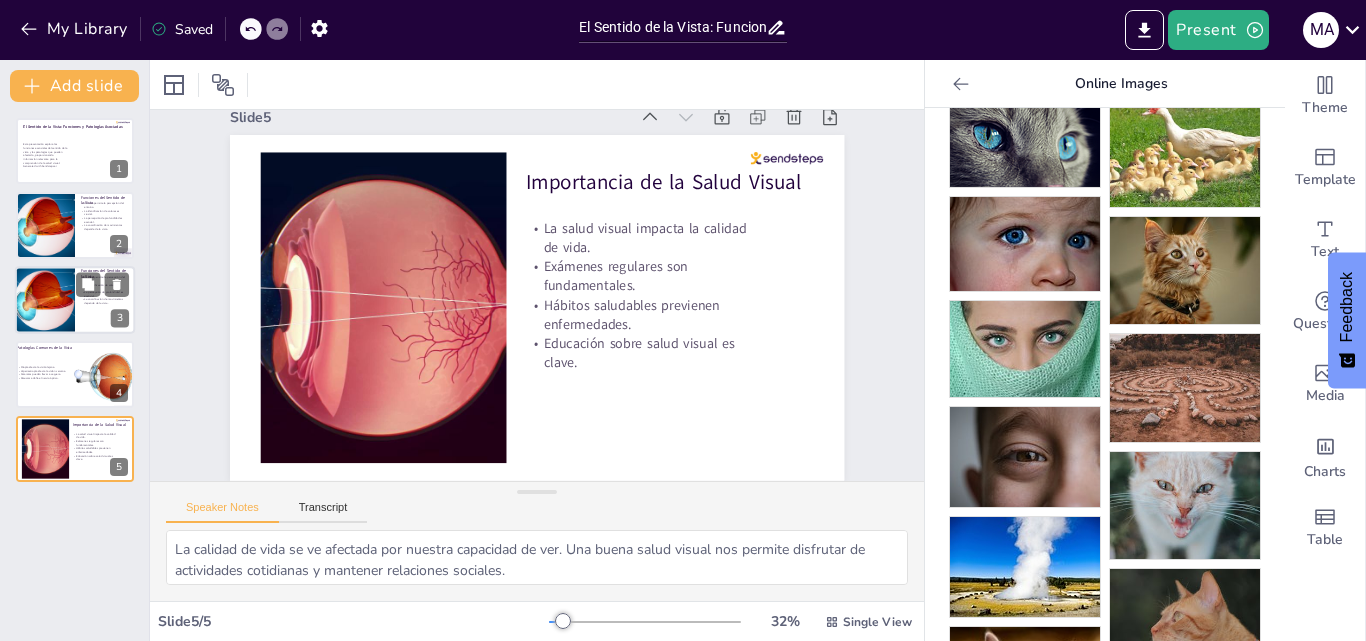 click at bounding box center [45, 300] 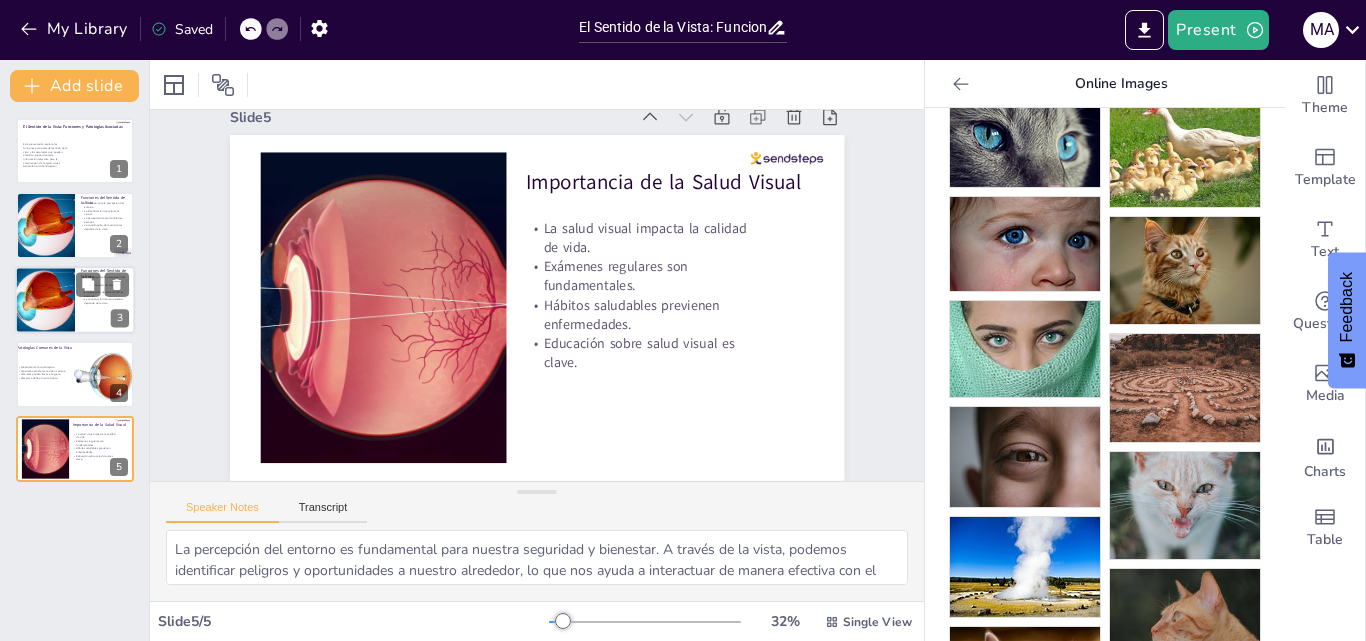 scroll, scrollTop: 0, scrollLeft: 0, axis: both 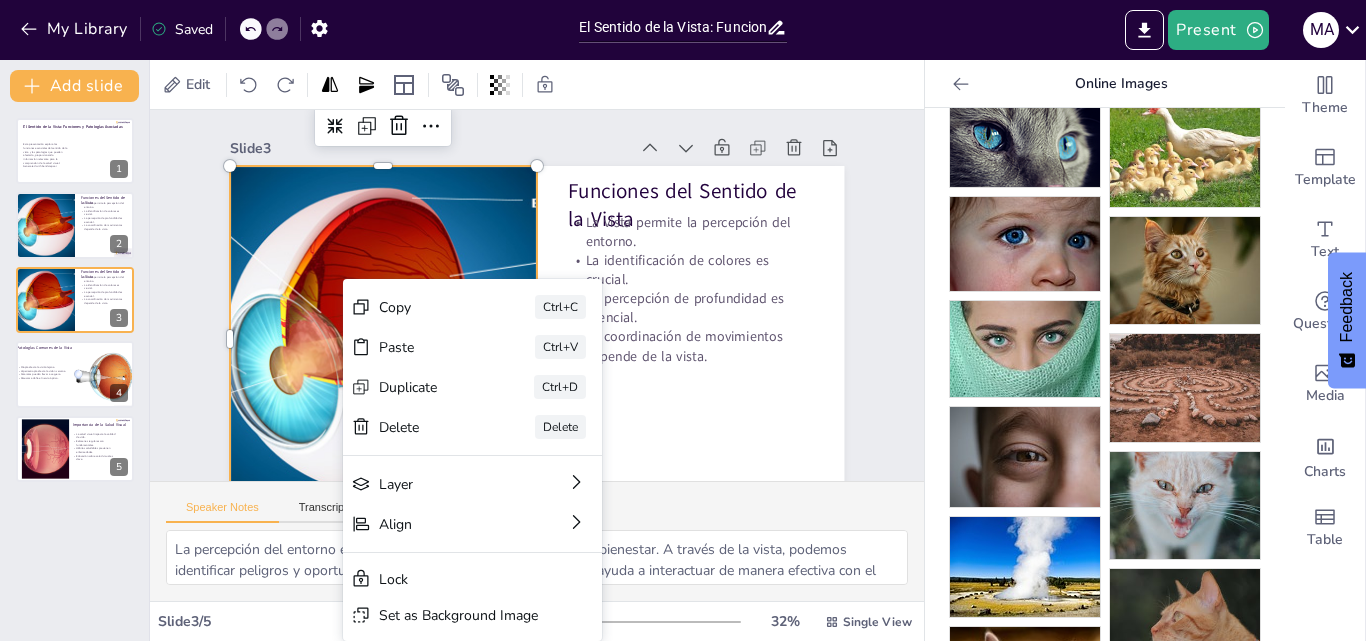 click at bounding box center (379, 323) 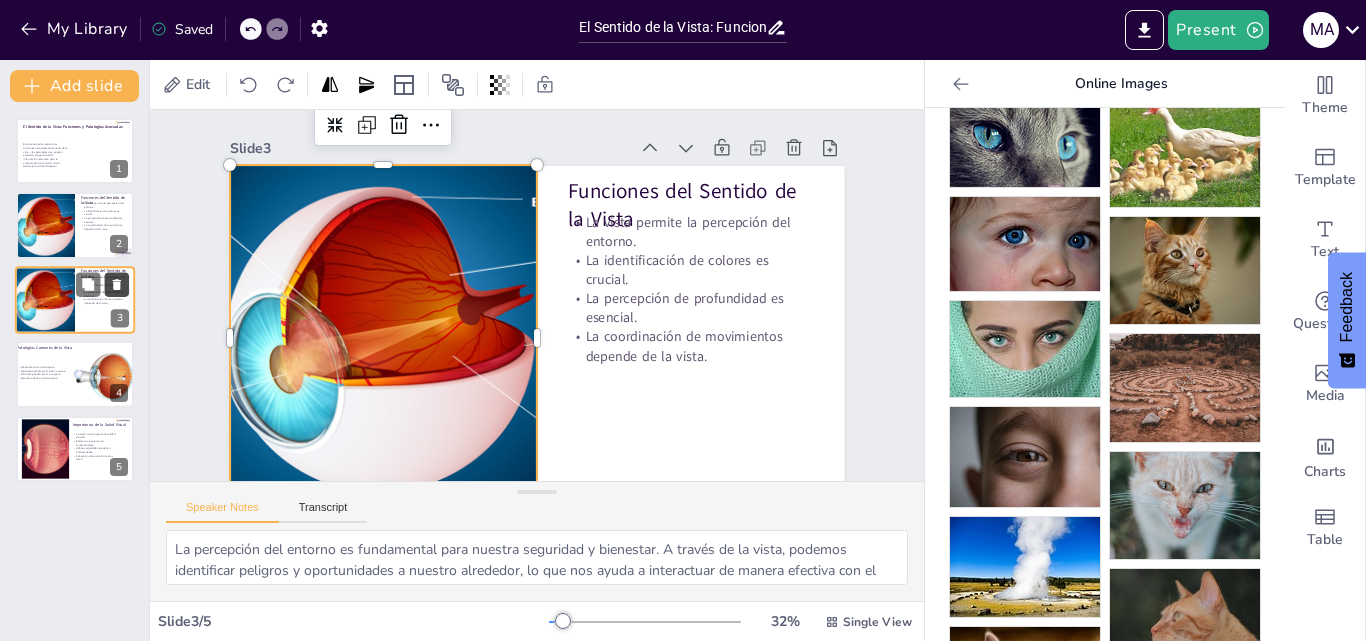 click at bounding box center (117, 284) 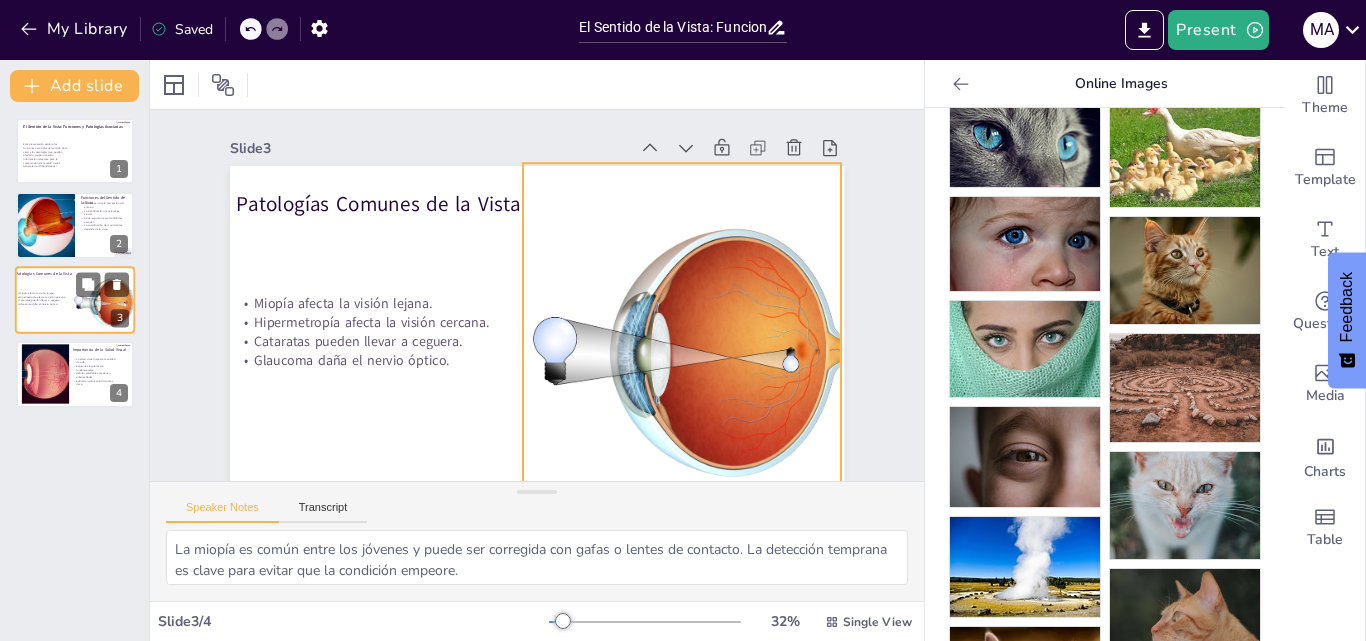 click at bounding box center [120, 299] 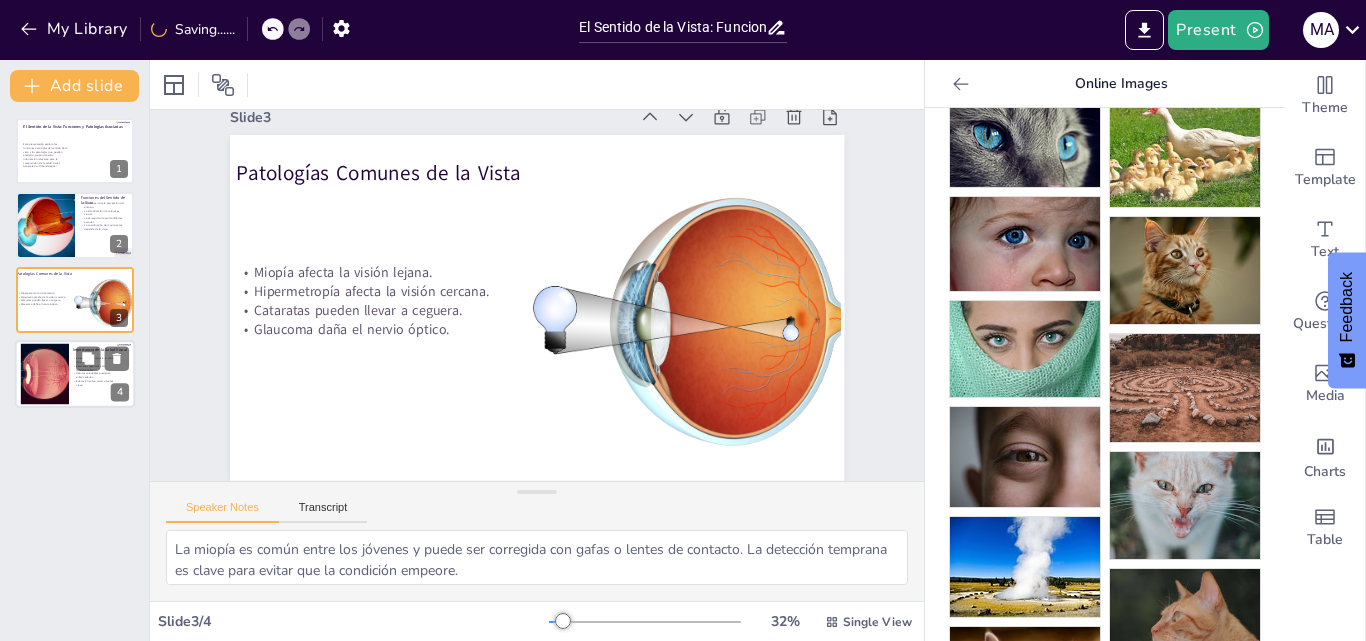 click on "Educación sobre salud visual es clave." at bounding box center [95, 382] 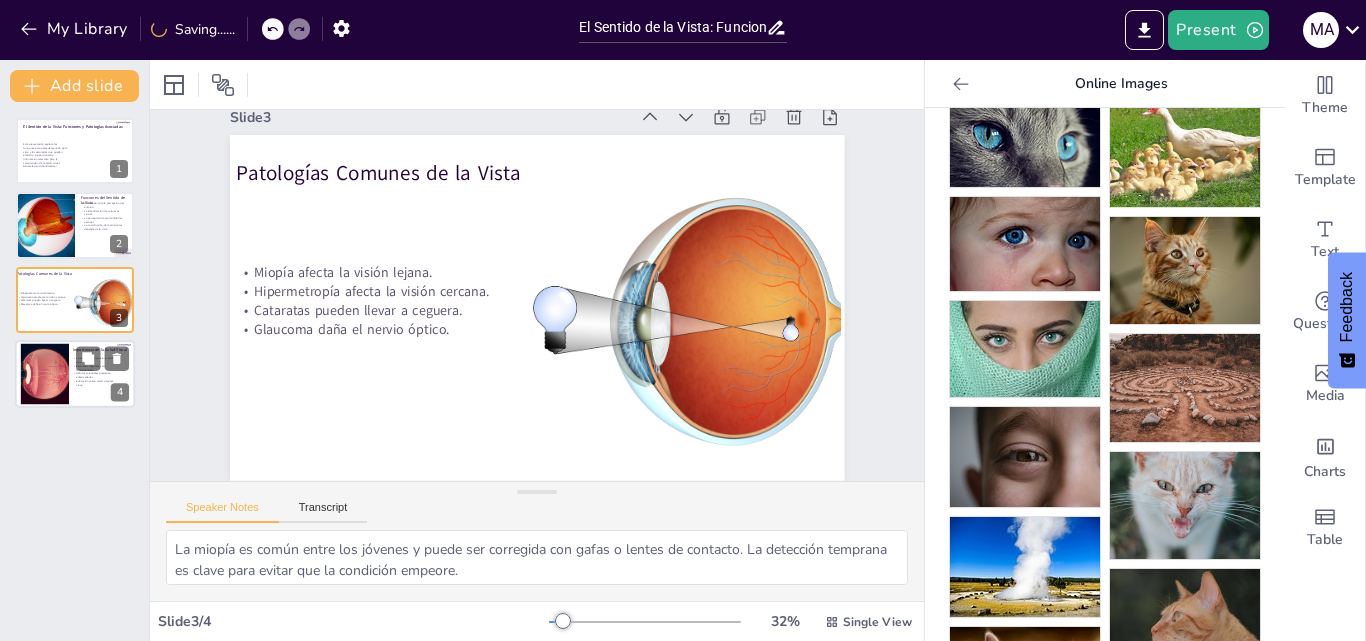 type on "La calidad de vida se ve afectada por nuestra capacidad de ver. Una buena salud visual nos permite disfrutar de actividades cotidianas y mantener relaciones sociales.
Los exámenes regulares permiten detectar problemas antes de que se conviertan en condiciones graves, lo que puede salvar la visión y mejorar la salud general.
Adoptar hábitos saludables, como una dieta equilibrada y protección ocular, contribuye significativamente a la salud visual a largo plazo.
La educación sobre la salud visual es esencial para que las personas comprendan la importancia de cuidar sus ojos y buscar atención médica cuando sea necesario." 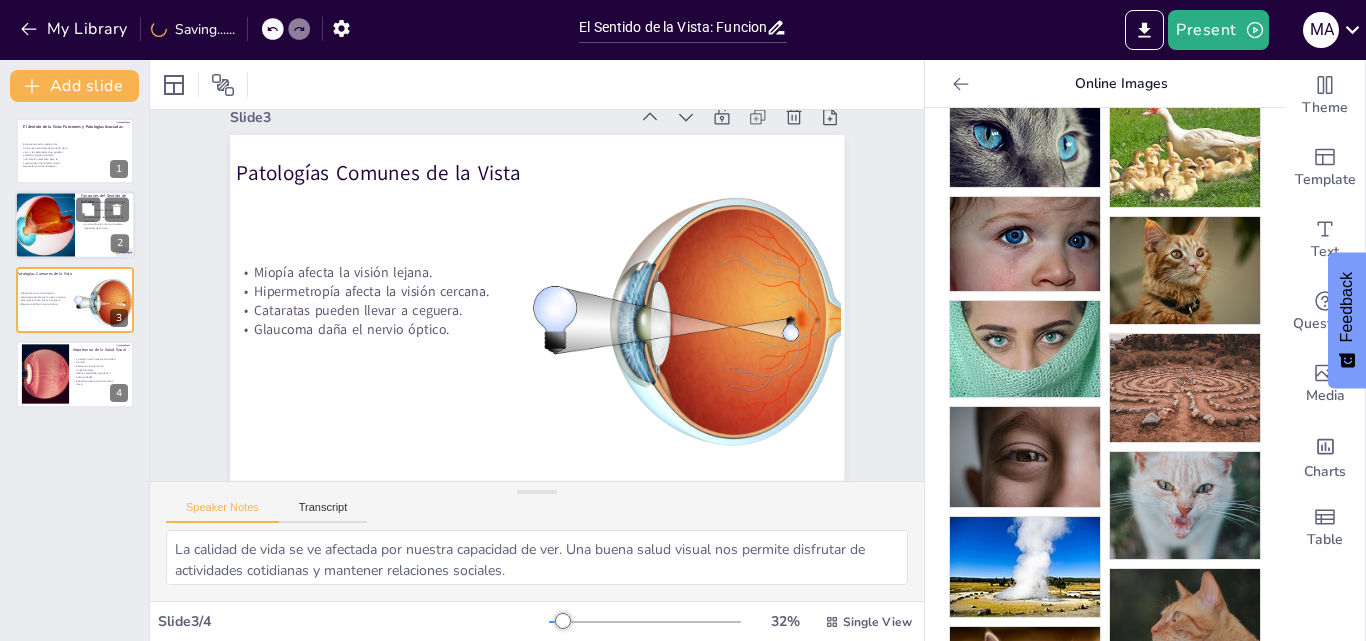 scroll, scrollTop: 43, scrollLeft: 0, axis: vertical 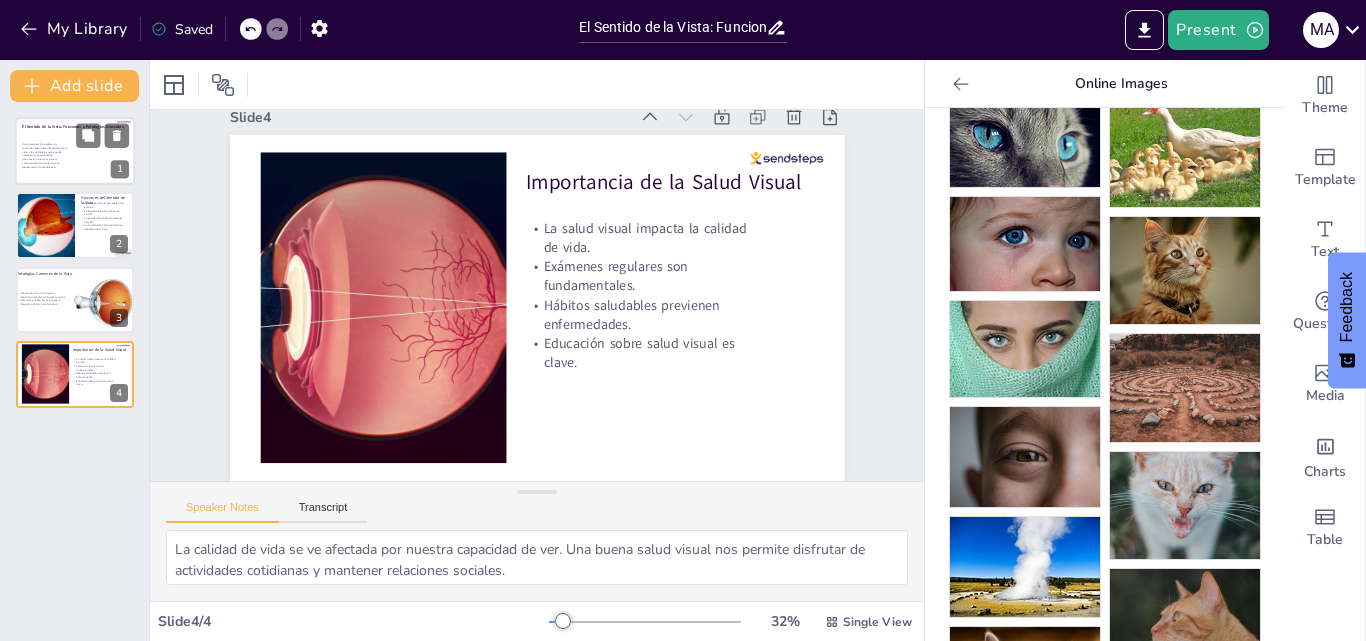 click at bounding box center [75, 151] 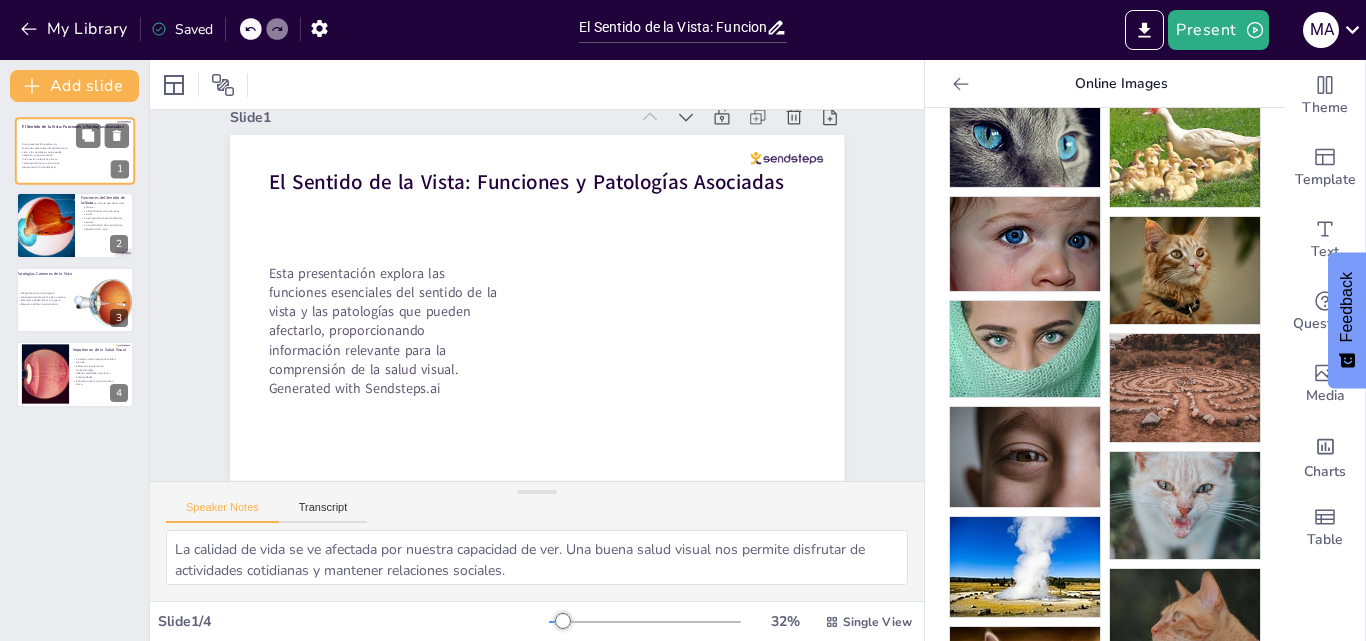 type 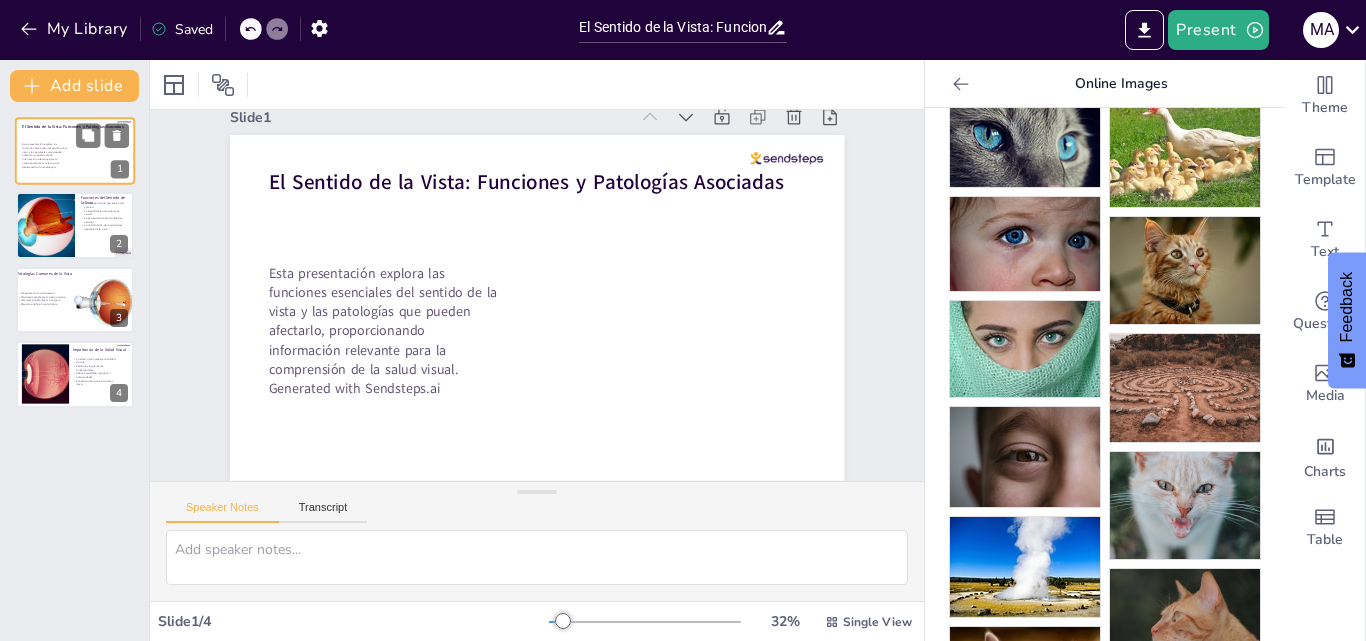 scroll, scrollTop: 0, scrollLeft: 0, axis: both 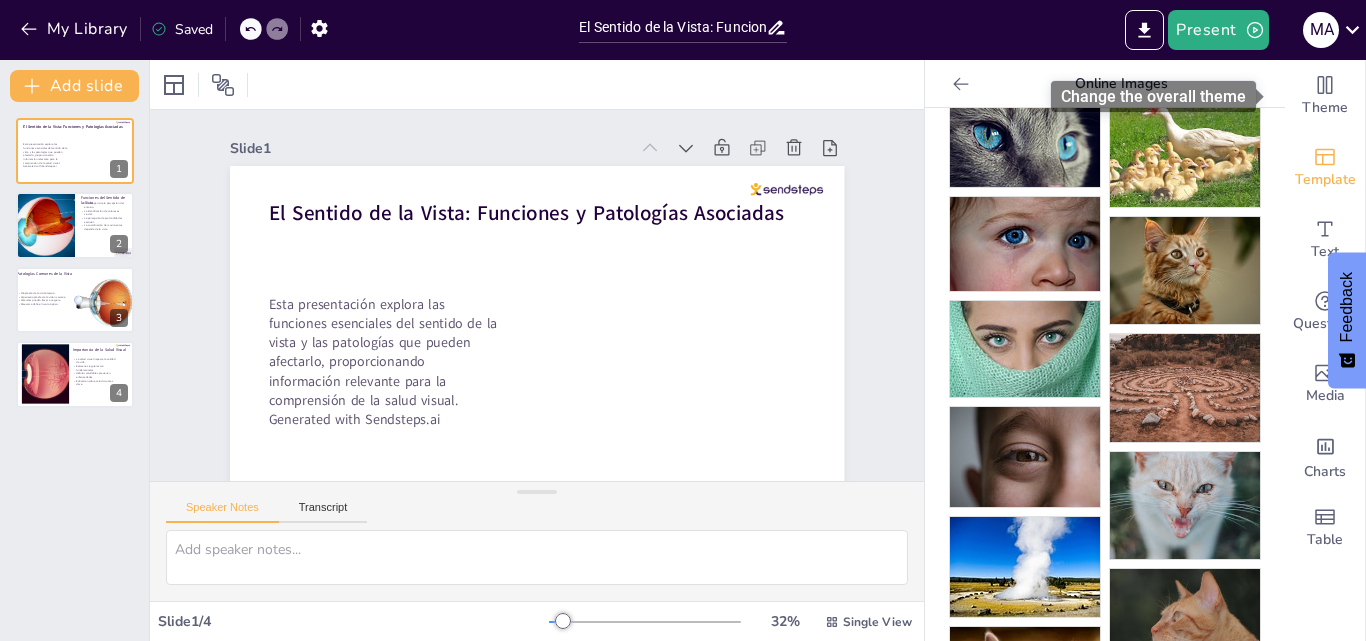 drag, startPoint x: 1332, startPoint y: 93, endPoint x: 1297, endPoint y: 134, distance: 53.90733 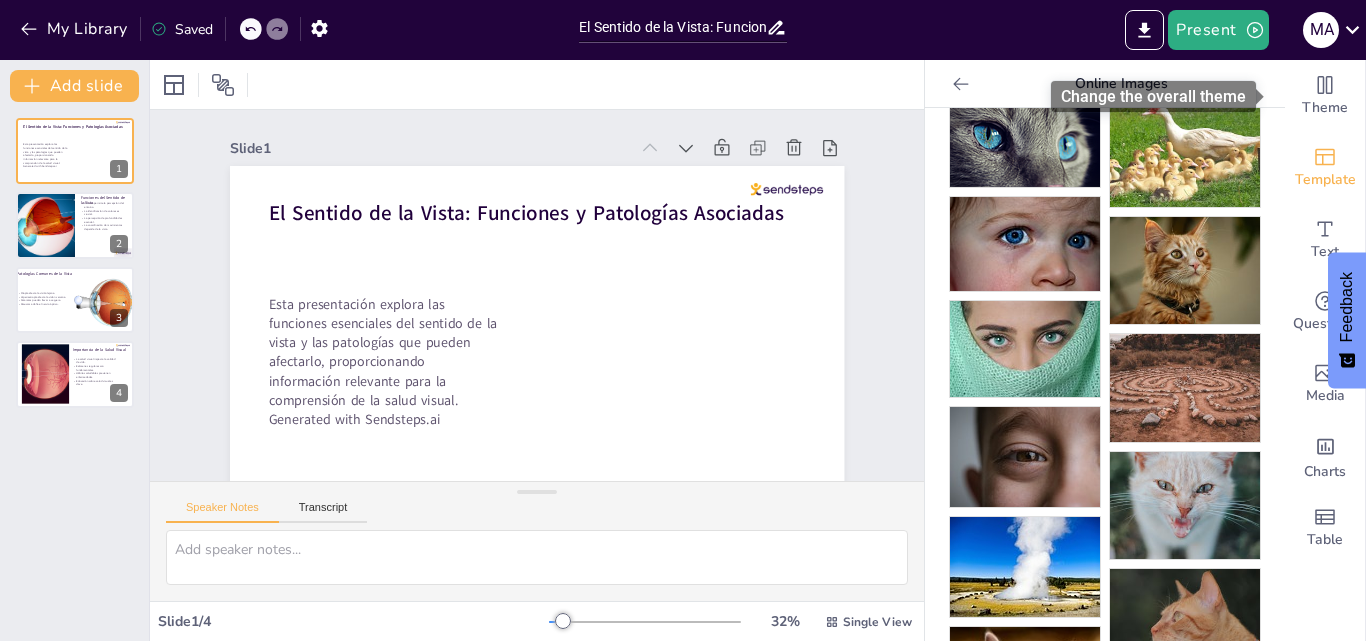 click on "Theme" at bounding box center [1325, 96] 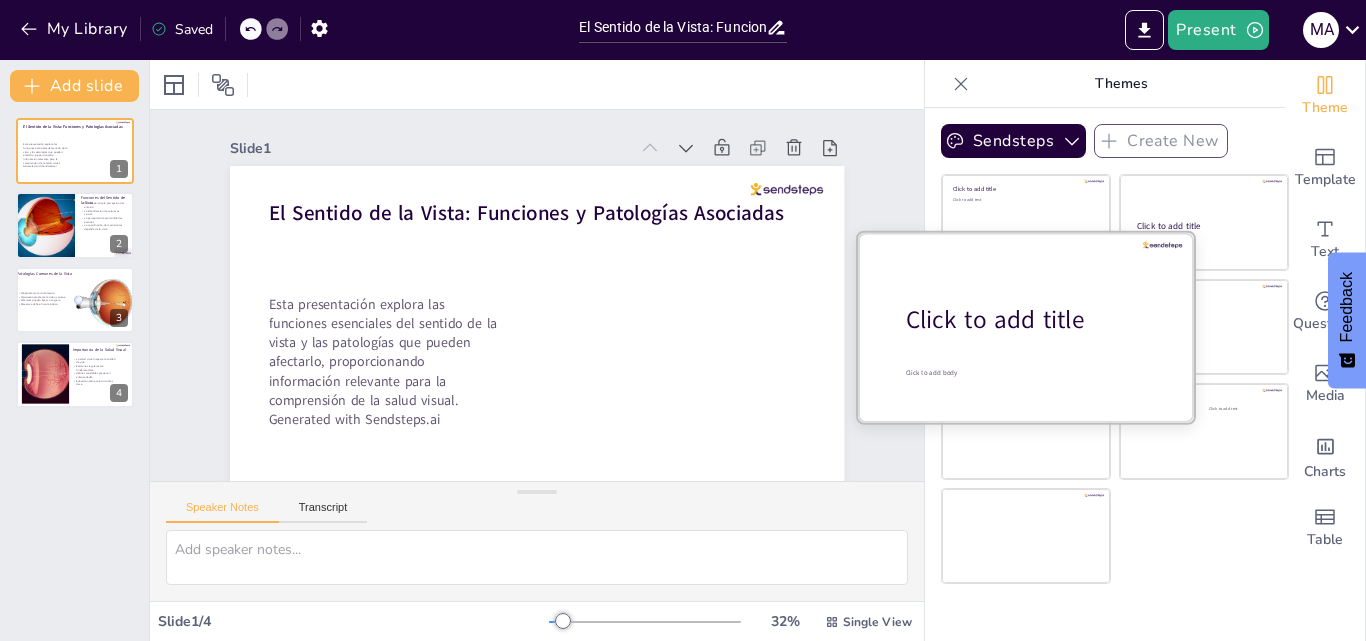 click at bounding box center [1026, 326] 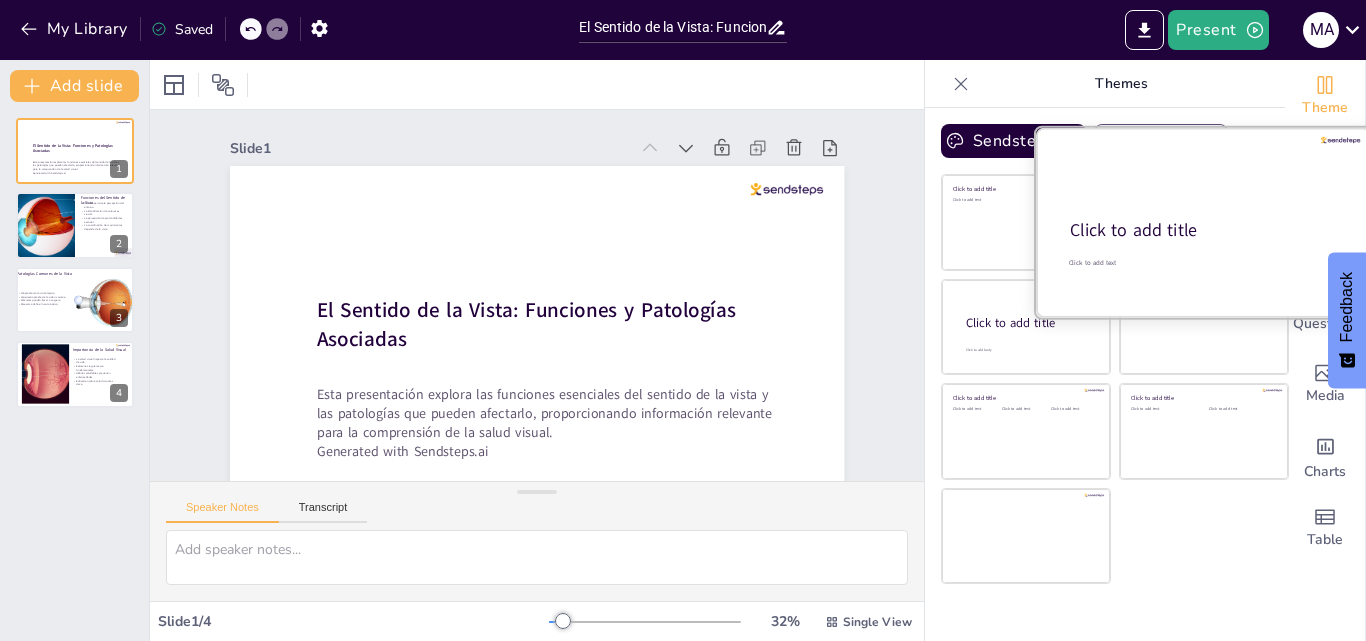 click at bounding box center (1204, 222) 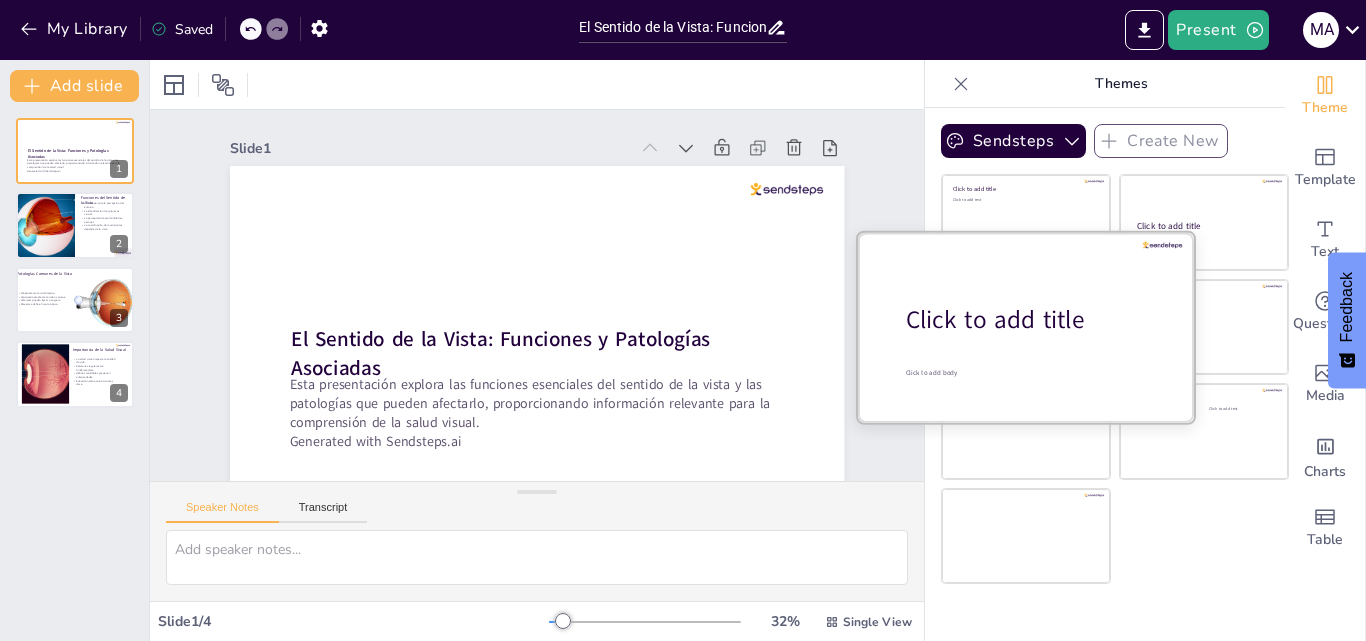 click at bounding box center (1026, 326) 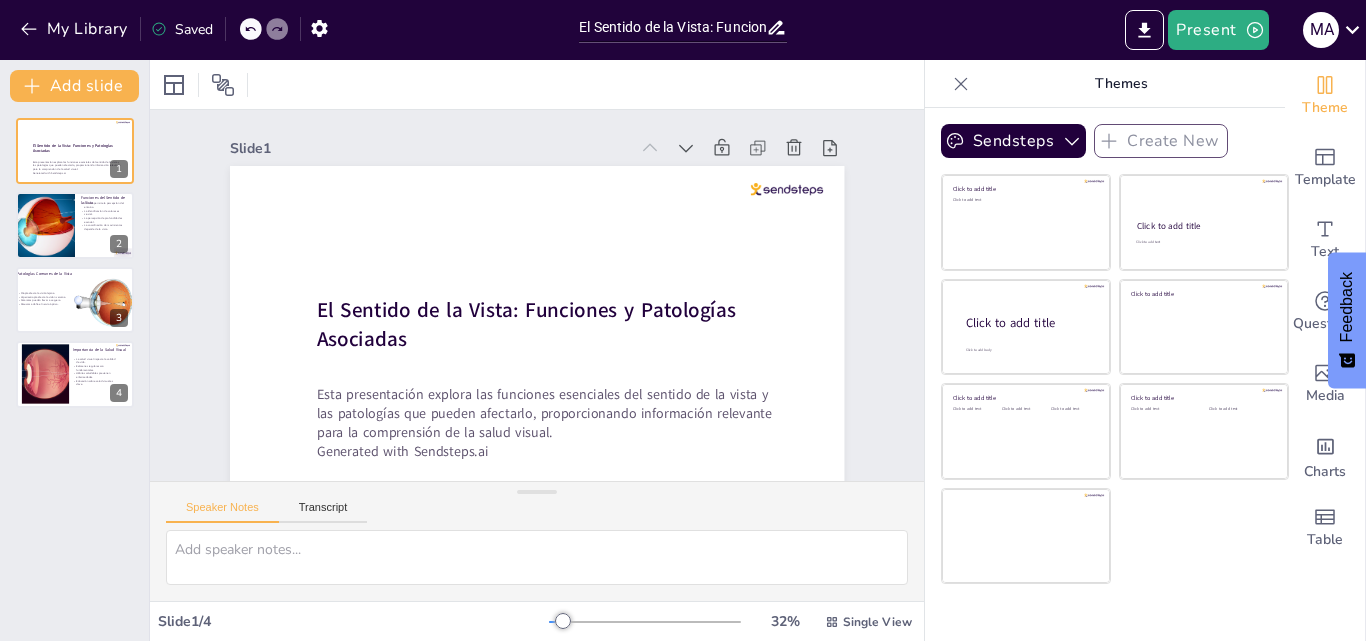 click 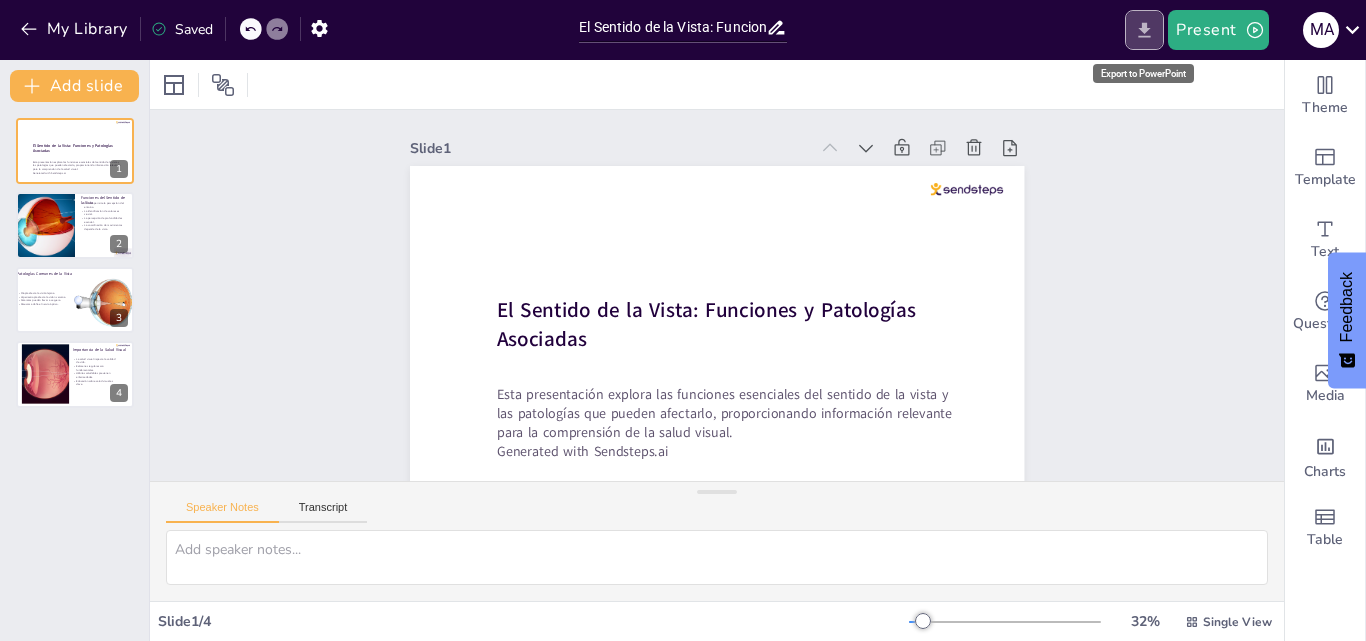 click at bounding box center [1144, 30] 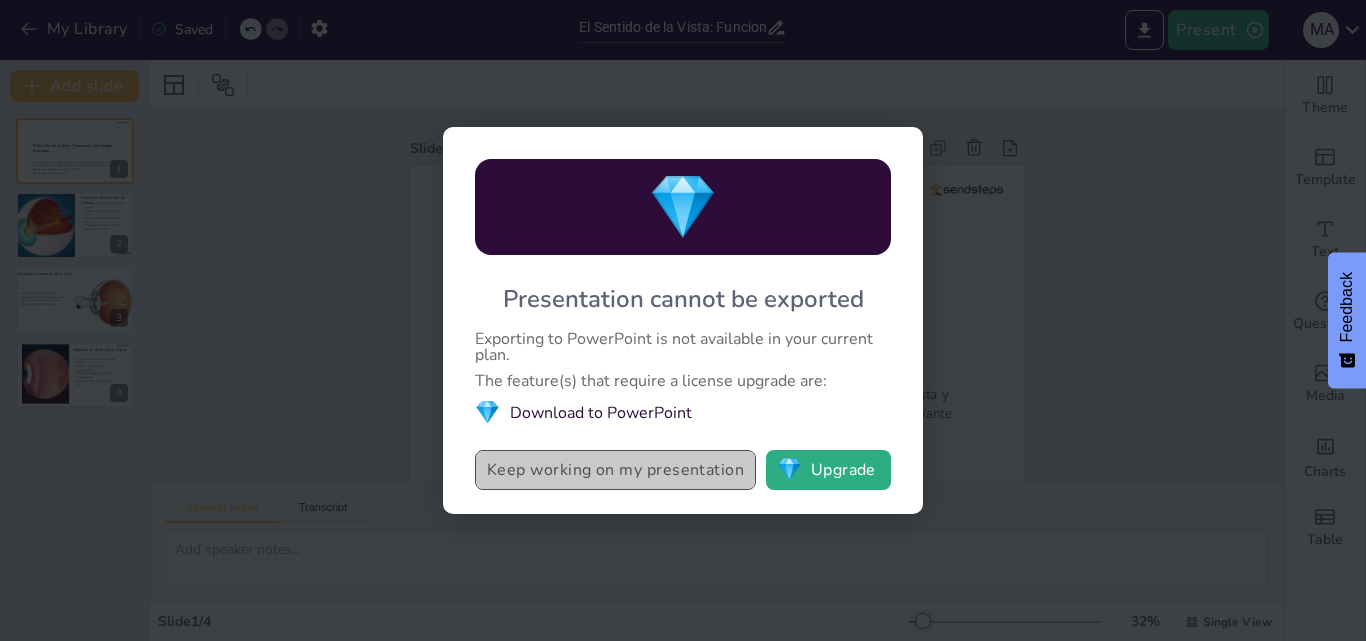 click on "Keep working on my presentation" at bounding box center (615, 470) 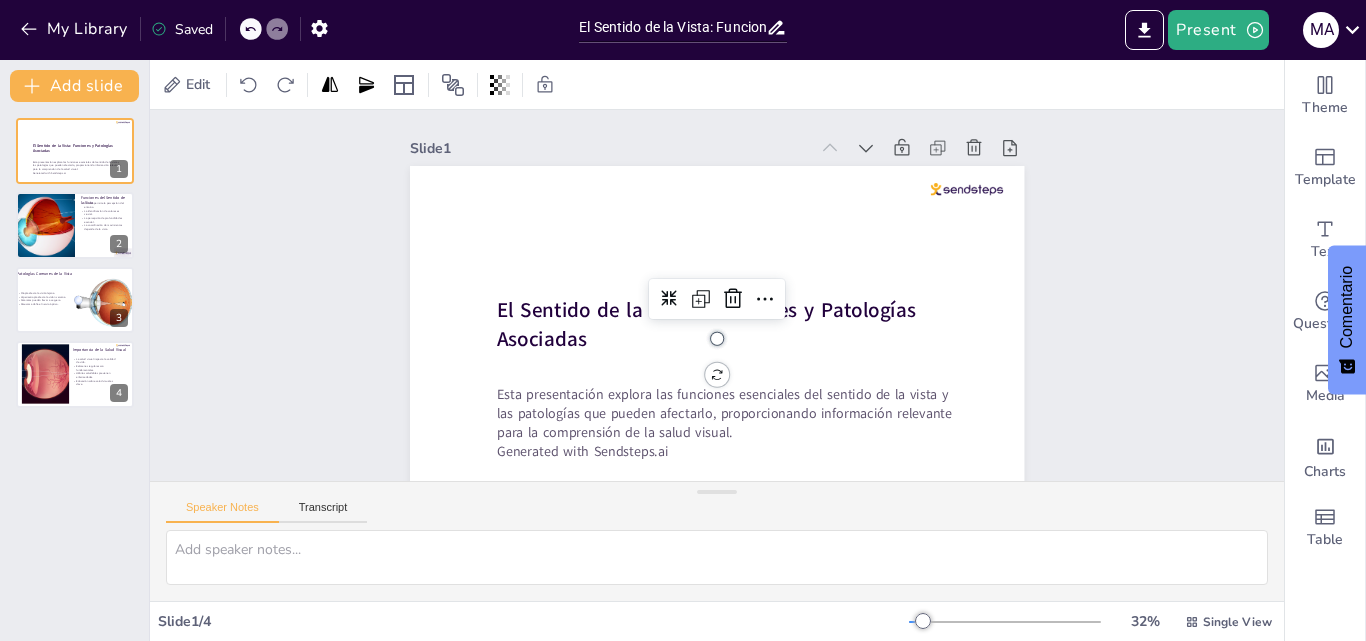 click on "Slide  1 El Sentido de la Vista: Funciones y Patologías Asociadas Esta presentación explora las funciones esenciales del sentido de la vista y las patologías que pueden afectarlo, proporcionando información relevante para la comprensión de la salud visual. Generated with Sendsteps.ai Slide  2 Funciones del Sentido de la Vista La vista permite la percepción del entorno. La identificación de colores es crucial. La percepción de profundidad es esencial. La coordinación de movimientos depende de la vista. Slide  3 Patologías Comunes de la Vista Miopía afecta la visión lejana. Hipermetropía afecta la visión cercana. Cataratas pueden llevar a ceguera. Glaucoma daña el nervio óptico. Slide  4 Importancia de la Salud Visual La salud visual impacta la calidad de vida. Exámenes regulares son fundamentales. Hábitos saludables previenen enfermedades. Educación sobre salud visual es clave." at bounding box center (717, 311) 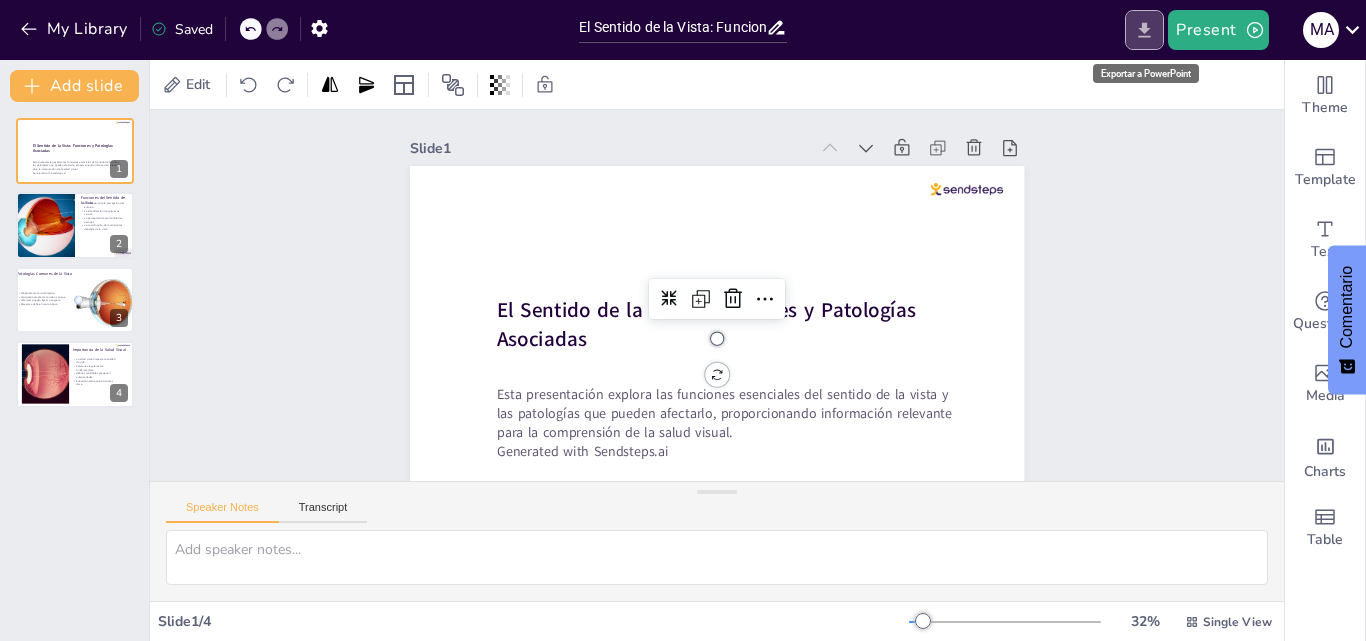 click at bounding box center [1144, 30] 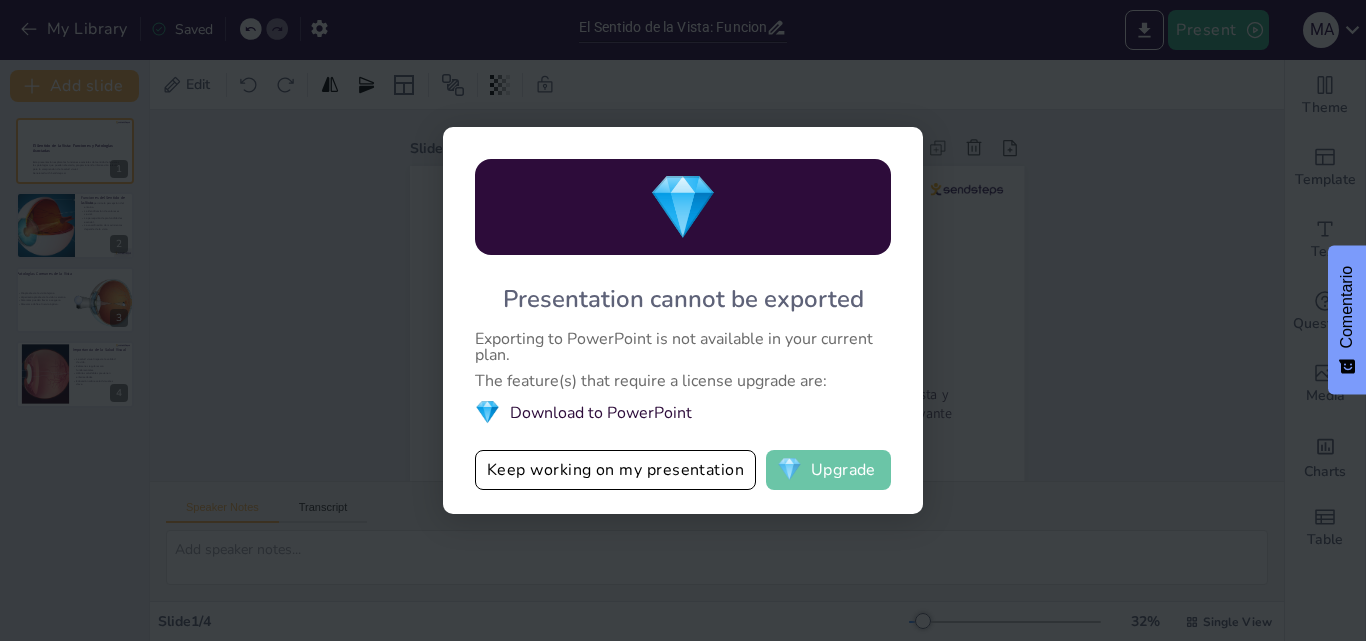 click on "💎 Upgrade" at bounding box center (828, 470) 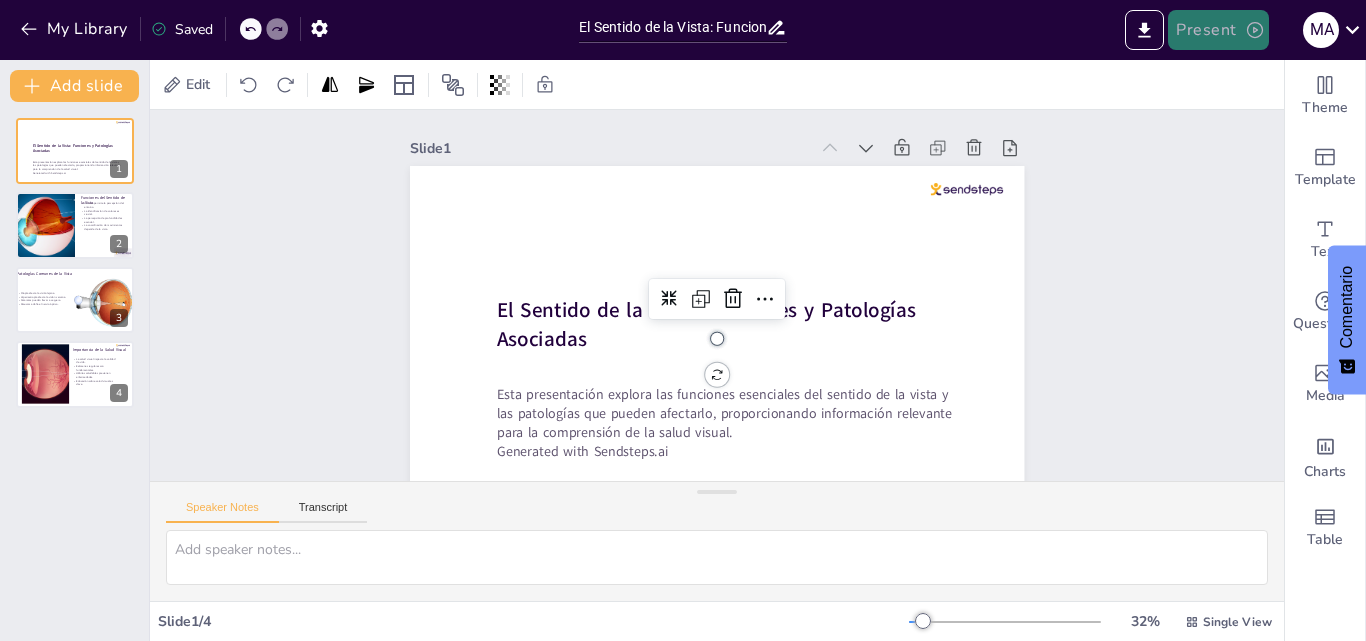 click on "Present" at bounding box center [1218, 30] 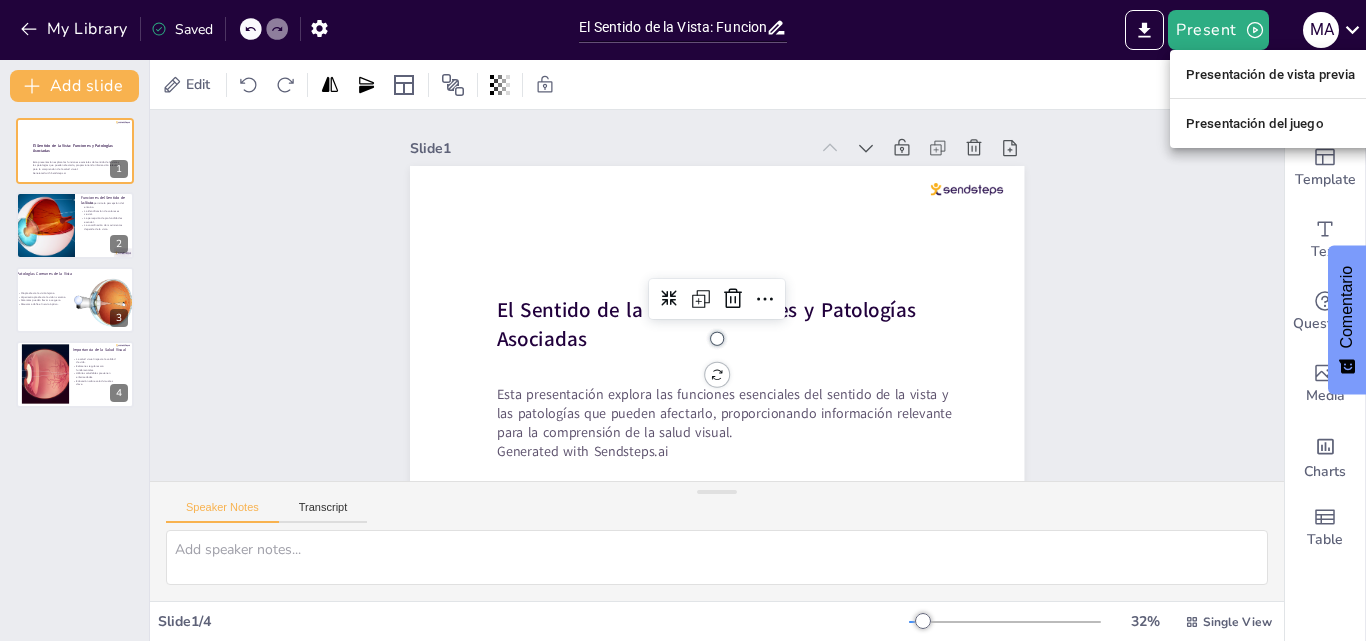click at bounding box center (683, 320) 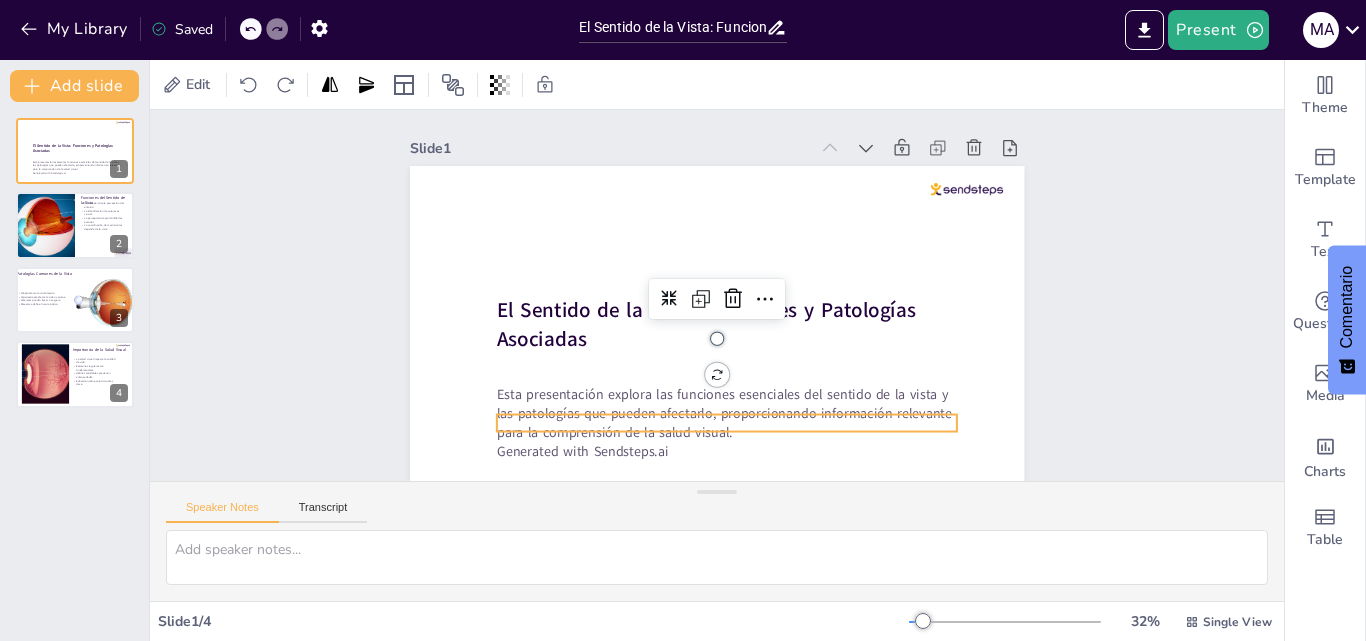 scroll, scrollTop: 46, scrollLeft: 0, axis: vertical 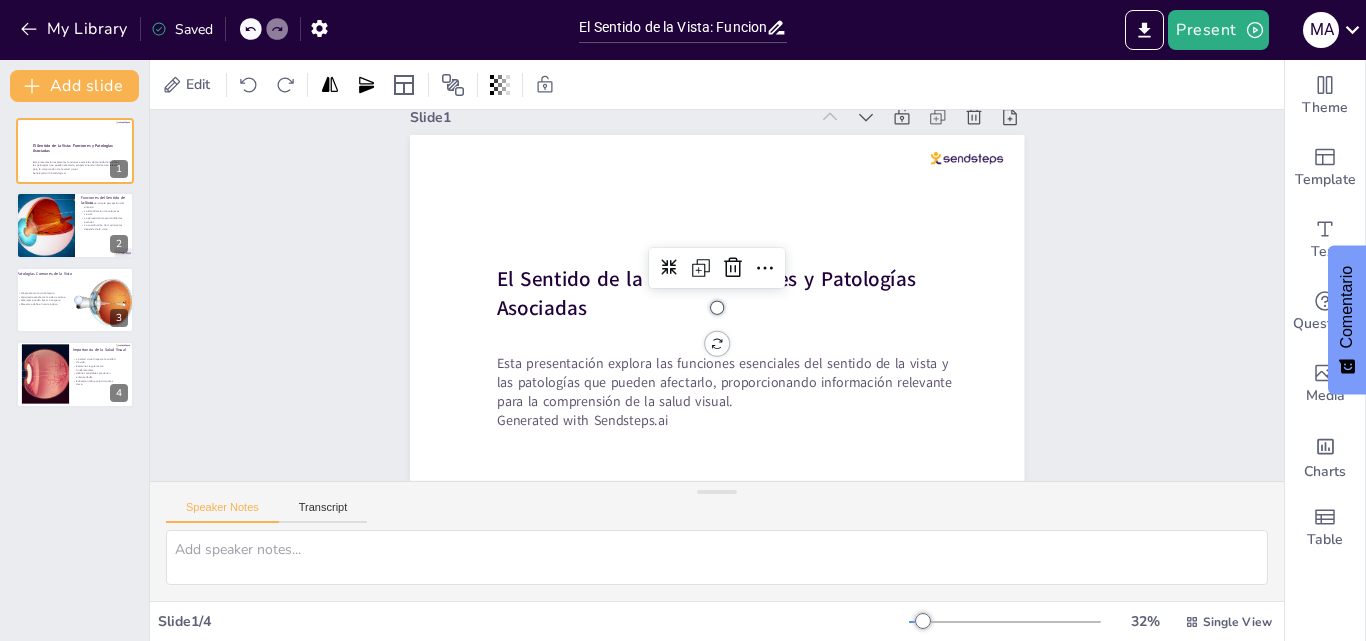 drag, startPoint x: 1055, startPoint y: 276, endPoint x: 1041, endPoint y: 192, distance: 85.158676 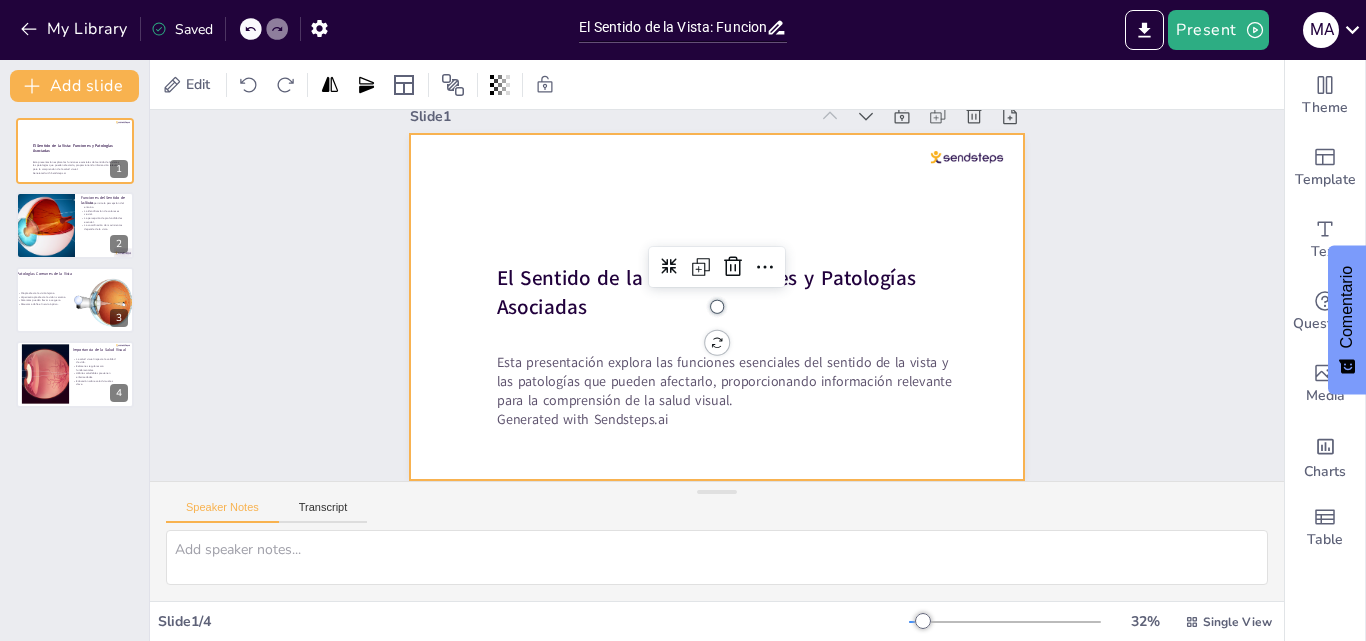 click at bounding box center [717, 307] 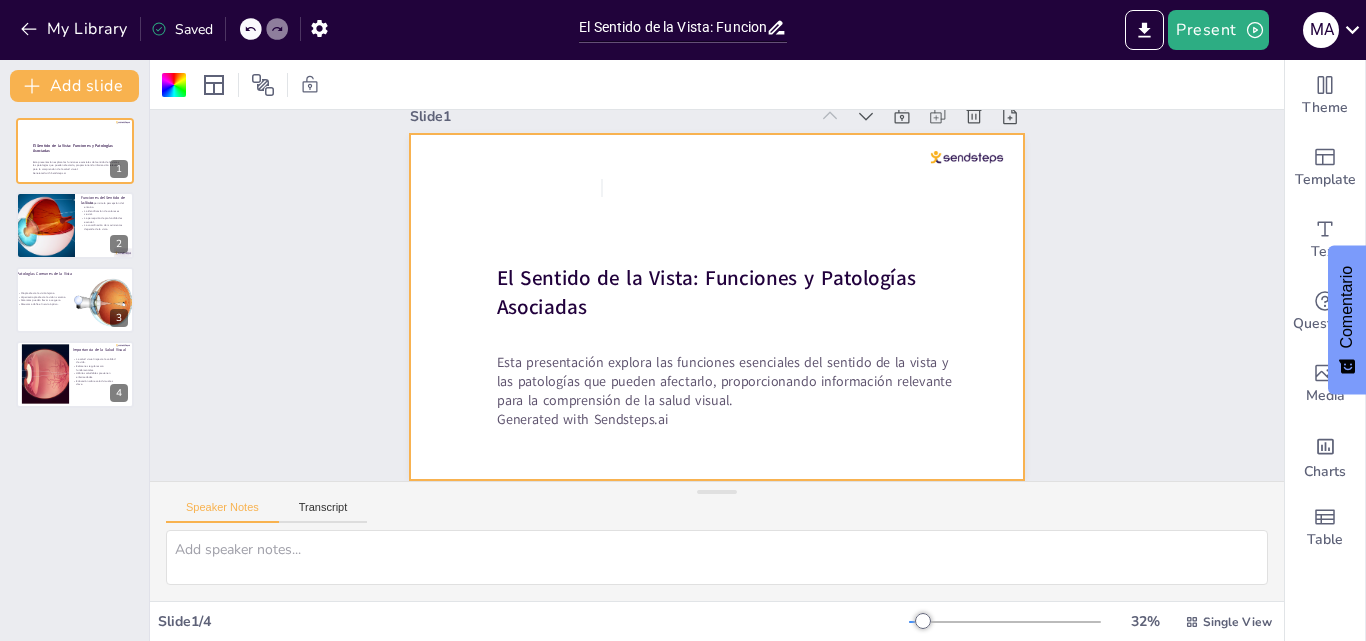 click at bounding box center [717, 307] 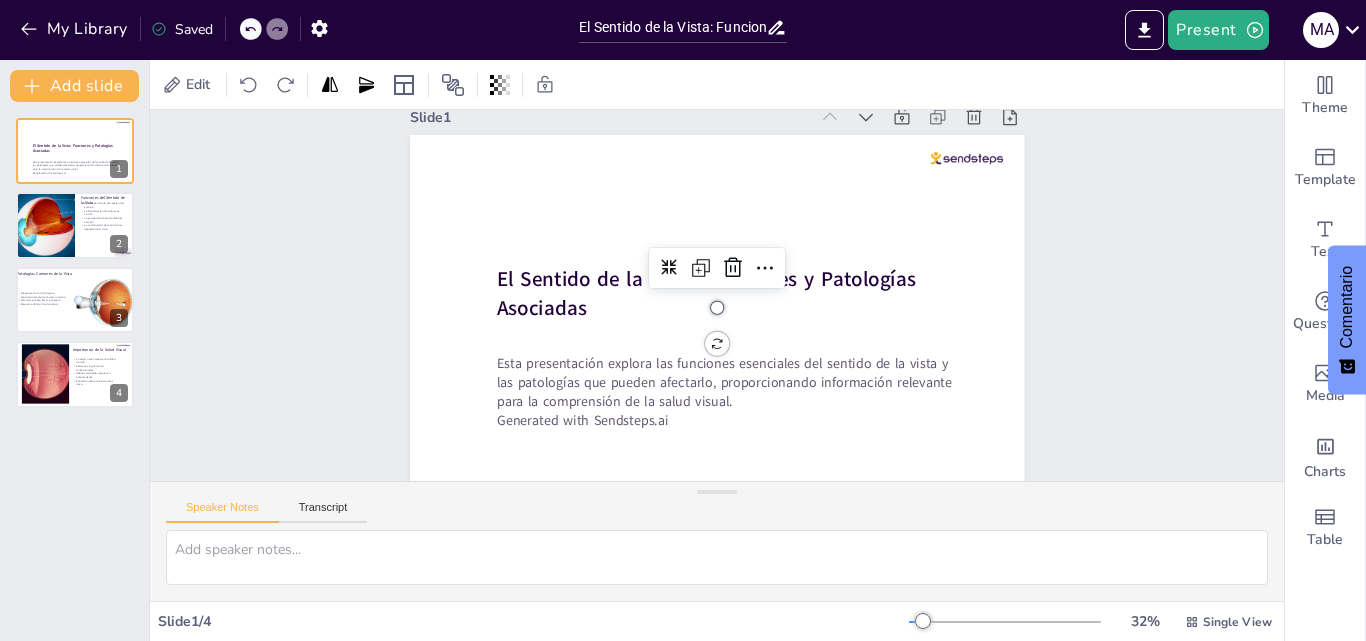 click at bounding box center [717, 308] 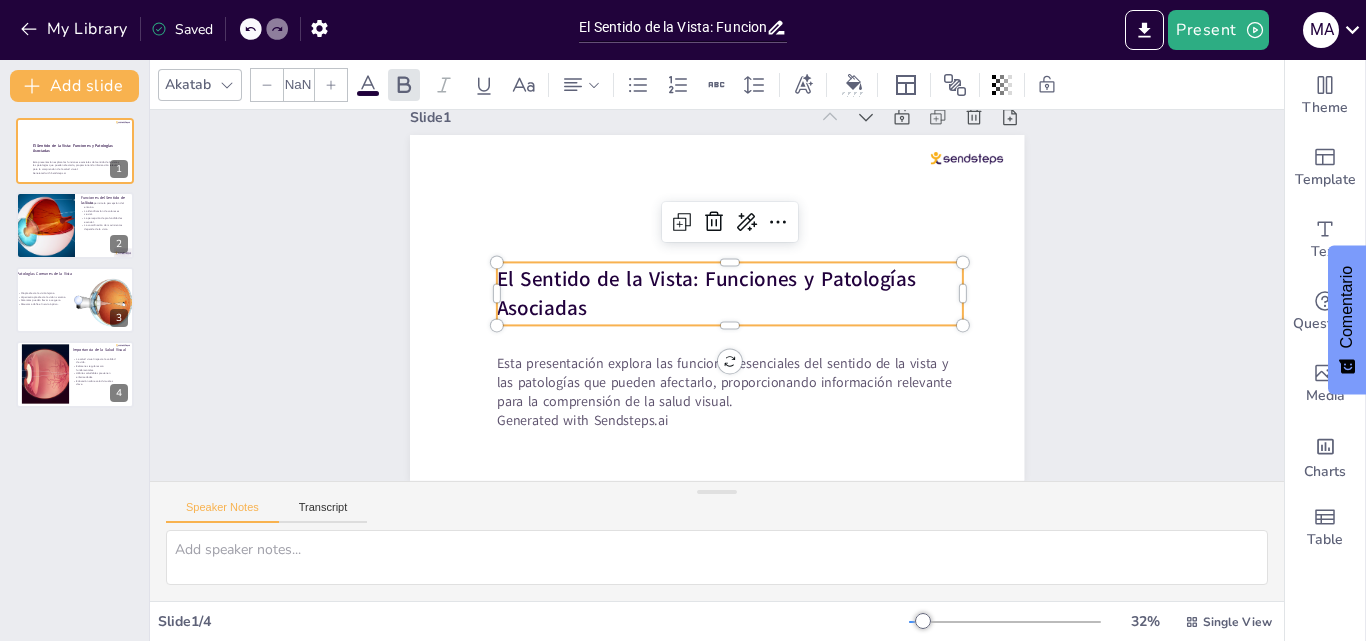 type on "48" 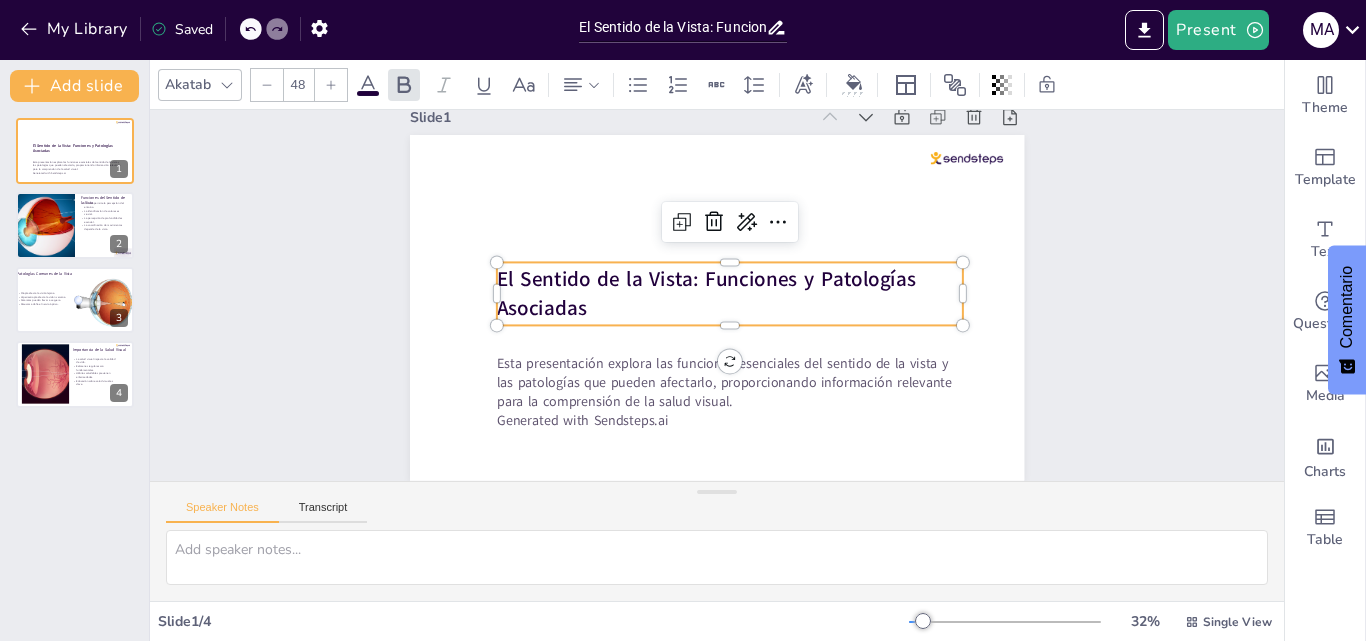 click on "El Sentido de la Vista: Funciones y Patologías Asociadas" at bounding box center [706, 293] 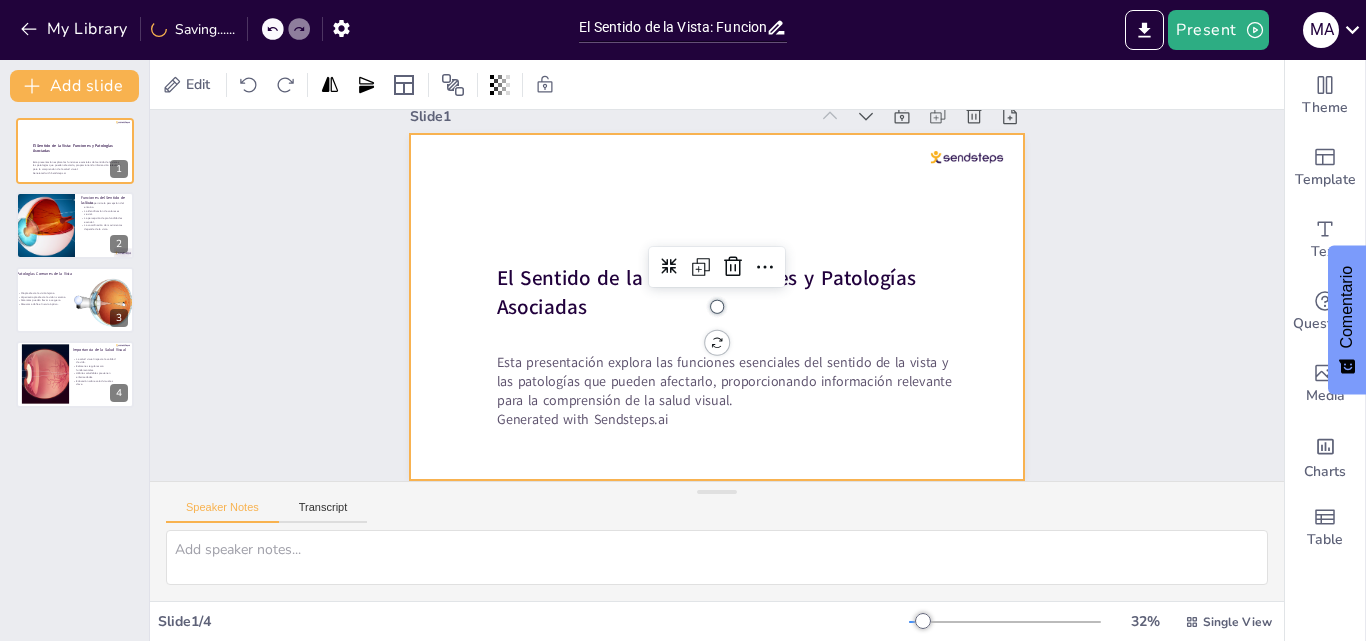 click at bounding box center [717, 307] 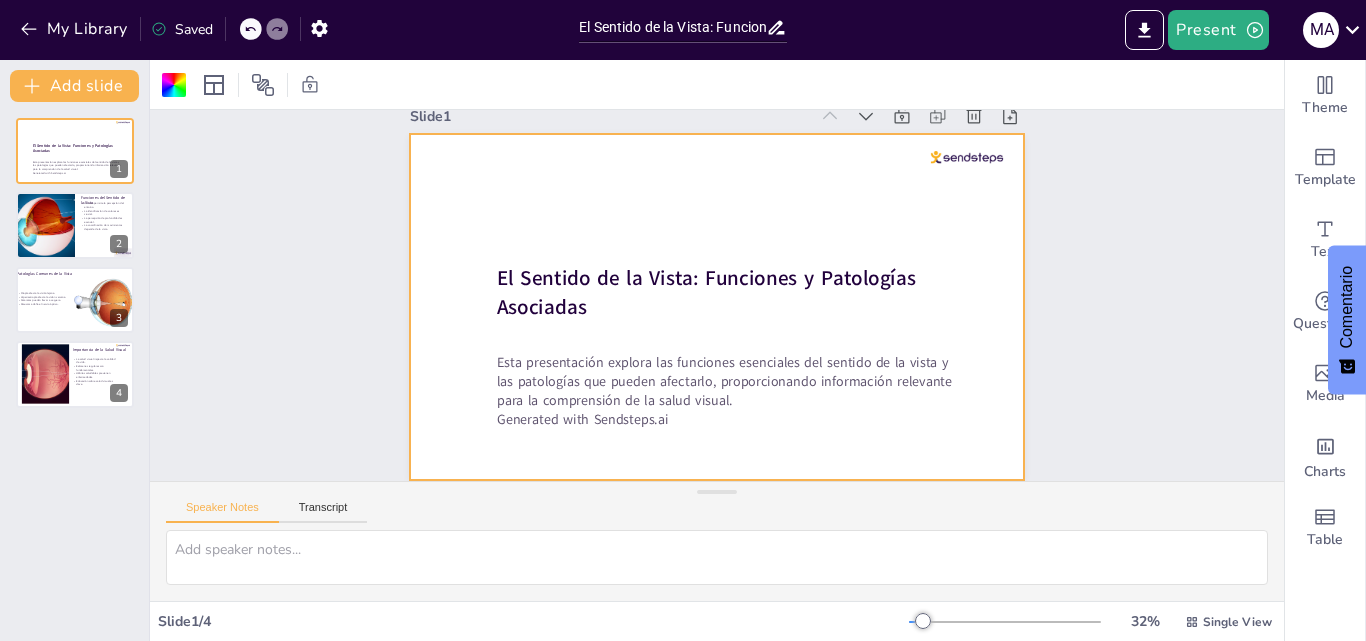 click at bounding box center [707, 291] 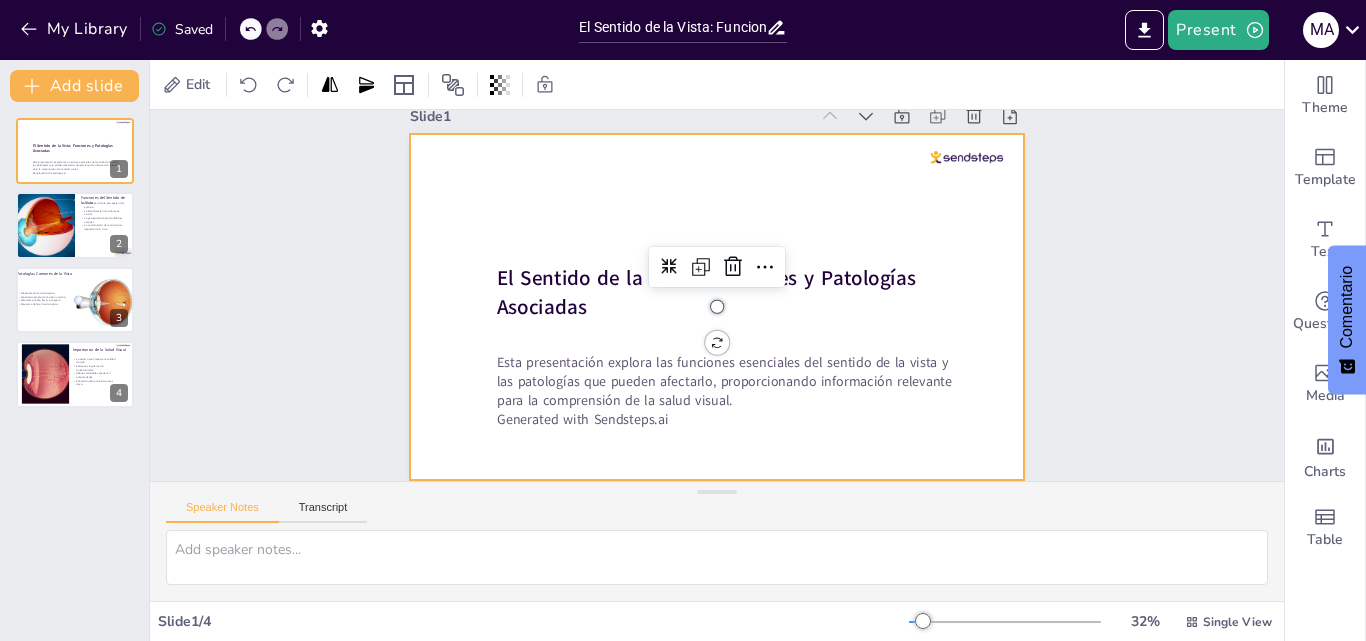 click at bounding box center (717, 307) 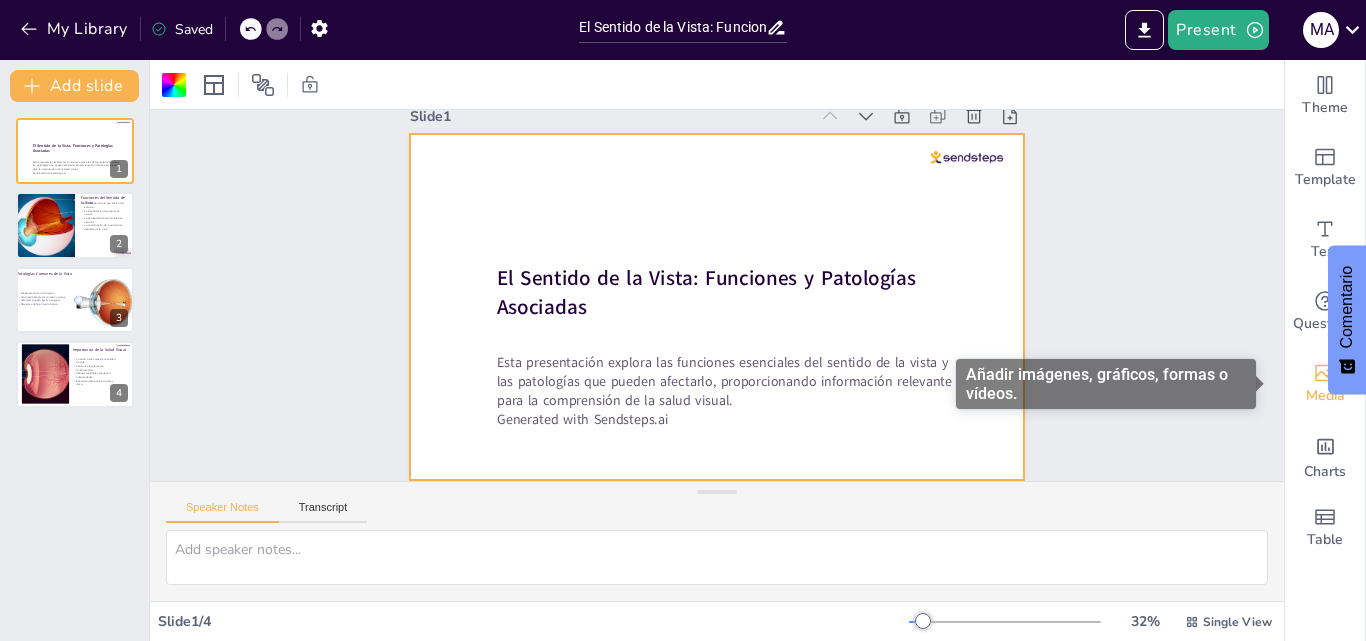 click 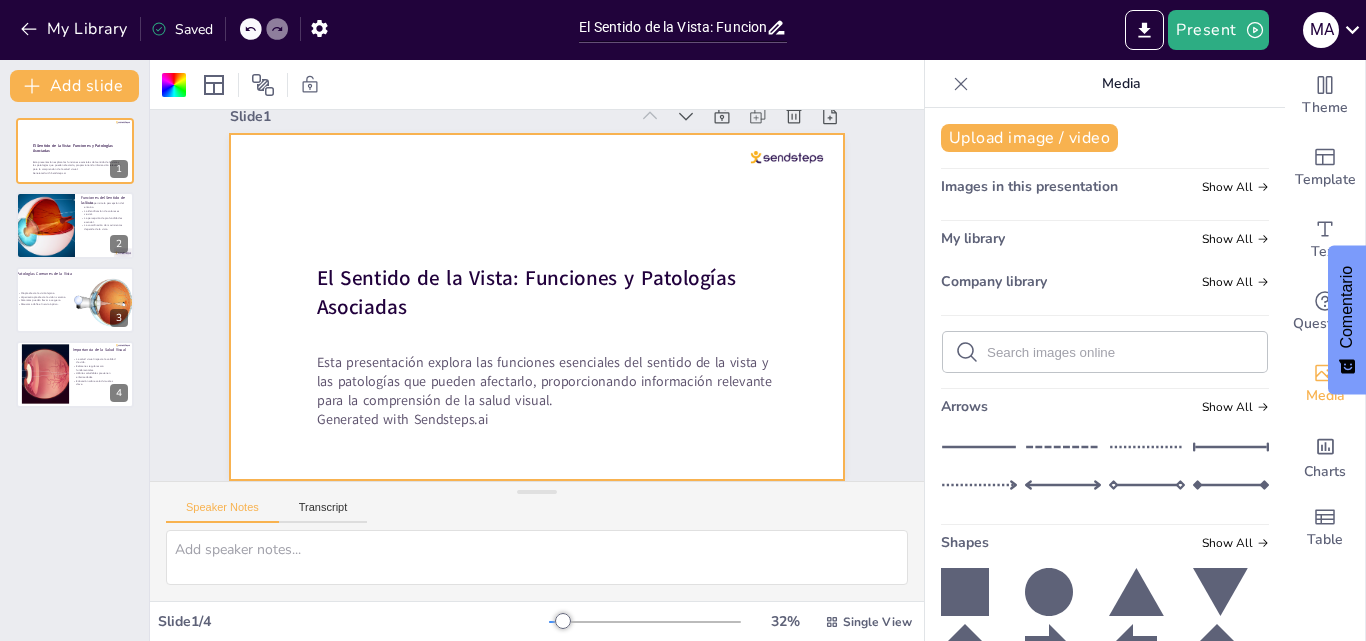 click on "Upload image / video Images in this presentation Show All My library Show All Company library Show All Arrows Show All Shapes Show All Frames Show All Graphics Show All" at bounding box center [1105, 374] 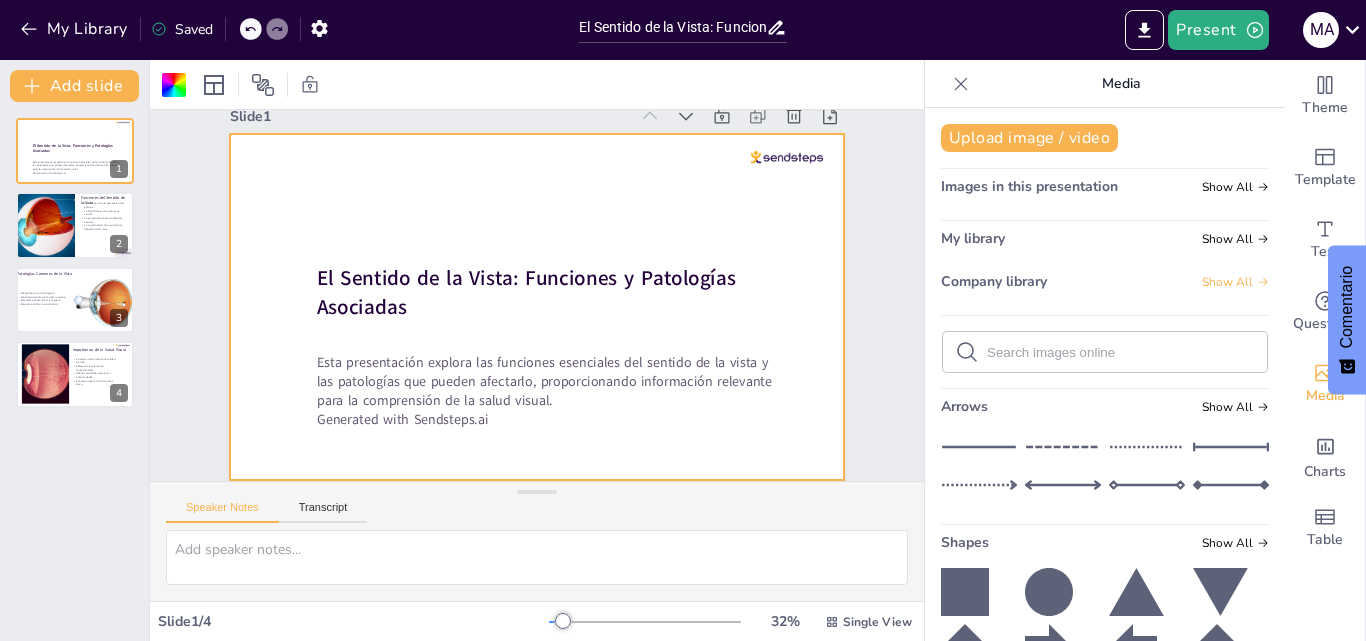 click on "Show All" at bounding box center [1235, 282] 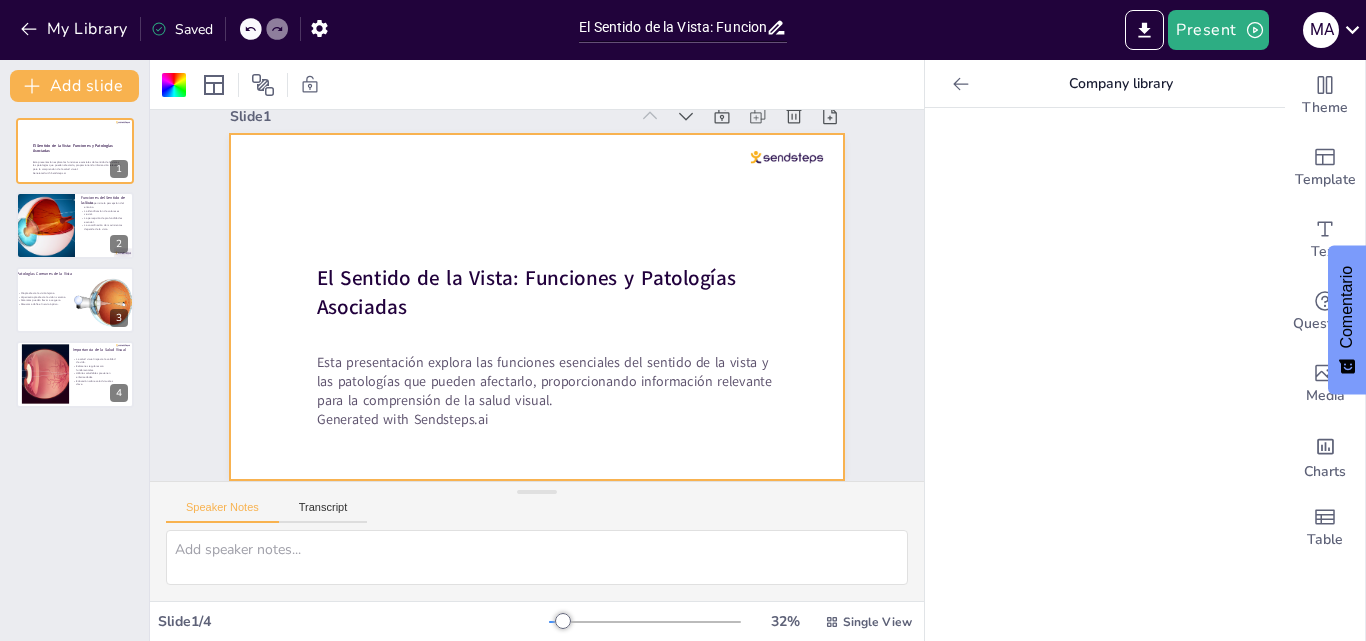 click 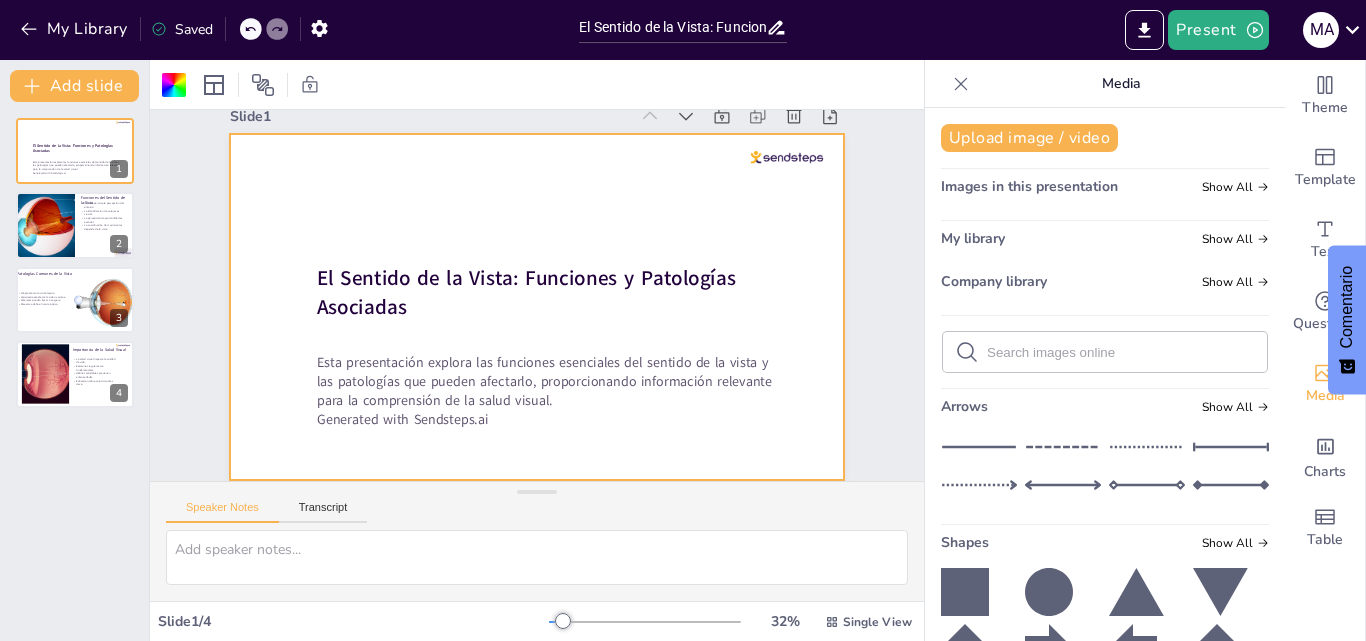 click at bounding box center [1121, 352] 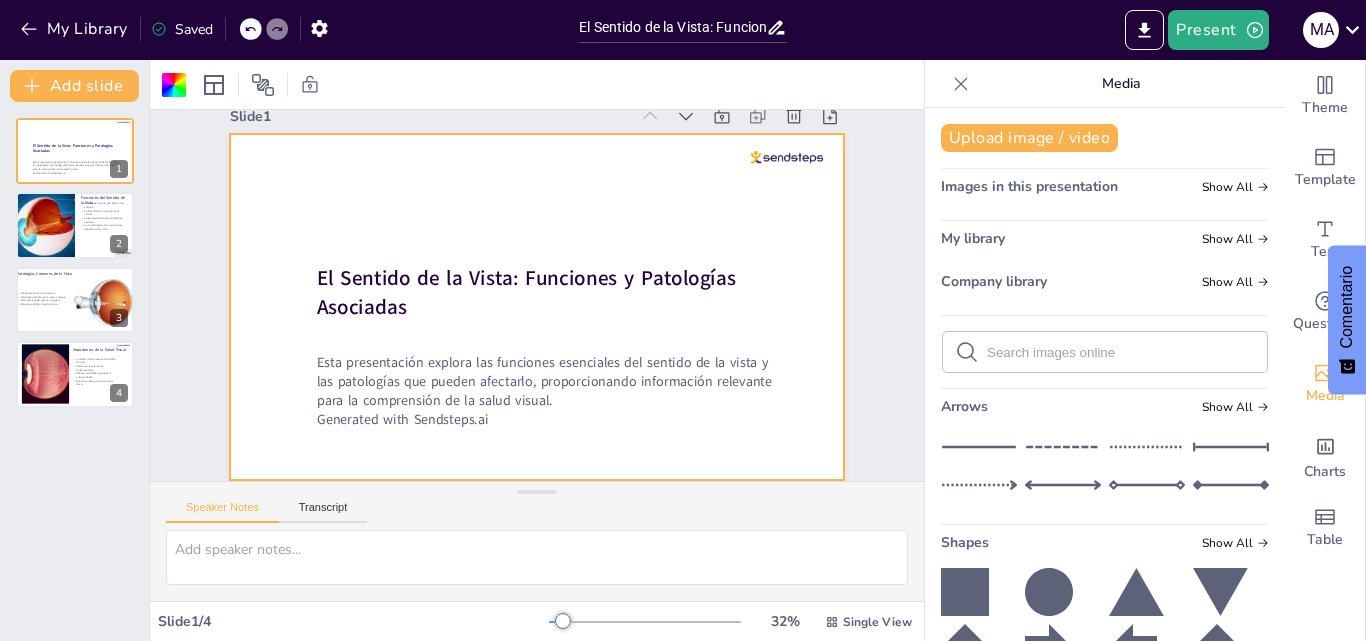 click 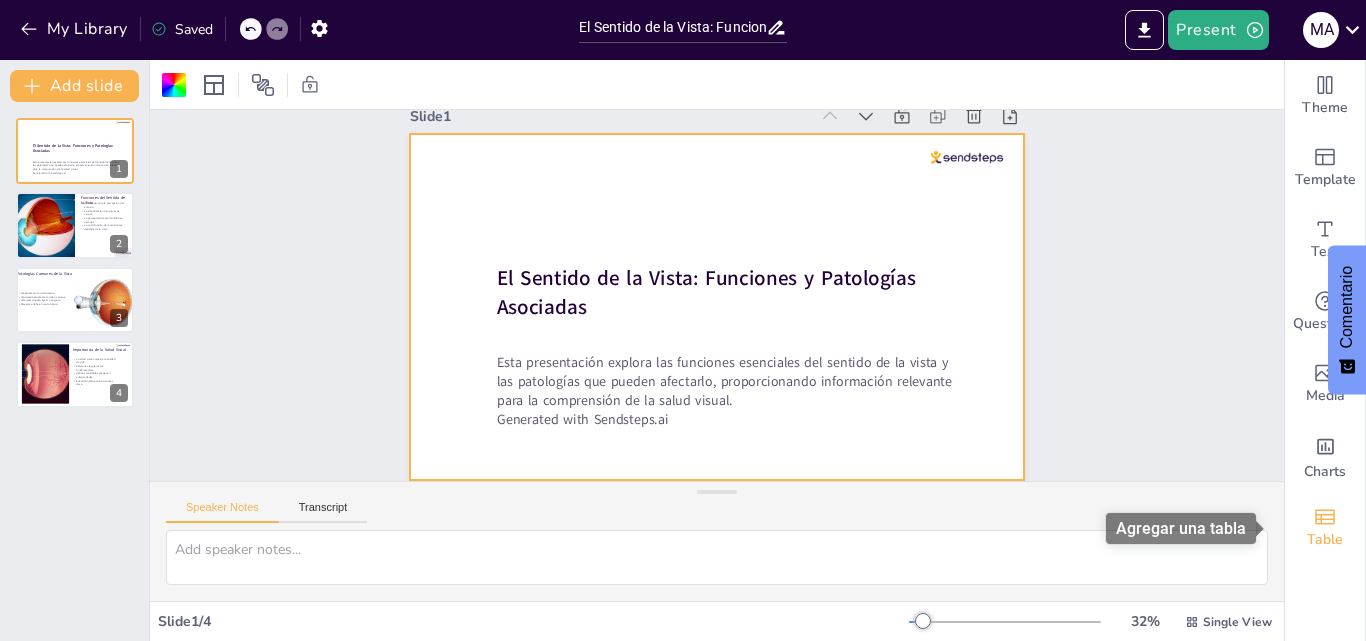 click on "Table" at bounding box center [1325, 540] 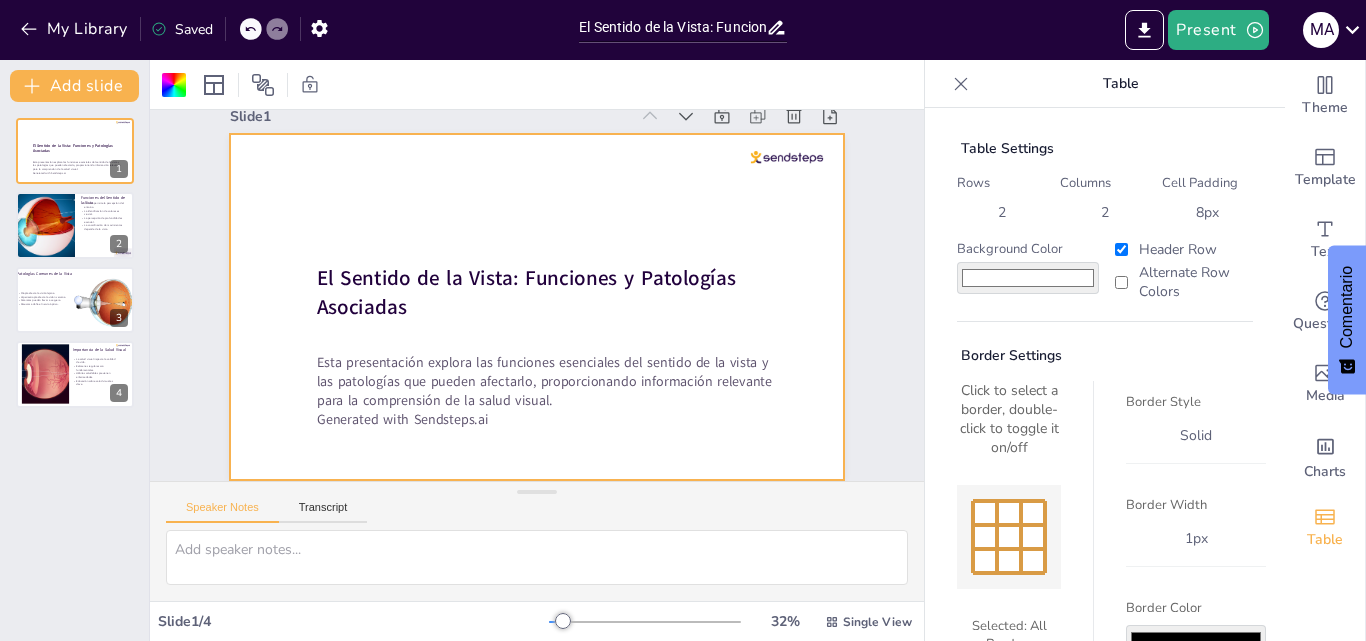 scroll, scrollTop: 0, scrollLeft: 0, axis: both 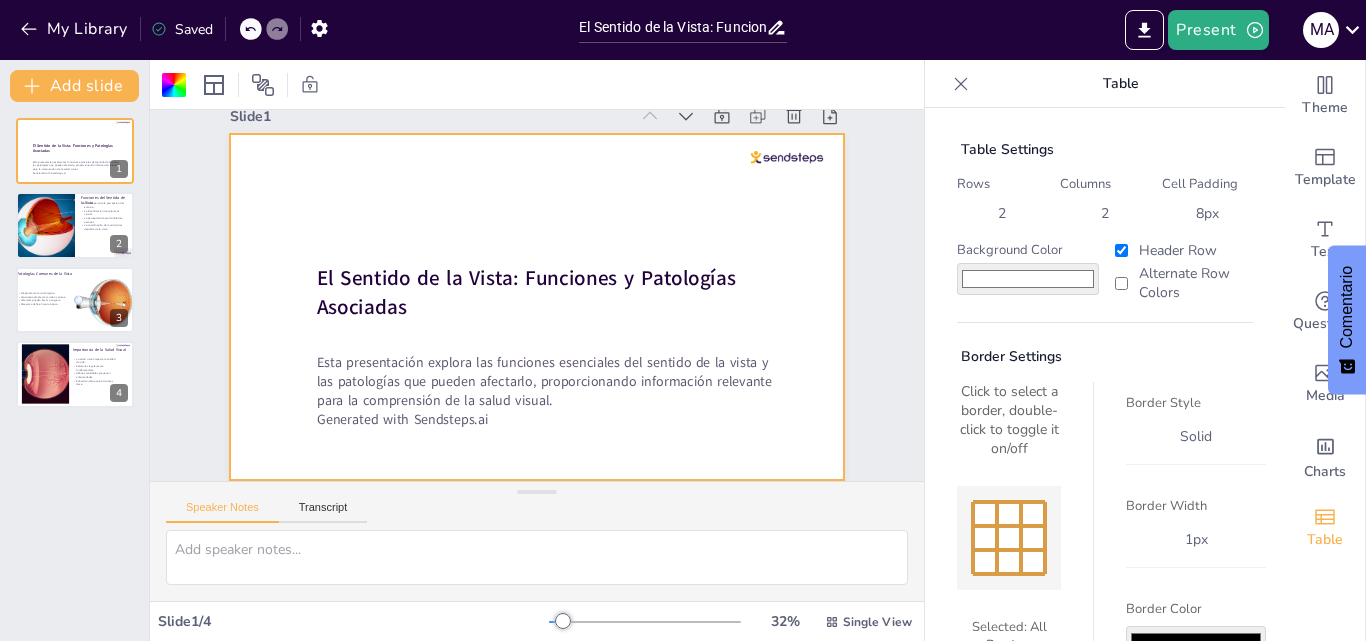 click on "Present [INITIALS]" at bounding box center [1081, 30] 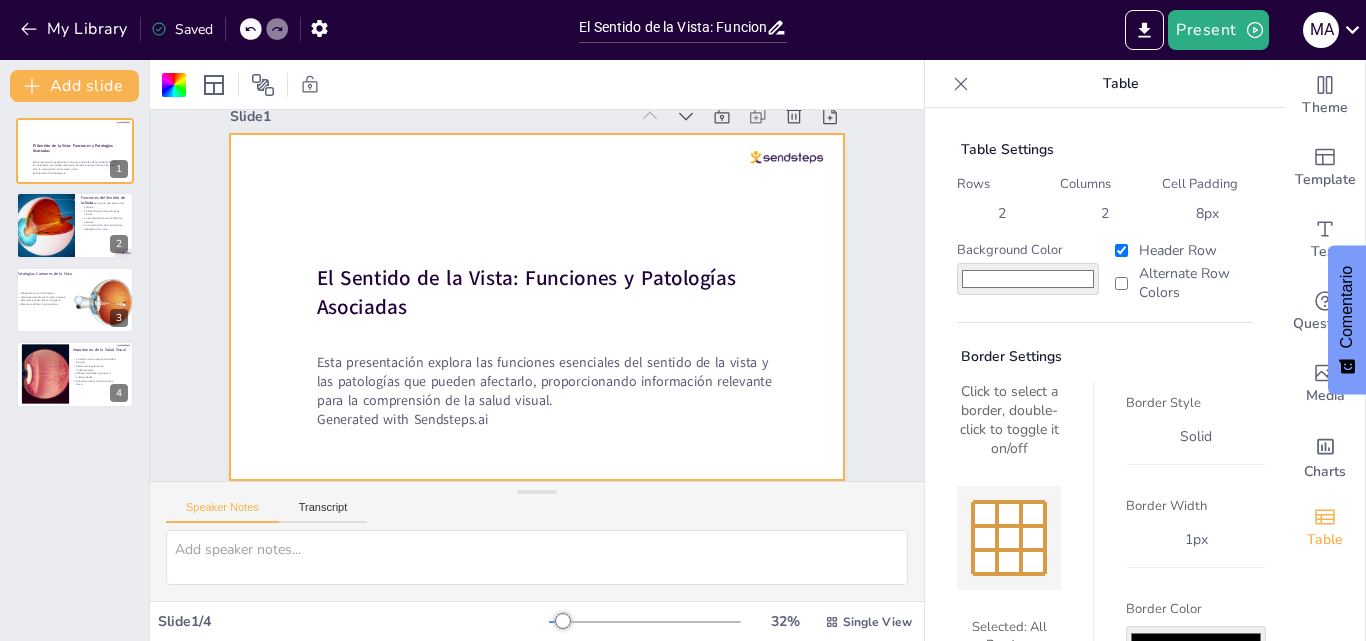 click 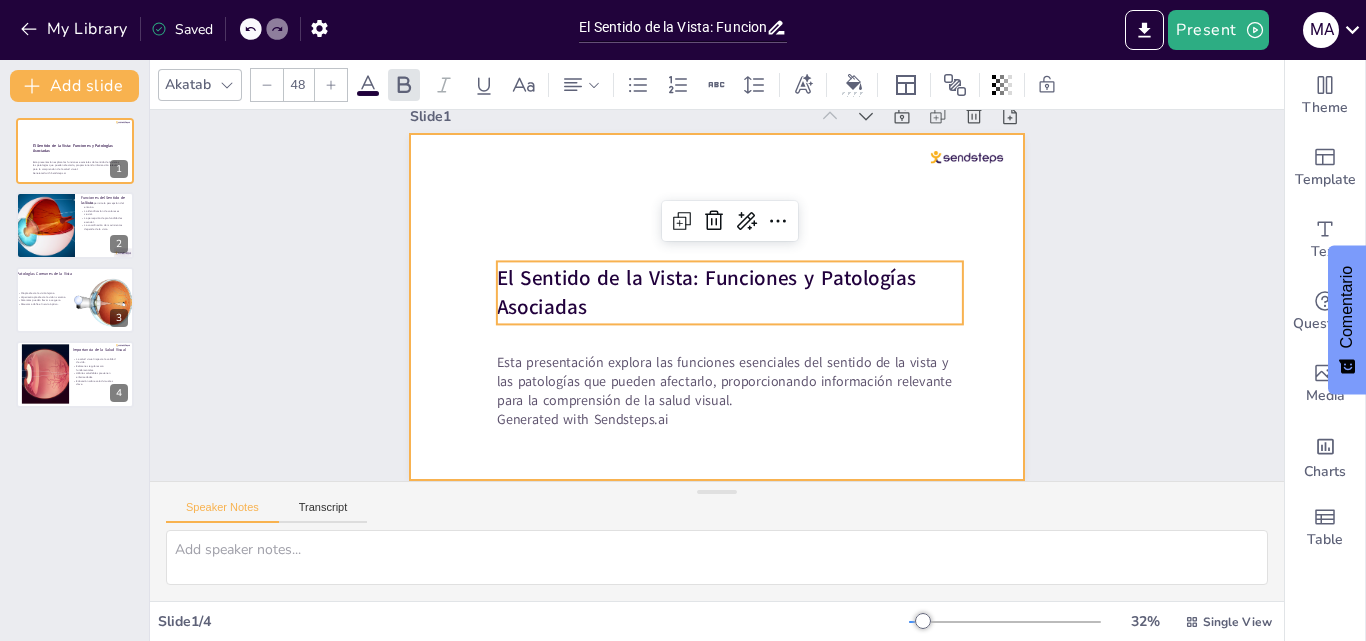 click at bounding box center (712, 306) 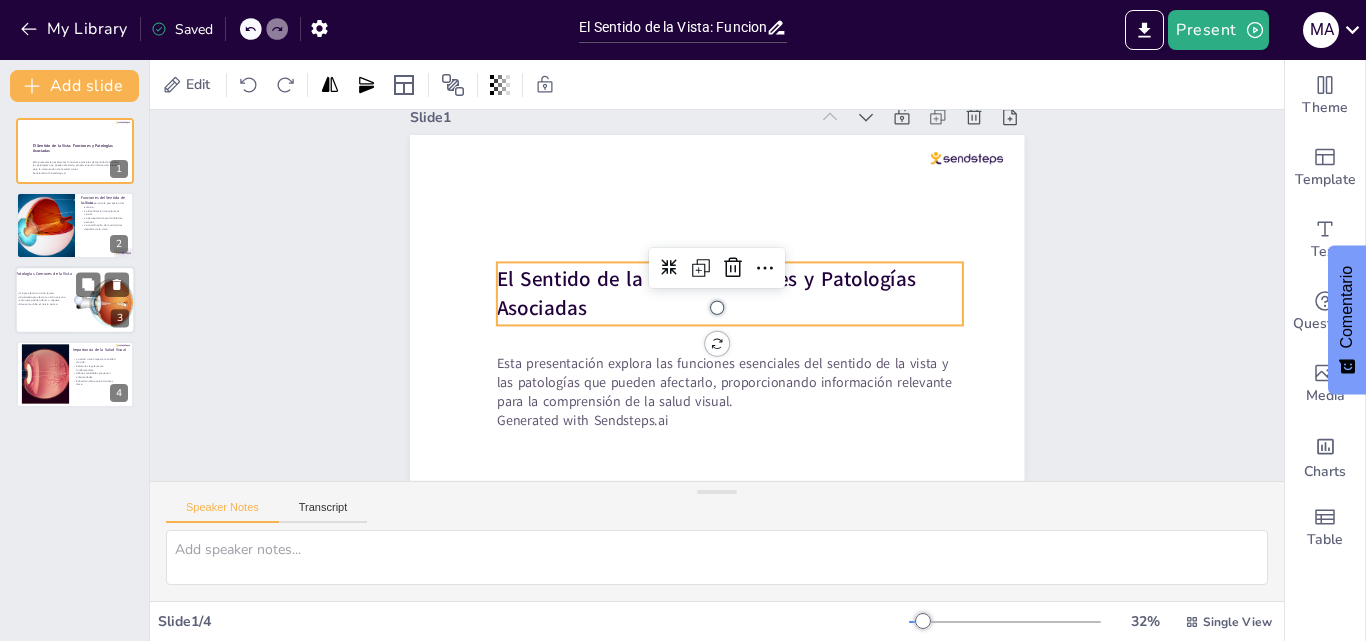 scroll, scrollTop: 46, scrollLeft: 0, axis: vertical 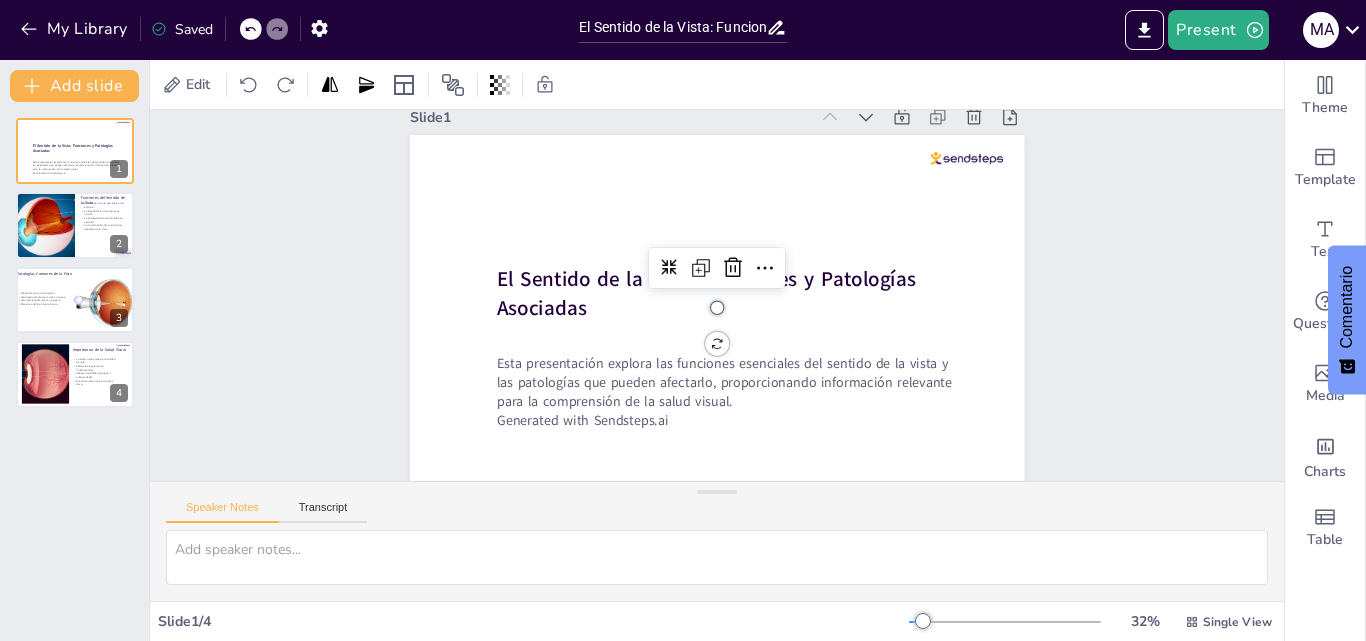 drag, startPoint x: 264, startPoint y: 374, endPoint x: 413, endPoint y: 325, distance: 156.85025 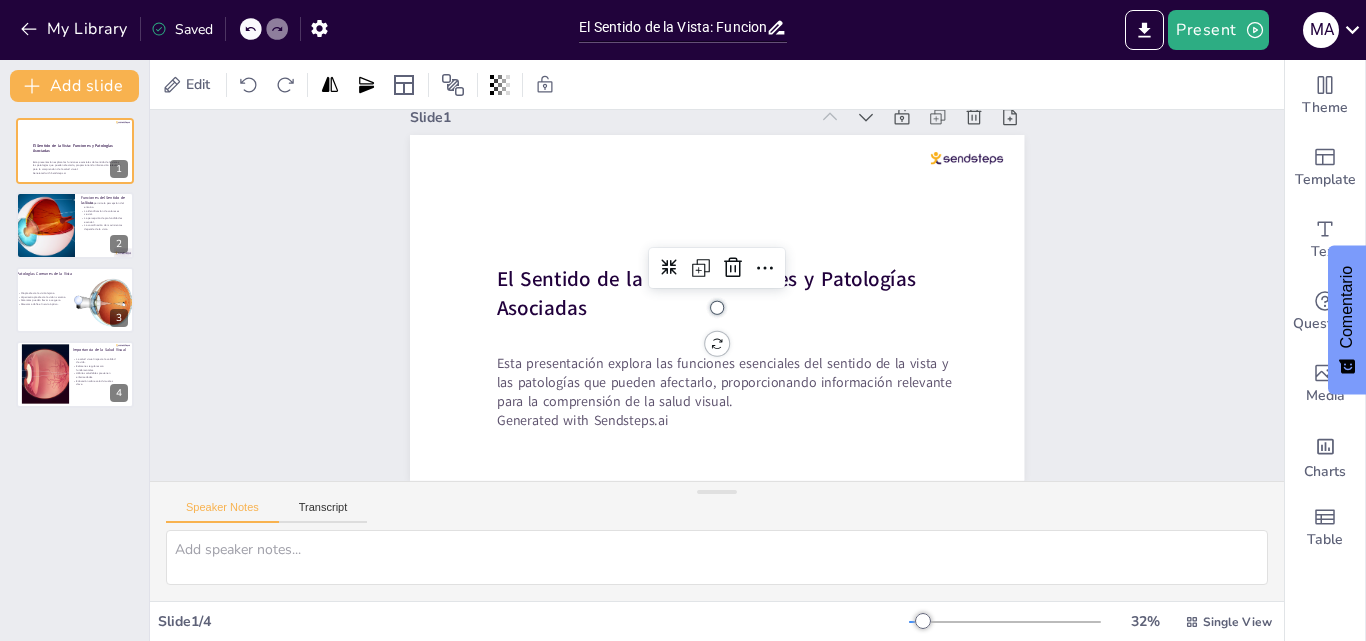 click on "Slide  1 El Sentido de la Vista: Funciones y Patologías Asociadas Esta presentación explora las funciones esenciales del sentido de la vista y las patologías que pueden afectarlo, proporcionando información relevante para la comprensión de la salud visual. Generated with Sendsteps.ai Slide  2 Funciones del Sentido de la Vista La vista permite la percepción del entorno. La identificación de colores es crucial. La percepción de profundidad es esencial. La coordinación de movimientos depende de la vista. Slide  3 Patologías Comunes de la Vista Miopía afecta la visión lejana. Hipermetropía afecta la visión cercana. Cataratas pueden llevar a ceguera. Glaucoma daña el nervio óptico. Slide  4 Importancia de la Salud Visual La salud visual impacta la calidad de vida. Exámenes regulares son fundamentales. Hábitos saludables previenen enfermedades. Educación sobre salud visual es clave." at bounding box center [719, 279] 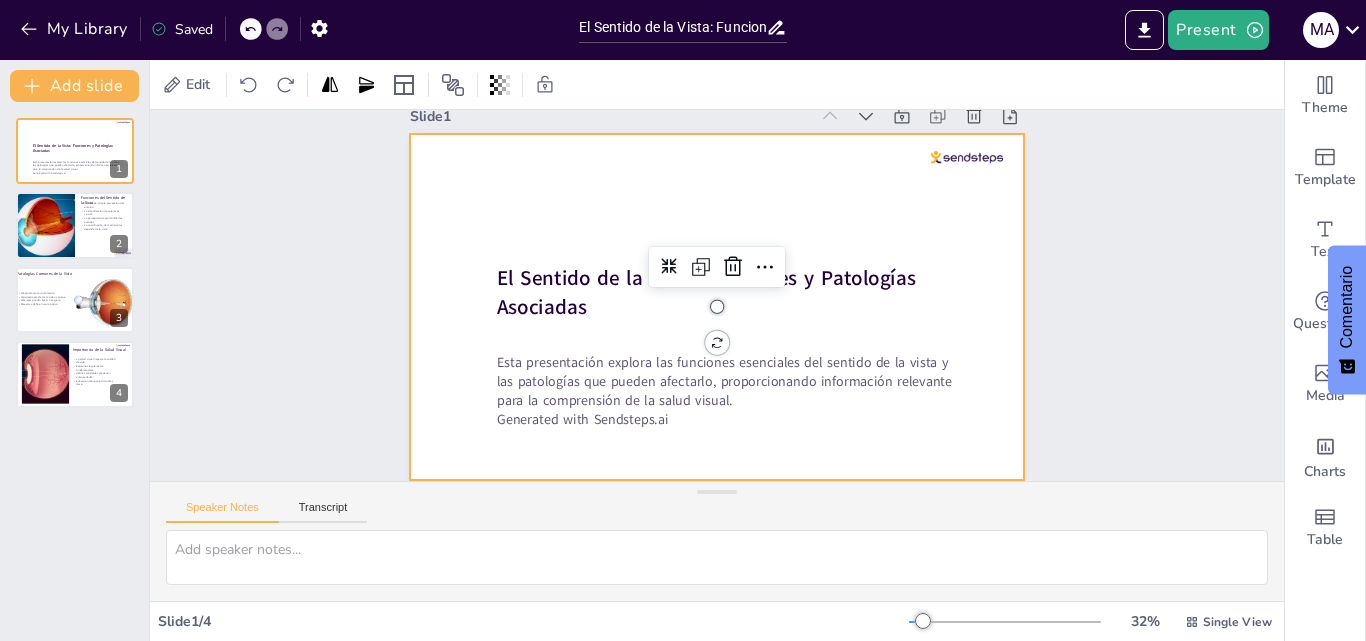scroll, scrollTop: 47, scrollLeft: 0, axis: vertical 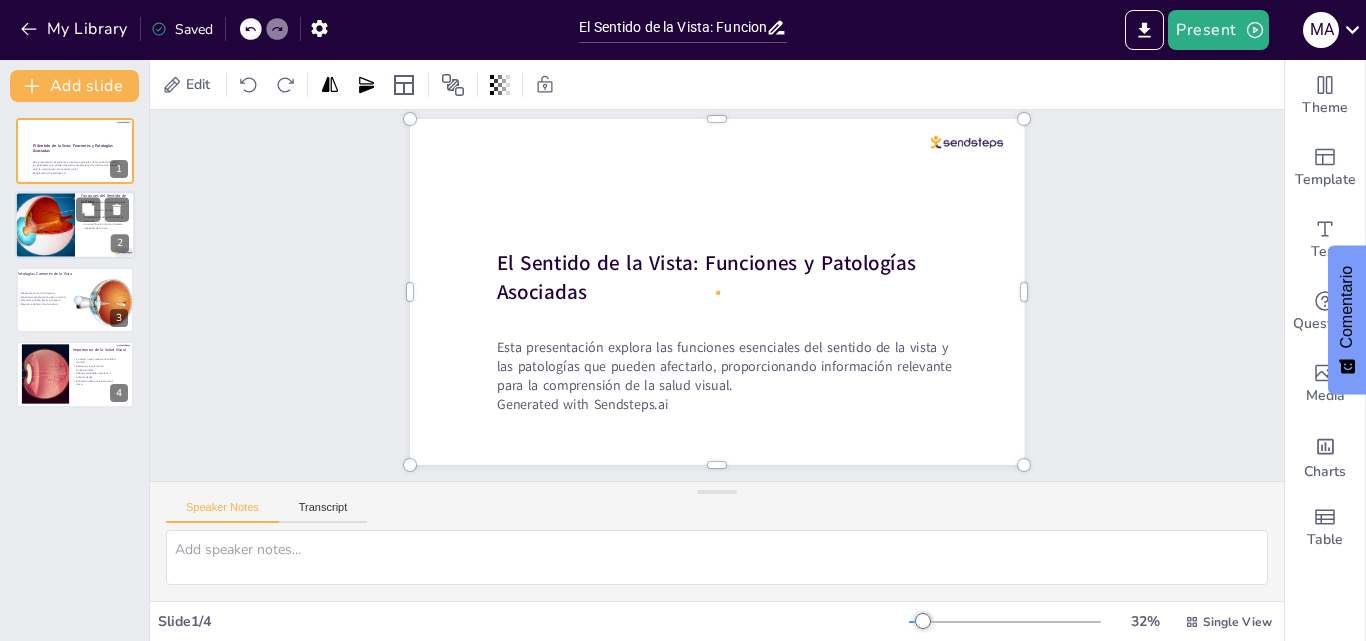 click at bounding box center (45, 226) 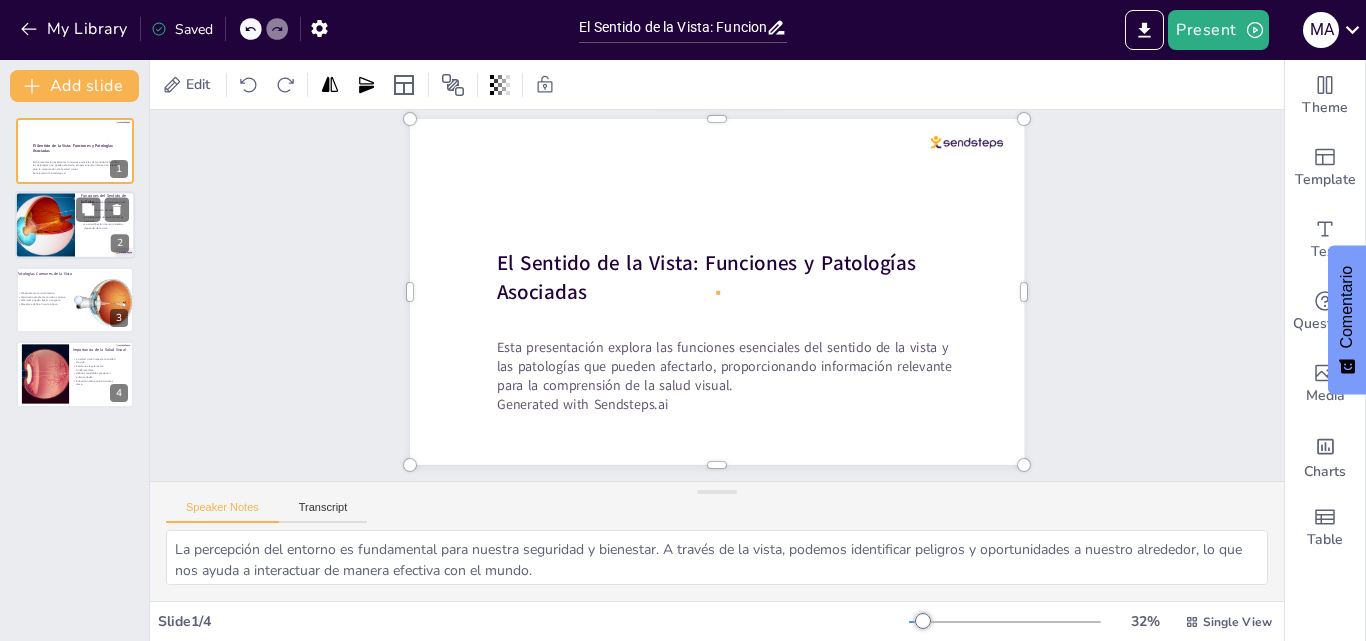 scroll, scrollTop: 0, scrollLeft: 0, axis: both 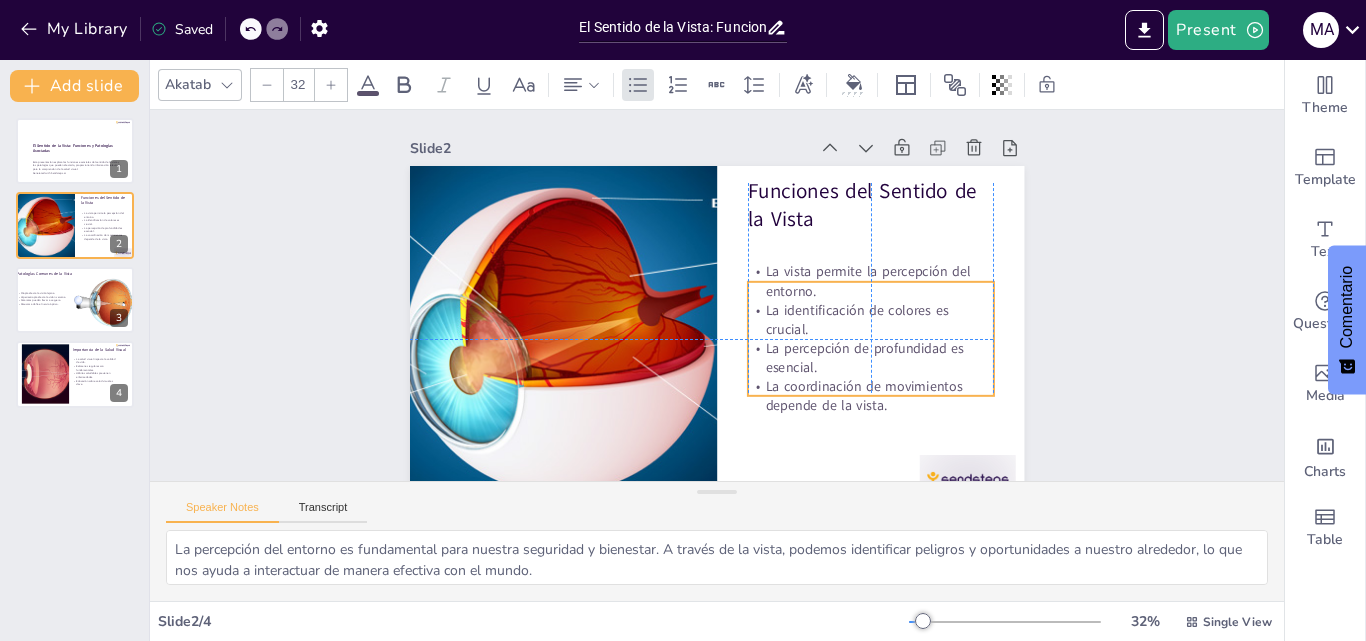 drag, startPoint x: 915, startPoint y: 322, endPoint x: 915, endPoint y: 369, distance: 47 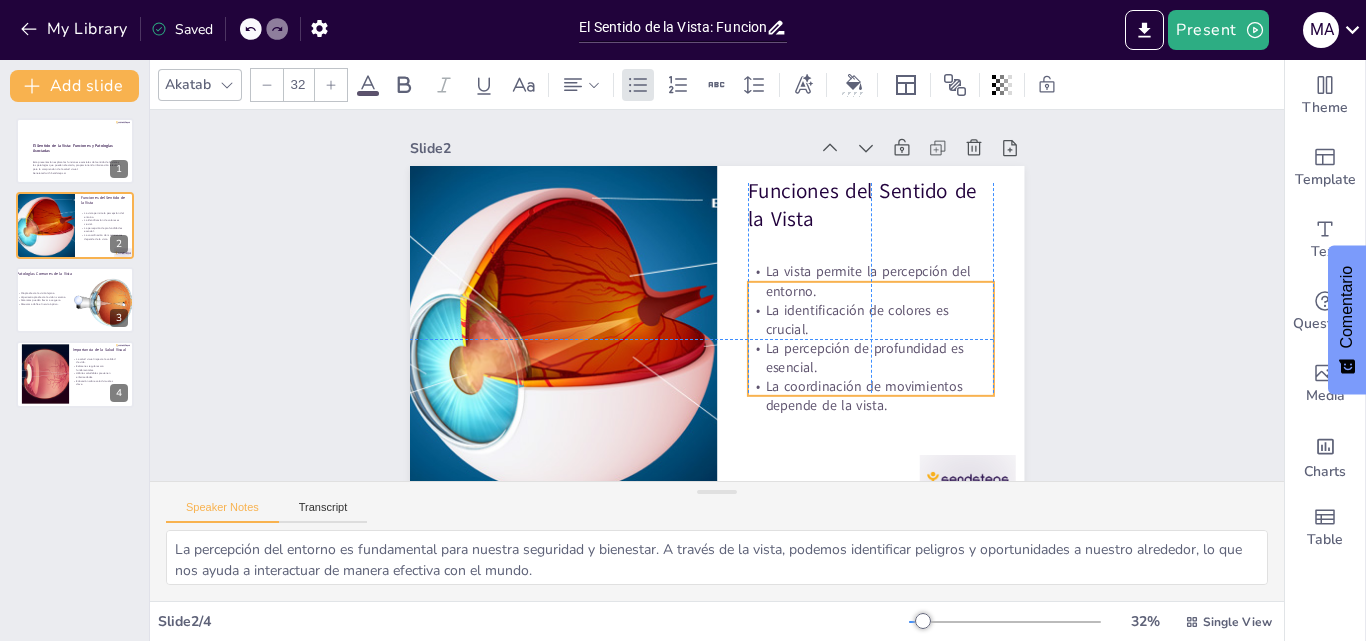 click on "La percepción de profundidad es esencial." at bounding box center (863, 374) 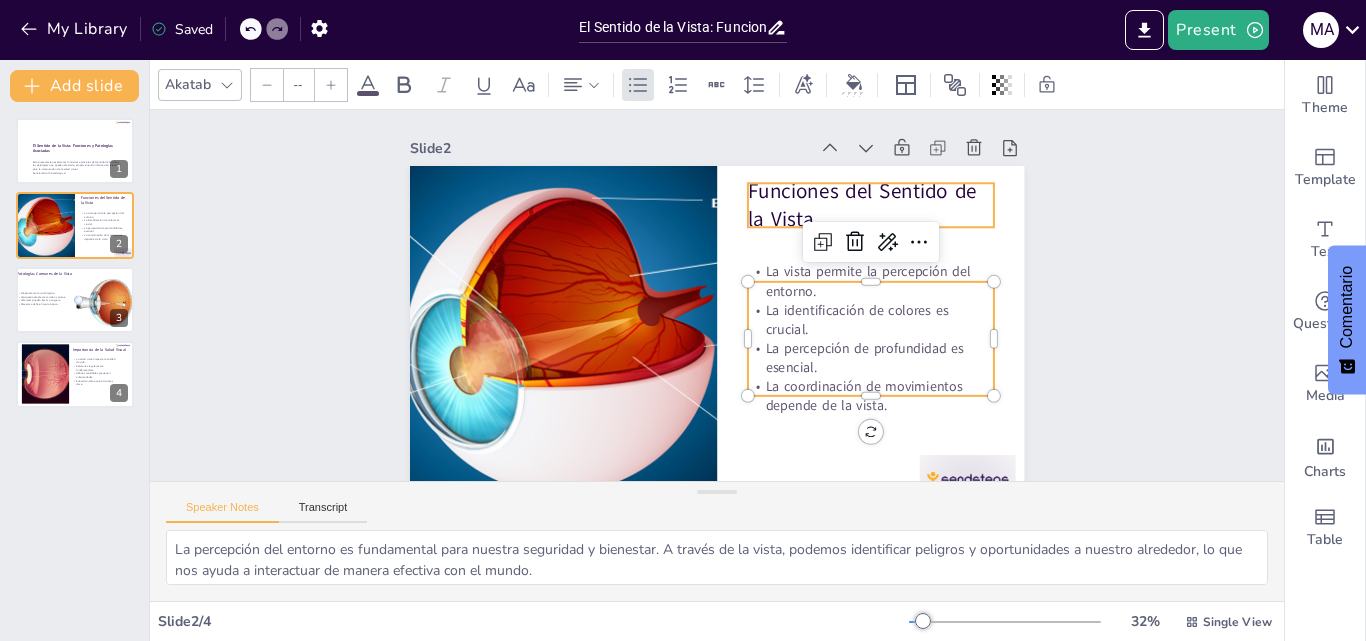 type on "48" 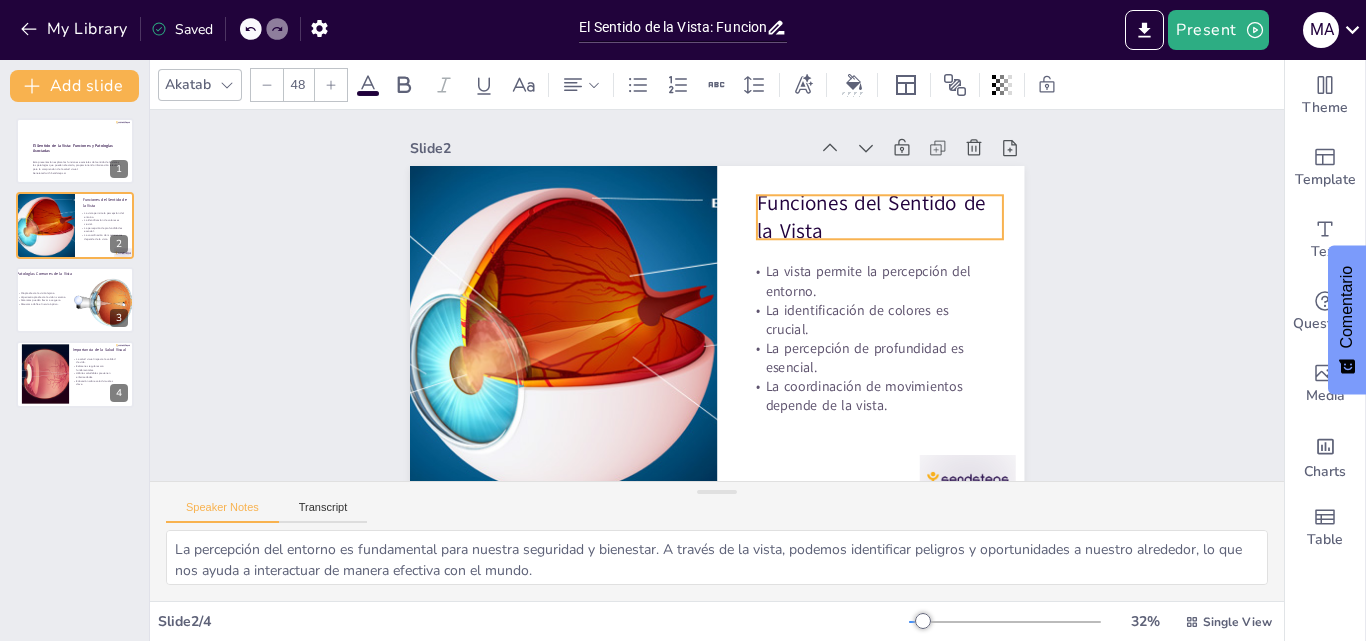 drag, startPoint x: 823, startPoint y: 188, endPoint x: 832, endPoint y: 200, distance: 15 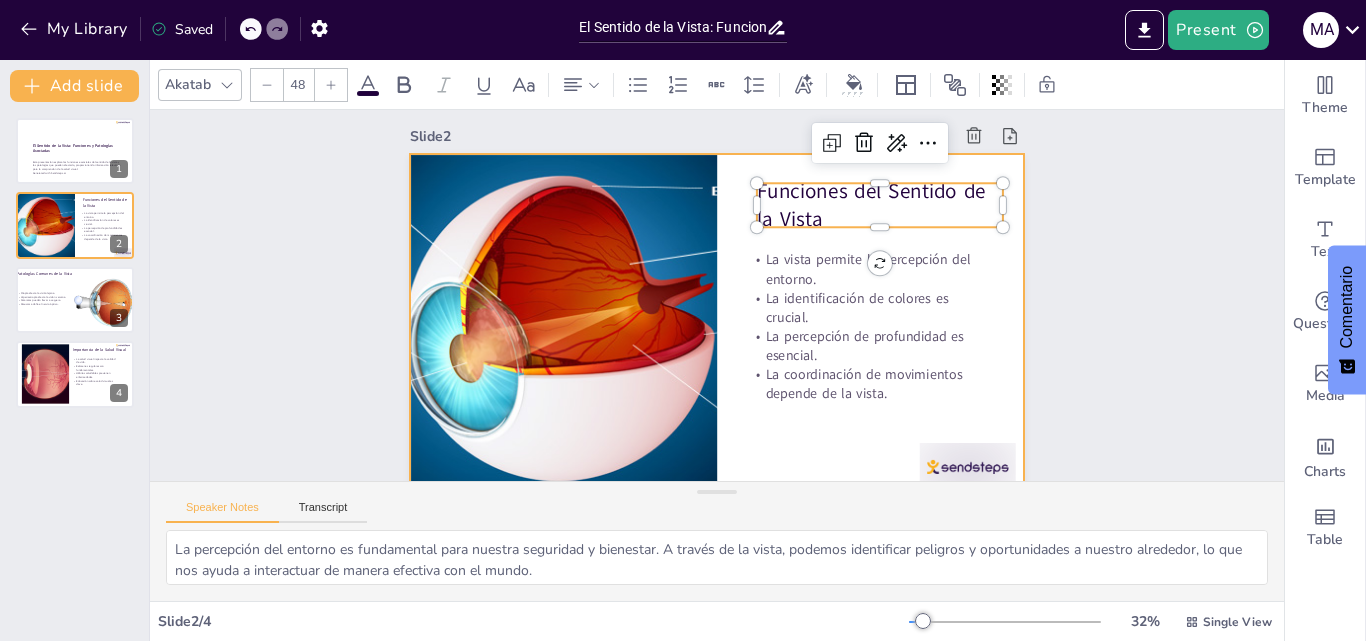 scroll, scrollTop: 0, scrollLeft: 0, axis: both 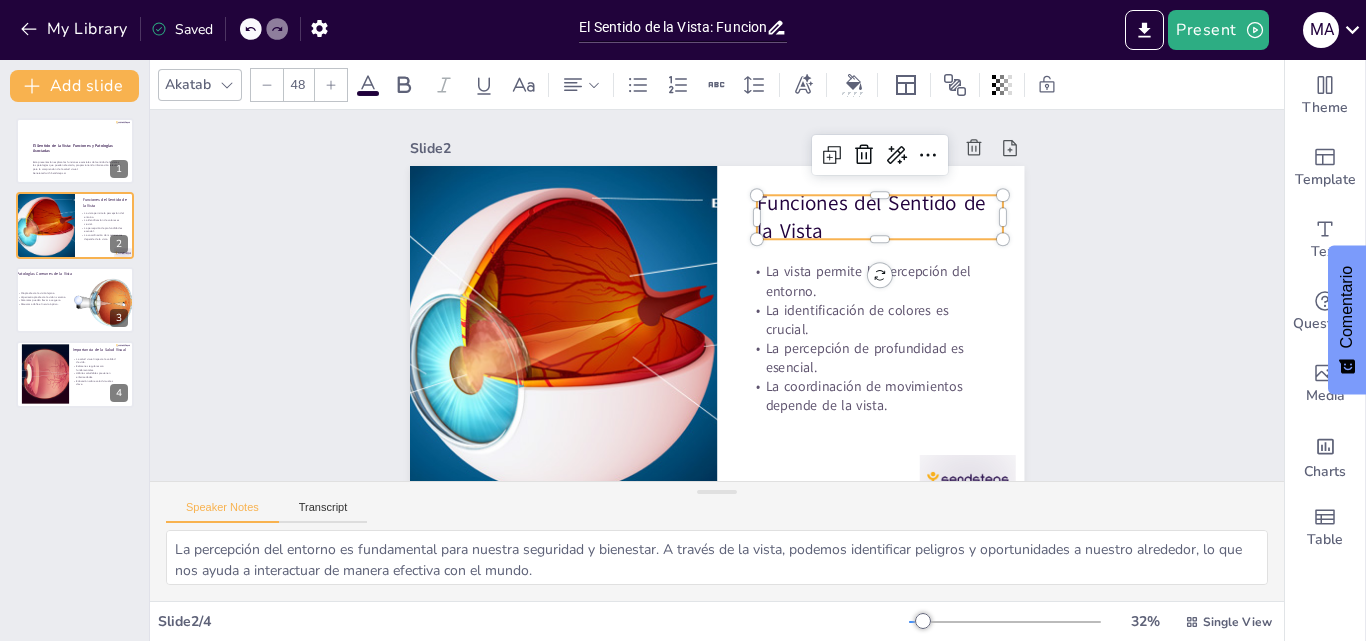 click on "Slide  1 El Sentido de la Vista: Funciones y Patologías Asociadas Esta presentación explora las funciones esenciales del sentido de la vista y las patologías que pueden afectarlo, proporcionando información relevante para la comprensión de la salud visual. Generated with Sendsteps.ai Slide  2 Funciones del Sentido de la Vista La vista permite la percepción del entorno. La identificación de colores es crucial. La percepción de profundidad es esencial. La coordinación de movimientos depende de la vista. Slide  3 Patologías Comunes de la Vista Miopía afecta la visión lejana. Hipermetropía afecta la visión cercana. Cataratas pueden llevar a ceguera. Glaucoma daña el nervio óptico. Slide  4 Importancia de la Salud Visual La salud visual impacta la calidad de vida. Exámenes regulares son fundamentales. Hábitos saludables previenen enfermedades. Educación sobre salud visual es clave." at bounding box center (716, 310) 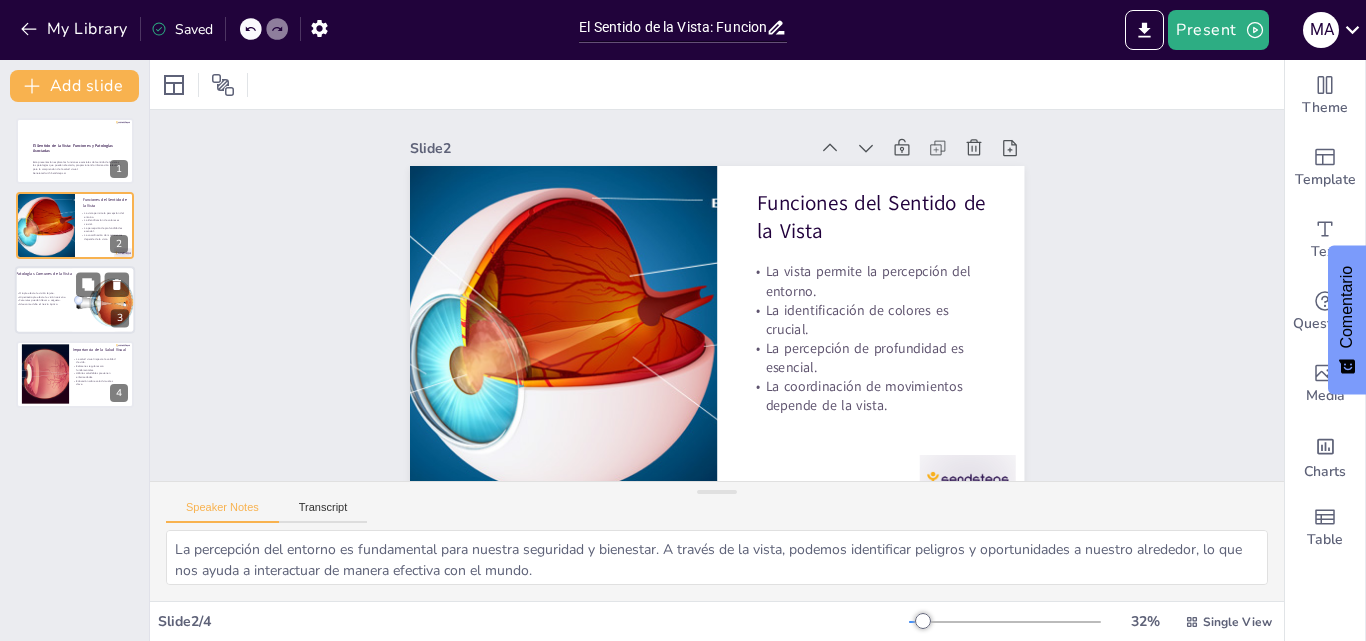 click on "Glaucoma daña el nervio óptico." at bounding box center (55, 304) 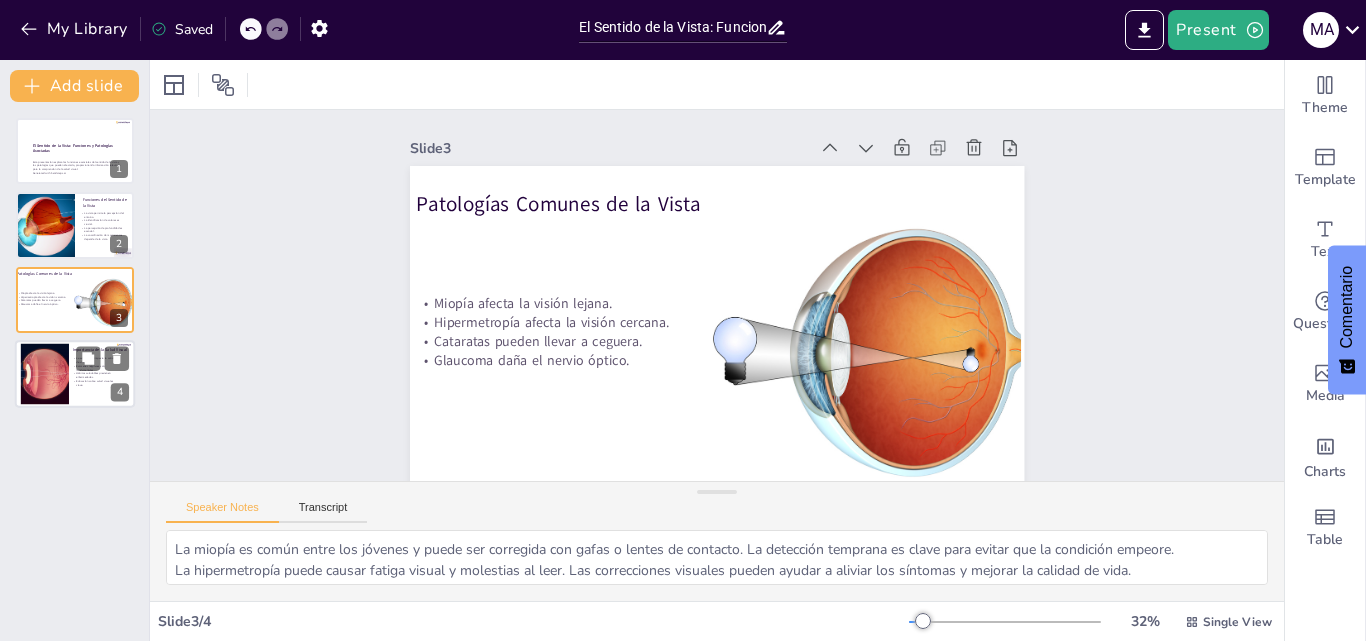 click at bounding box center [45, 374] 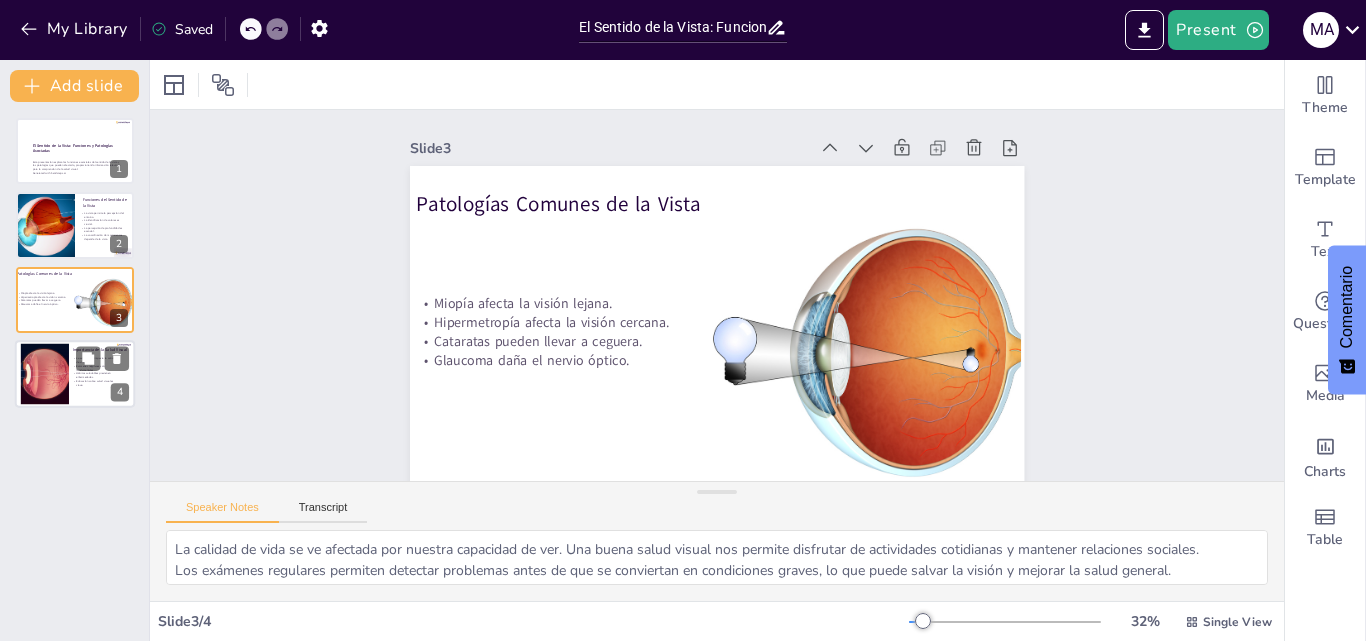 scroll, scrollTop: 43, scrollLeft: 0, axis: vertical 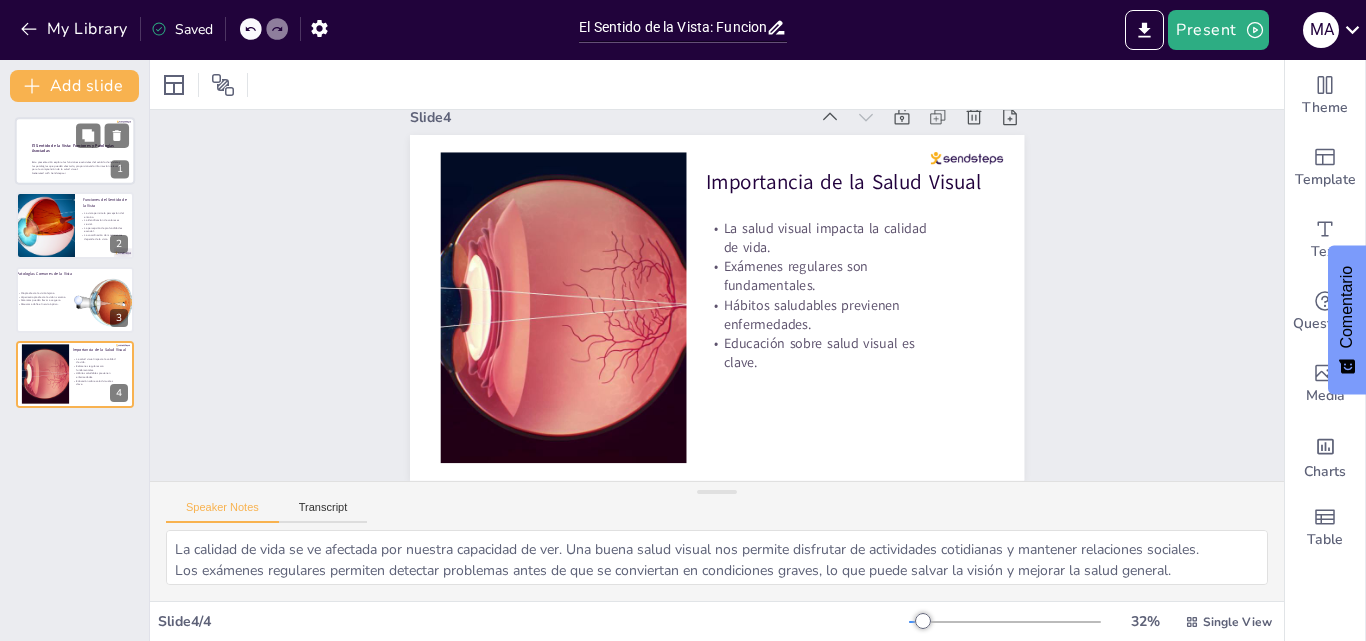 click on "Esta presentación explora las funciones esenciales del sentido de la vista y las patologías que pueden afectarlo, proporcionando información relevante para la comprensión de la salud visual." at bounding box center (77, 165) 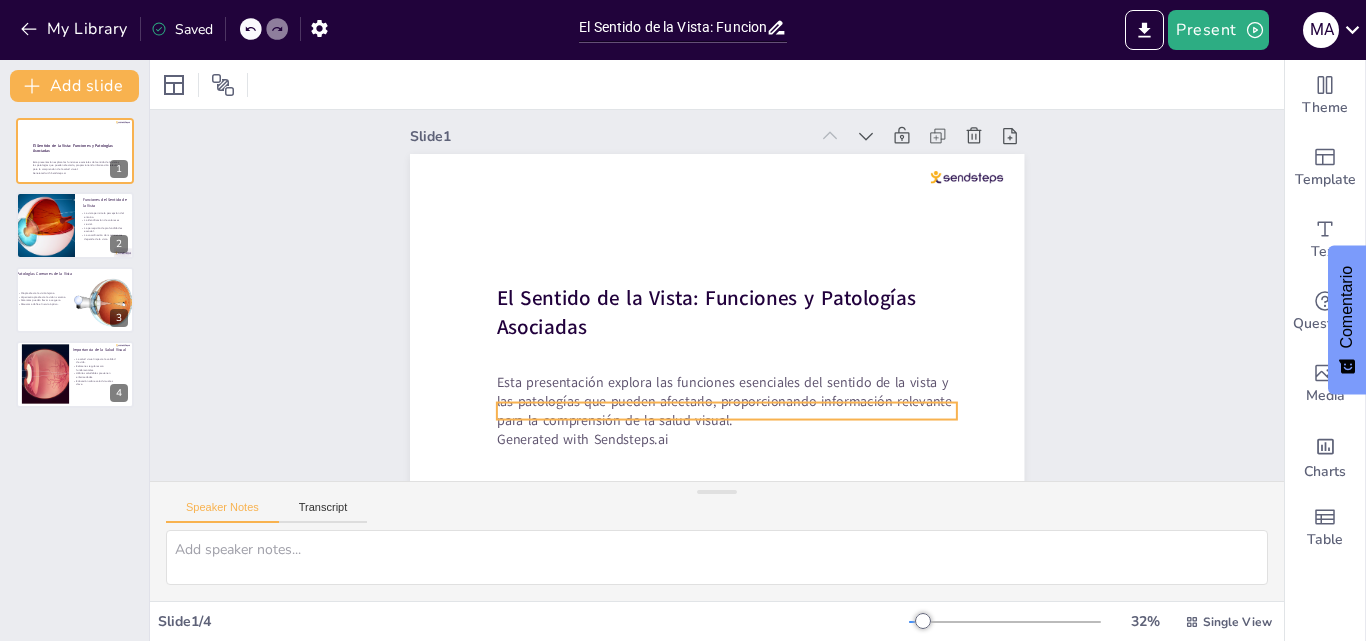 scroll, scrollTop: 46, scrollLeft: 0, axis: vertical 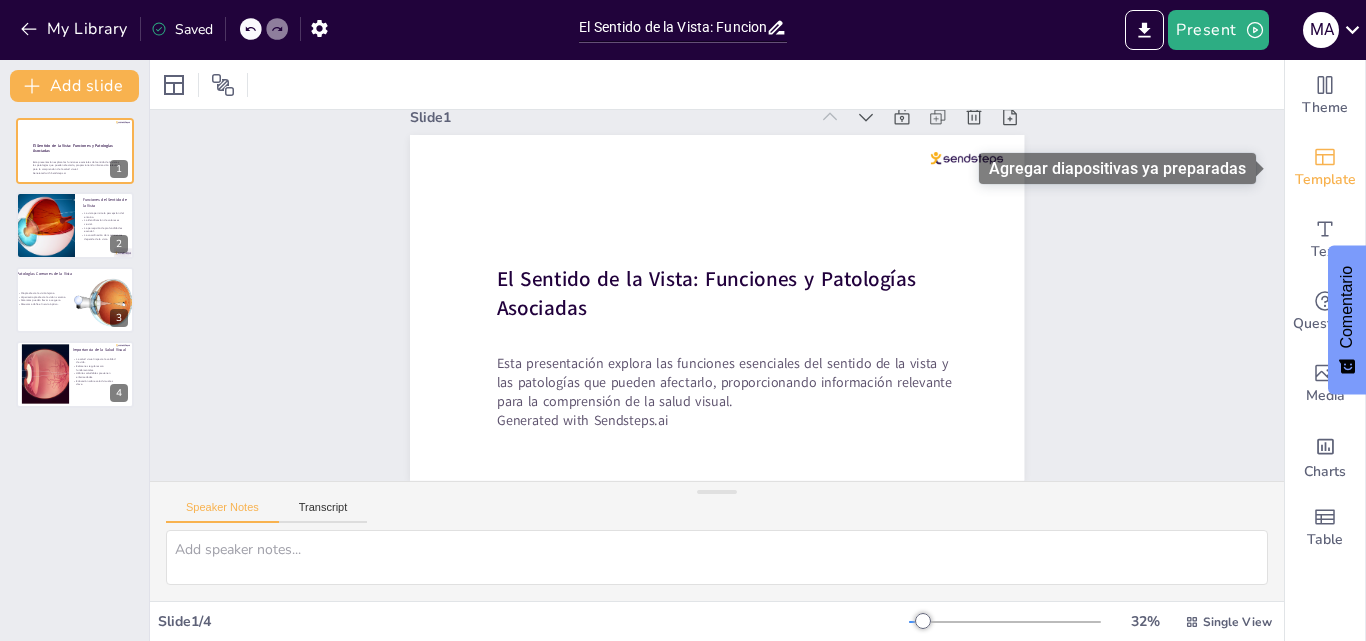 click on "Template" at bounding box center [1325, 168] 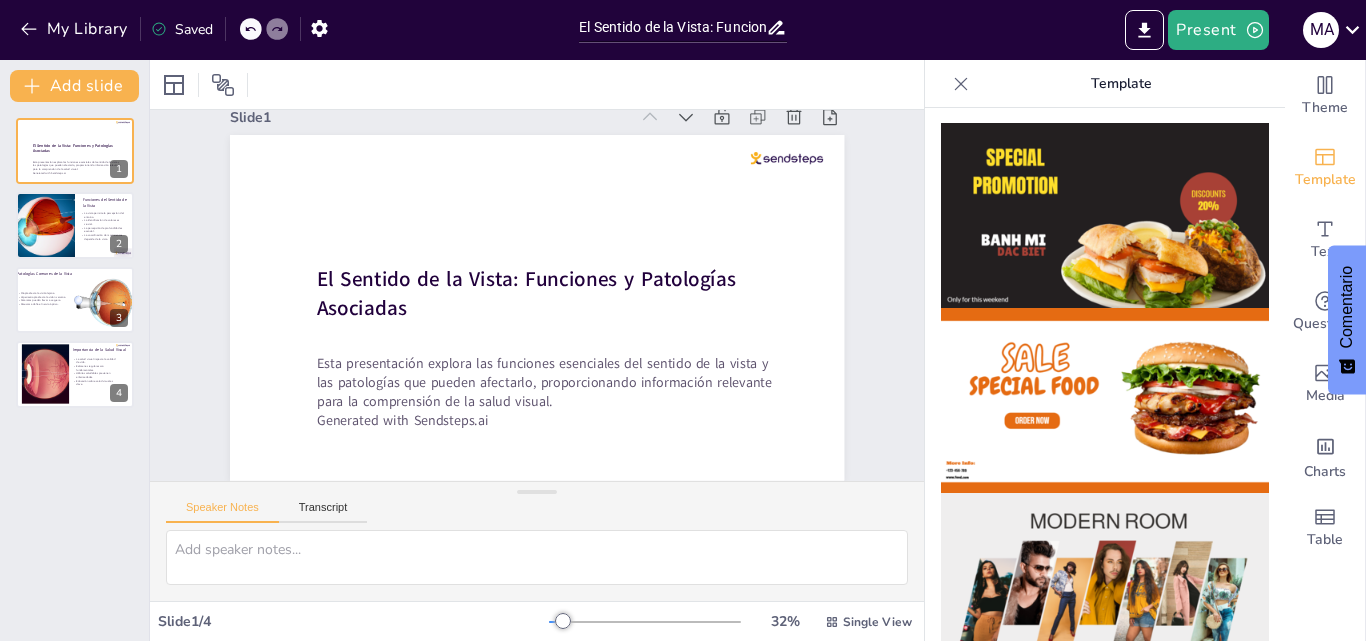 scroll, scrollTop: 0, scrollLeft: 0, axis: both 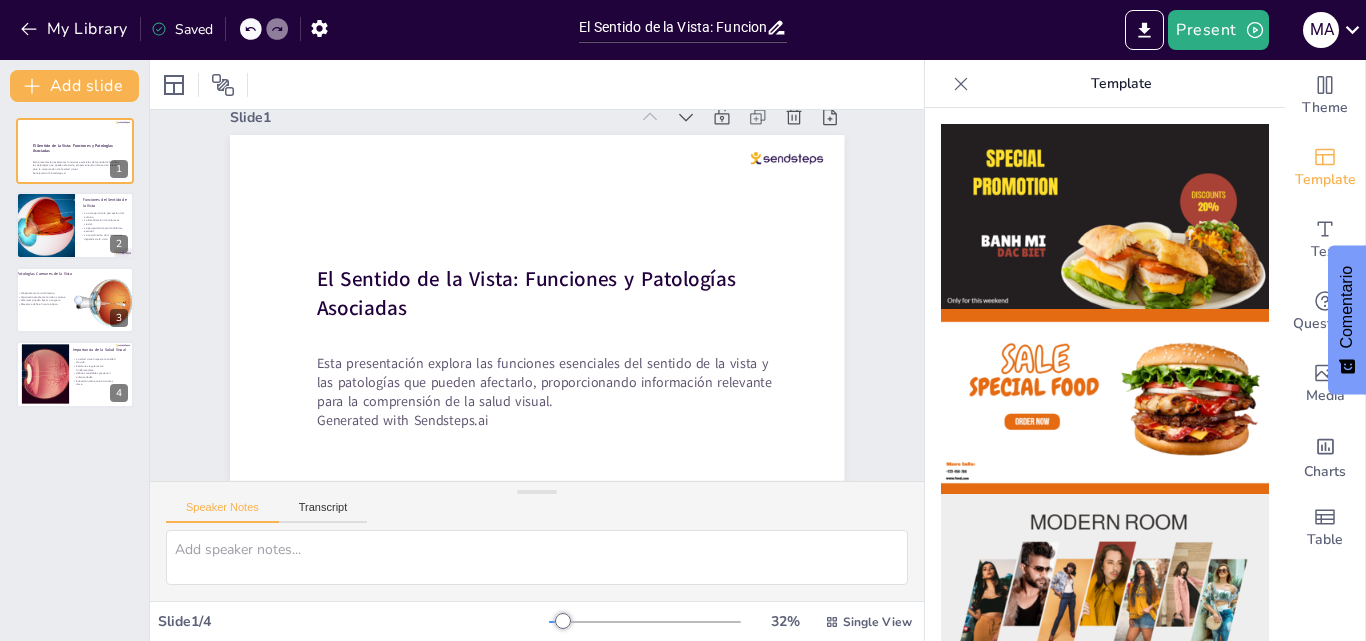 click at bounding box center [1105, 374] 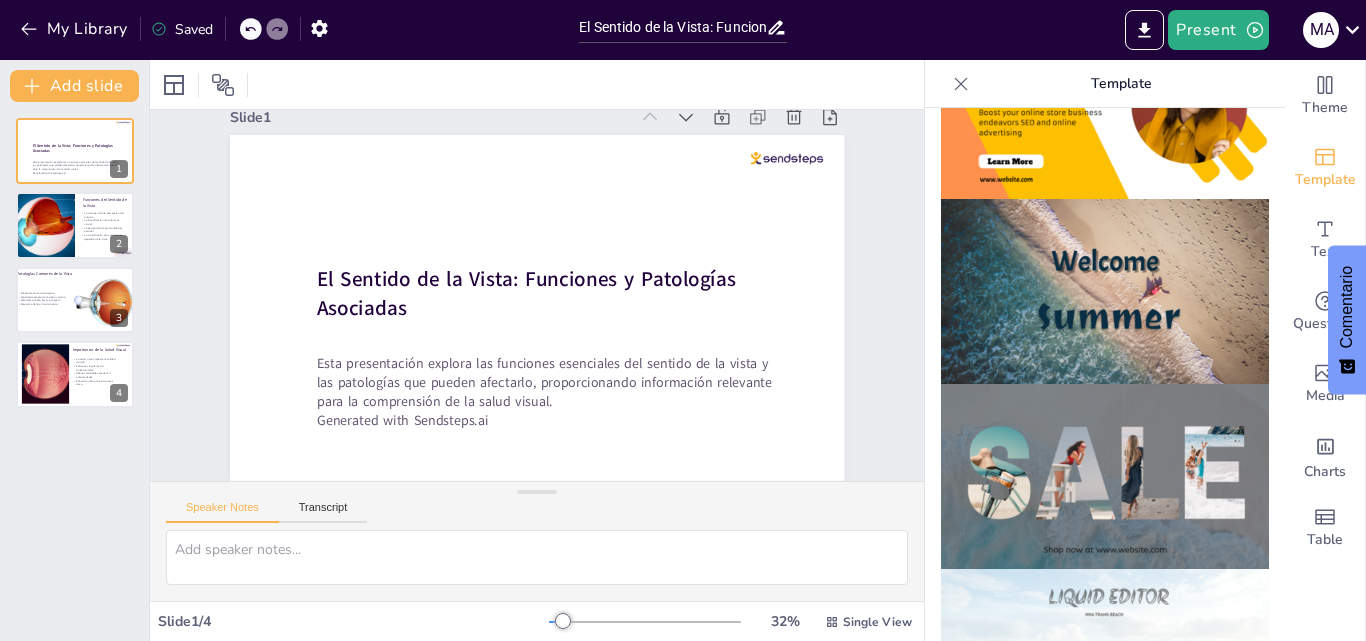scroll, scrollTop: 674, scrollLeft: 0, axis: vertical 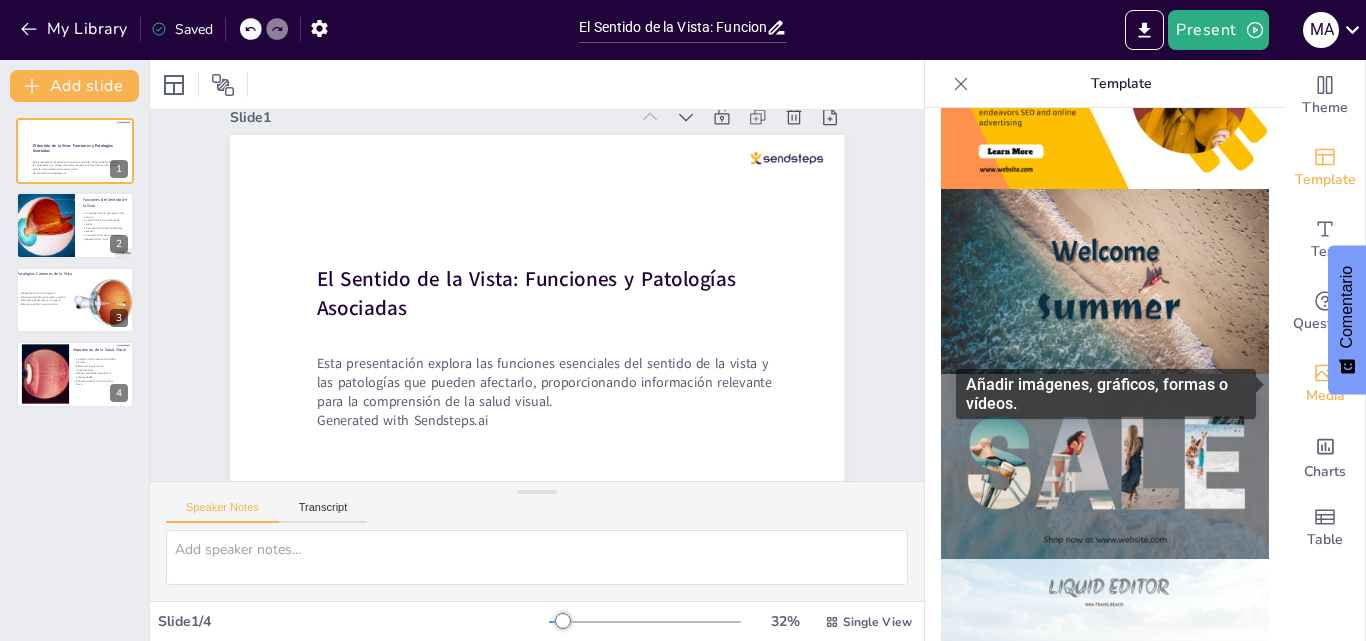 drag, startPoint x: 1265, startPoint y: 322, endPoint x: 1275, endPoint y: 377, distance: 55.9017 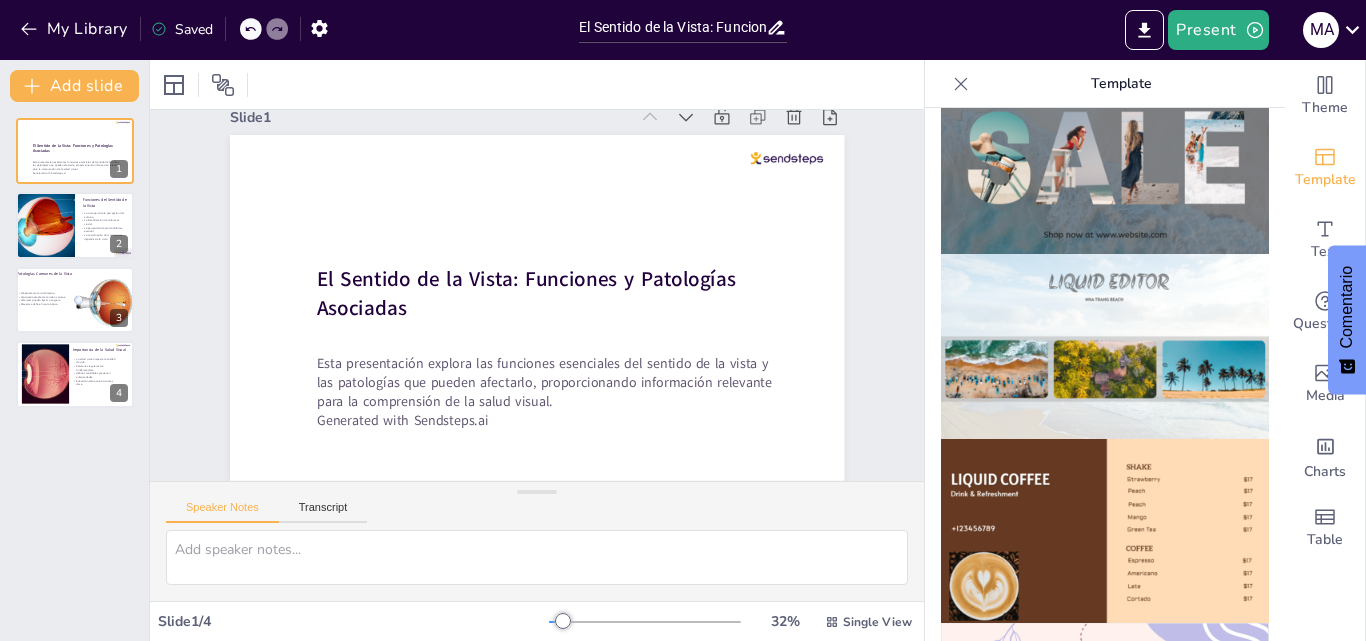 scroll, scrollTop: 1013, scrollLeft: 0, axis: vertical 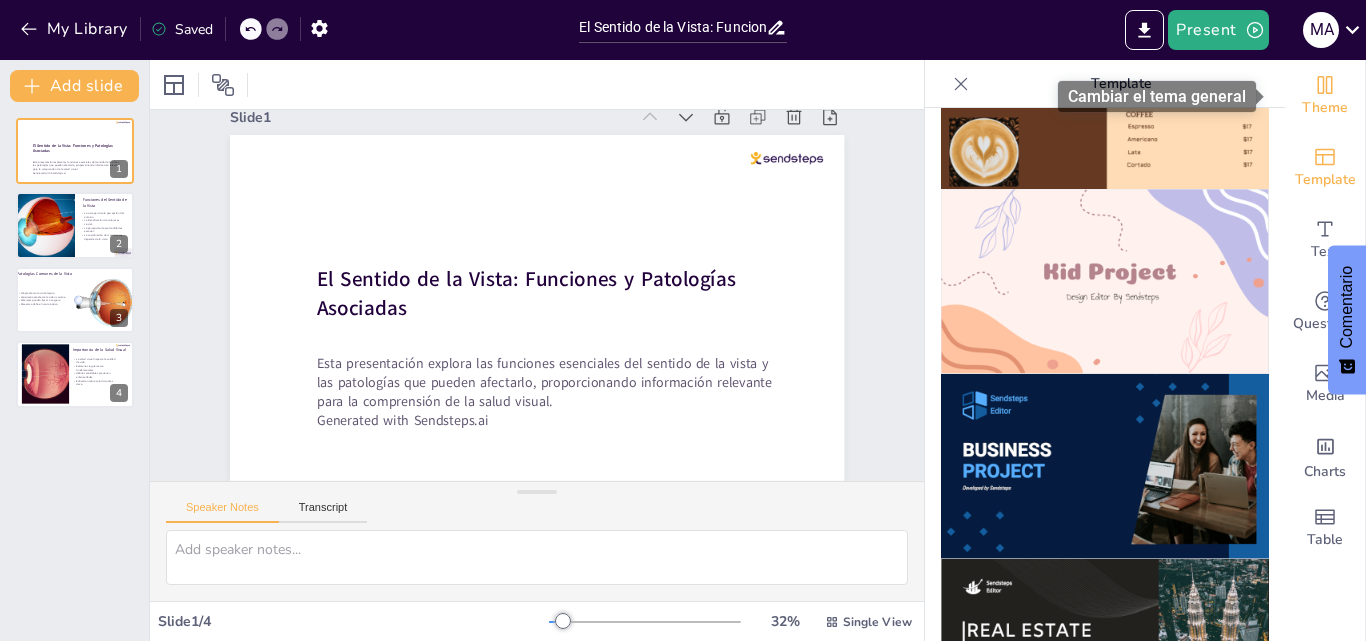 click on "Theme" at bounding box center (1325, 108) 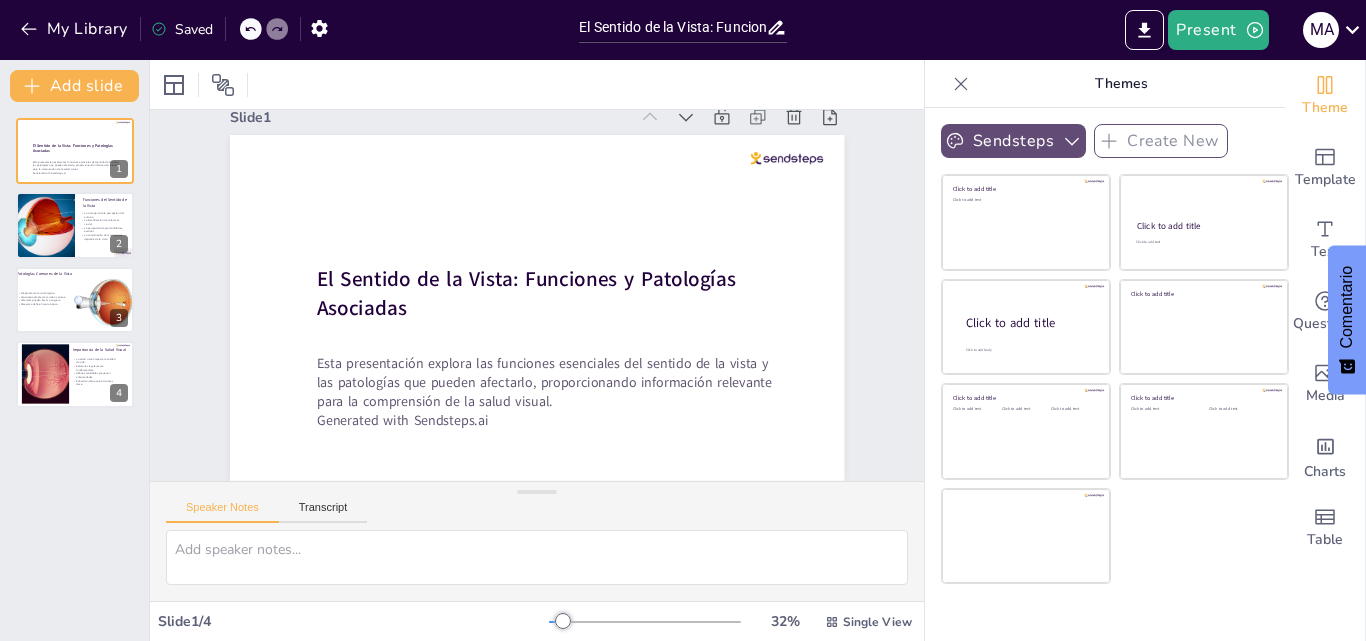 click 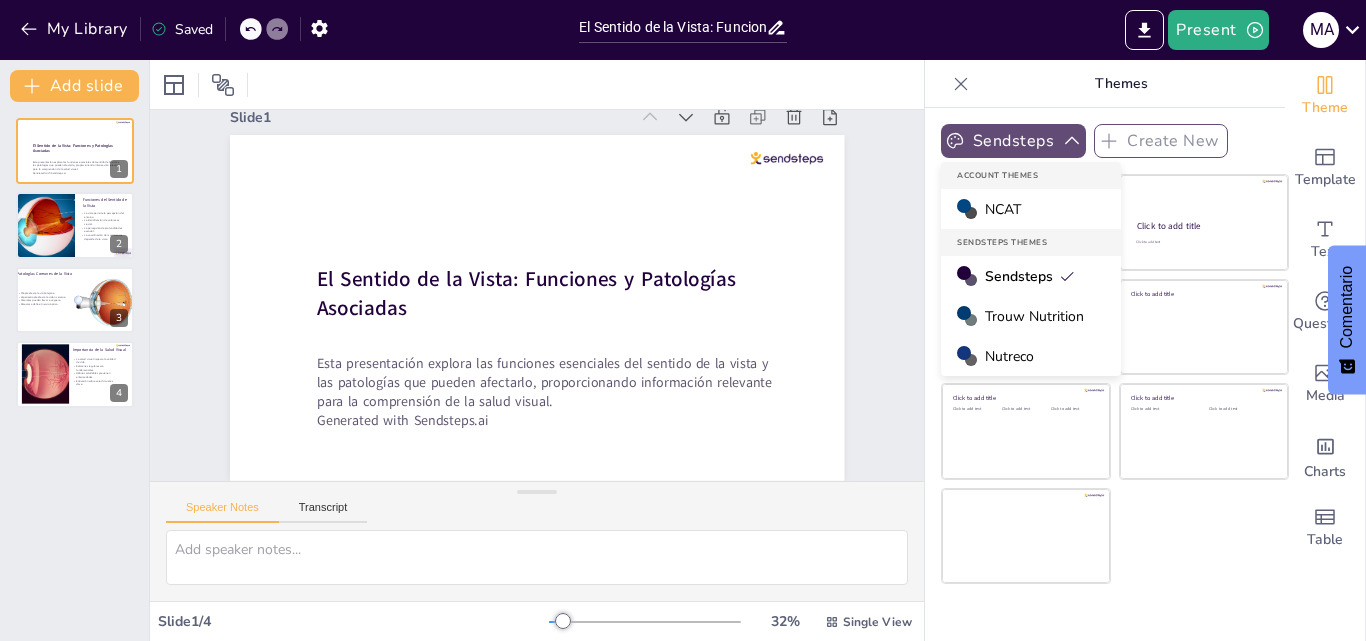 click on "Trouw Nutrition" at bounding box center [1034, 316] 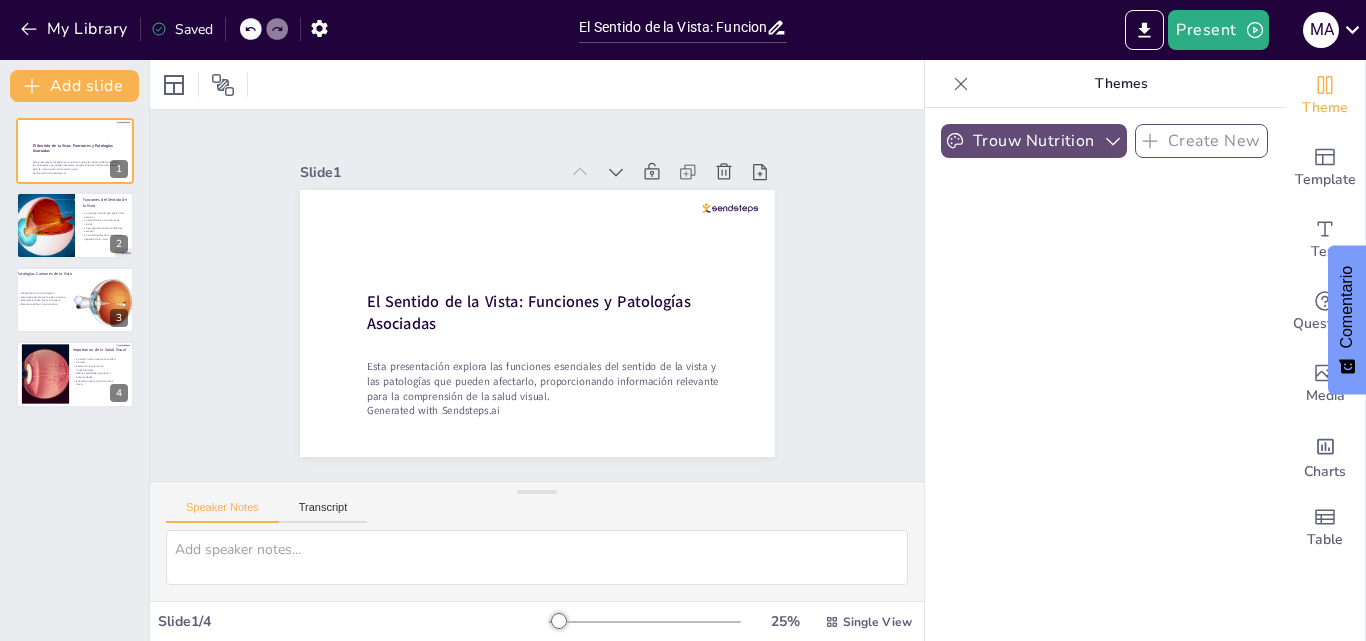 scroll, scrollTop: 0, scrollLeft: 0, axis: both 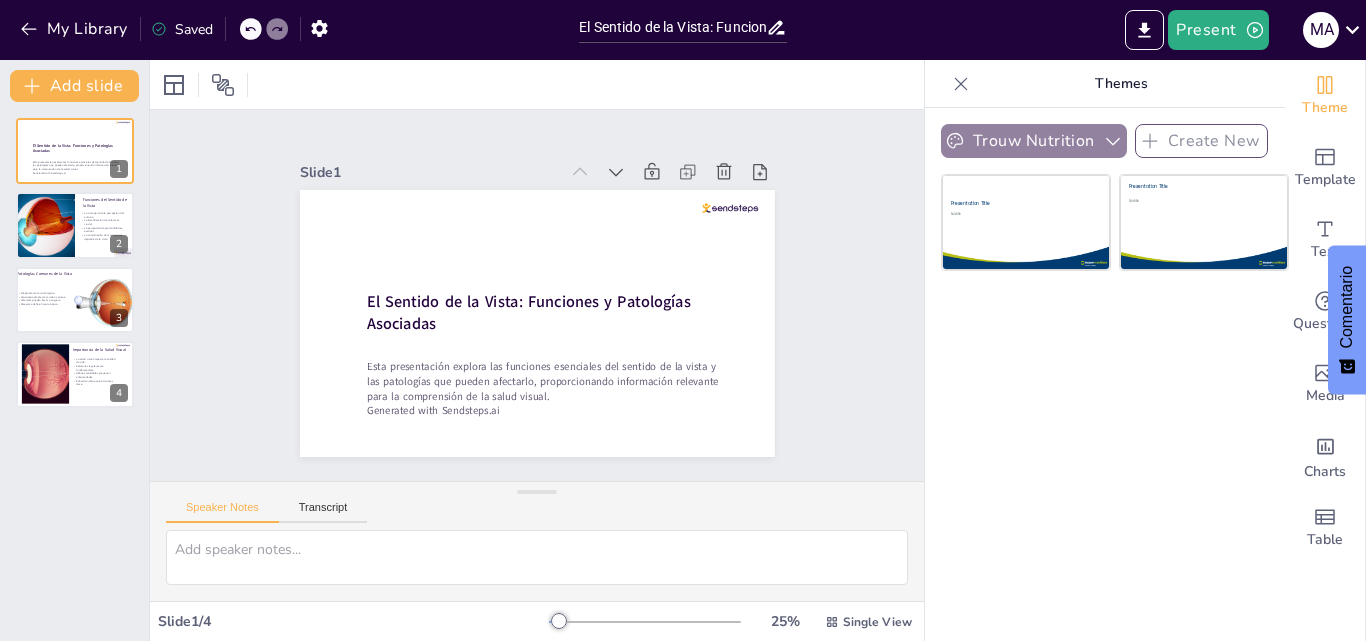 click 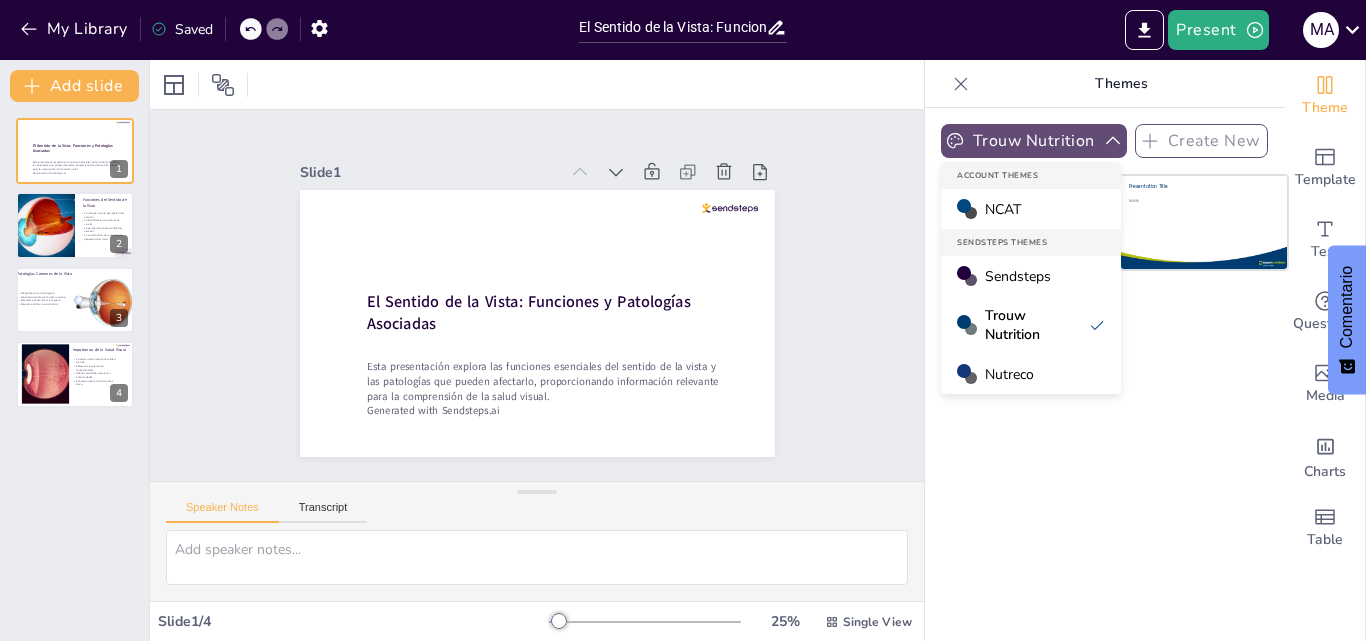 click on "Nutreco" at bounding box center [1031, 374] 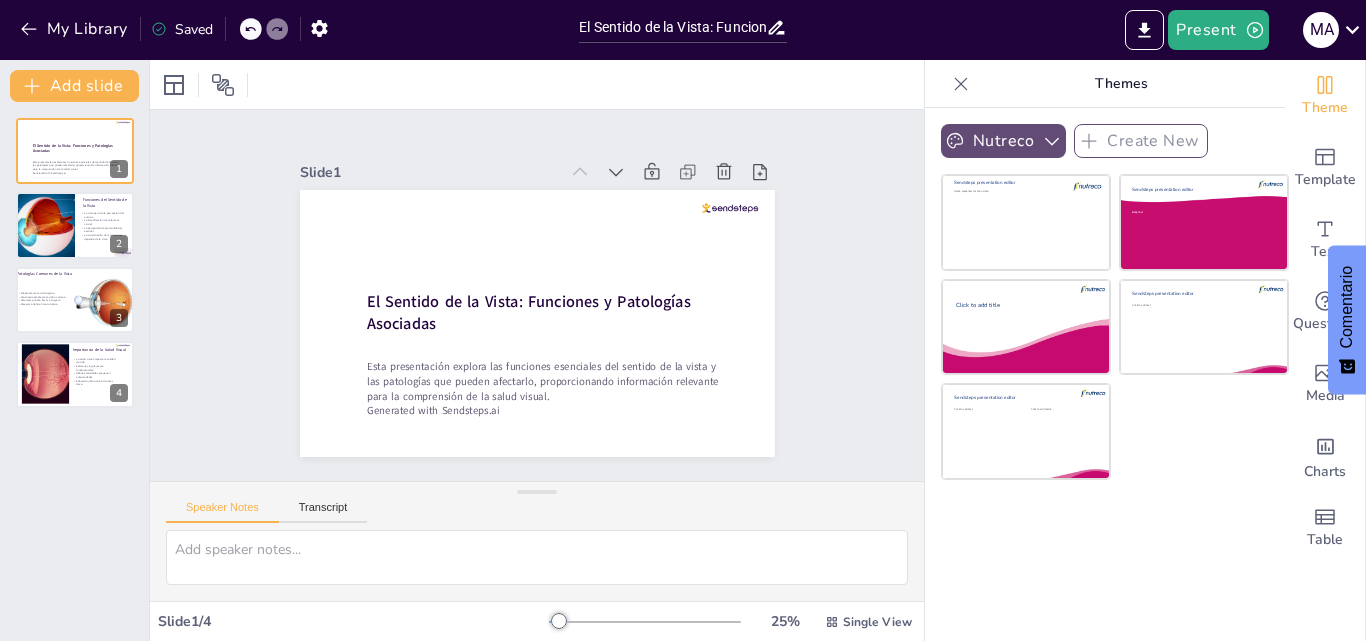 click 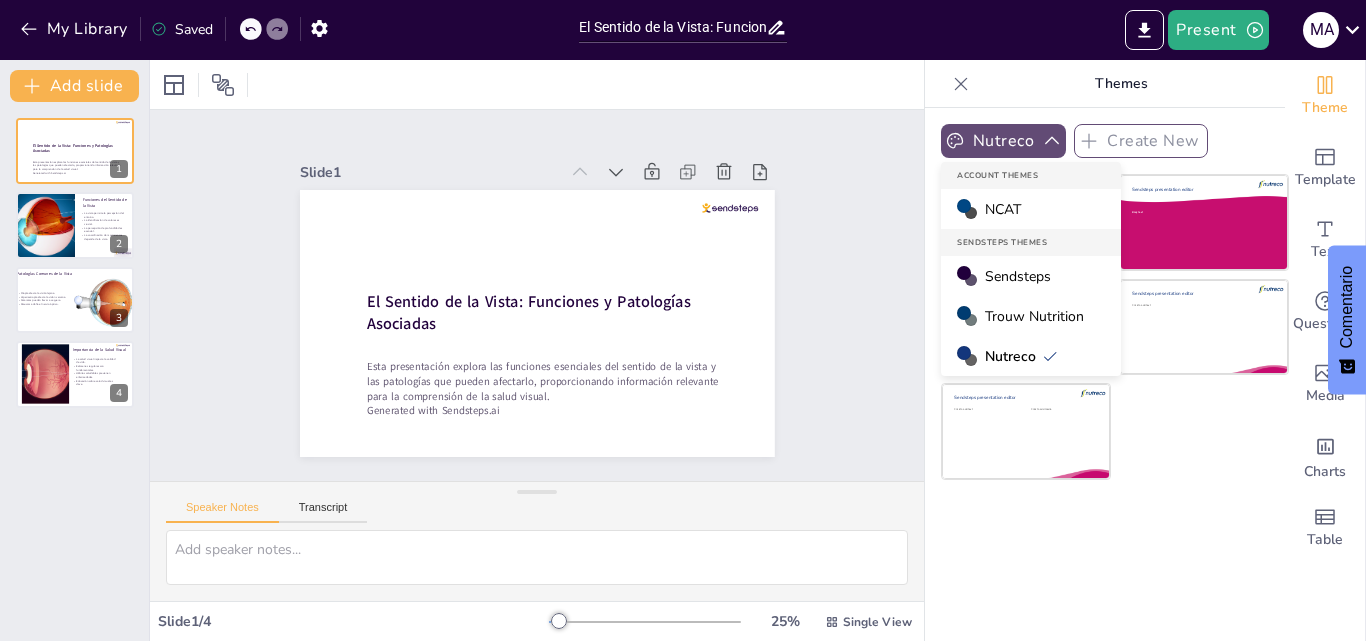 click on "Sendsteps" at bounding box center [1031, 276] 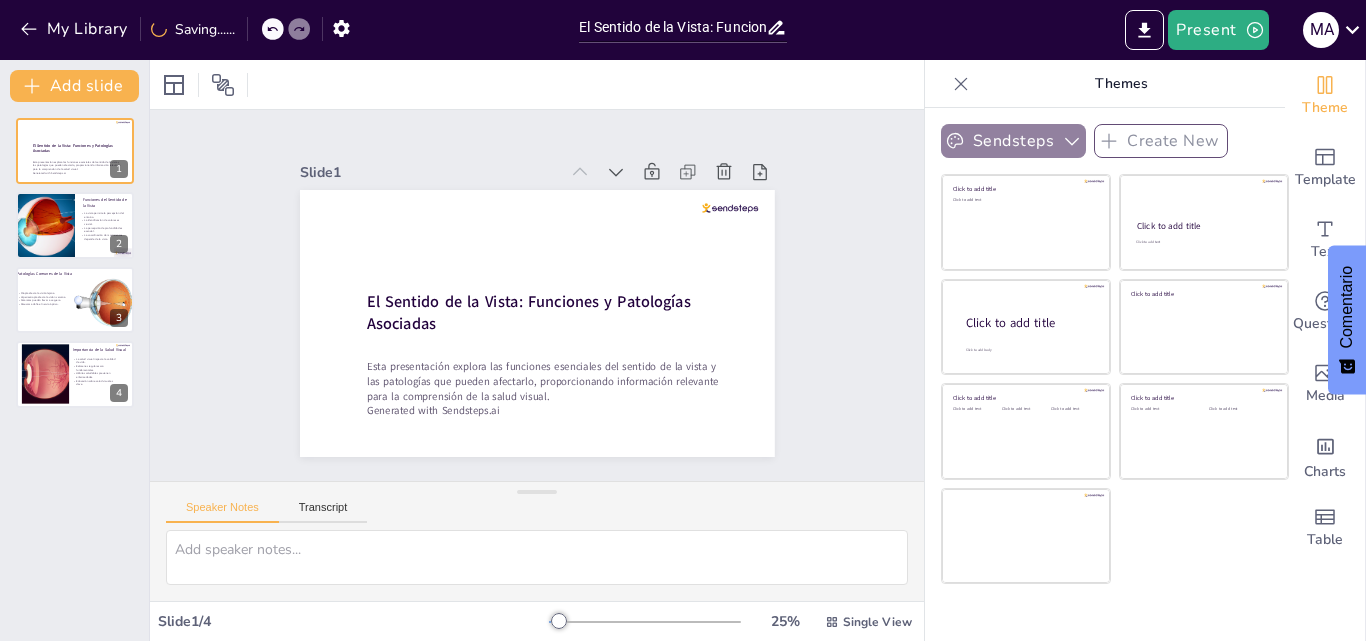 click 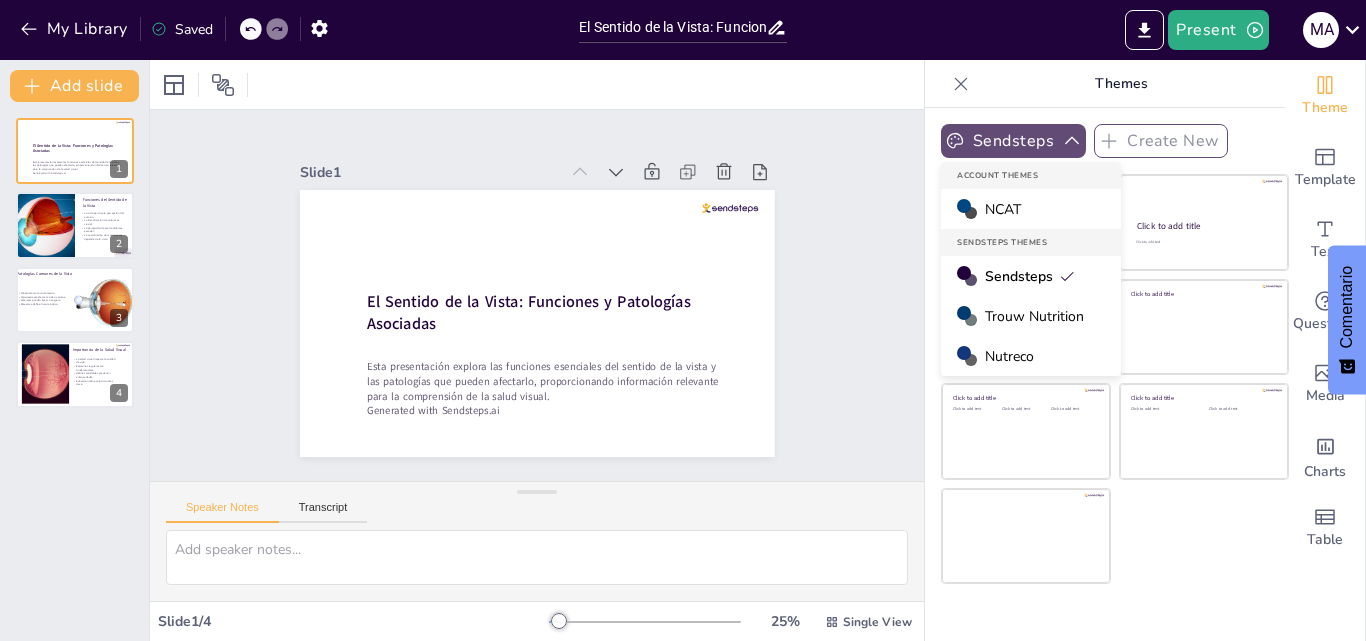 click on "NCAT" at bounding box center [1031, 209] 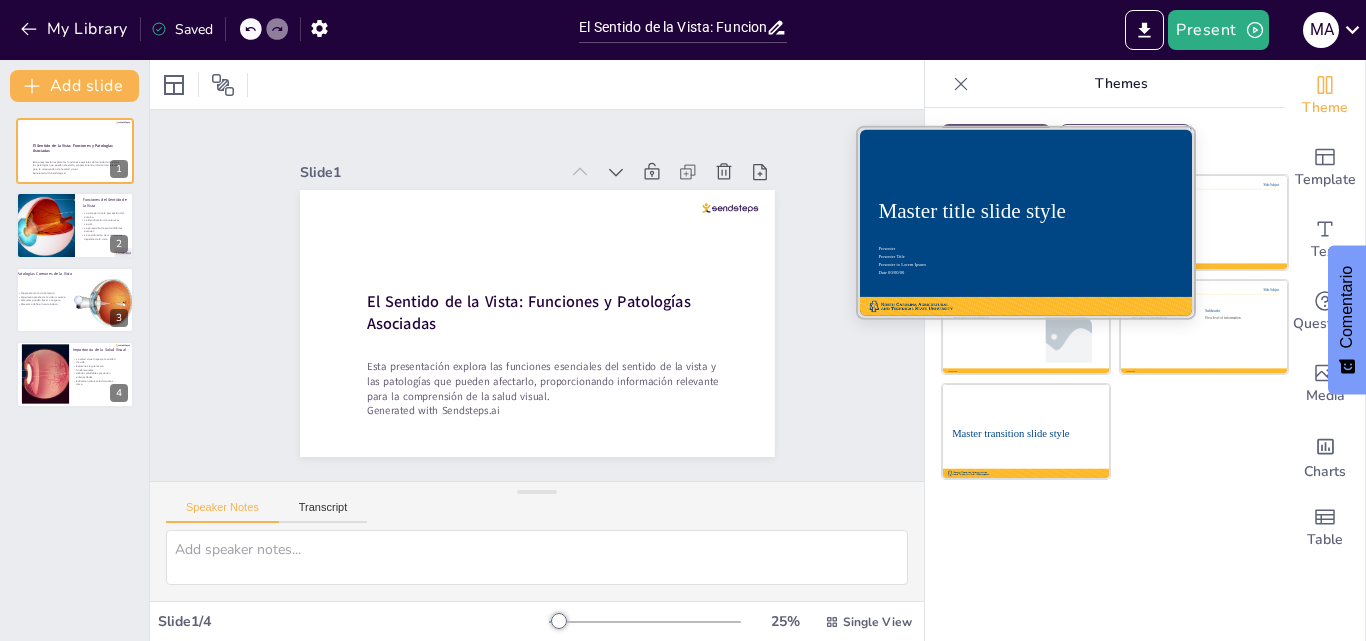 click on "Master title slide style" at bounding box center [1025, 212] 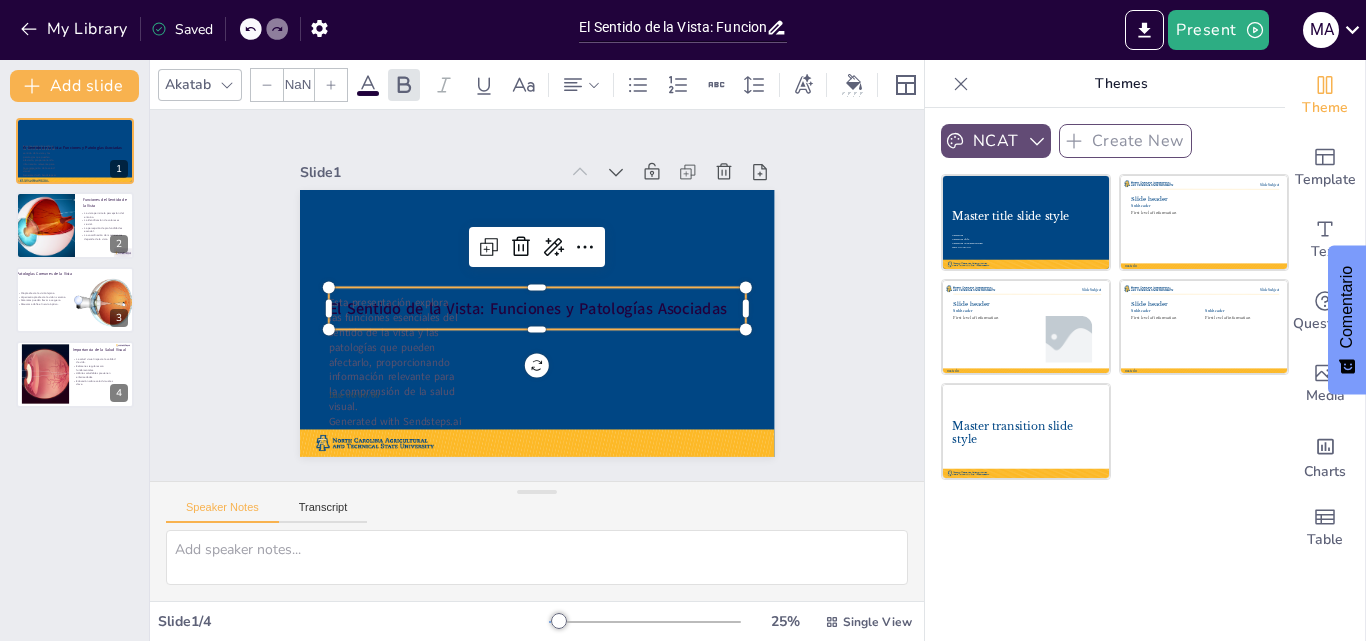 type on "48" 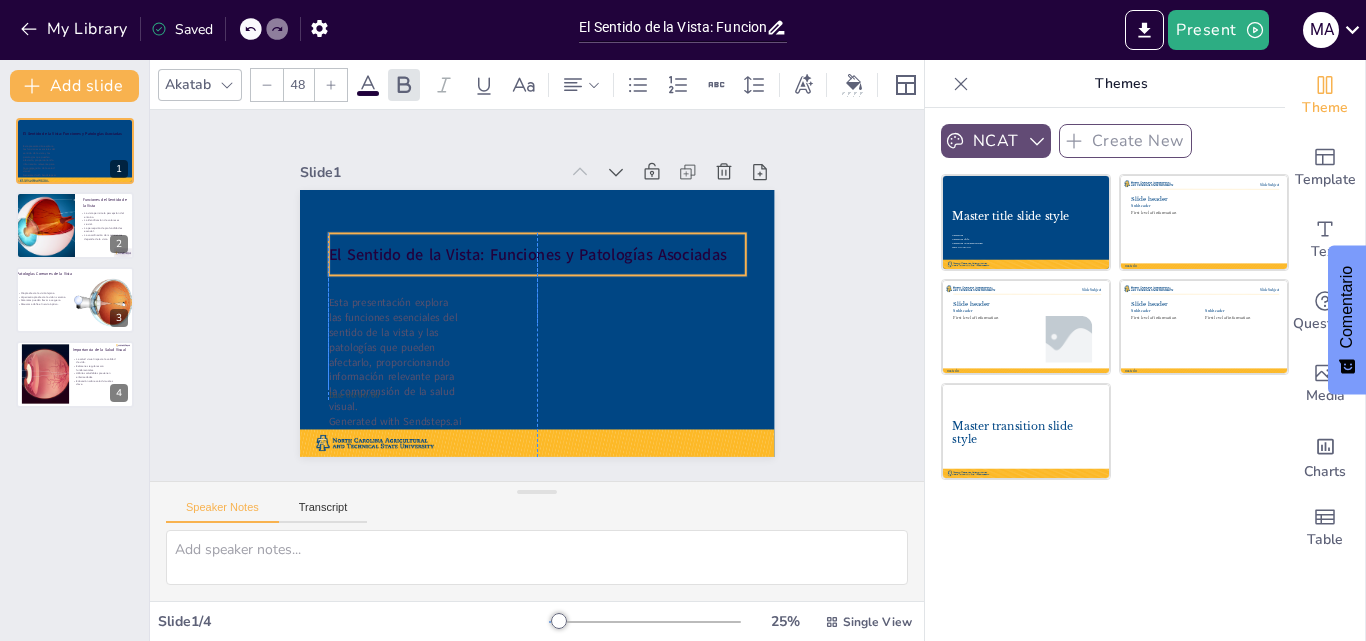 drag, startPoint x: 505, startPoint y: 297, endPoint x: 502, endPoint y: 243, distance: 54.08327 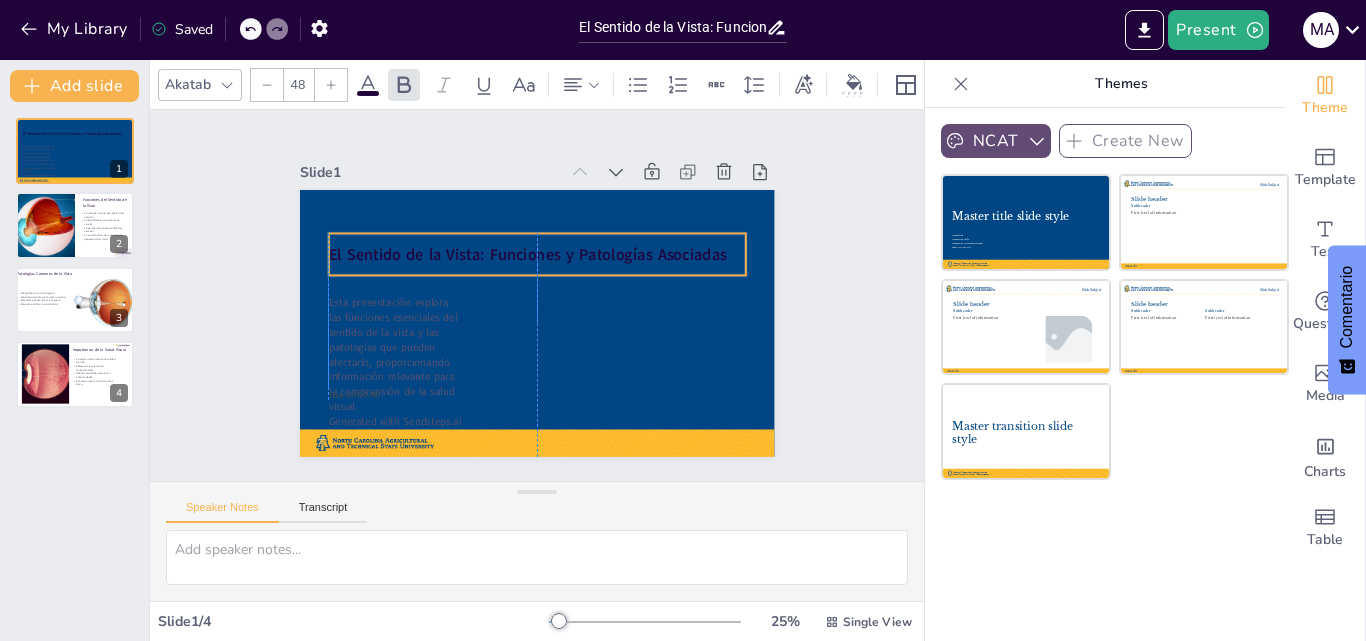click on "El Sentido de la Vista: Funciones y Patologías Asociadas" at bounding box center [527, 254] 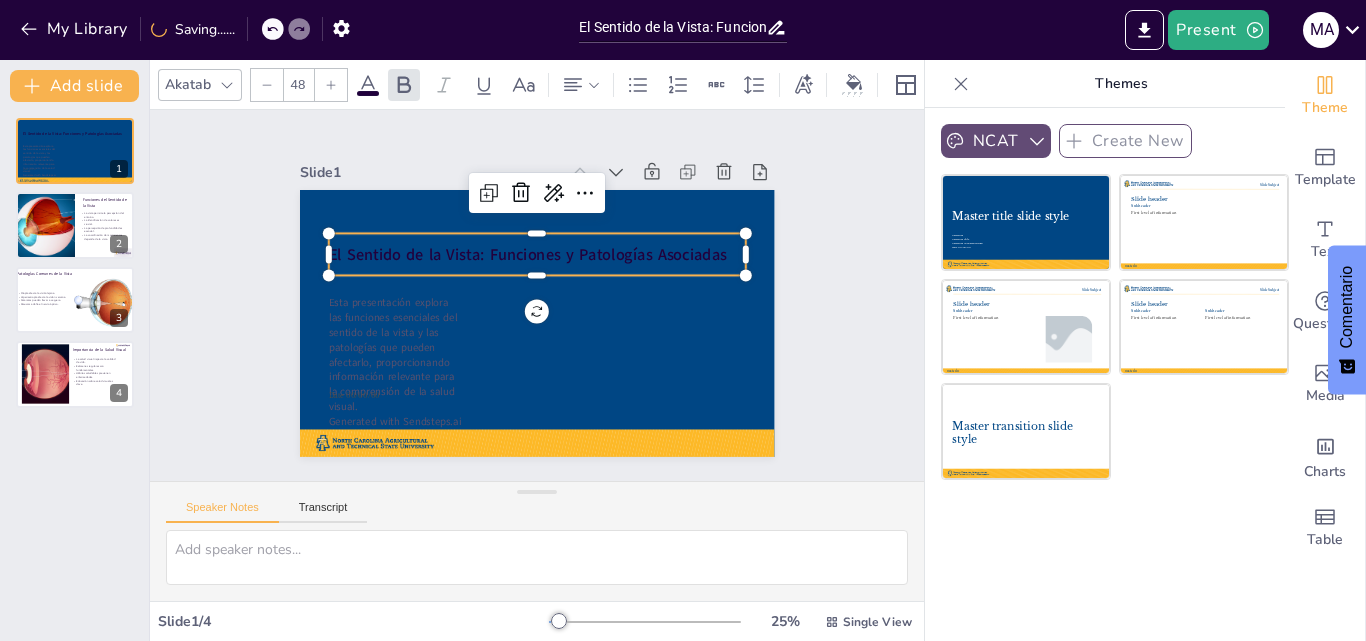 click 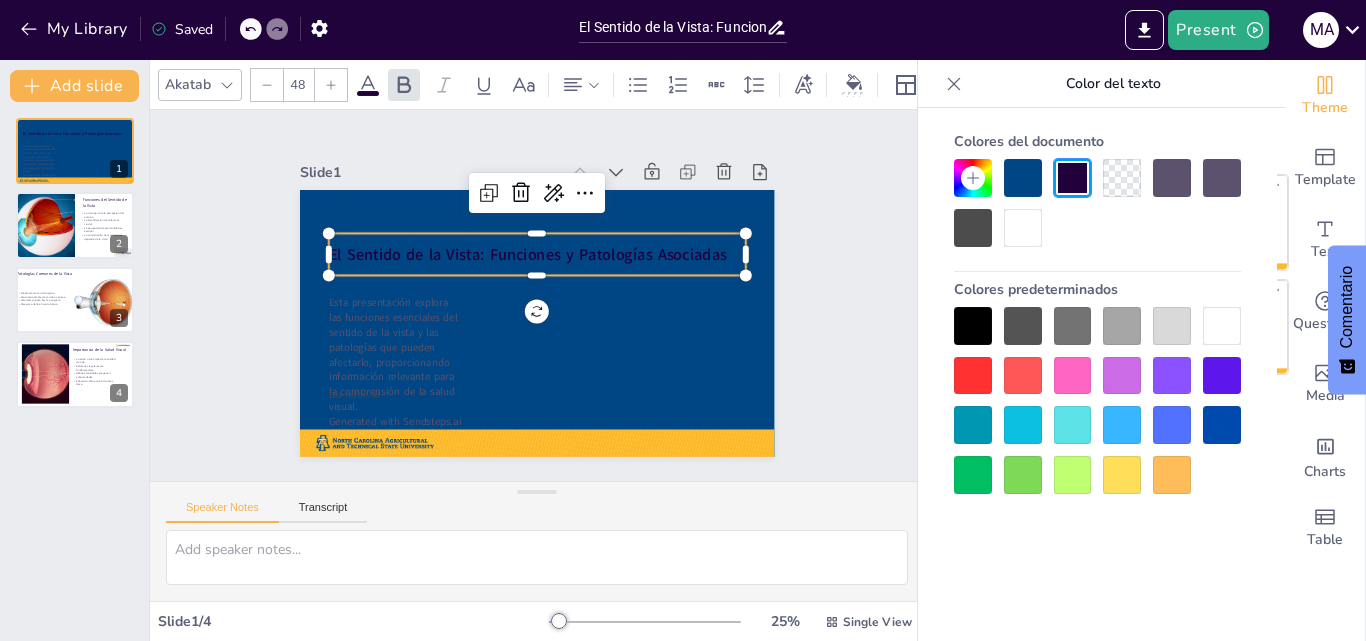 click at bounding box center [973, 326] 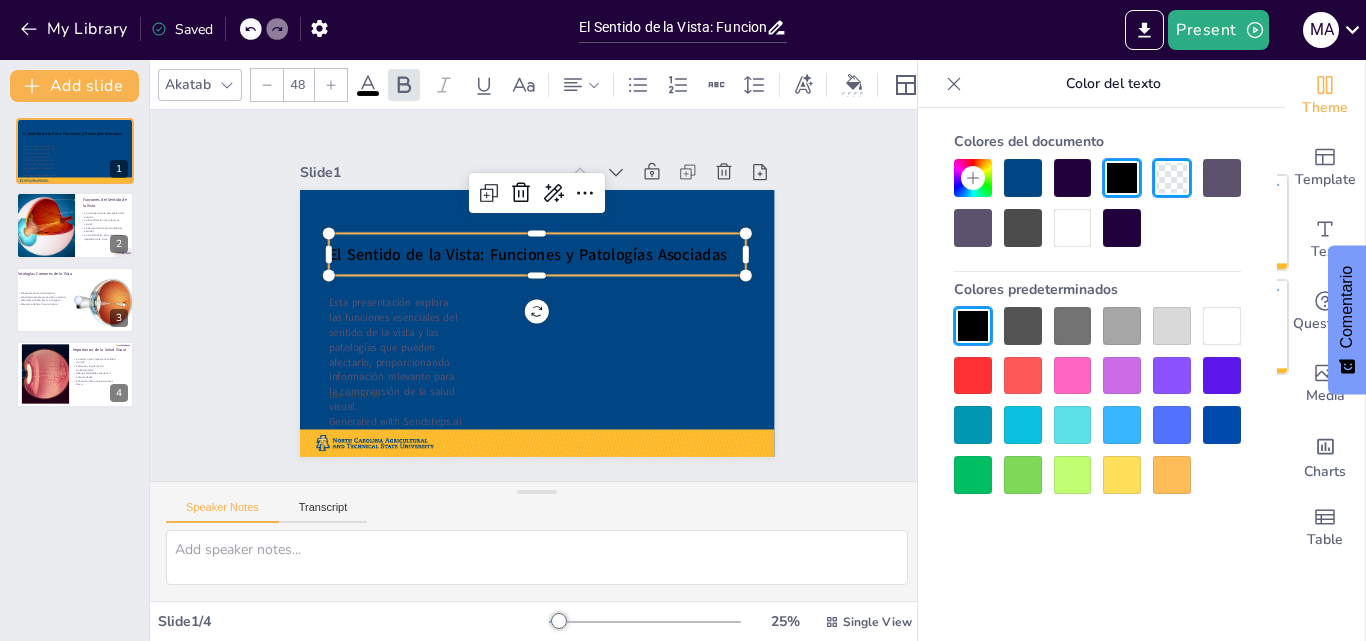 click 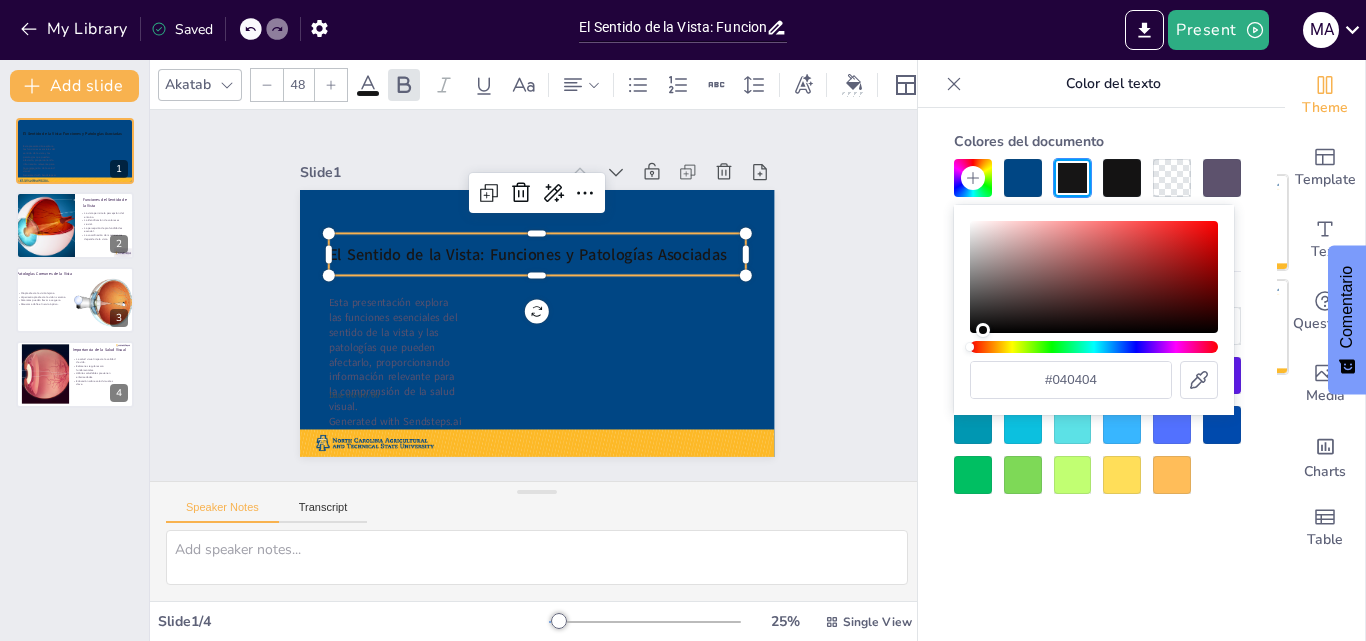 type on "#000000" 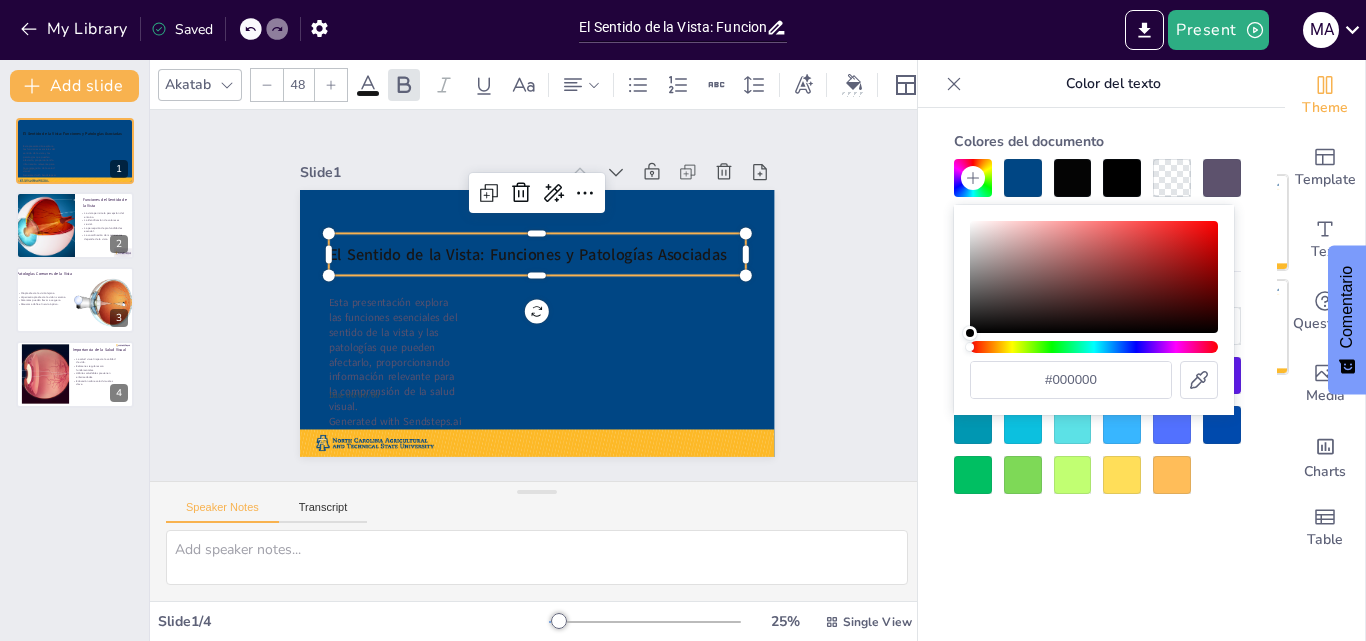 drag, startPoint x: 981, startPoint y: 313, endPoint x: 929, endPoint y: 394, distance: 96.25487 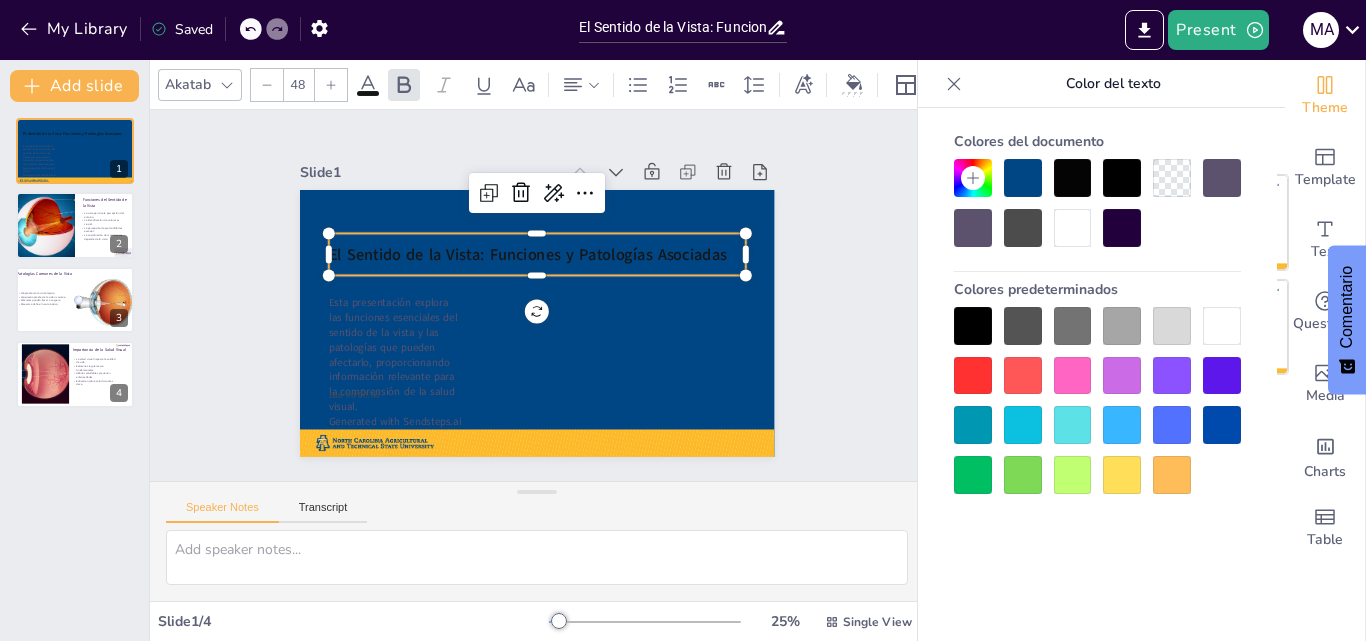 click on "Colores del documento Colores predeterminados" at bounding box center (1097, 404) 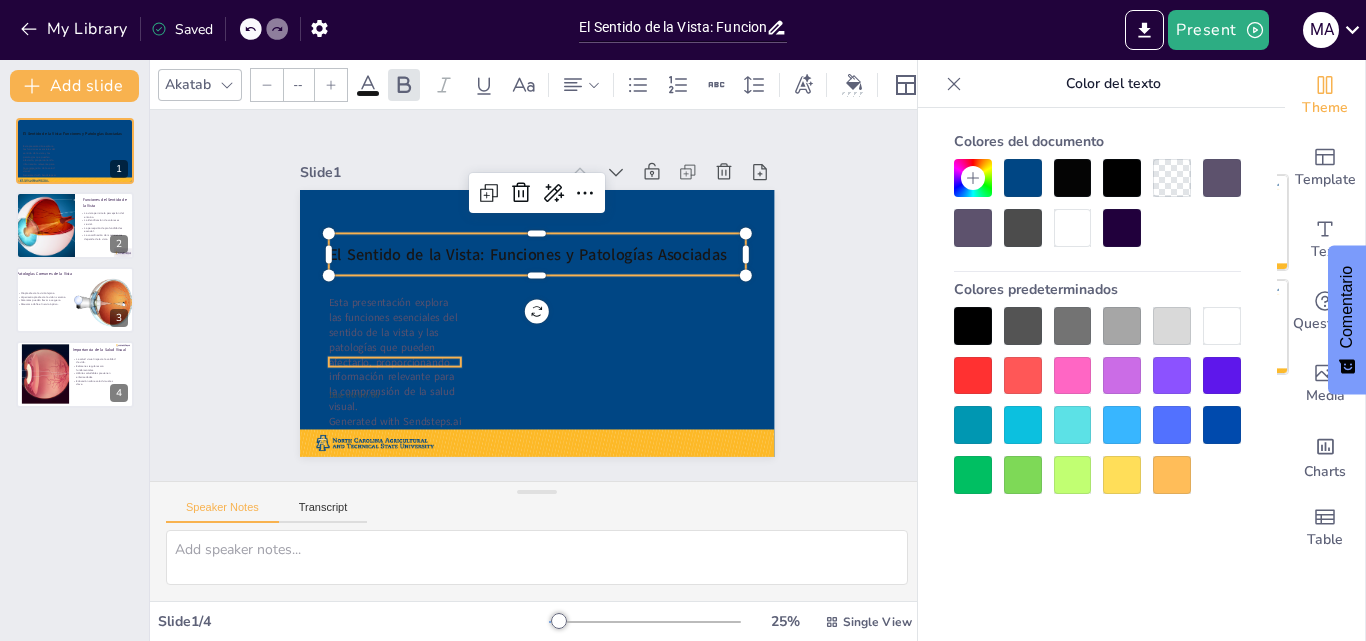 click on "El Sentido de la Vista: Funciones y Patologías Asociadas Esta presentación explora las funciones esenciales del sentido de la vista y las patologías que pueden afectarlo, proporcionando información relevante para la comprensión de la salud visual. Generated with Sendsteps.ai Date 00/00/00" at bounding box center [523, 319] 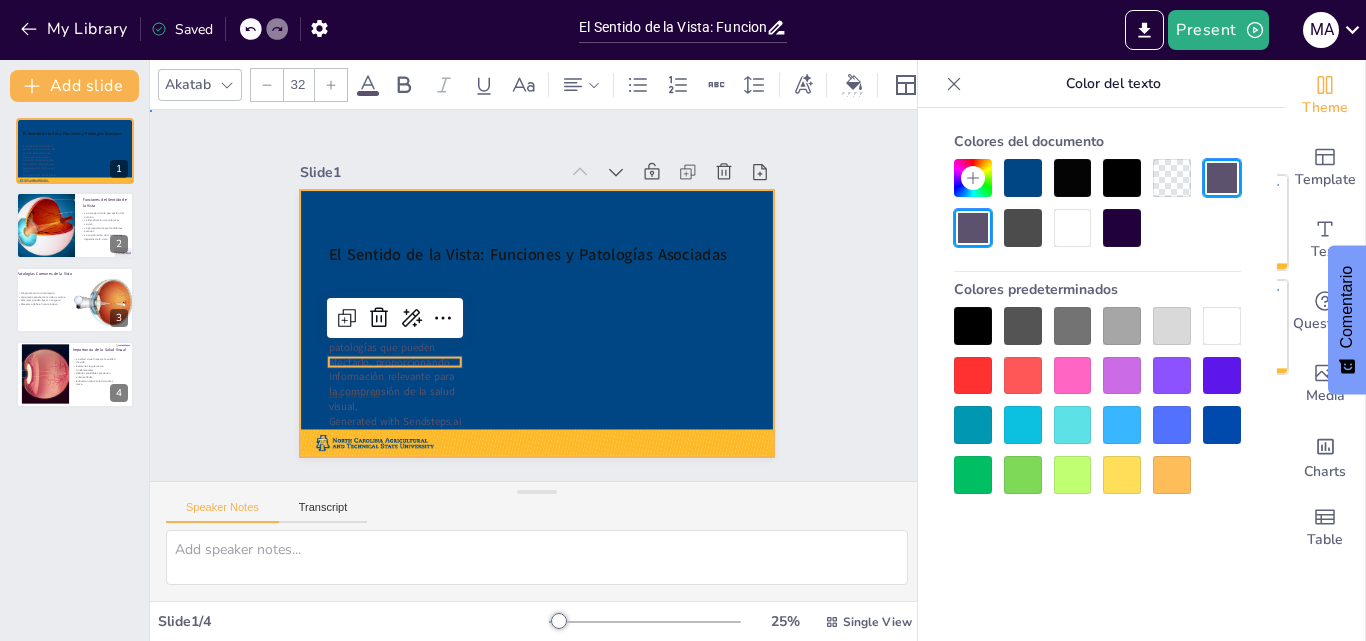 click at bounding box center (537, 323) 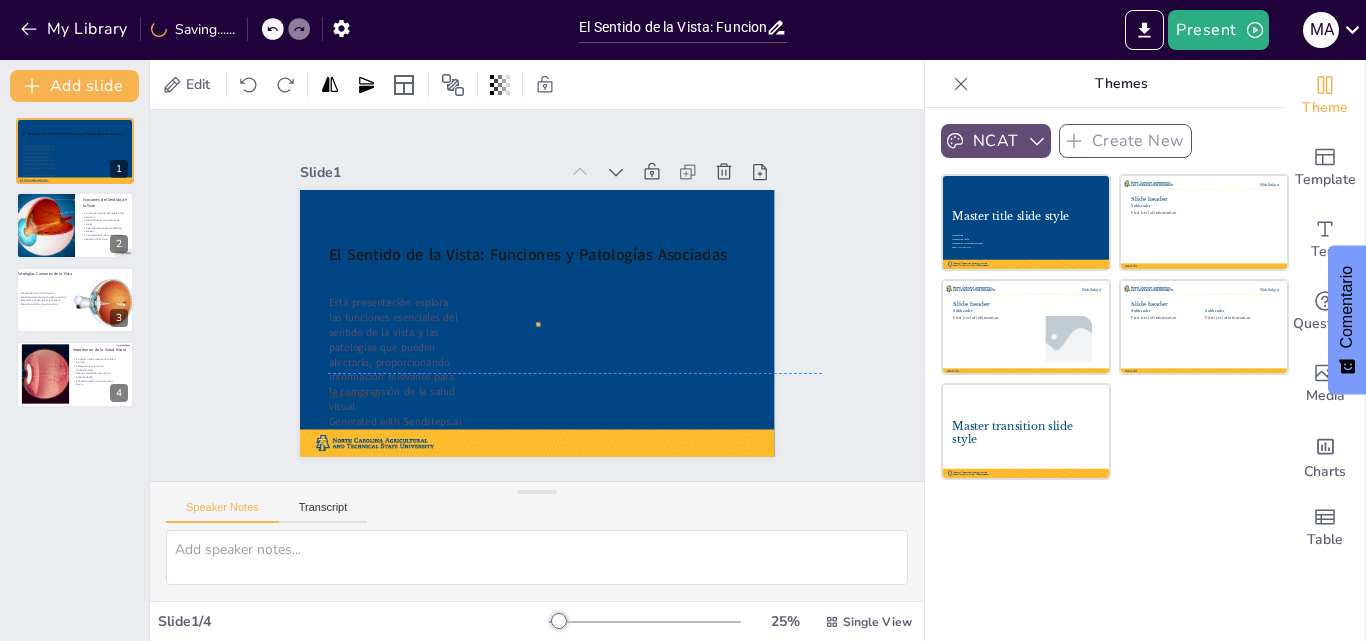 drag, startPoint x: 313, startPoint y: 286, endPoint x: 361, endPoint y: 335, distance: 68.593 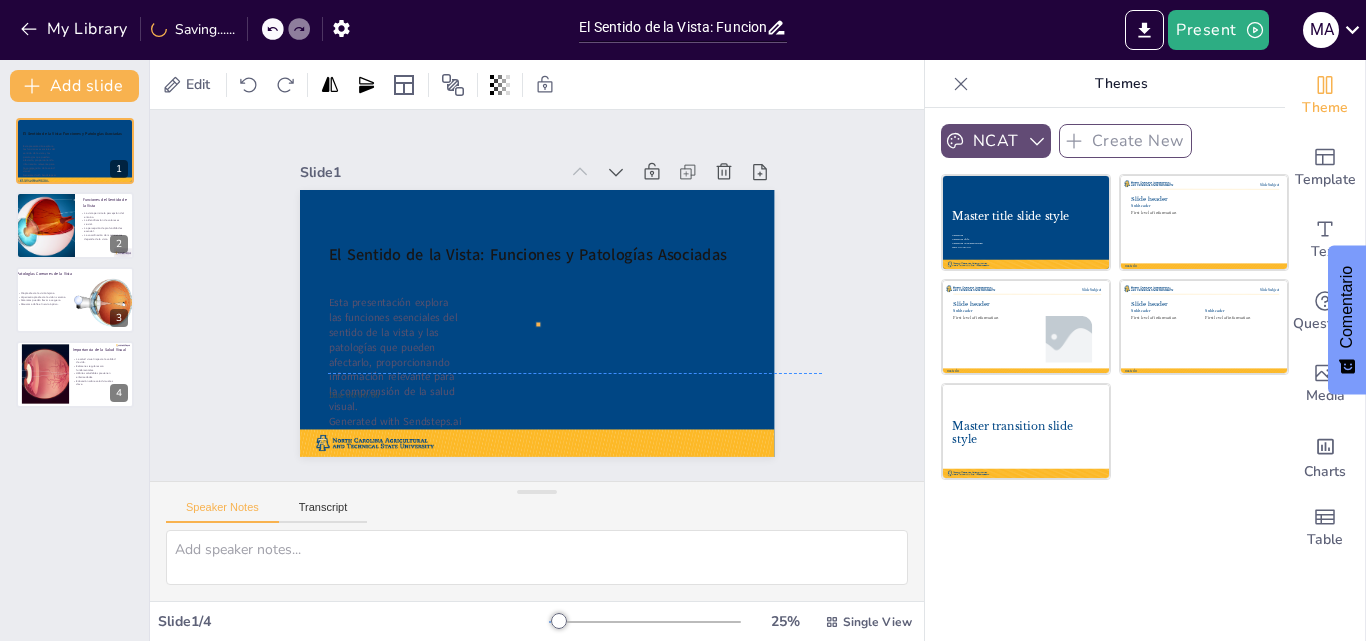 click on "El Sentido de la Vista: Funciones y Patologías Asociadas Esta presentación explora las funciones esenciales del sentido de la vista y las patologías que pueden afectarlo, proporcionando información relevante para la comprensión de la salud visual. Generated with Sendsteps.ai Date 00/00/00" at bounding box center (548, 191) 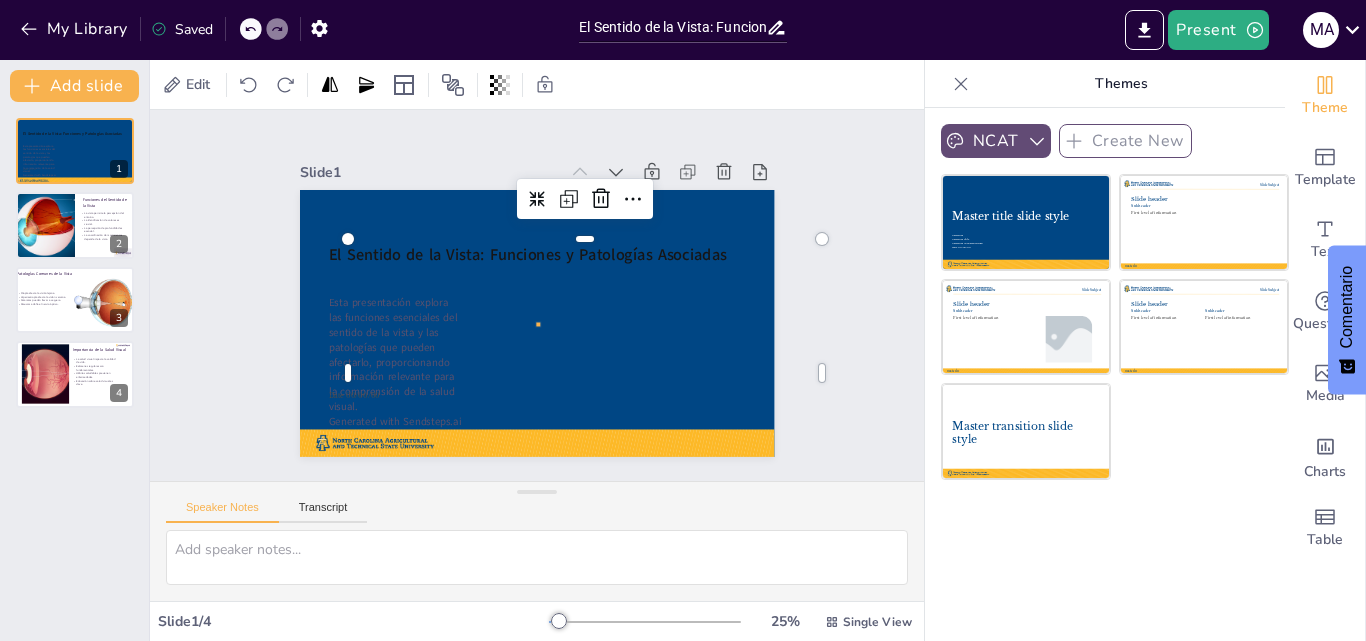 click on "Esta presentación explora las funciones esenciales del sentido de la vista y las patologías que pueden afectarlo, proporcionando información relevante para la comprensión de la salud visual." at bounding box center (463, 160) 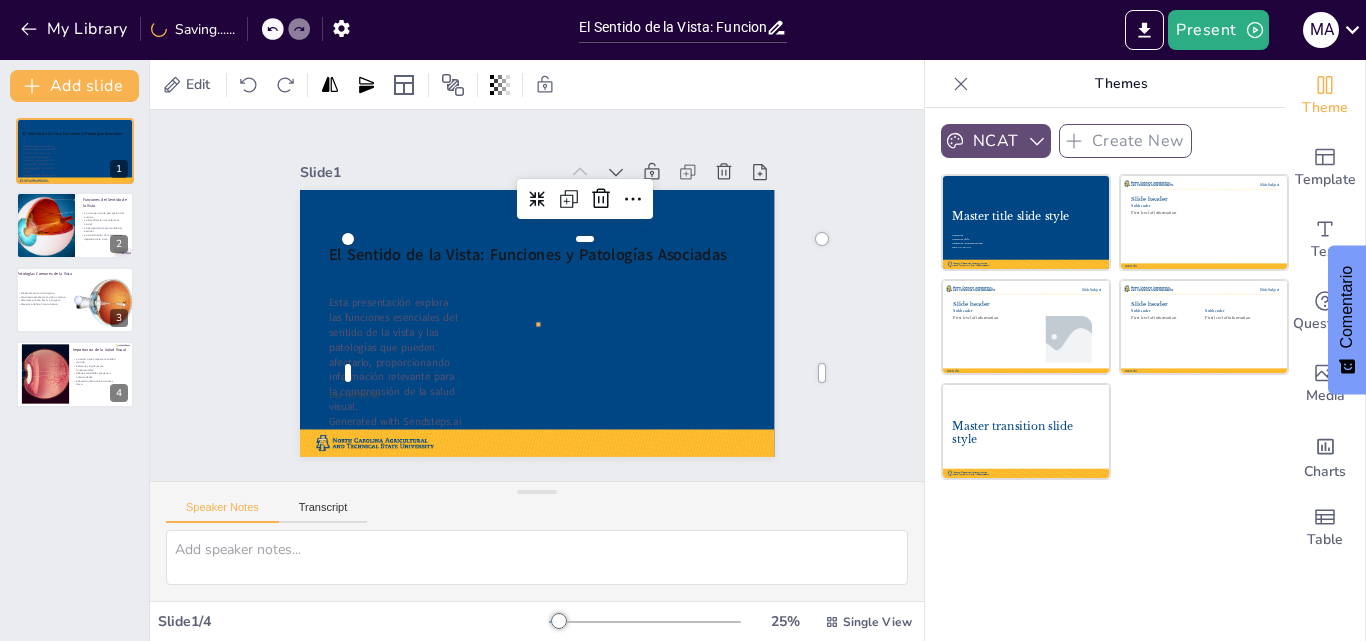 click on "Esta presentación explora las funciones esenciales del sentido de la vista y las patologías que pueden afectarlo, proporcionando información relevante para la comprensión de la salud visual." at bounding box center (389, 339) 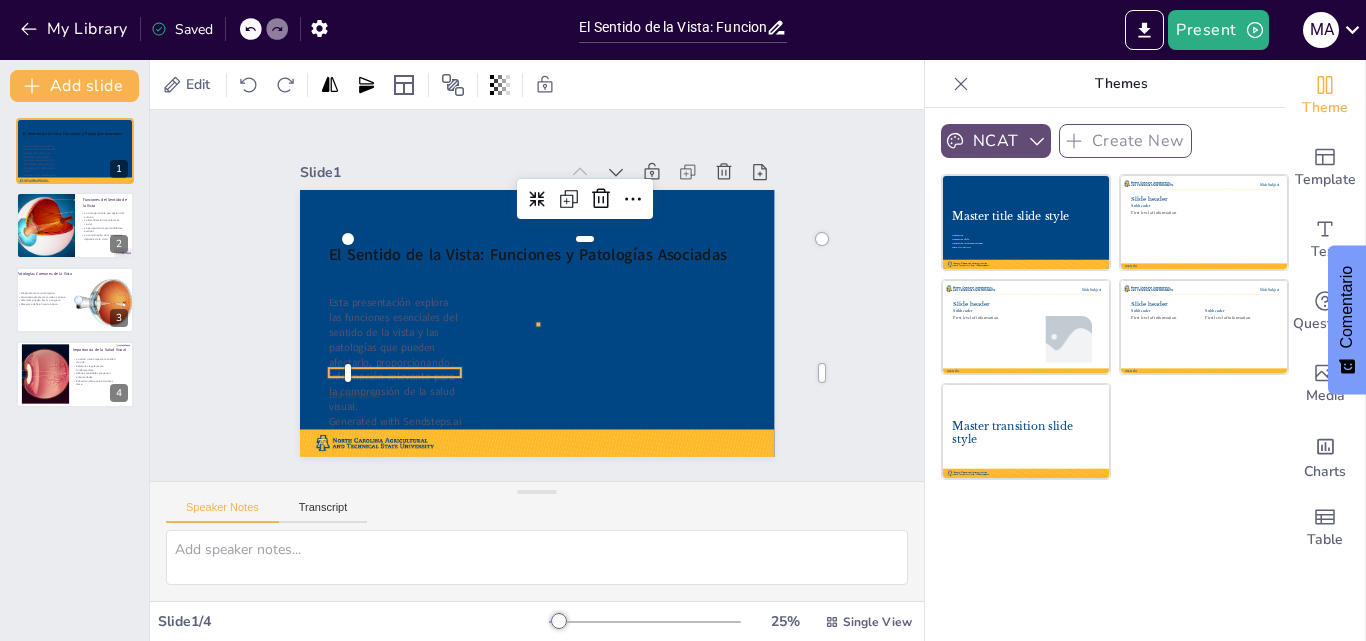 click at bounding box center [394, 376] 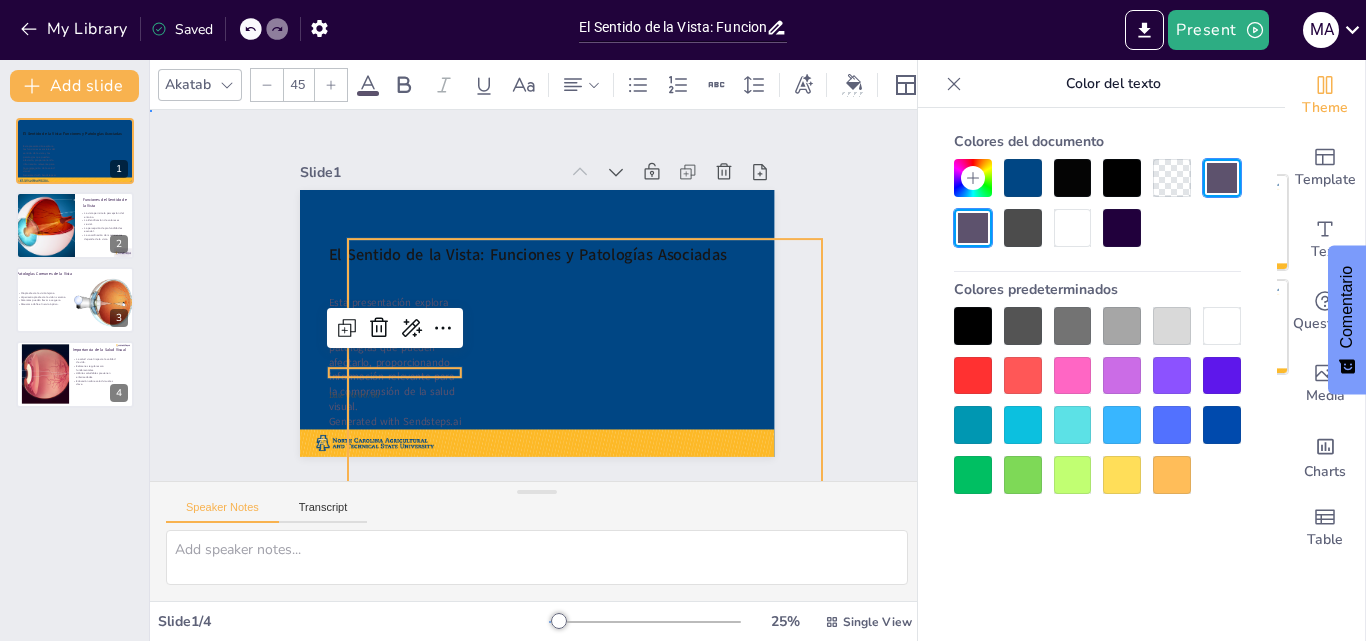 click at bounding box center (534, 323) 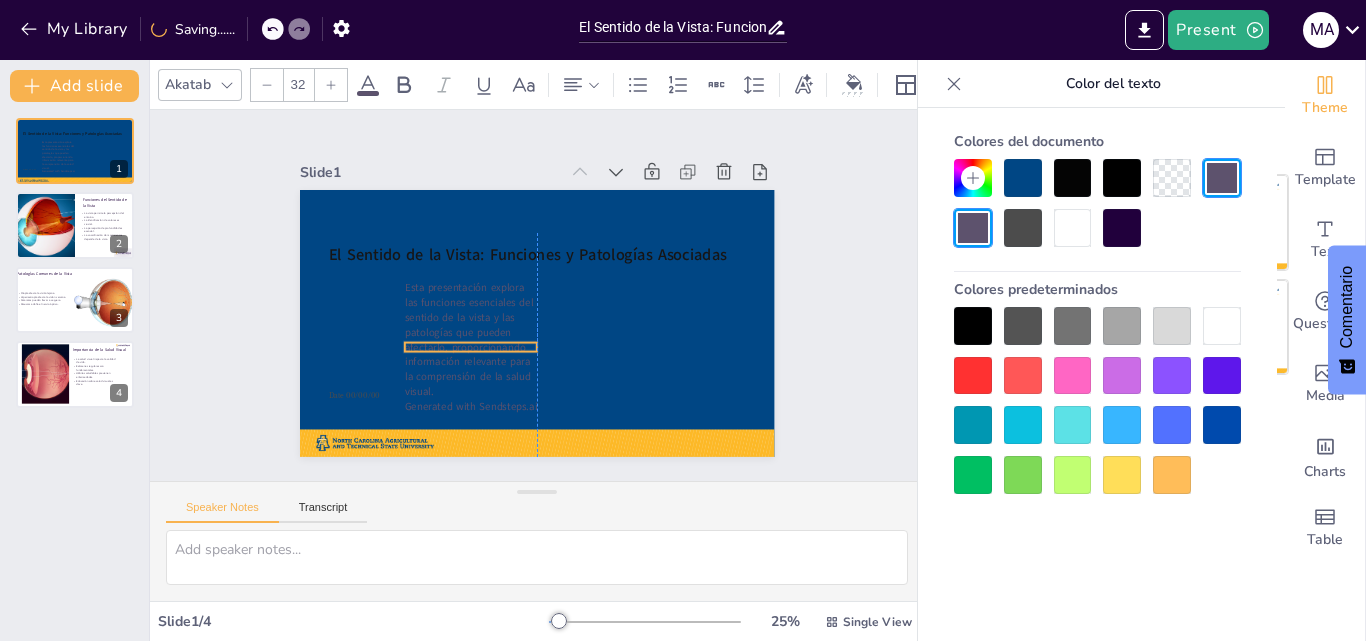 drag, startPoint x: 397, startPoint y: 334, endPoint x: 469, endPoint y: 319, distance: 73.545906 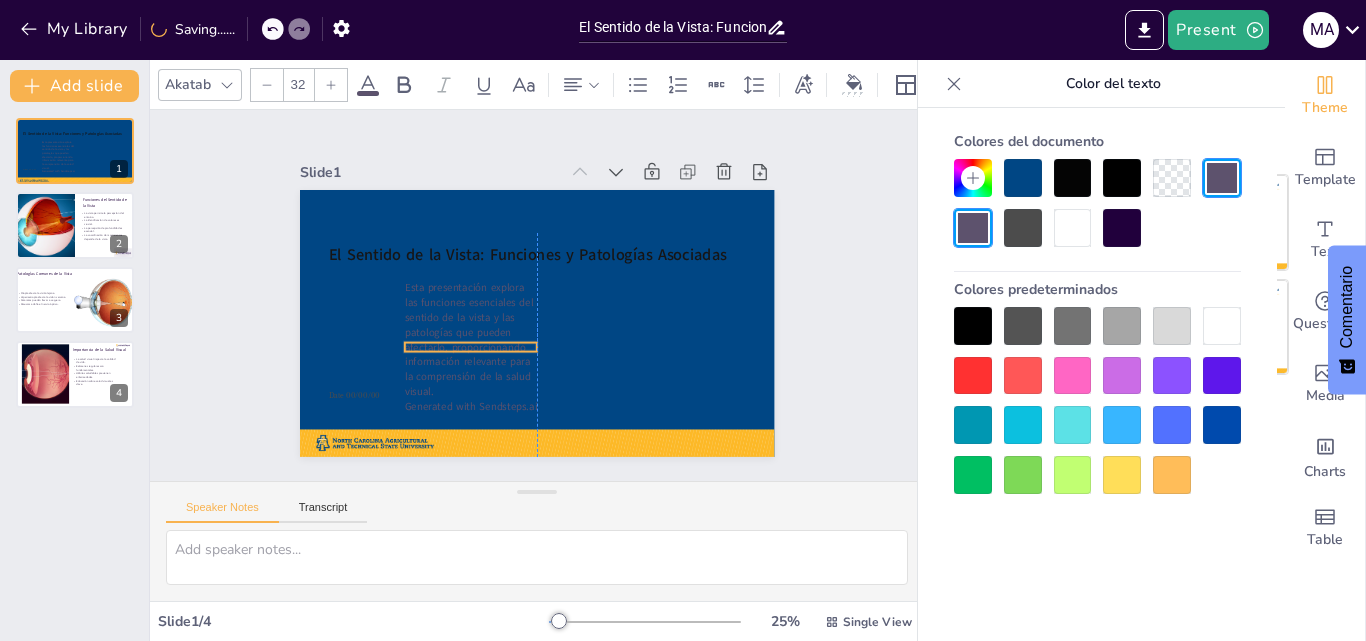 click on "Esta presentación explora las funciones esenciales del sentido de la vista y las patologías que pueden afectarlo, proporcionando información relevante para la comprensión de la salud visual." at bounding box center [466, 332] 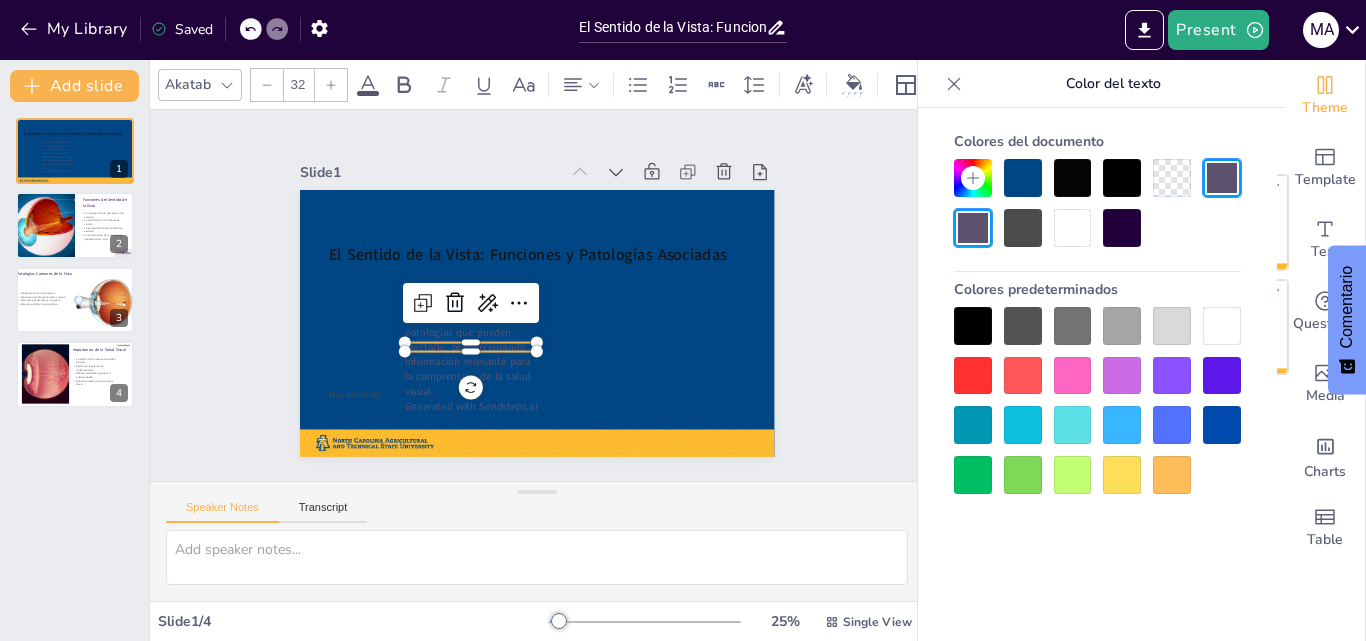 click 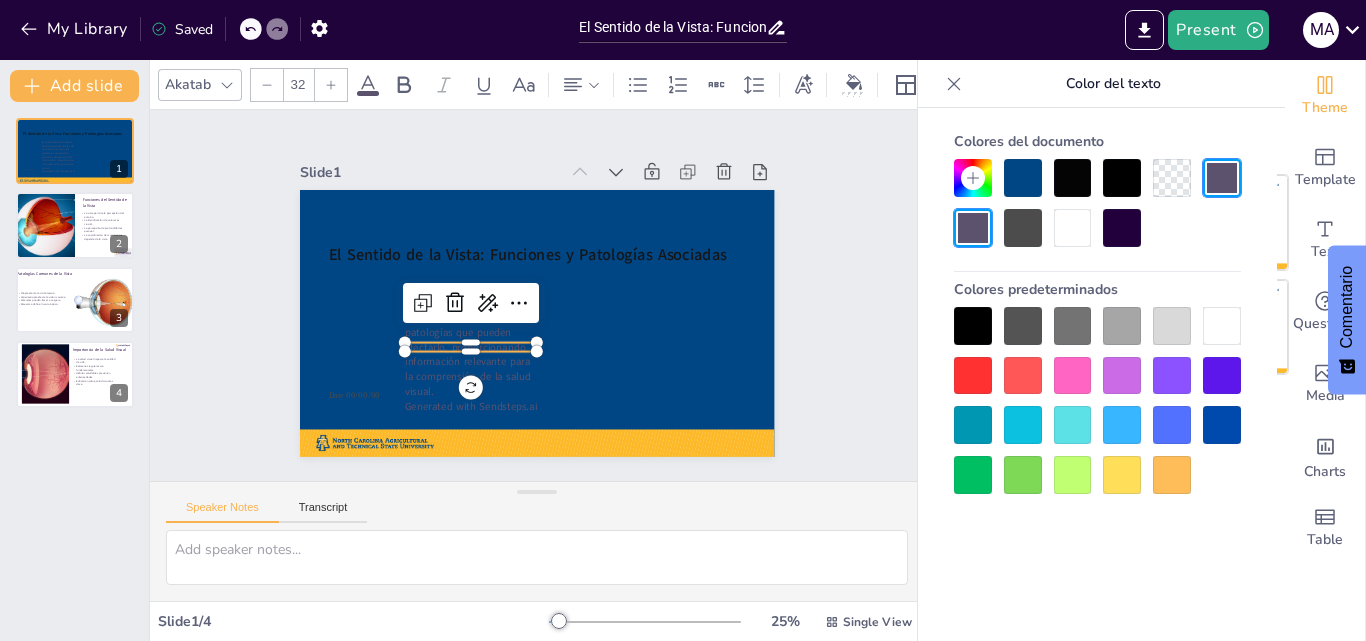 click at bounding box center (1023, 475) 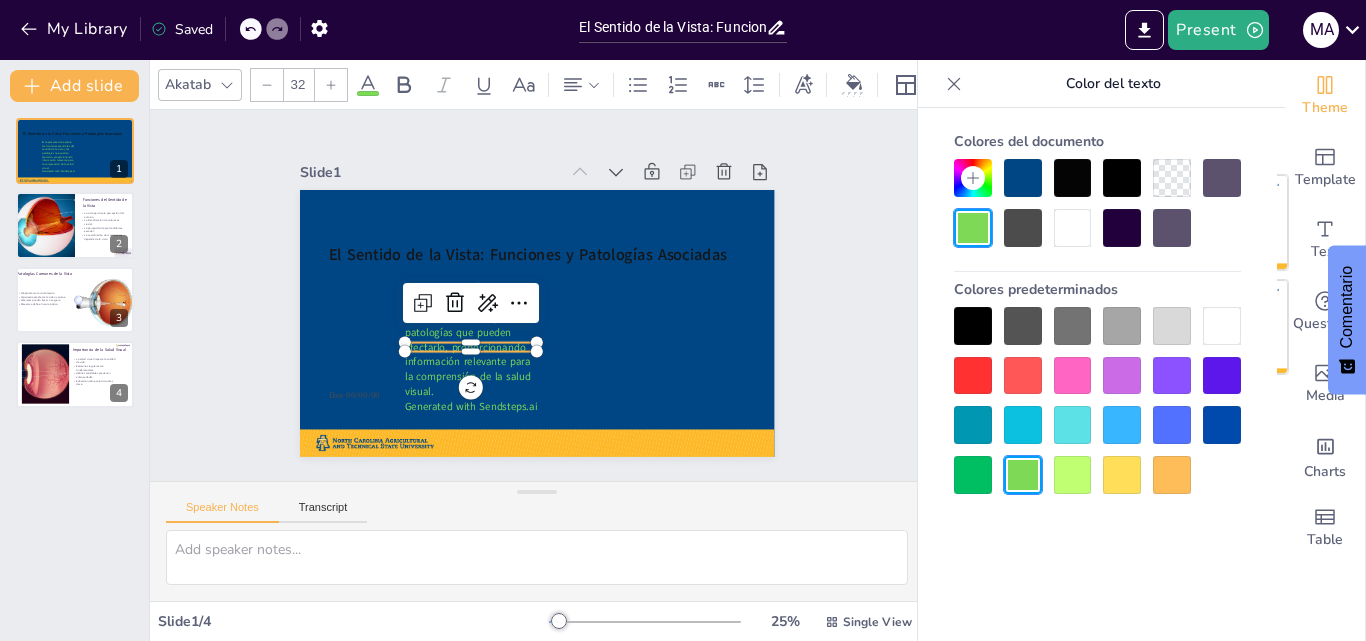 click at bounding box center [973, 425] 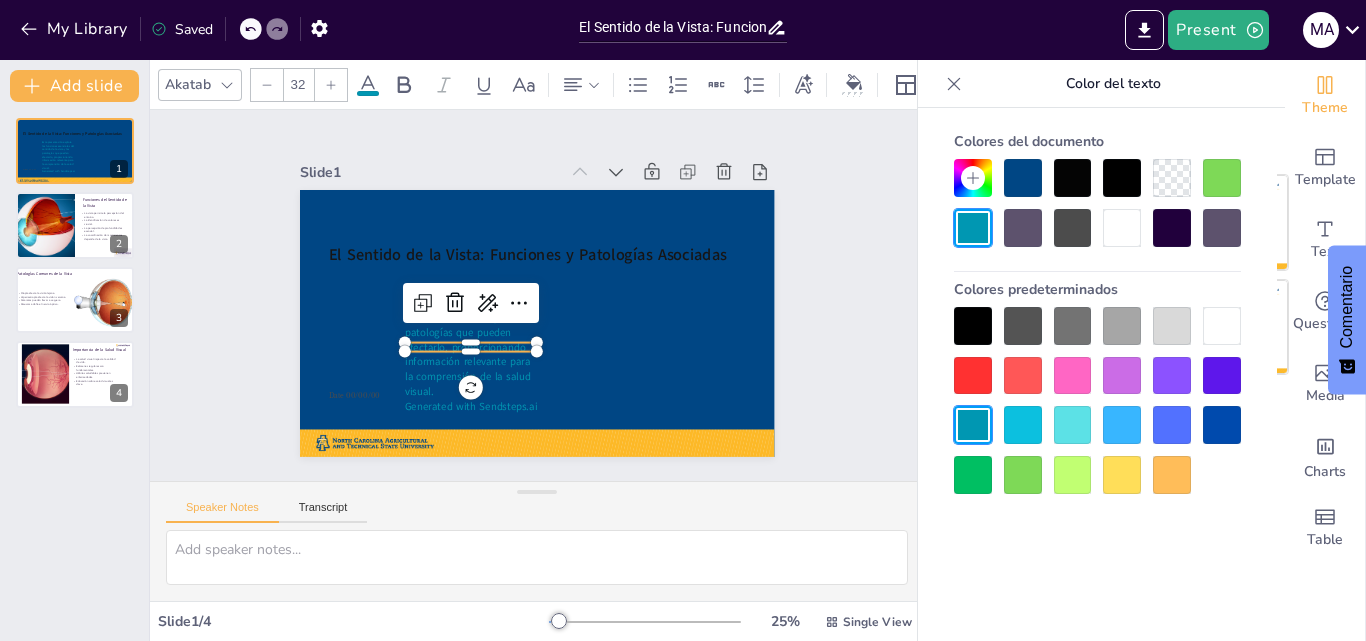 click at bounding box center [1023, 425] 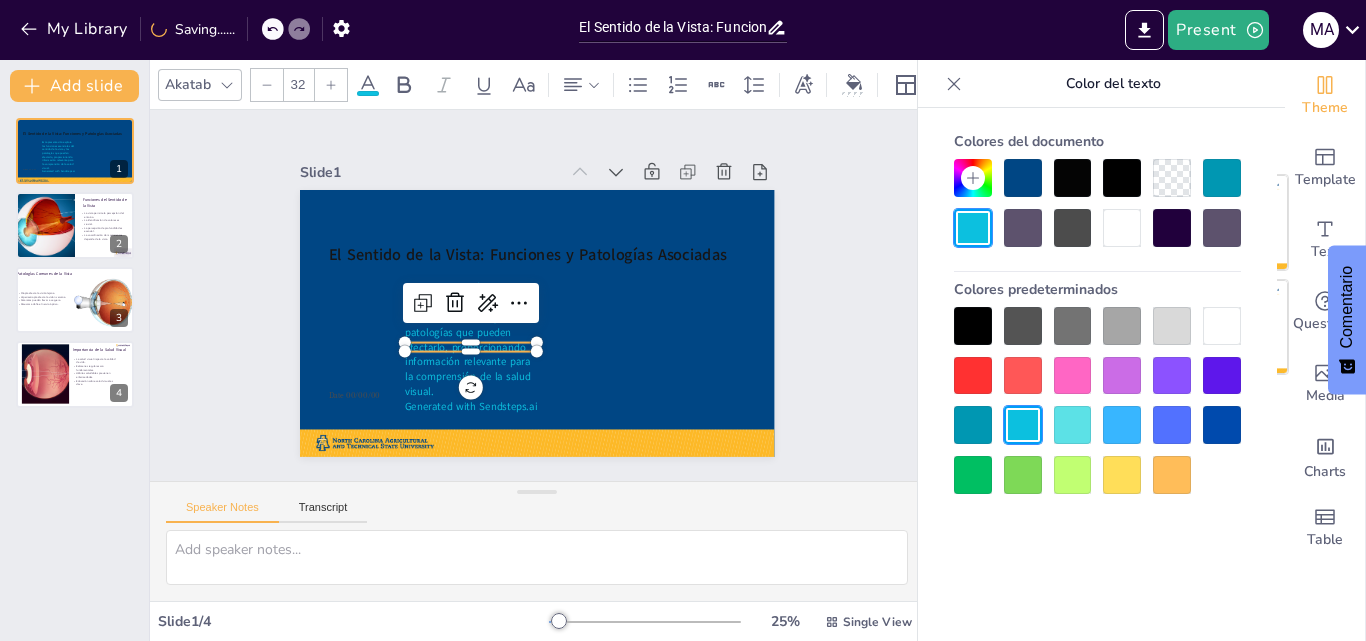 click at bounding box center (973, 326) 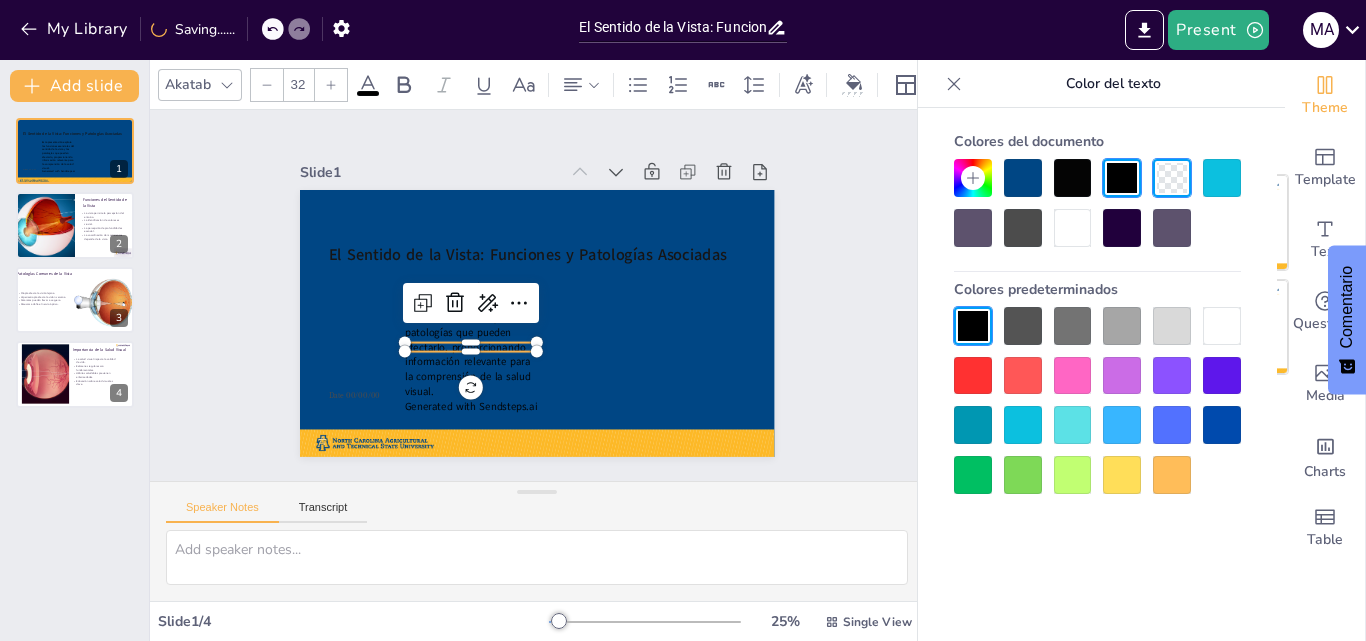 drag, startPoint x: 1016, startPoint y: 320, endPoint x: 1061, endPoint y: 359, distance: 59.548298 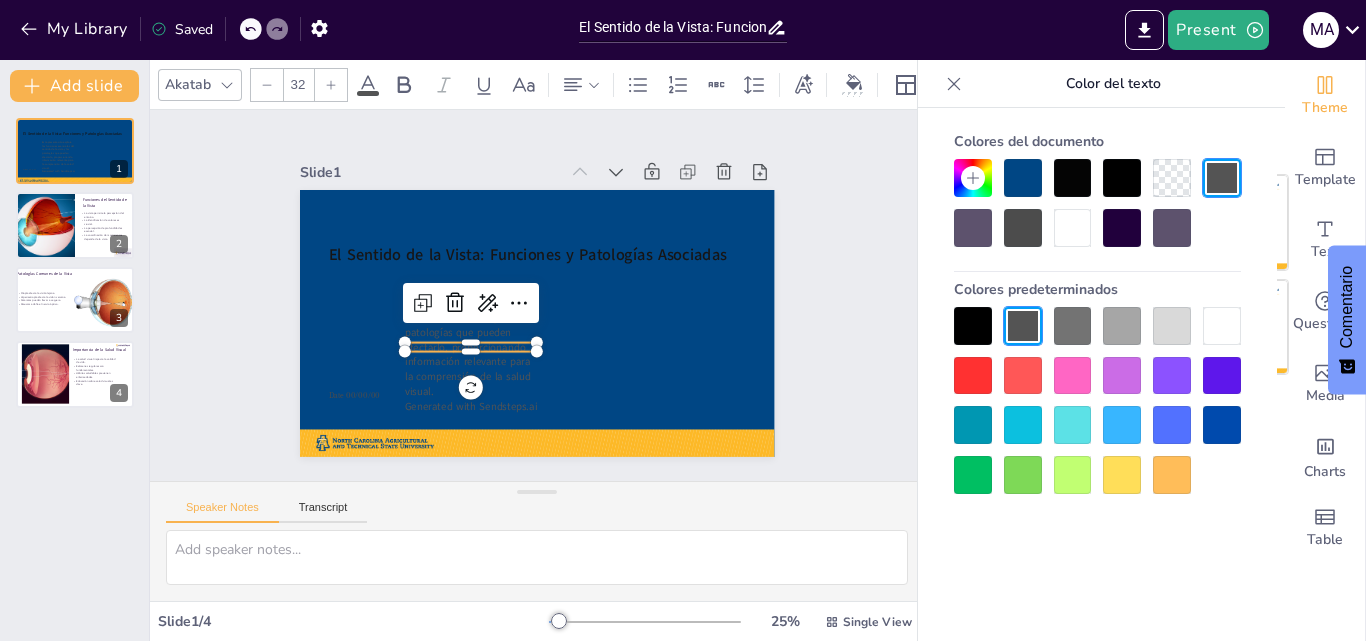 click at bounding box center [1122, 376] 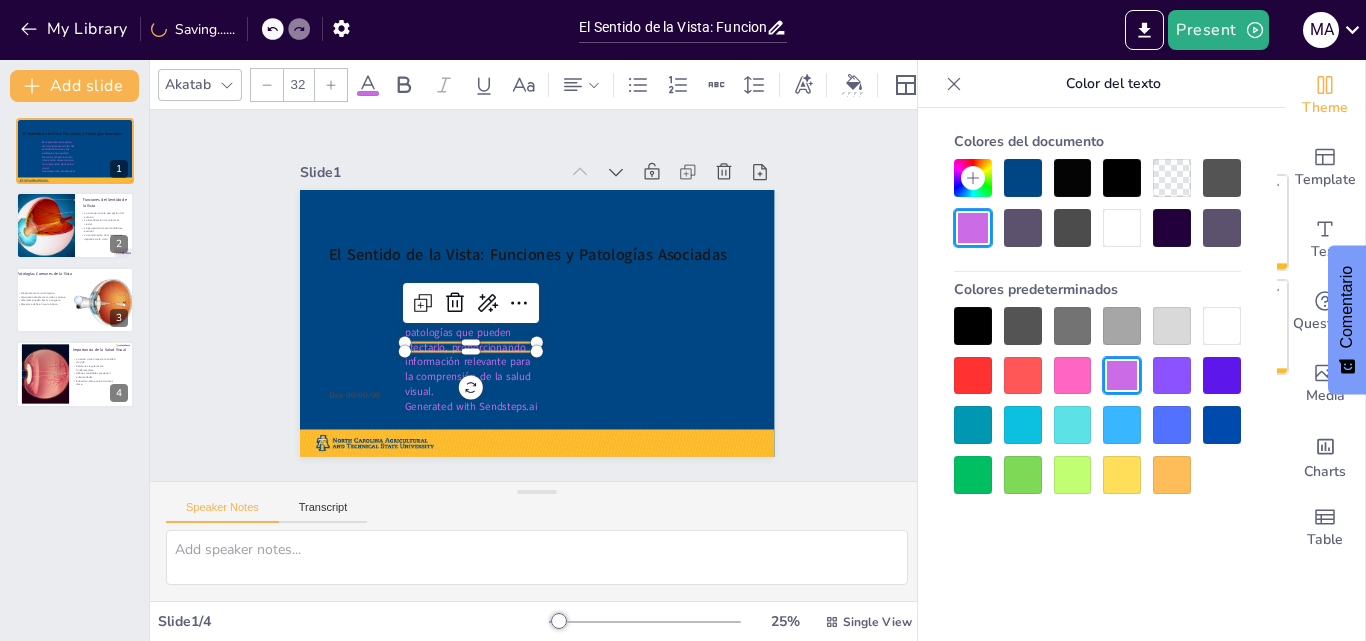 drag, startPoint x: 1167, startPoint y: 377, endPoint x: 1181, endPoint y: 372, distance: 14.866069 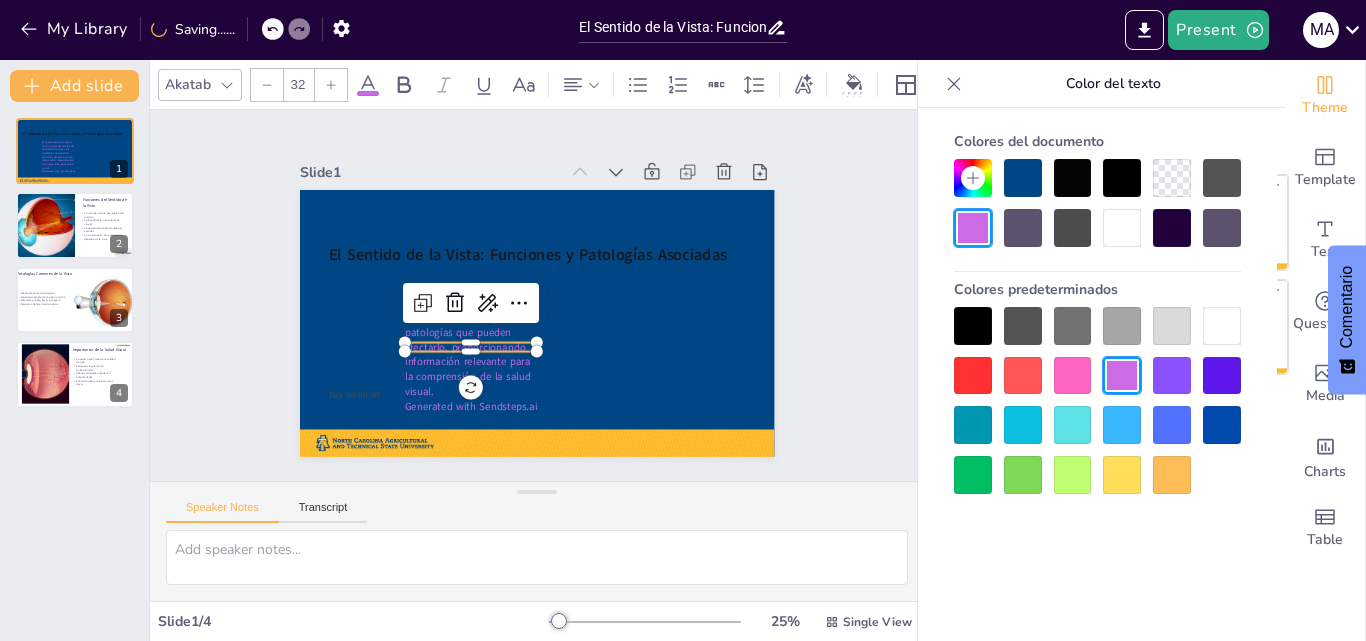 click at bounding box center (1172, 376) 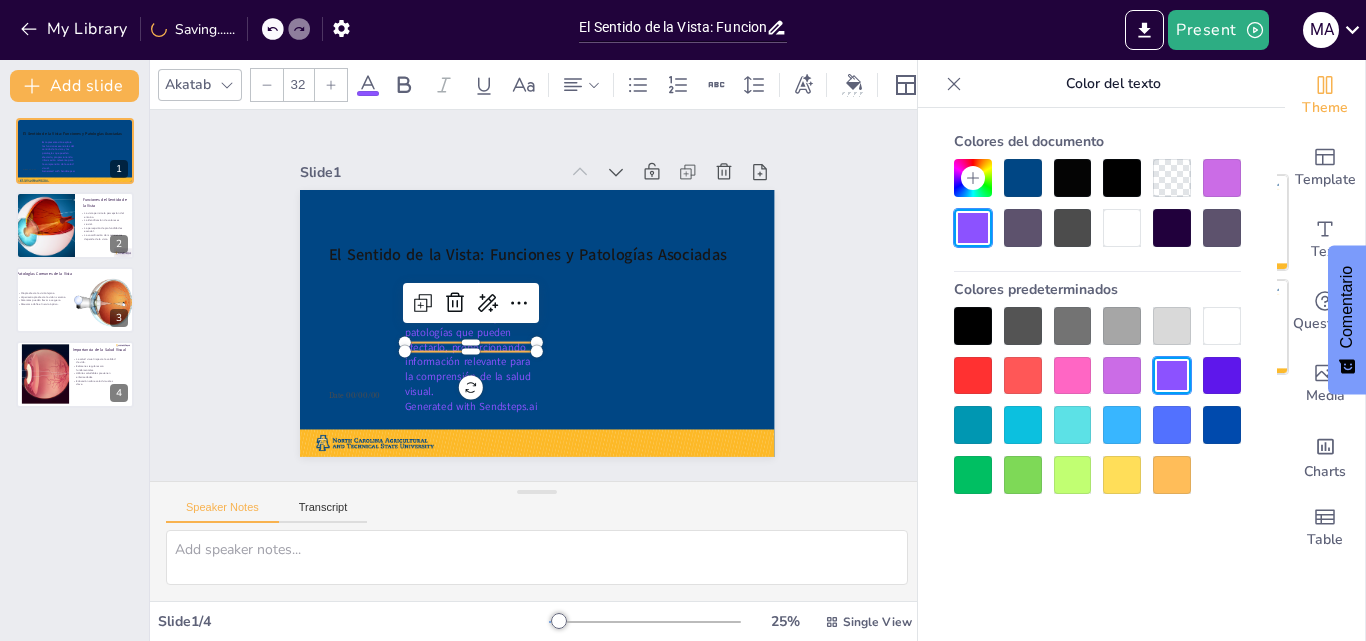 click at bounding box center [1222, 376] 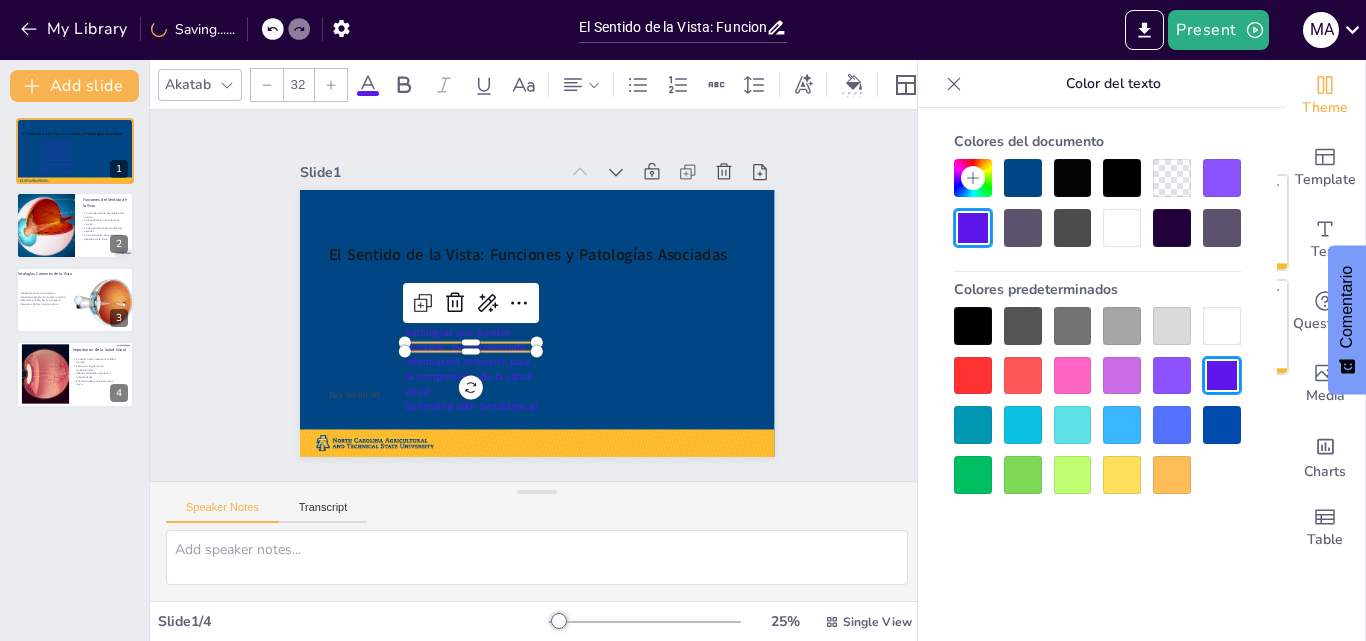 click at bounding box center (1097, 400) 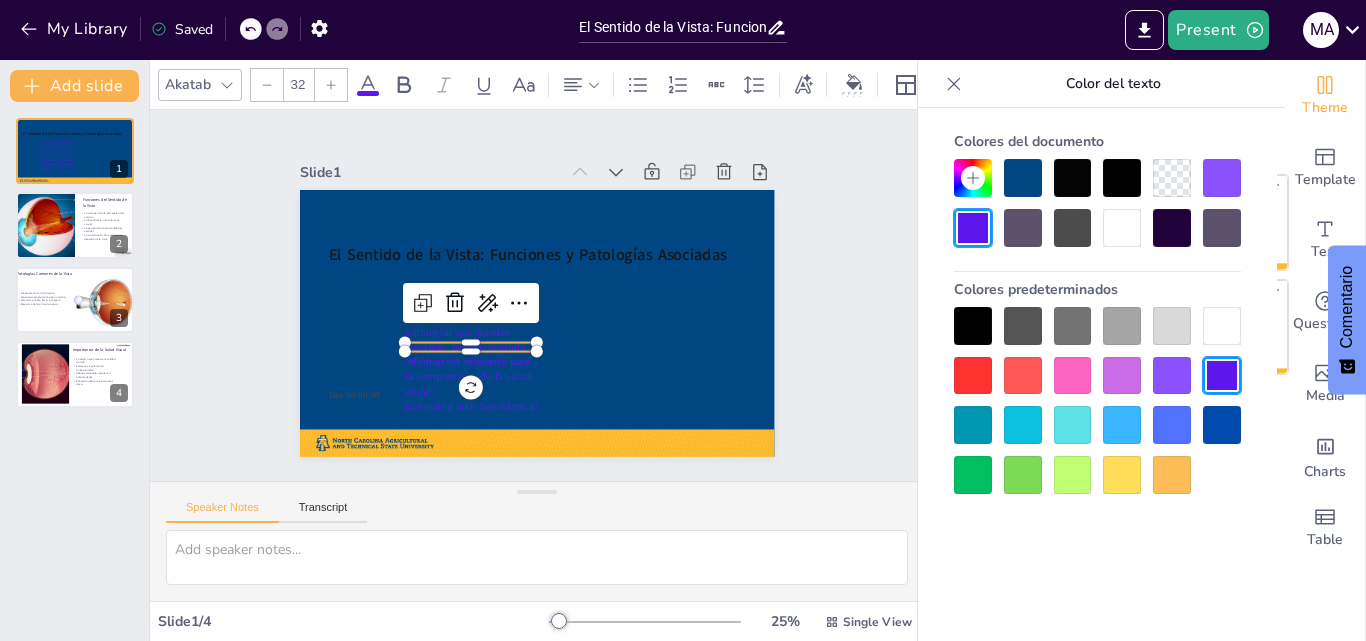 click at bounding box center [1222, 425] 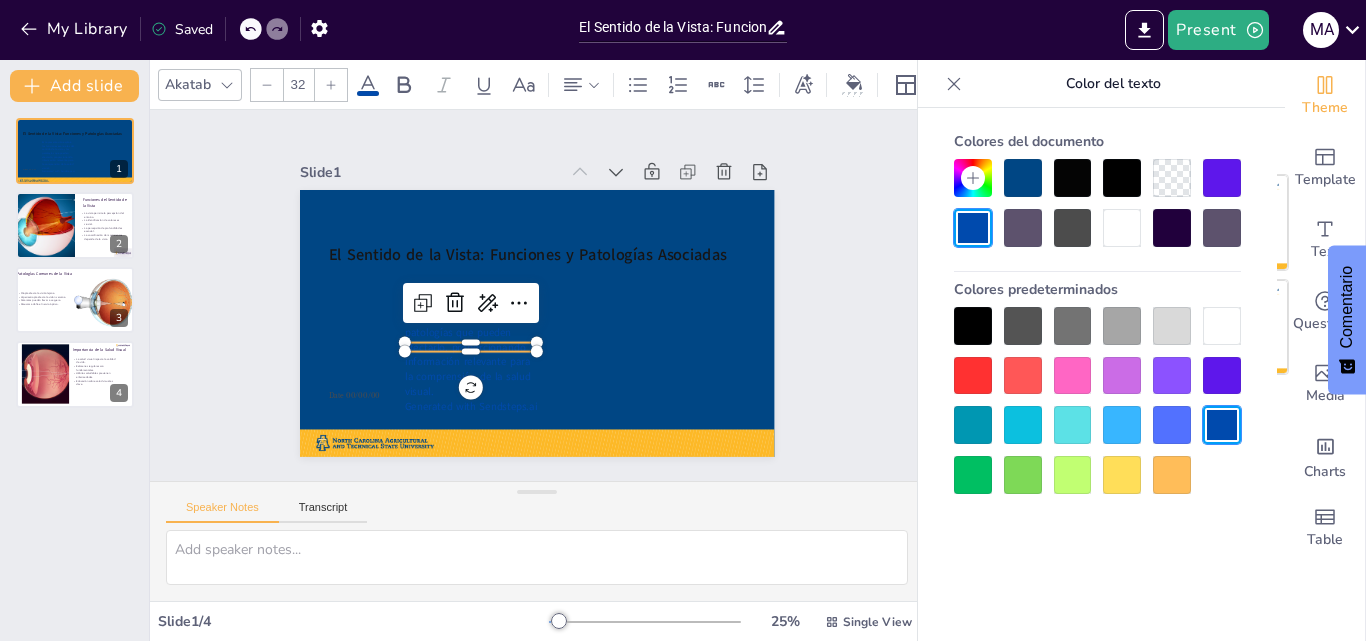 click at bounding box center (1172, 376) 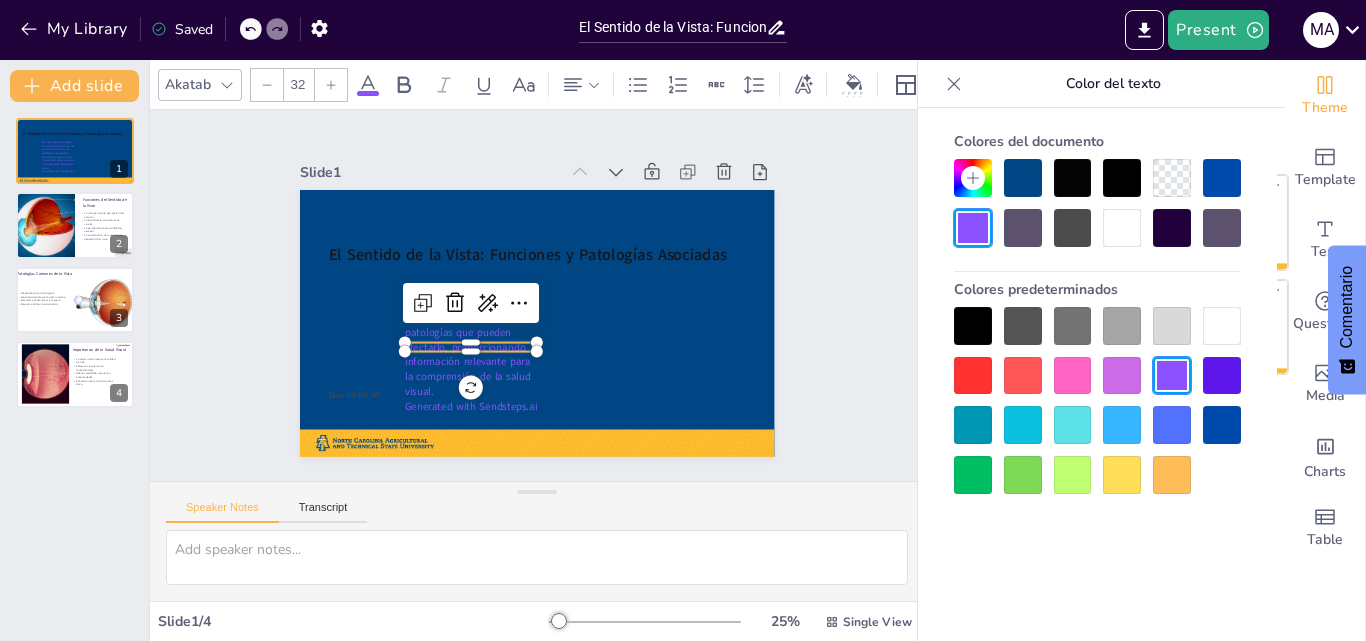 click at bounding box center [1172, 425] 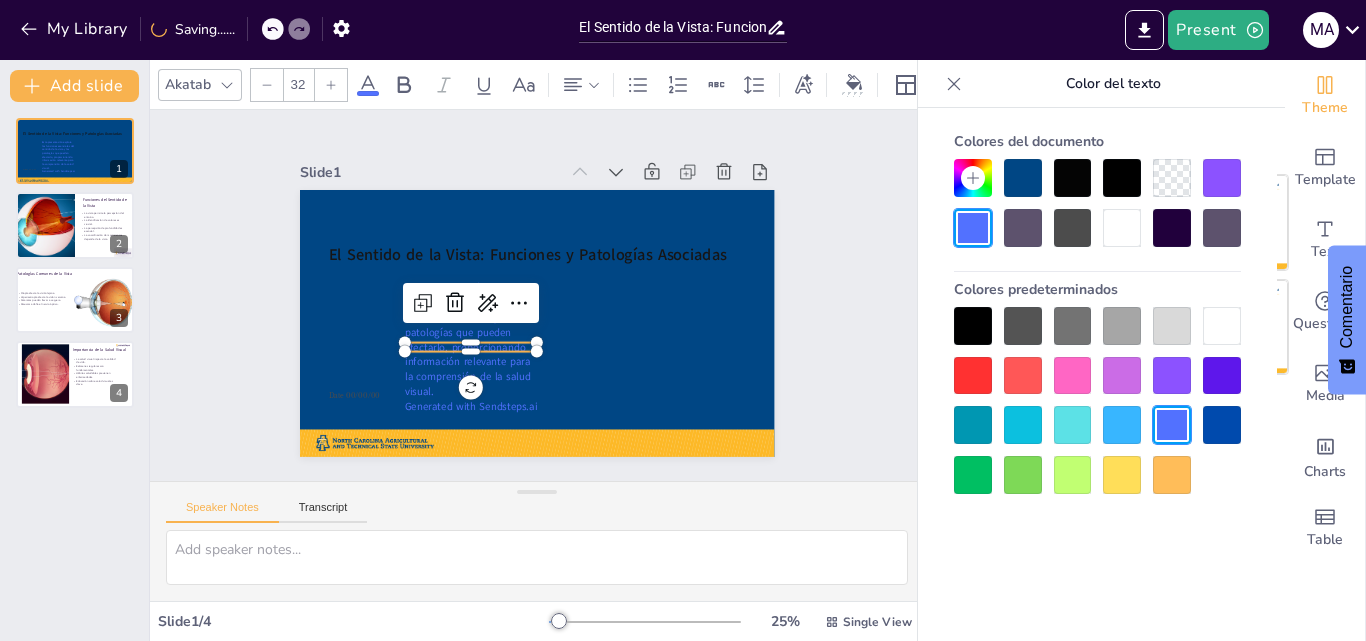 click at bounding box center (1122, 425) 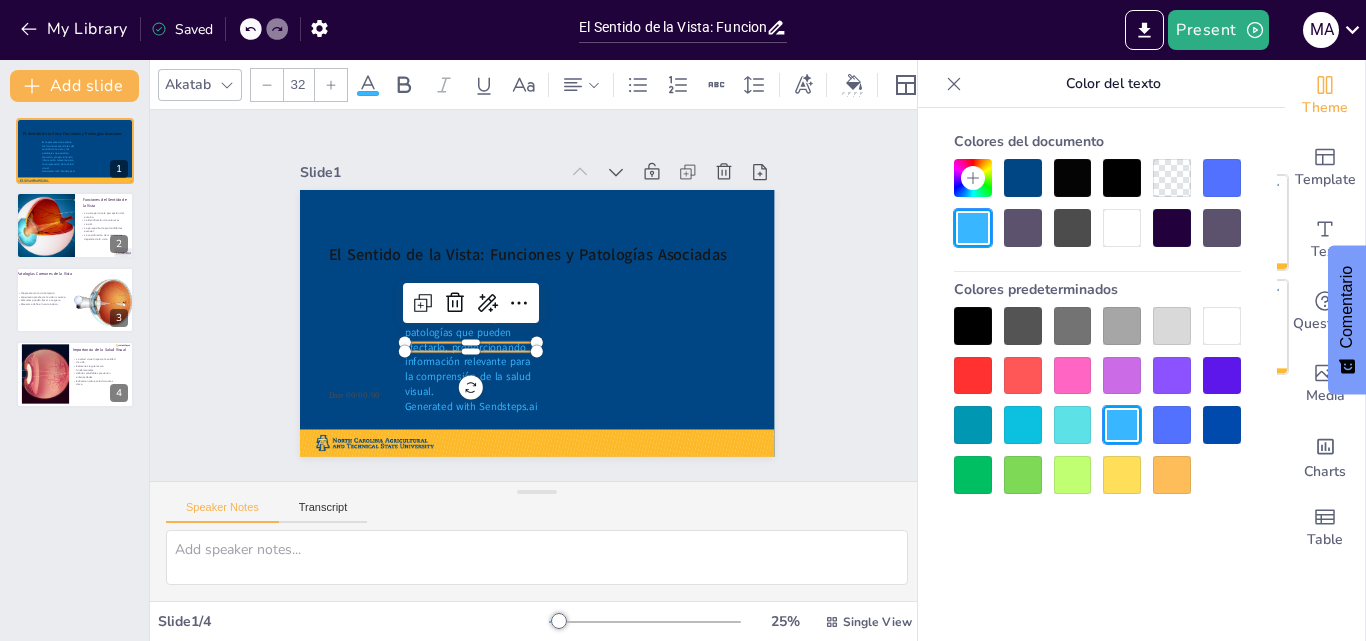 click at bounding box center [1073, 425] 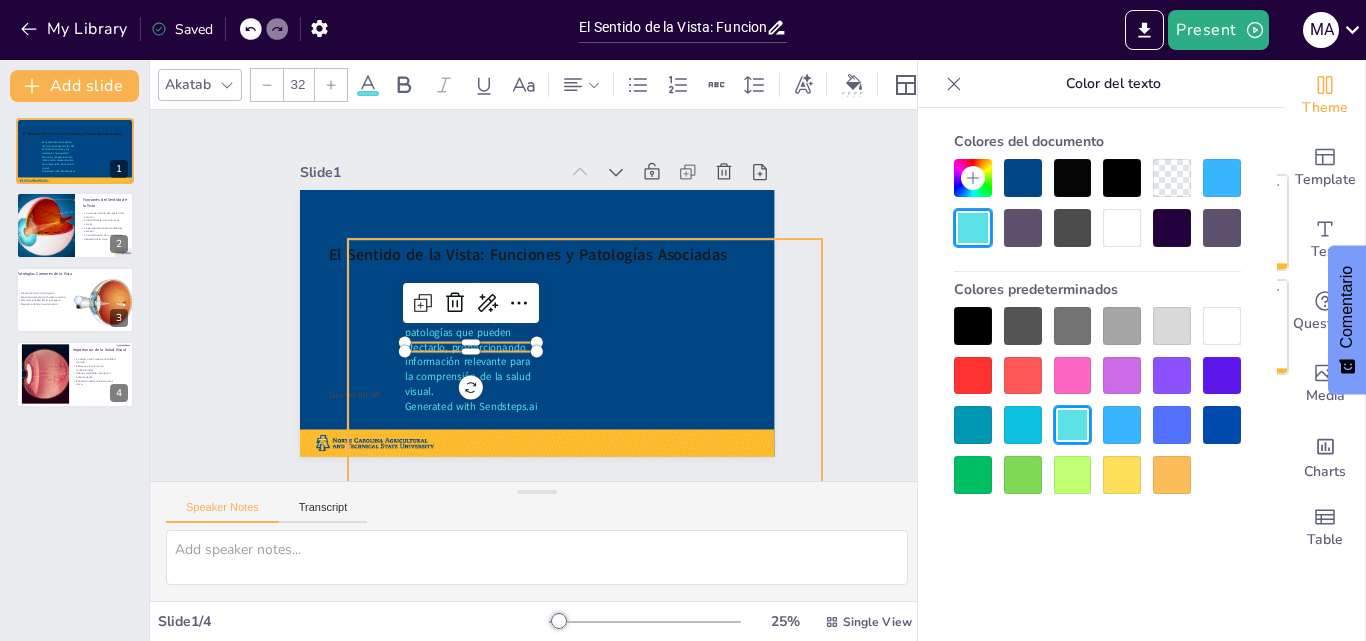click at bounding box center (534, 323) 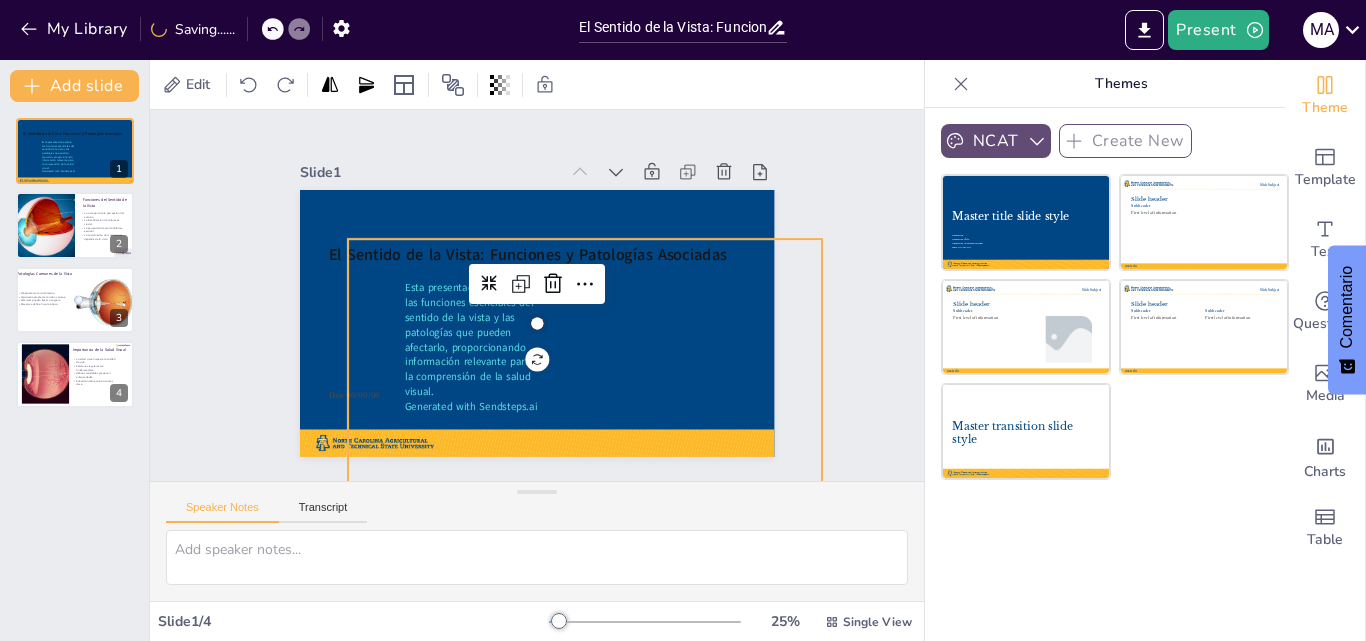click at bounding box center (534, 323) 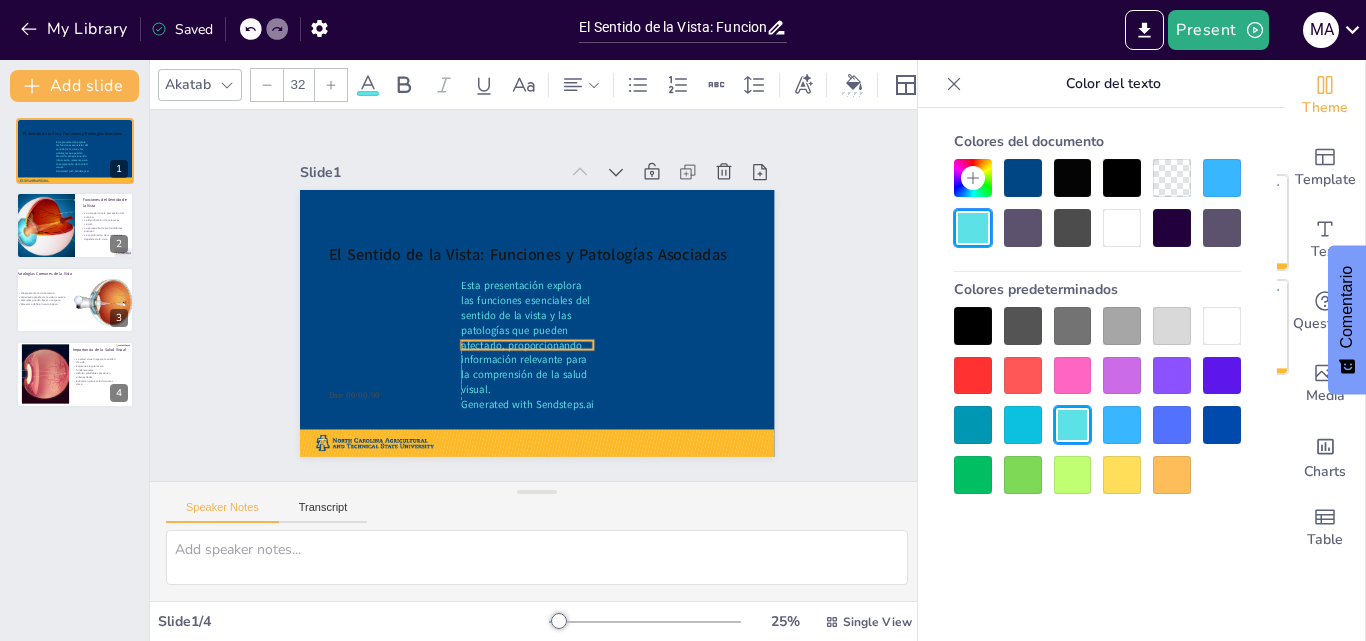 drag, startPoint x: 483, startPoint y: 362, endPoint x: 542, endPoint y: 360, distance: 59.03389 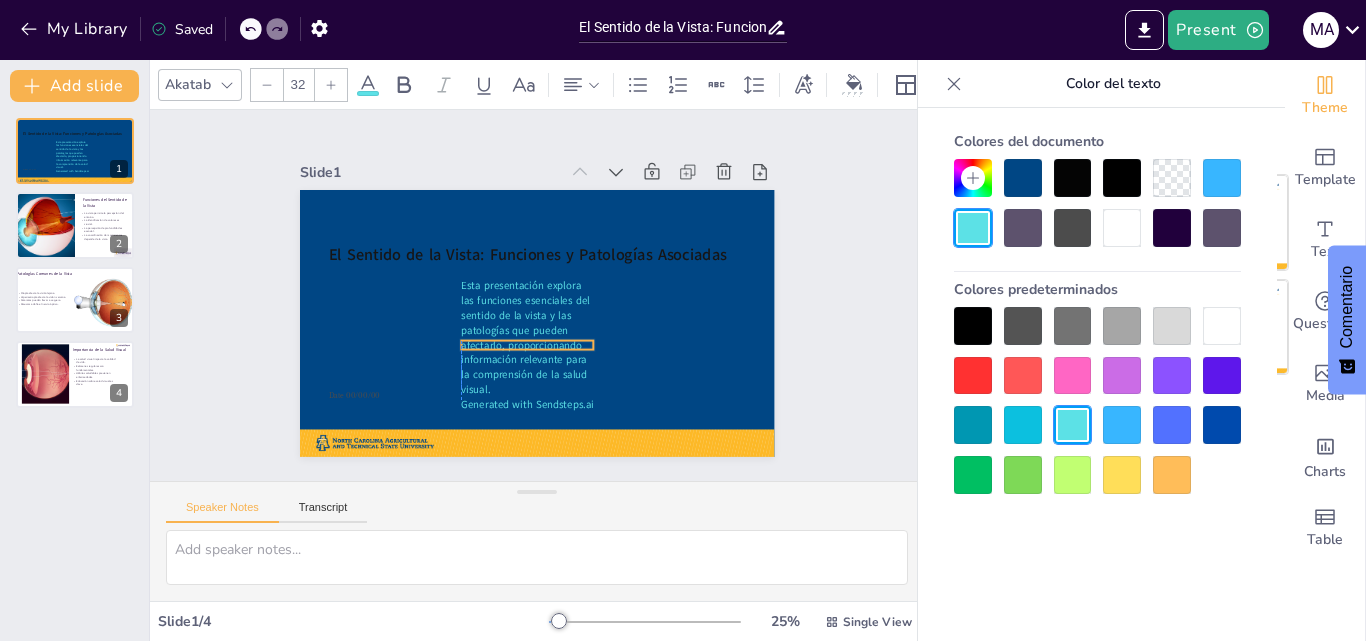 click on "Esta presentación explora las funciones esenciales del sentido de la vista y las patologías que pueden afectarlo, proporcionando información relevante para la comprensión de la salud visual." at bounding box center (520, 331) 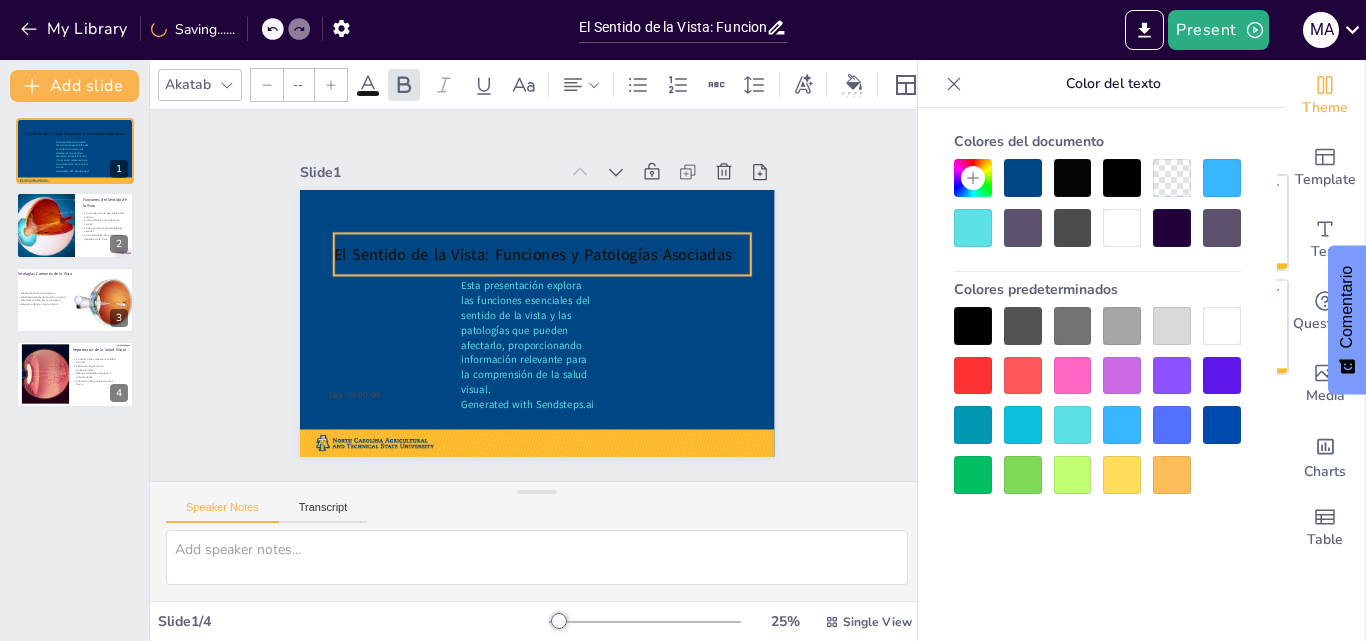 type on "48" 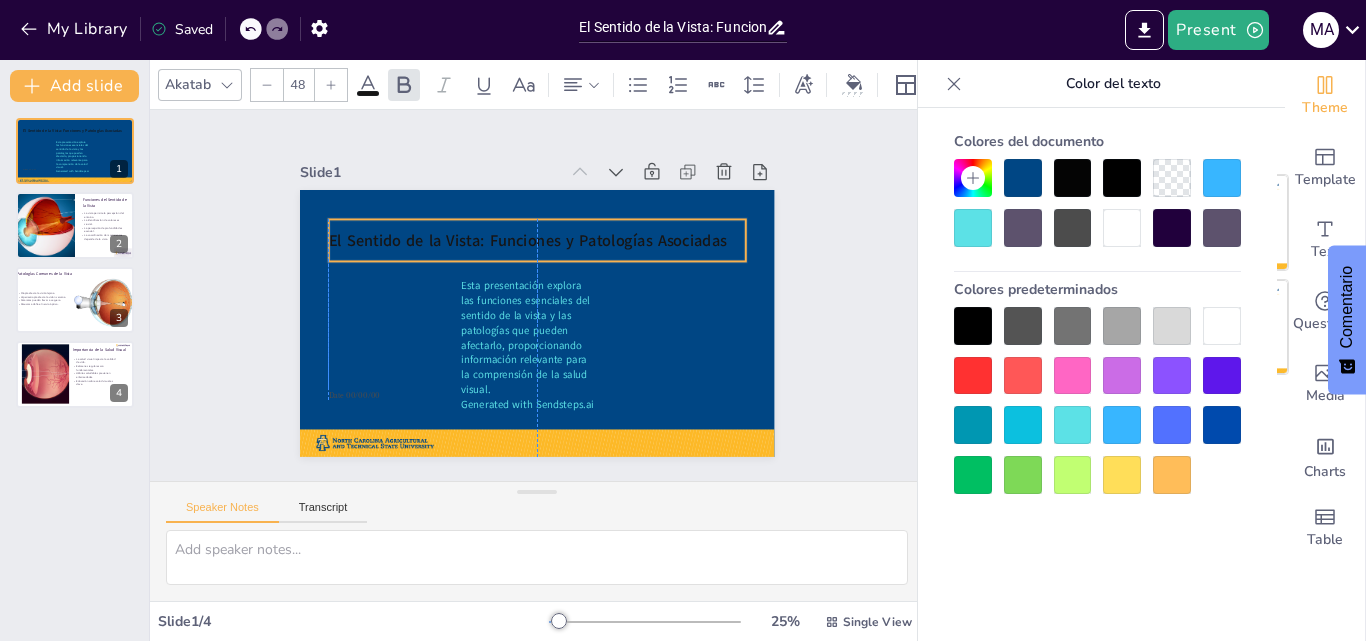 drag, startPoint x: 605, startPoint y: 246, endPoint x: 605, endPoint y: 232, distance: 14 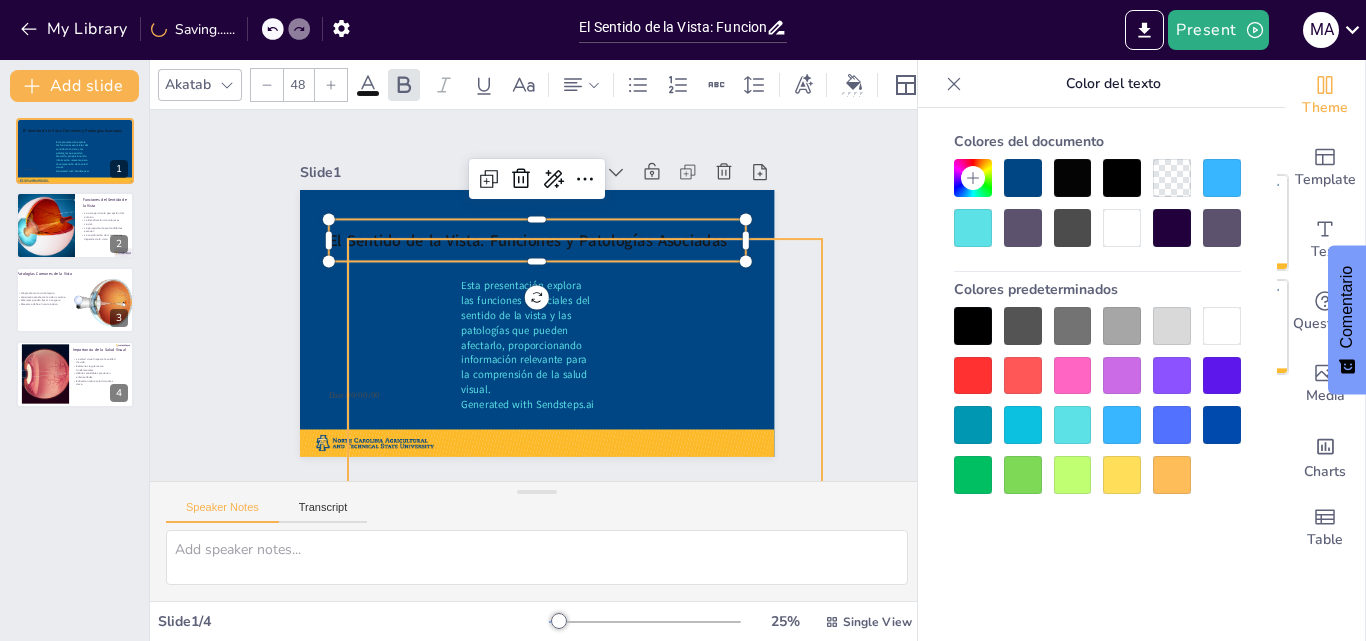 click at bounding box center (534, 323) 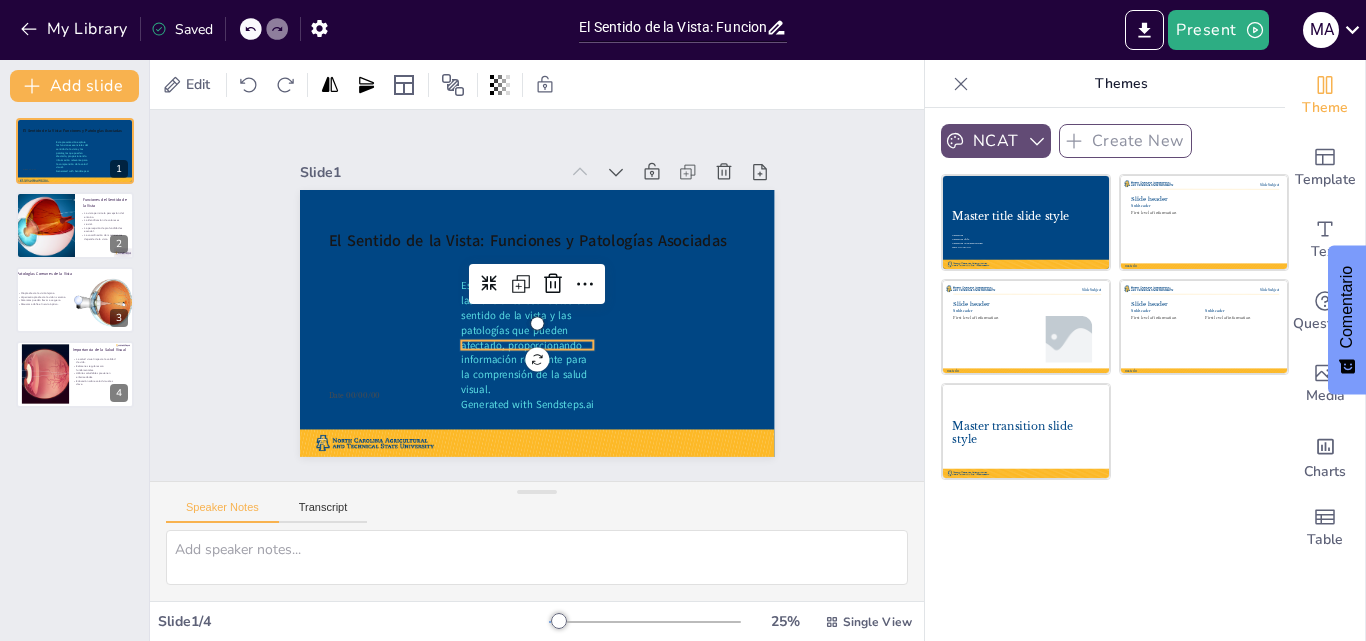 click on "Generated with Sendsteps.ai" at bounding box center [527, 404] 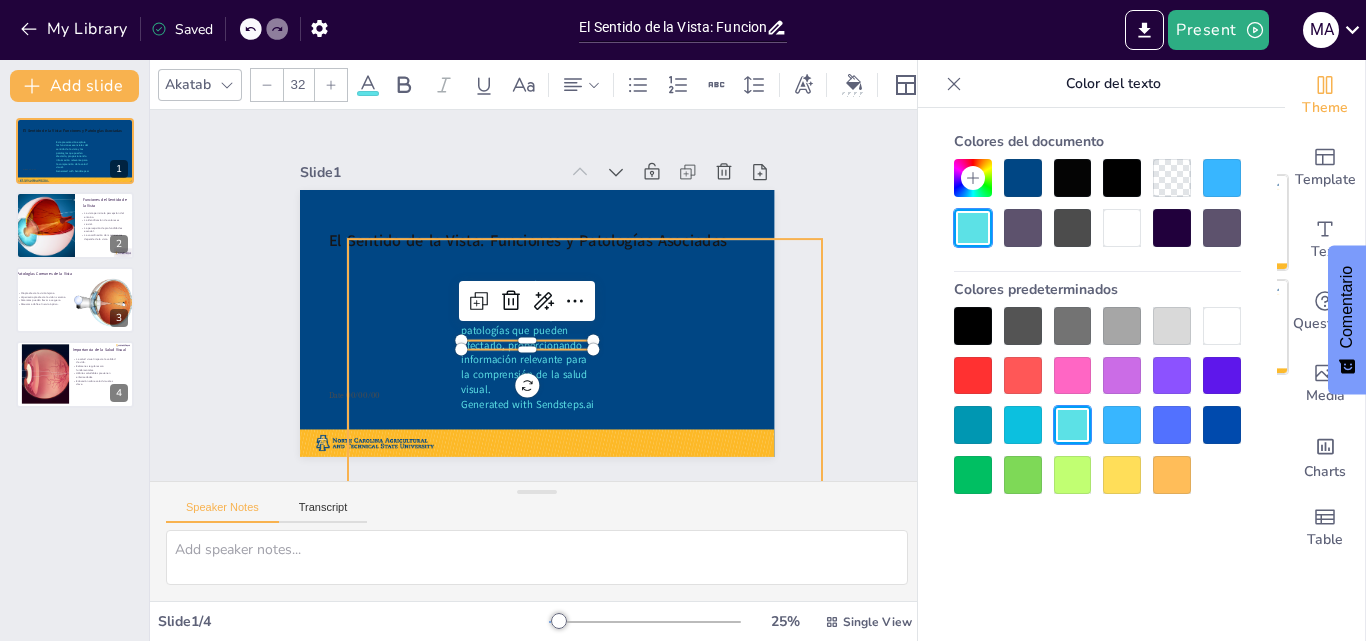 click at bounding box center [537, 323] 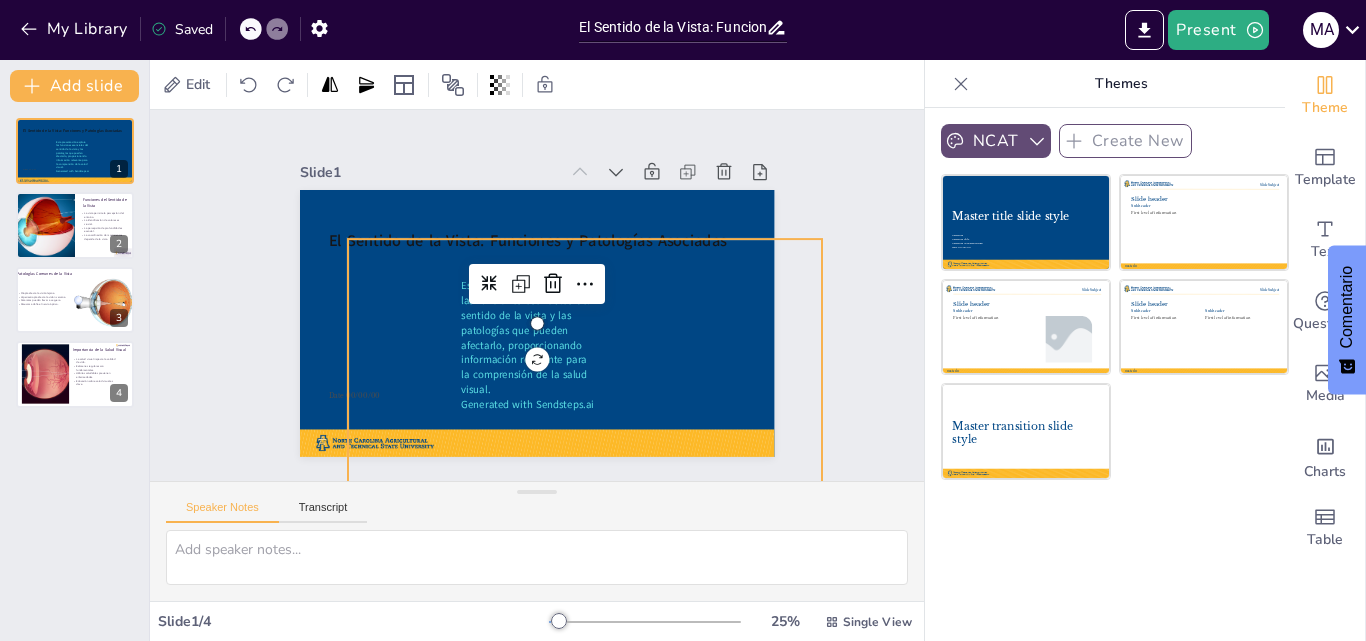 click at bounding box center (534, 323) 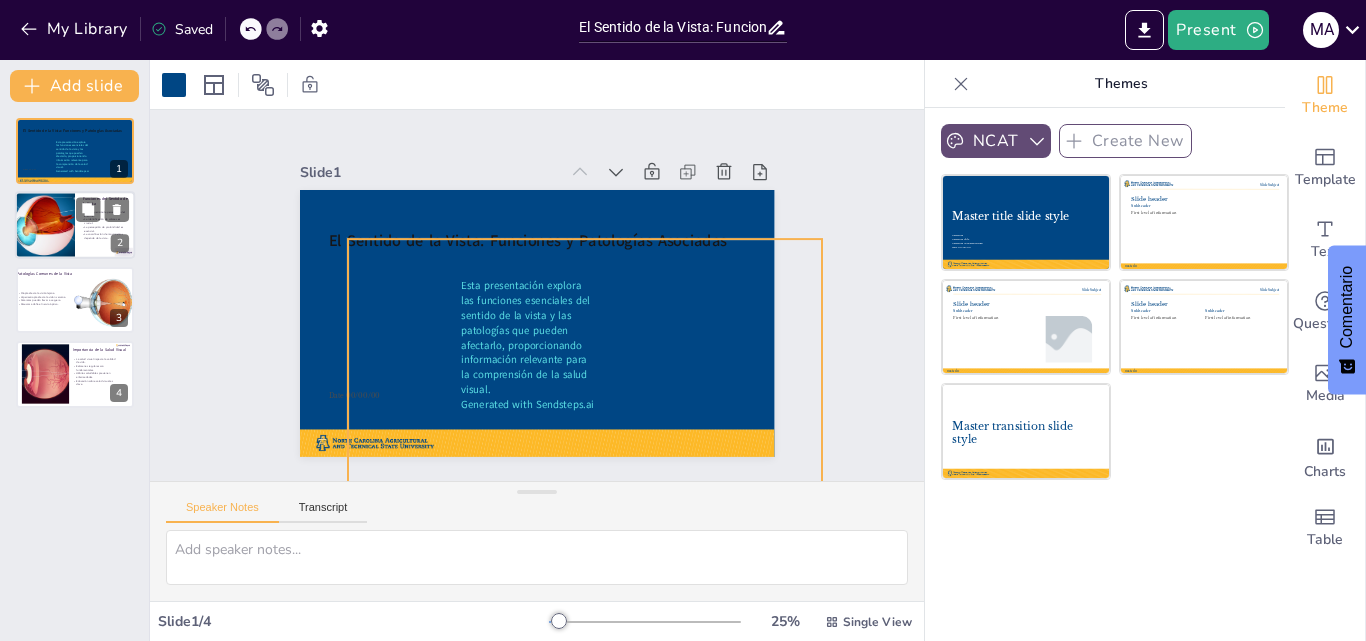 click at bounding box center (45, 226) 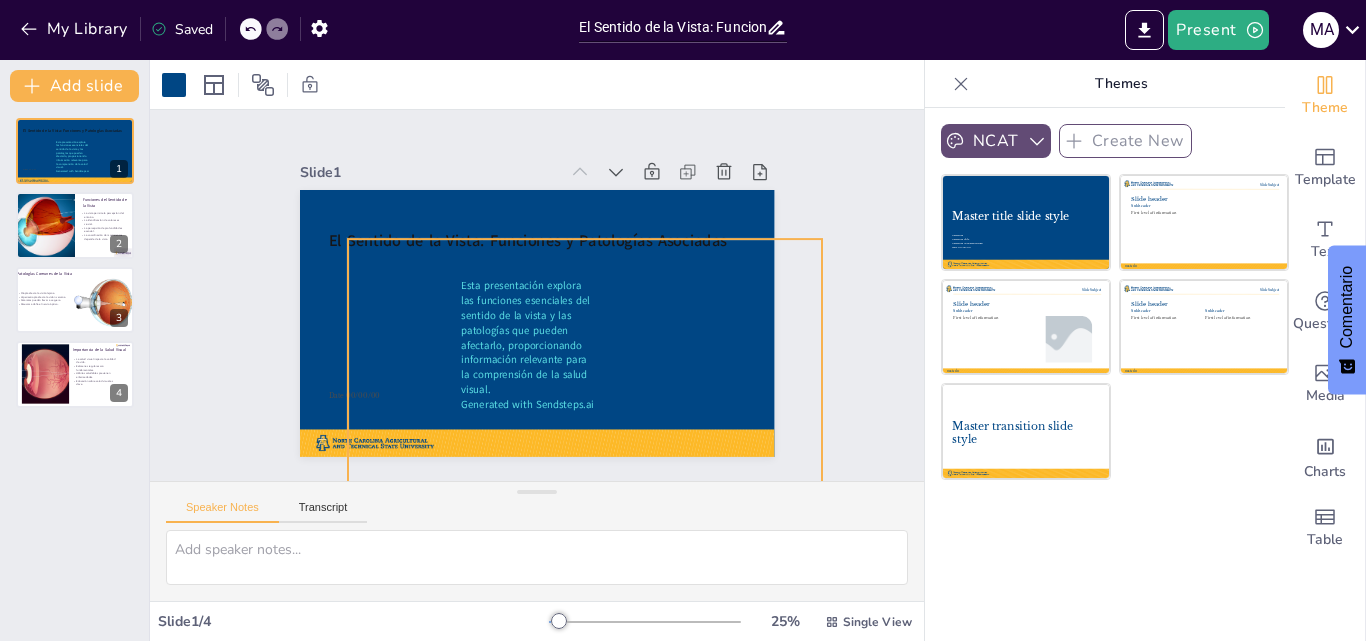 type on "La percepción del entorno es fundamental para nuestra seguridad y bienestar. A través de la vista, podemos identificar peligros y oportunidades a nuestro alrededor, lo que nos ayuda a interactuar de manera efectiva con el mundo.
La identificación de colores no solo es importante para la estética, sino que también juega un papel en la comunicación y en la identificación de señales de advertencia, como luces de tráfico.
La percepción de profundidad nos permite juzgar distancias y tamaños, lo que es vital para actividades como el deporte, la conducción y el arte. Sin esta habilidad, sería difícil realizar tareas cotidianas.
La coordinación de movimientos es necesaria para realizar actividades físicas y deportivas. La vista nos ayuda a planificar y ejecutar movimientos de manera precisa, asegurando que nuestras acciones sean efectivas y seguras." 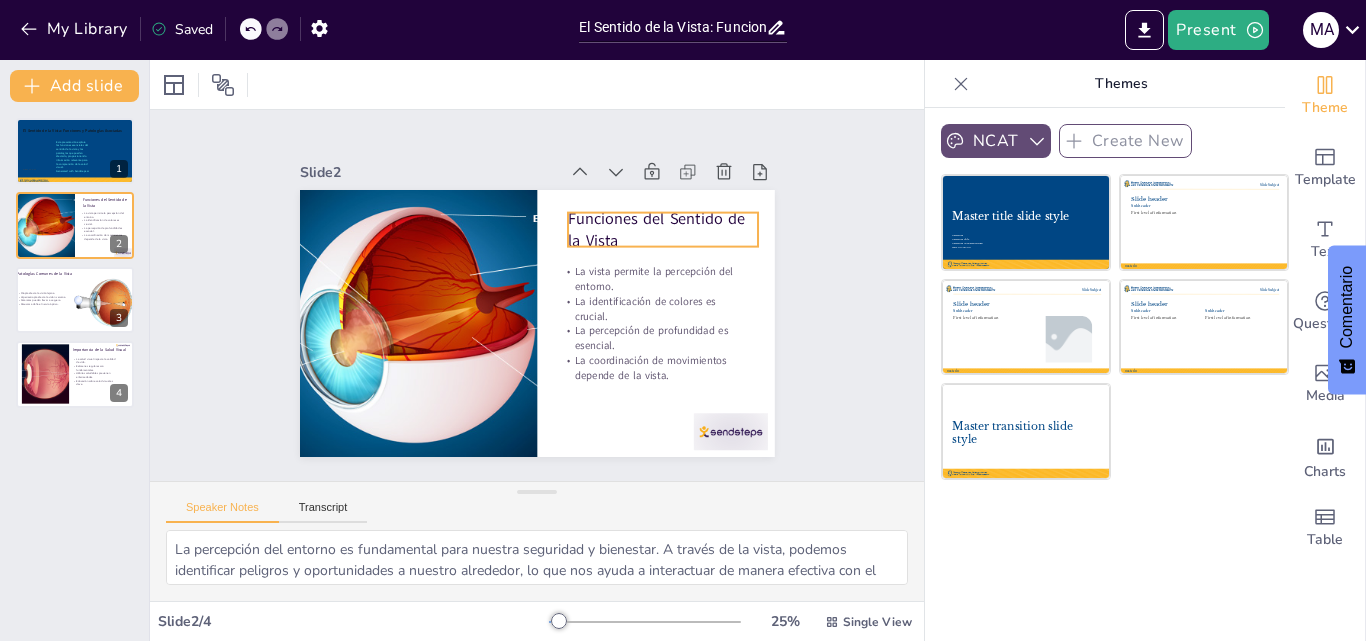 click on "Funciones del Sentido de la Vista" at bounding box center [663, 229] 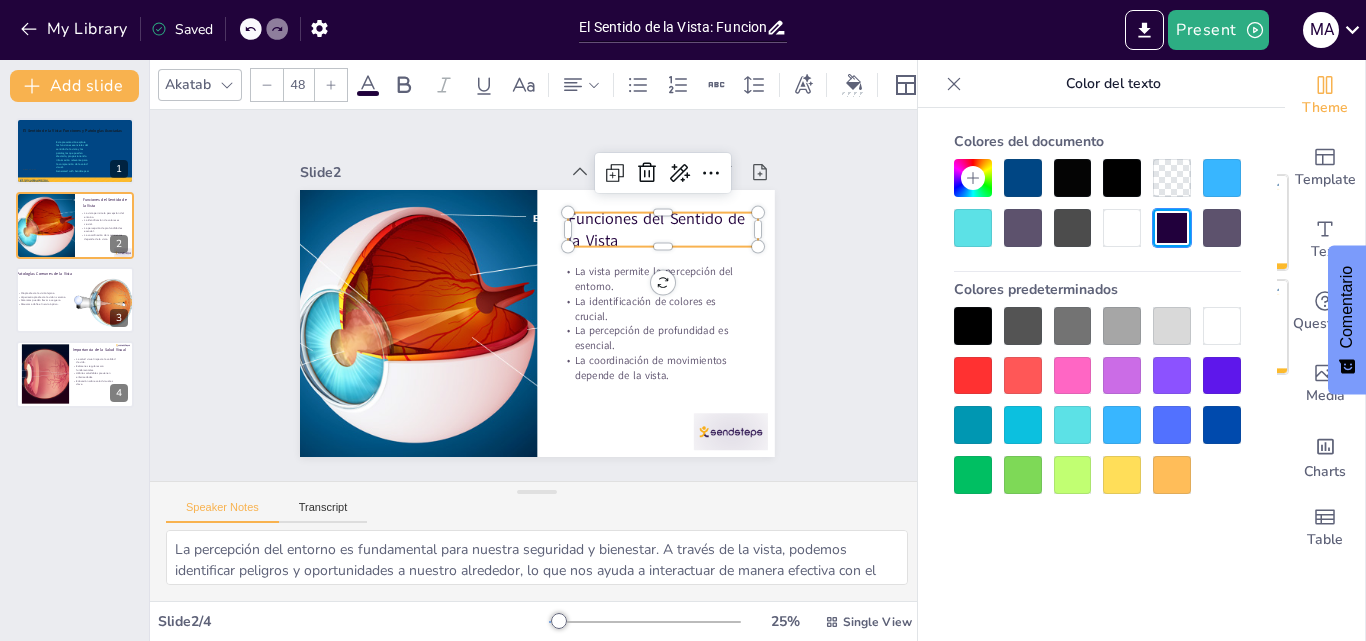 click at bounding box center [1073, 178] 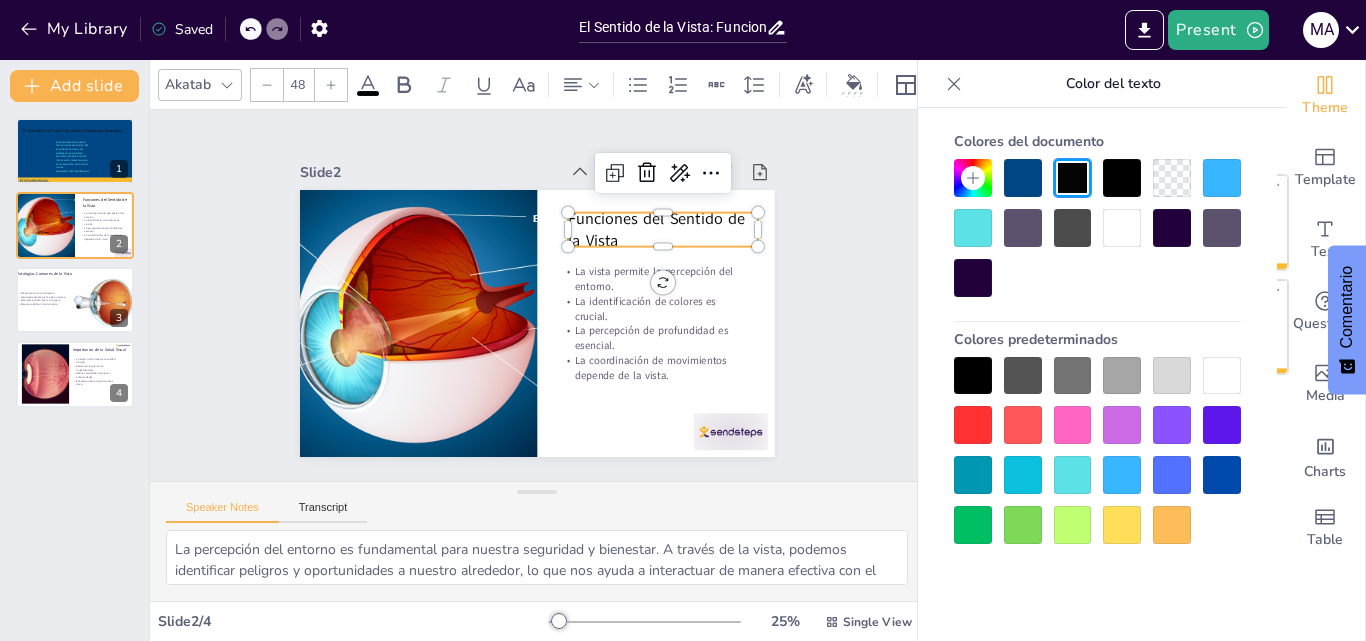 click at bounding box center [1122, 178] 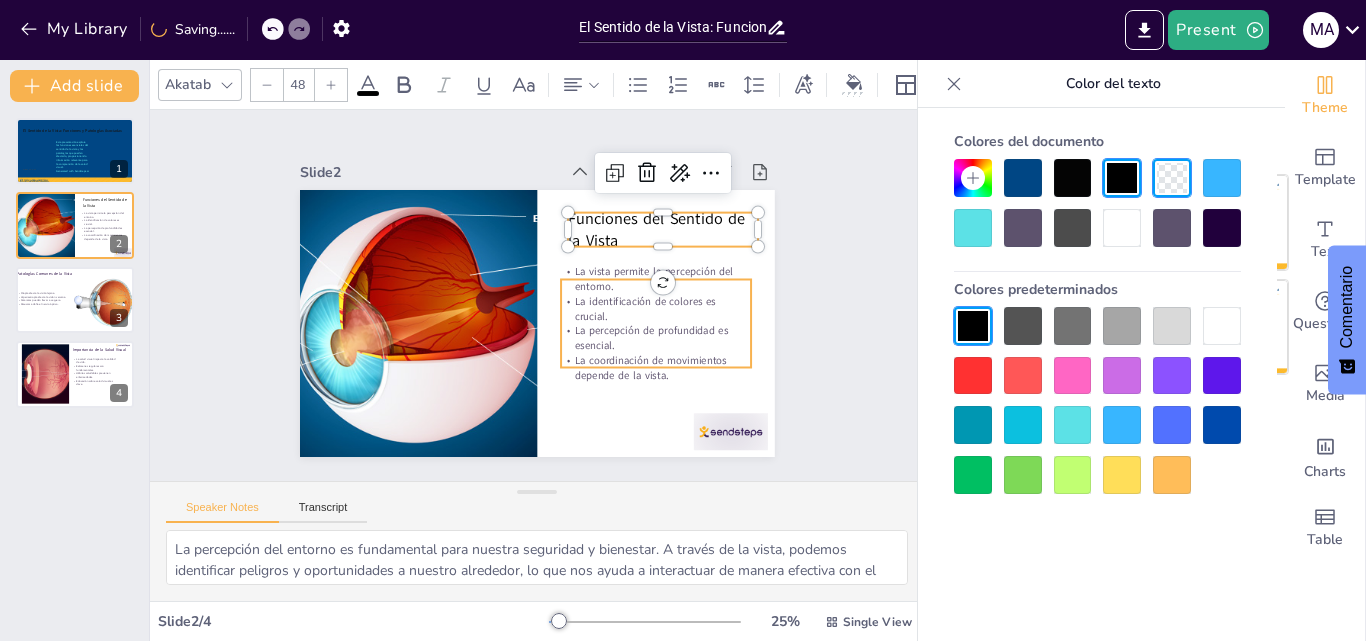 click on "La identificación de colores es crucial." at bounding box center (654, 320) 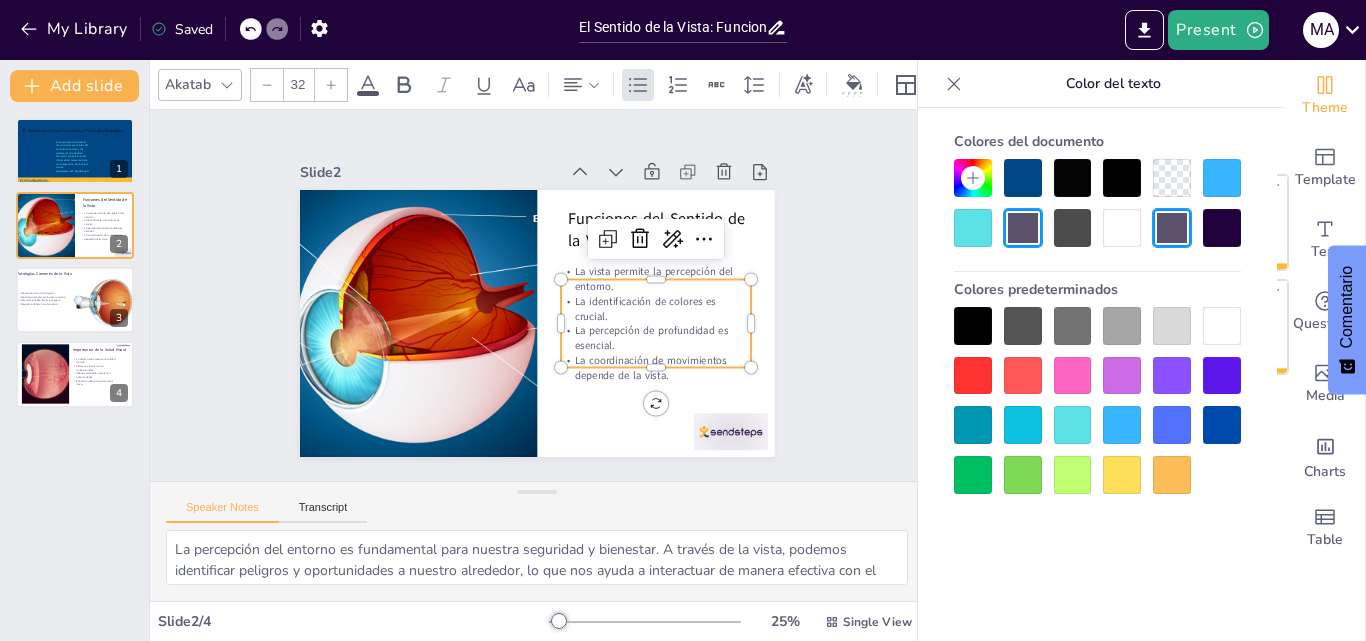 click on "La vista permite la percepción del entorno." at bounding box center [656, 279] 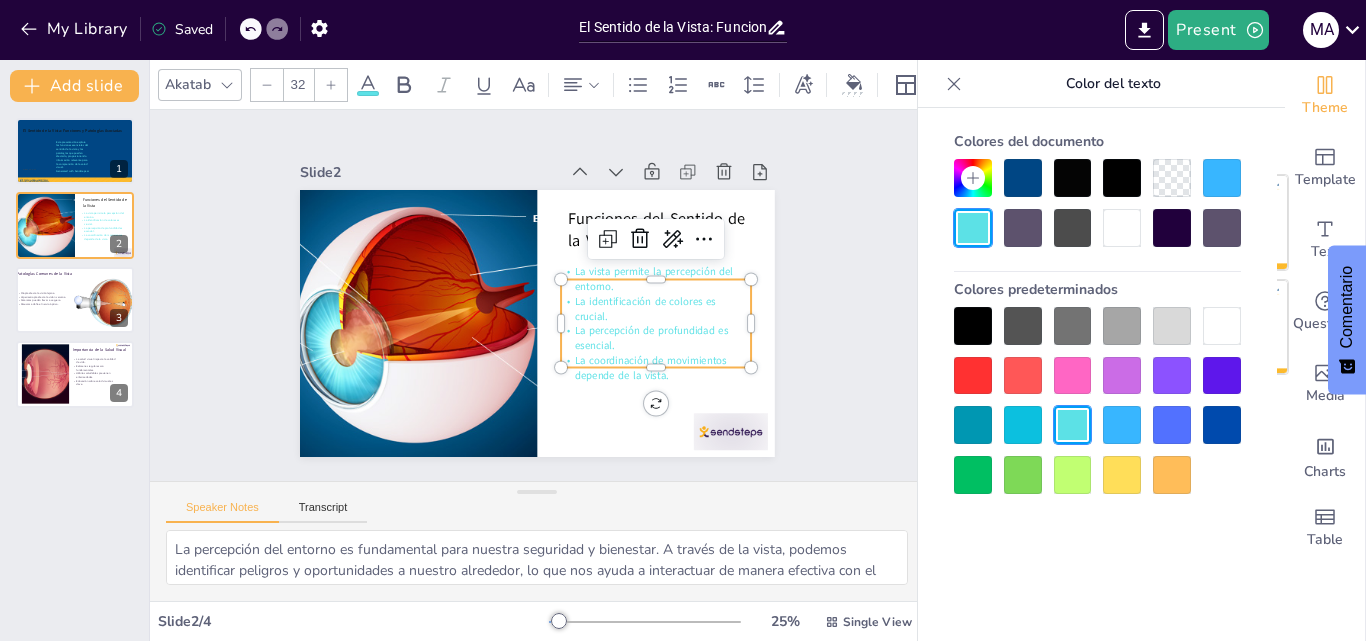 click at bounding box center (1122, 425) 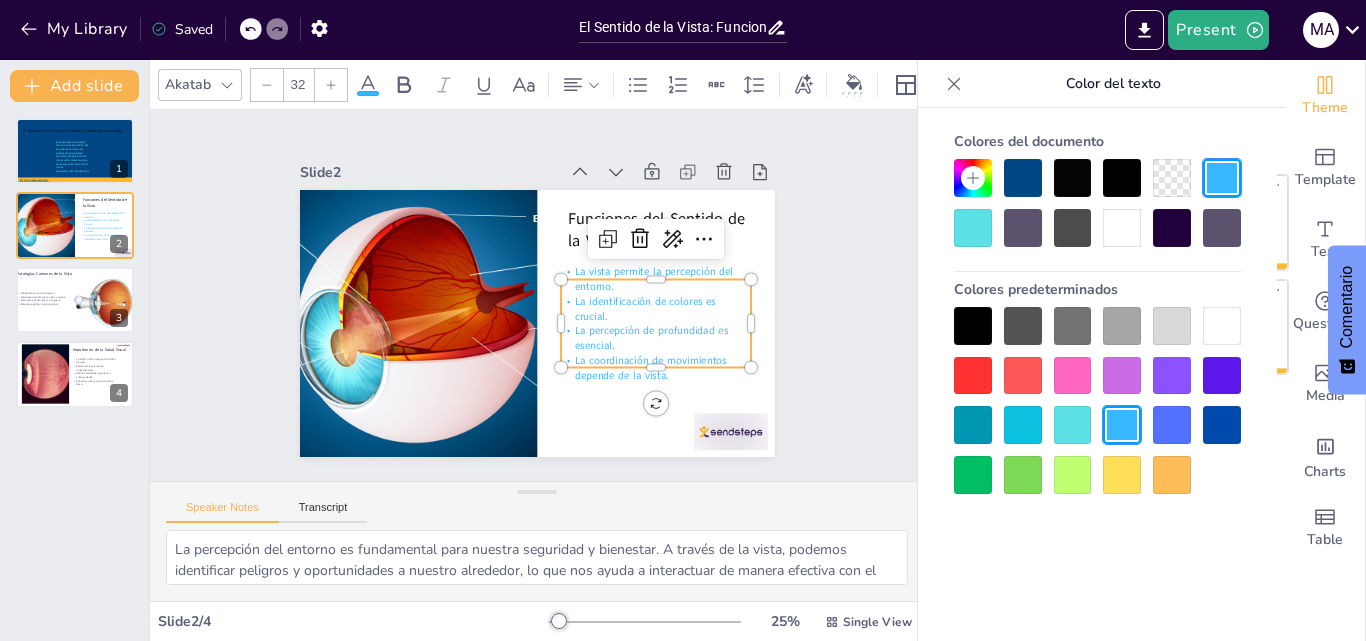 click at bounding box center (1222, 425) 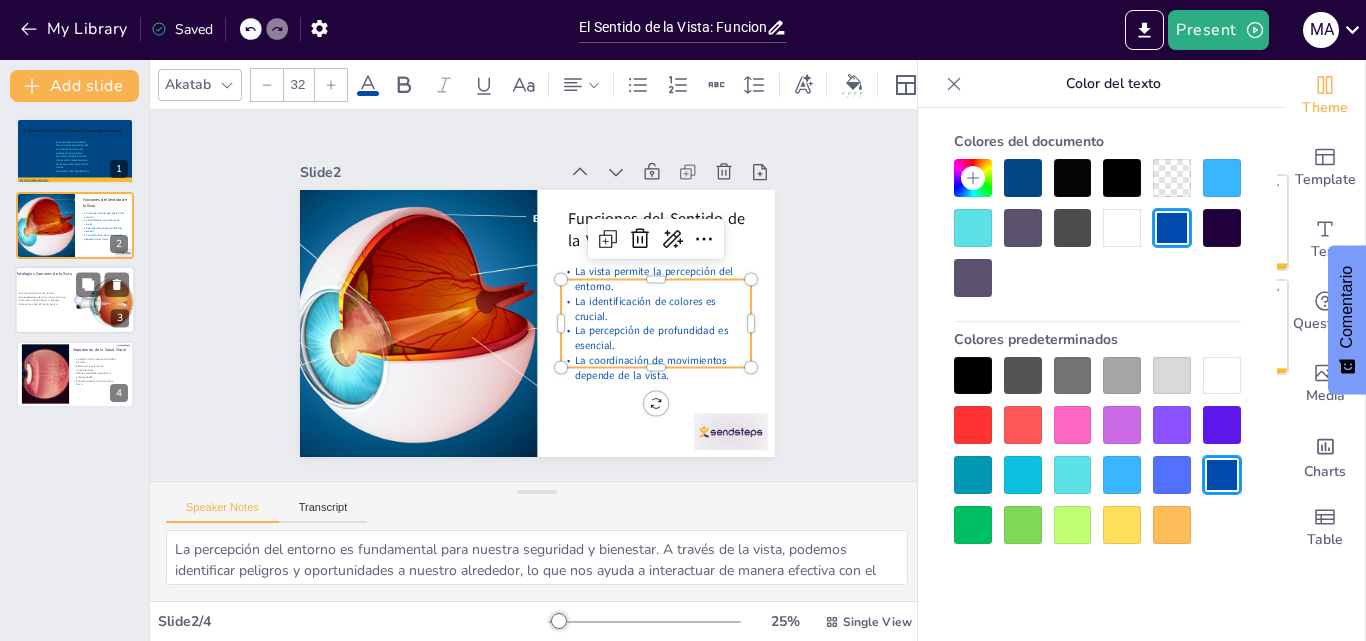 click on "Miopía afecta la visión lejana." at bounding box center [55, 293] 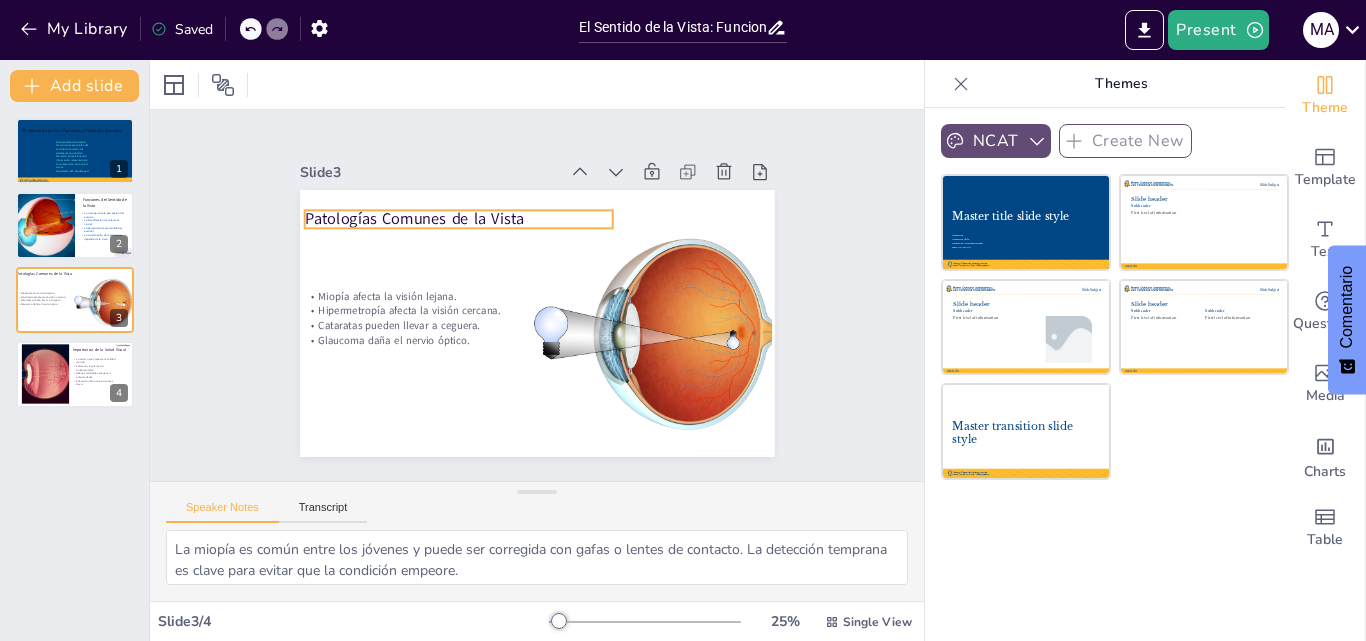 click on "Patologías Comunes de la Vista" at bounding box center (466, 211) 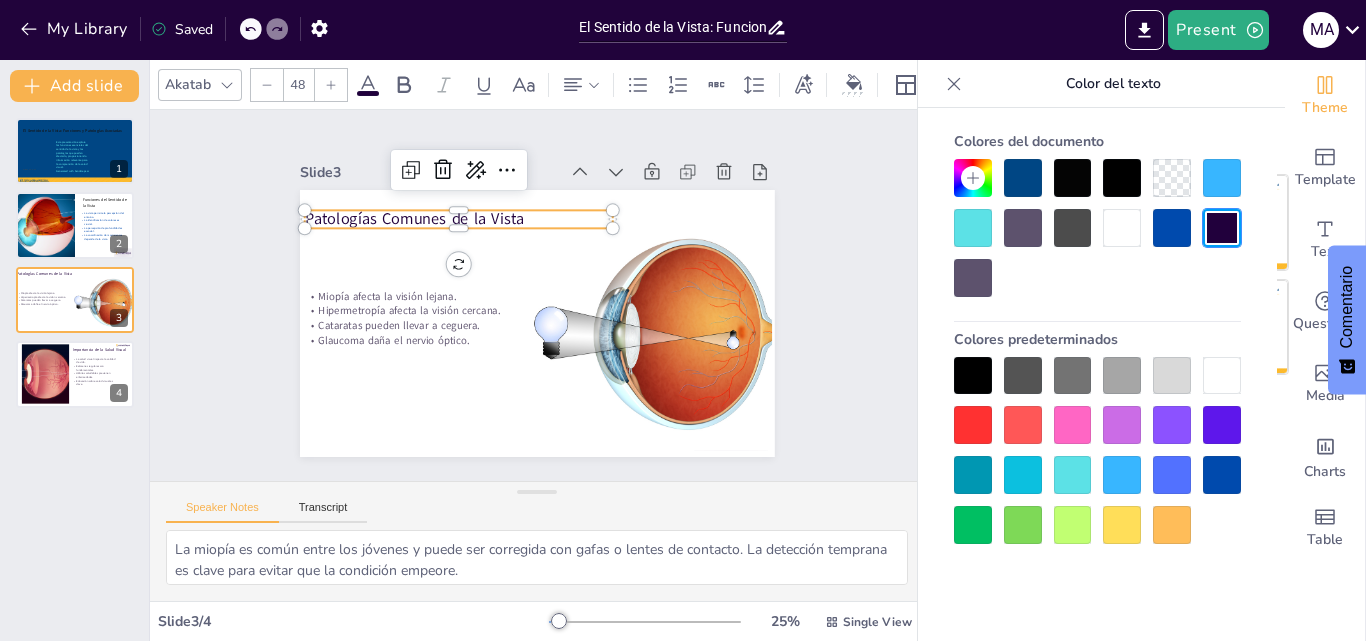 click at bounding box center [1073, 178] 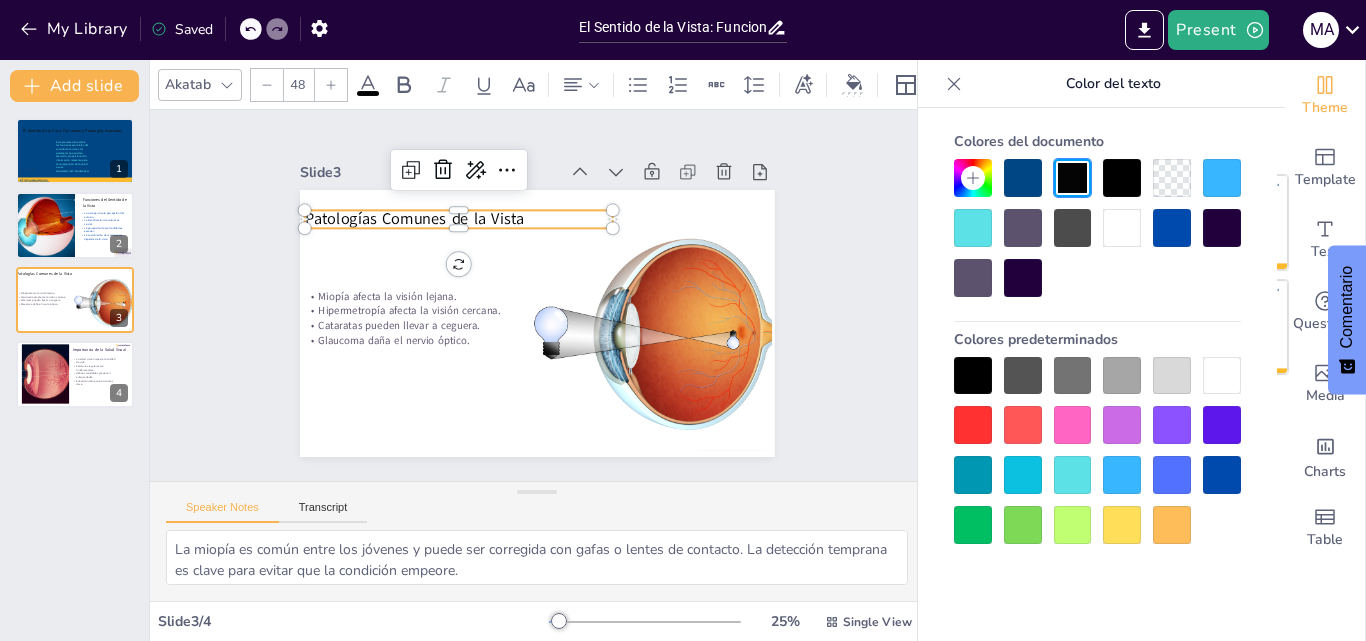 click at bounding box center (1122, 178) 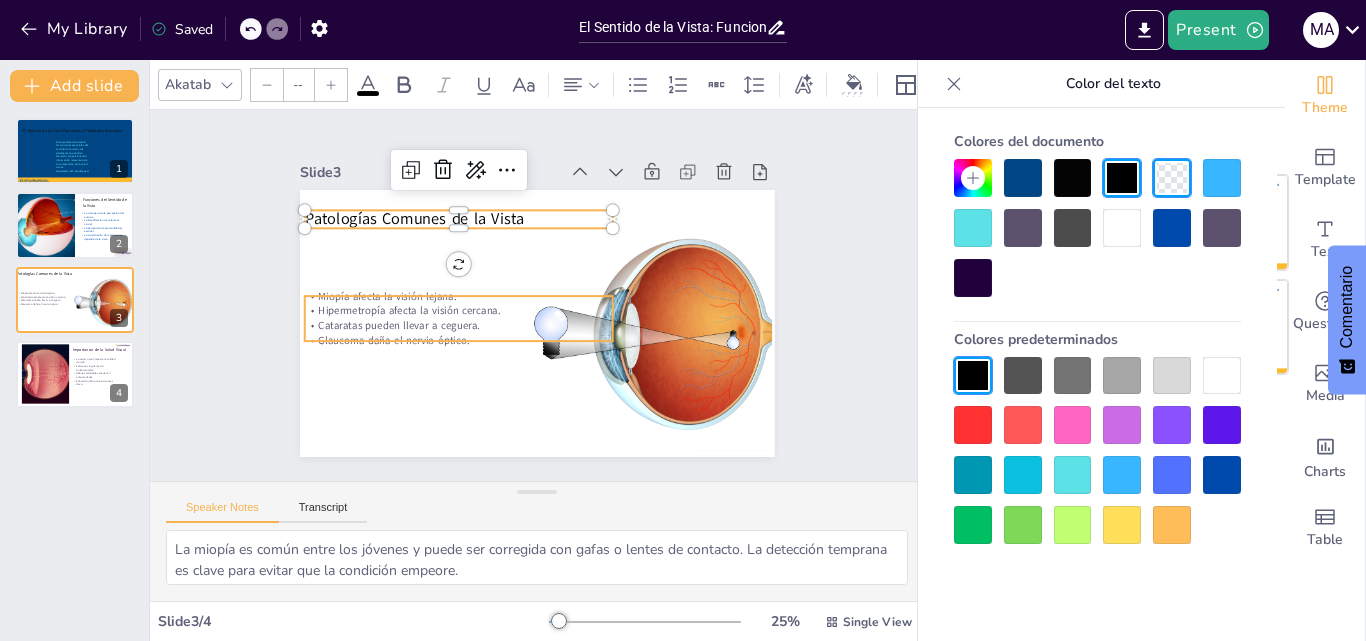 click on "Hipermetropía afecta la visión cercana." at bounding box center [458, 311] 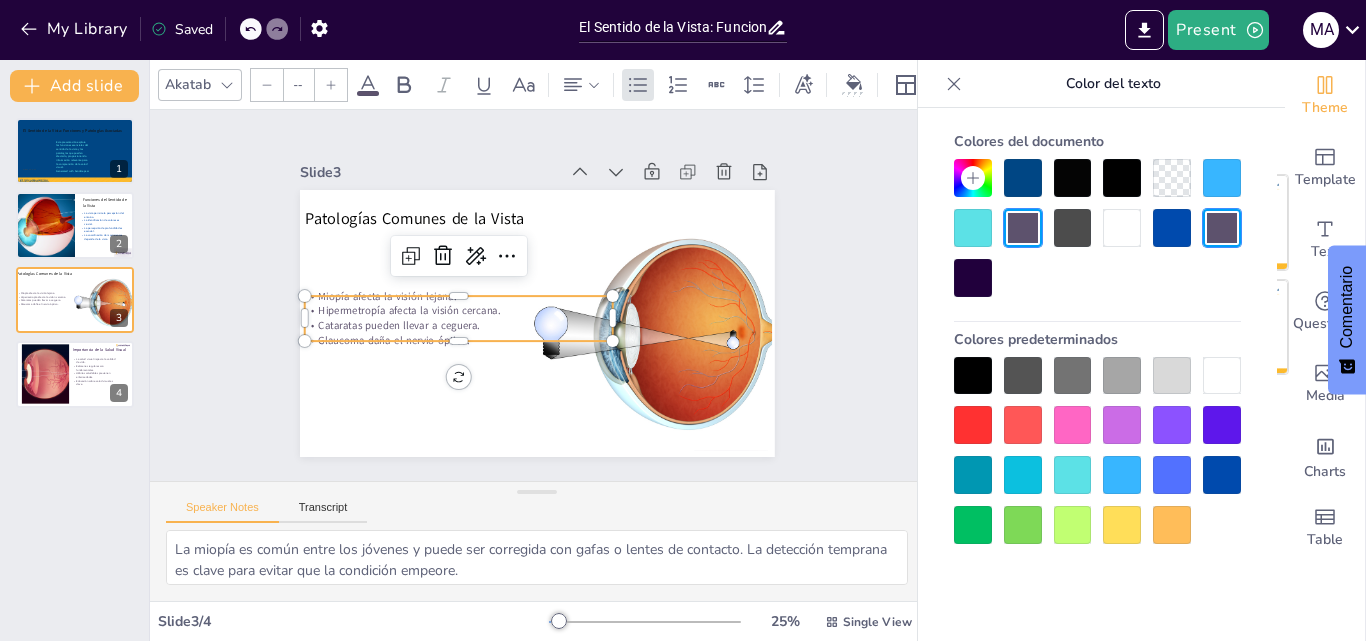 type on "32" 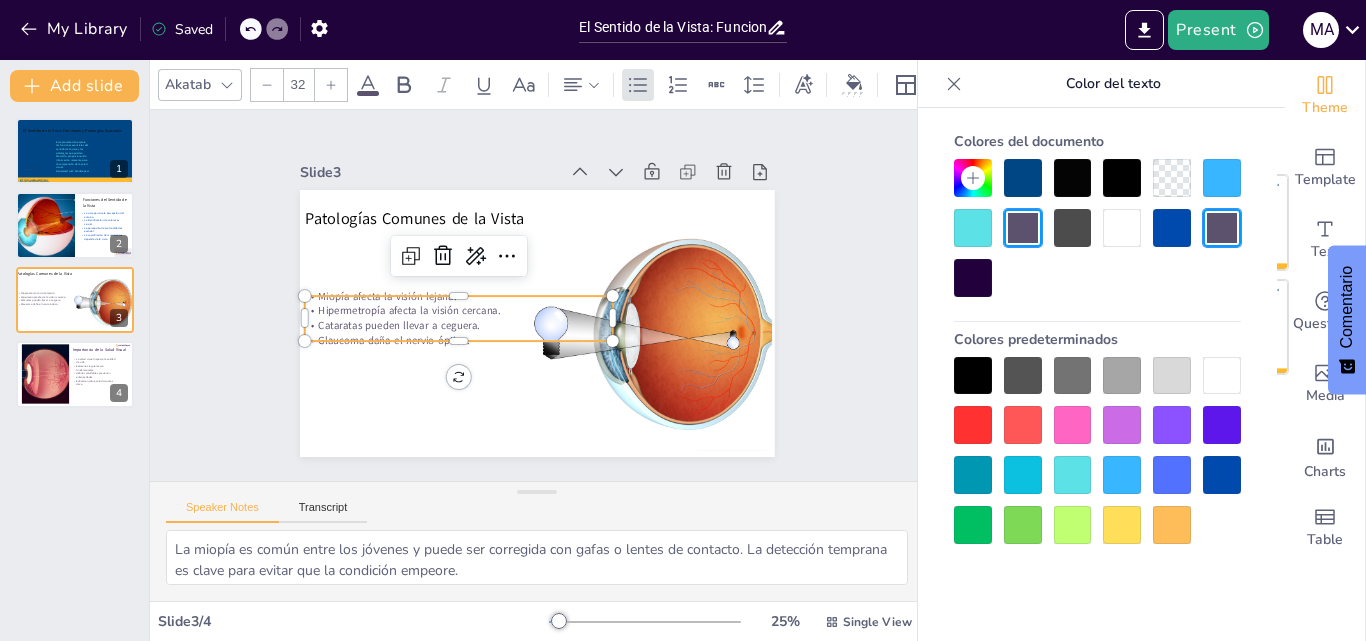 click at bounding box center [1222, 475] 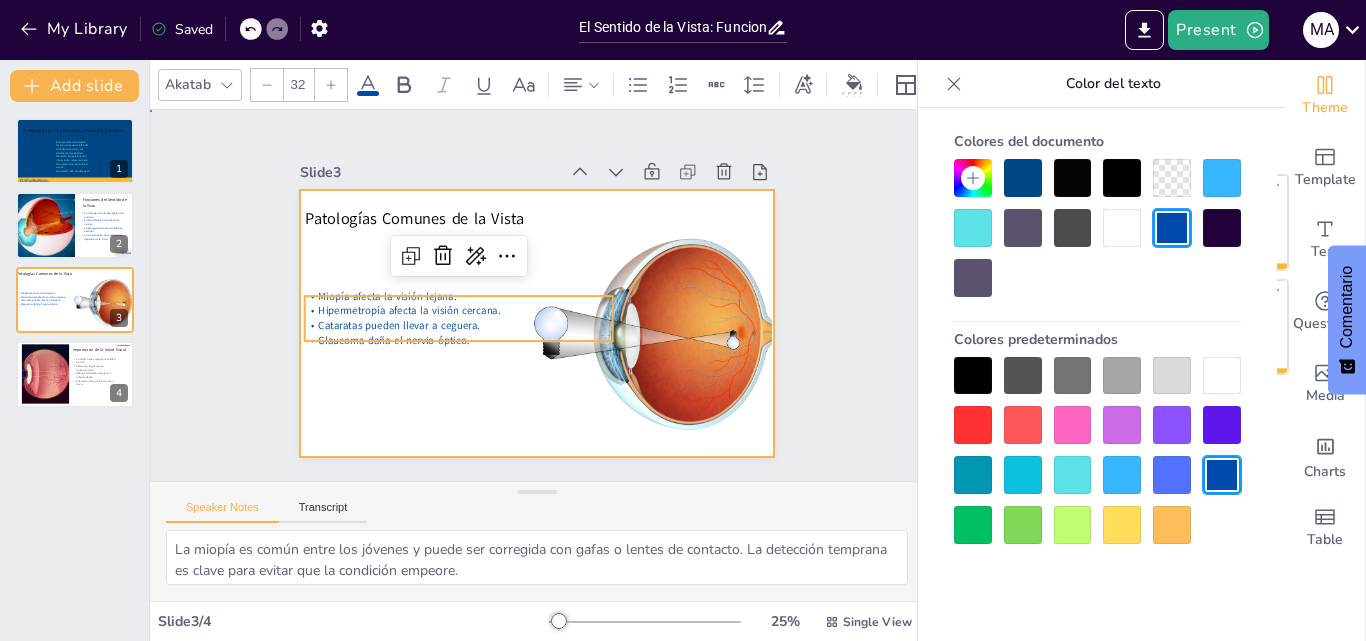 click at bounding box center (537, 323) 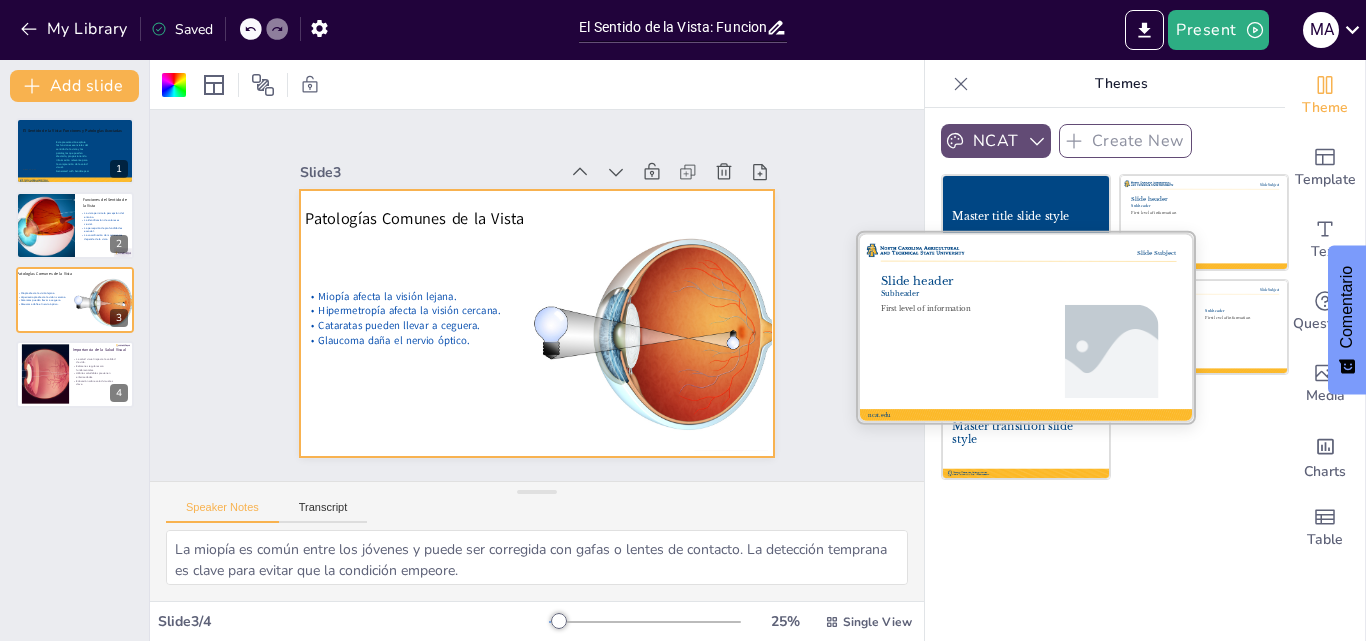 click at bounding box center [1026, 326] 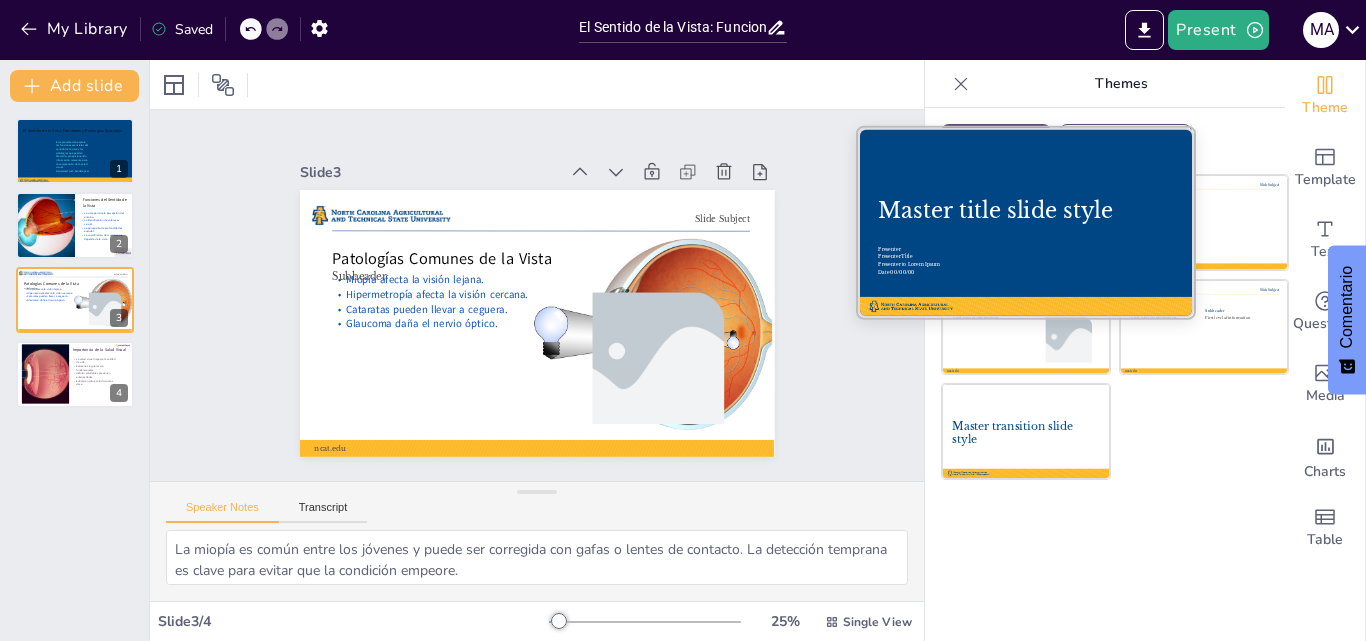 click at bounding box center [1026, 222] 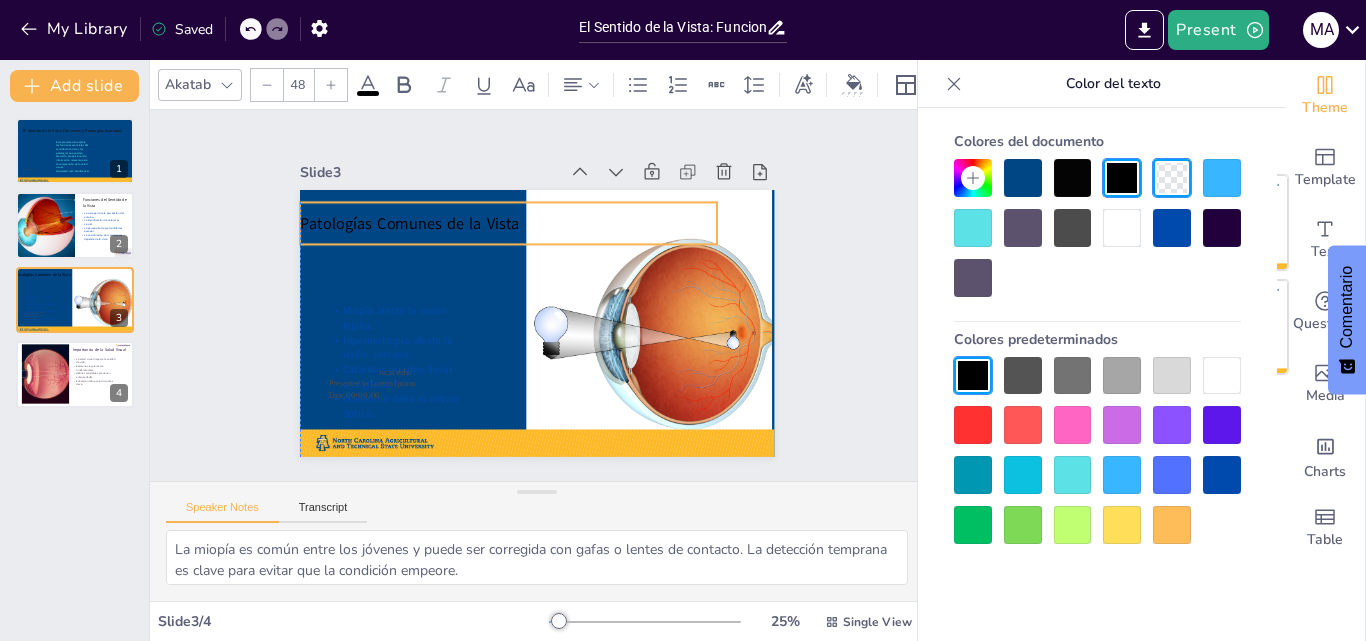 drag, startPoint x: 449, startPoint y: 301, endPoint x: 420, endPoint y: 216, distance: 89.81091 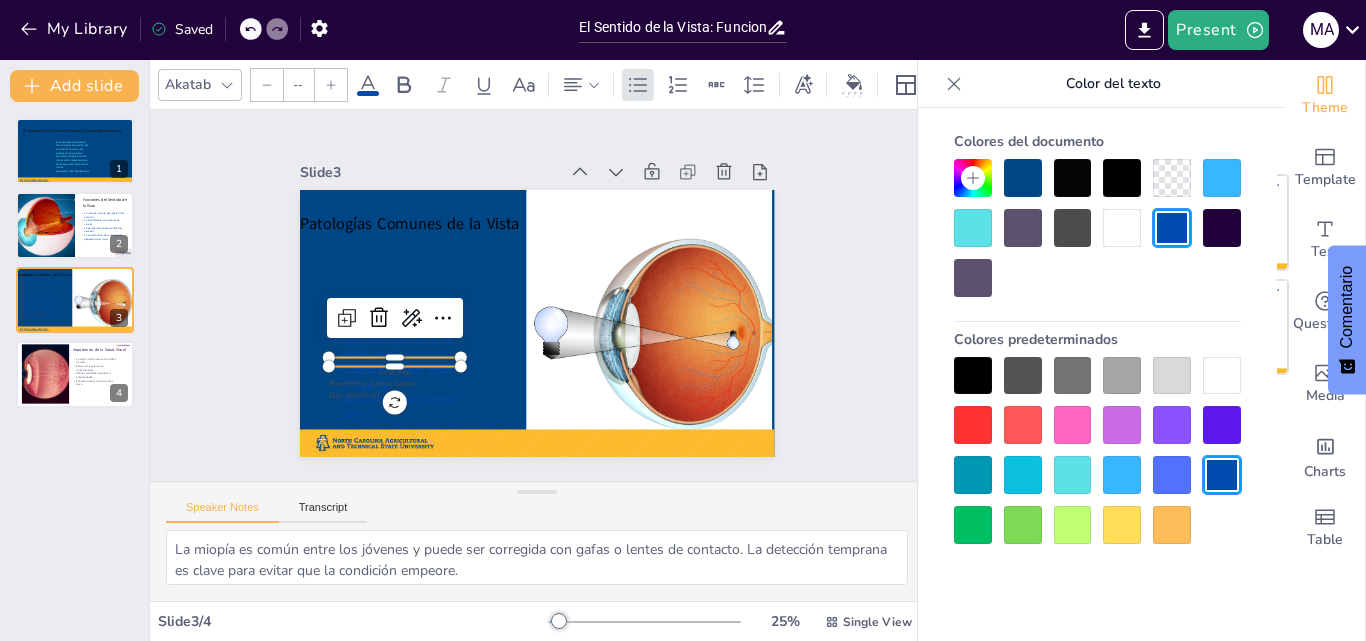 click on "Patologías Comunes de la Vista Miopía afecta la visión lejana. Hipermetropía afecta la visión cercana. Cataratas pueden llevar a ceguera. Glaucoma daña el nervio óptico. ncat.edu Presenter to Lorem Ipsum Date [DATE]" at bounding box center (537, 323) 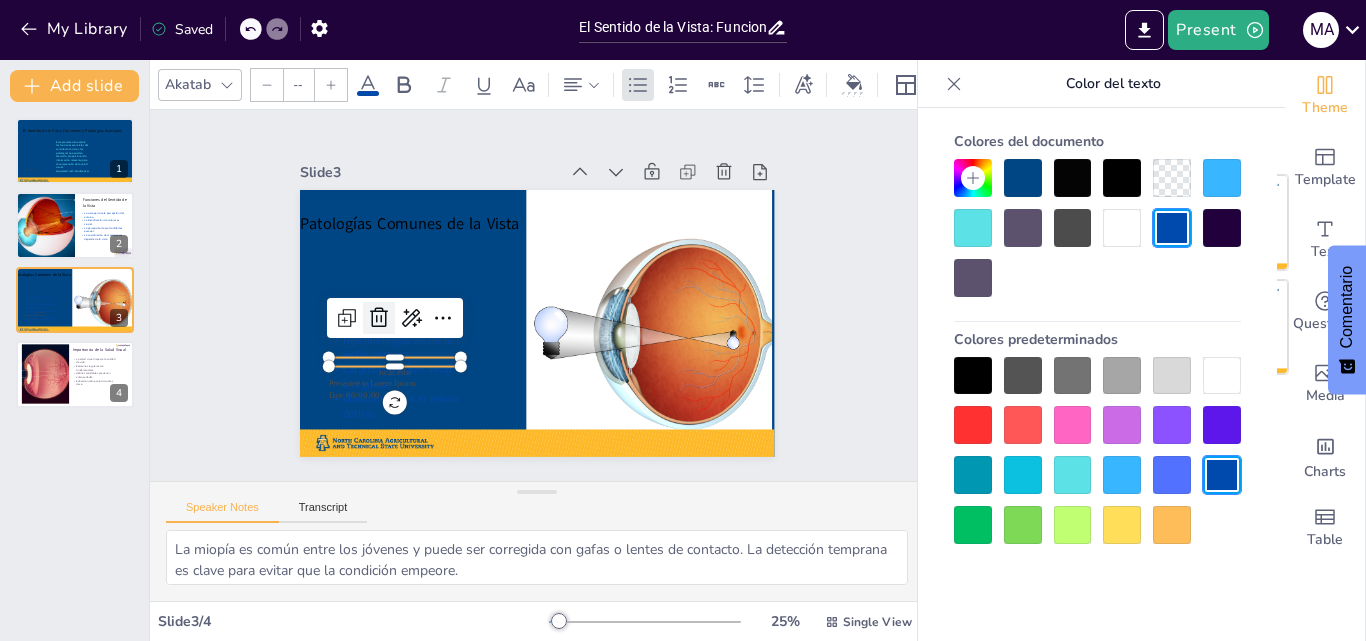 type on "32" 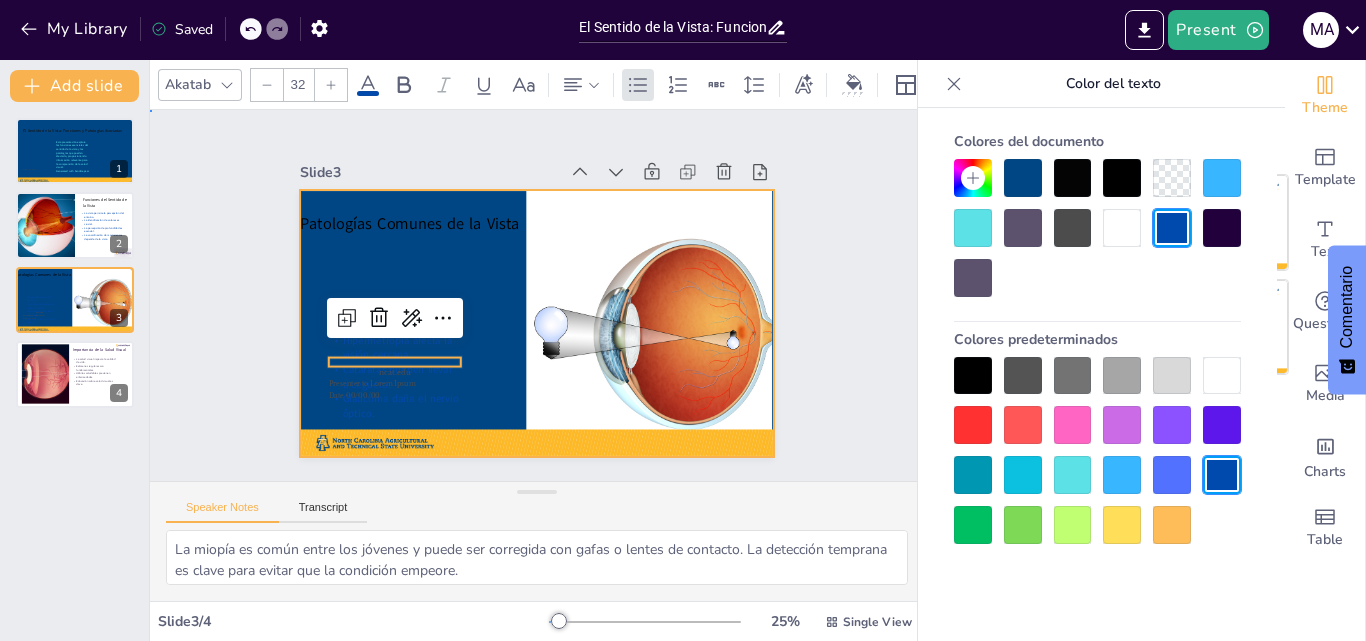 click at bounding box center (537, 323) 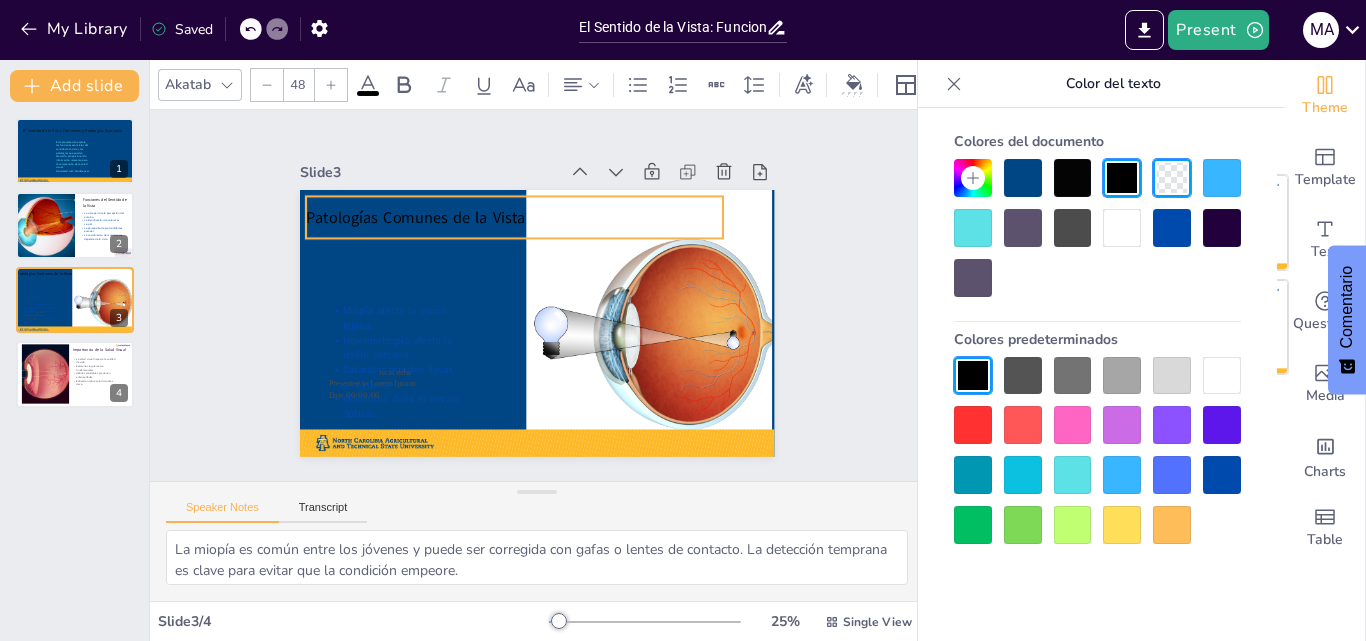 click on "Patologías Comunes de la Vista" at bounding box center [416, 217] 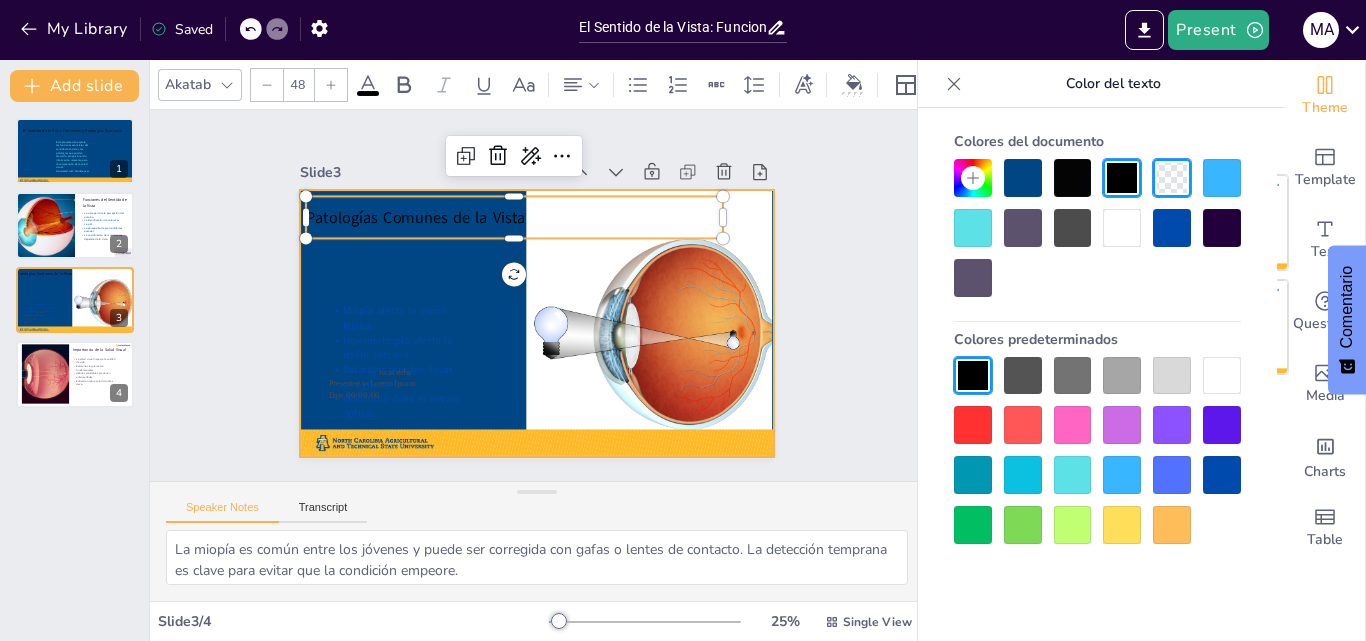 click at bounding box center [534, 323] 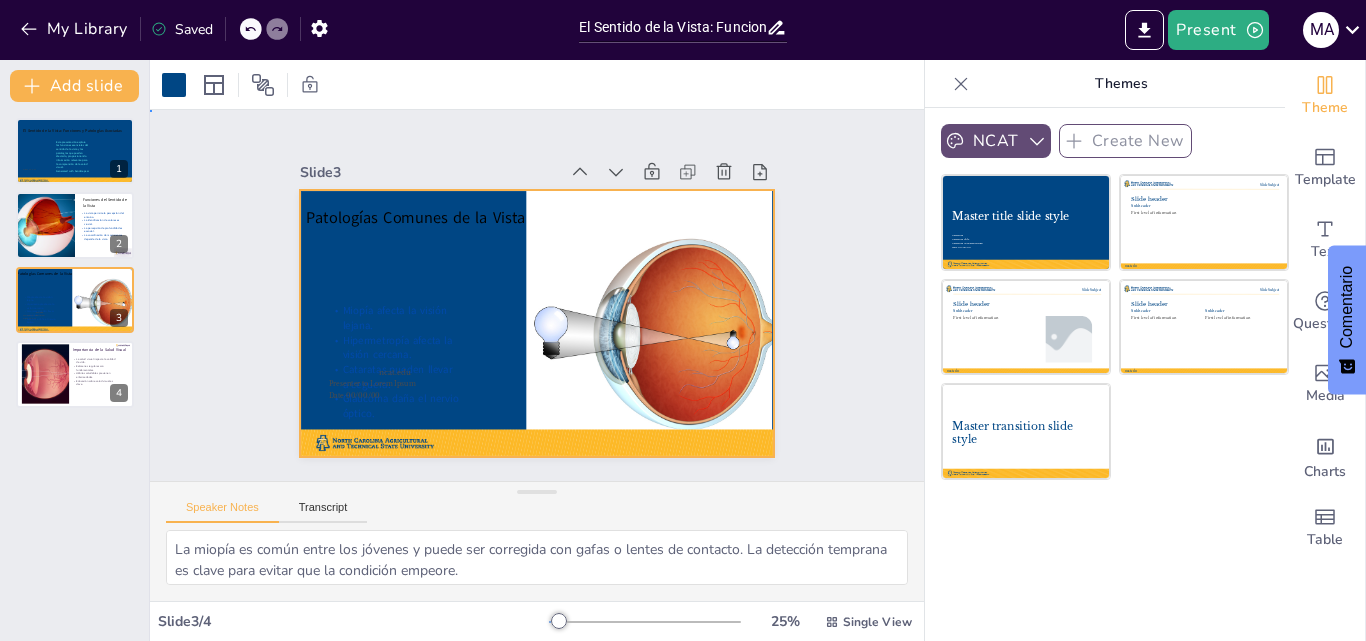 click at bounding box center [534, 323] 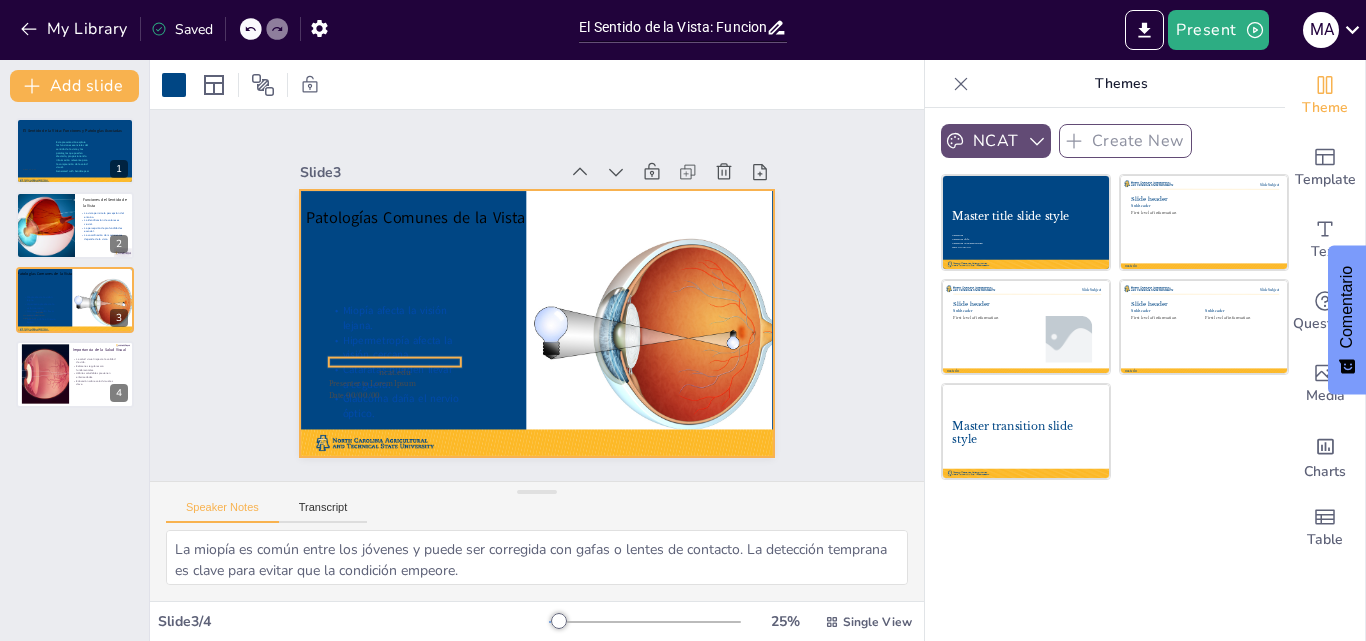 click on "Patologías Comunes de la Vista Miopía afecta la visión lejana. Hipermetropía afecta la visión cercana. Cataratas pueden llevar a ceguera. Glaucoma daña el nervio óptico. ncat.edu Presenter to Lorem Ipsum Date [DATE]" at bounding box center [537, 323] 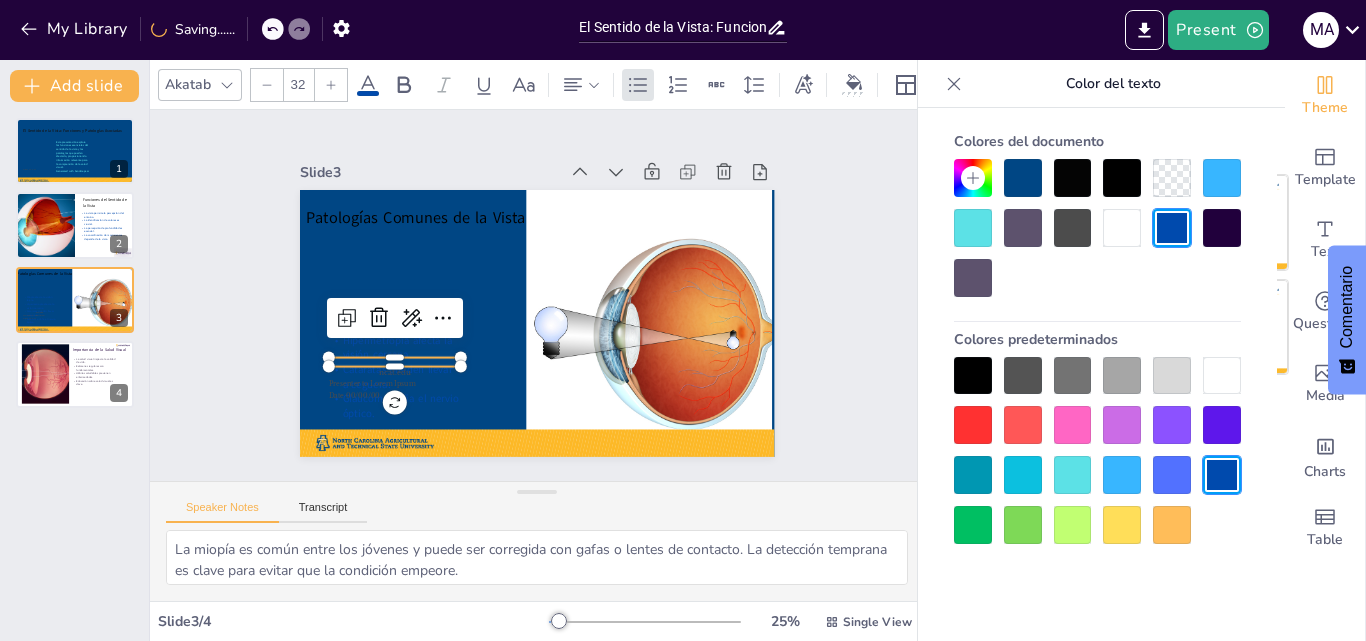 click at bounding box center [1073, 475] 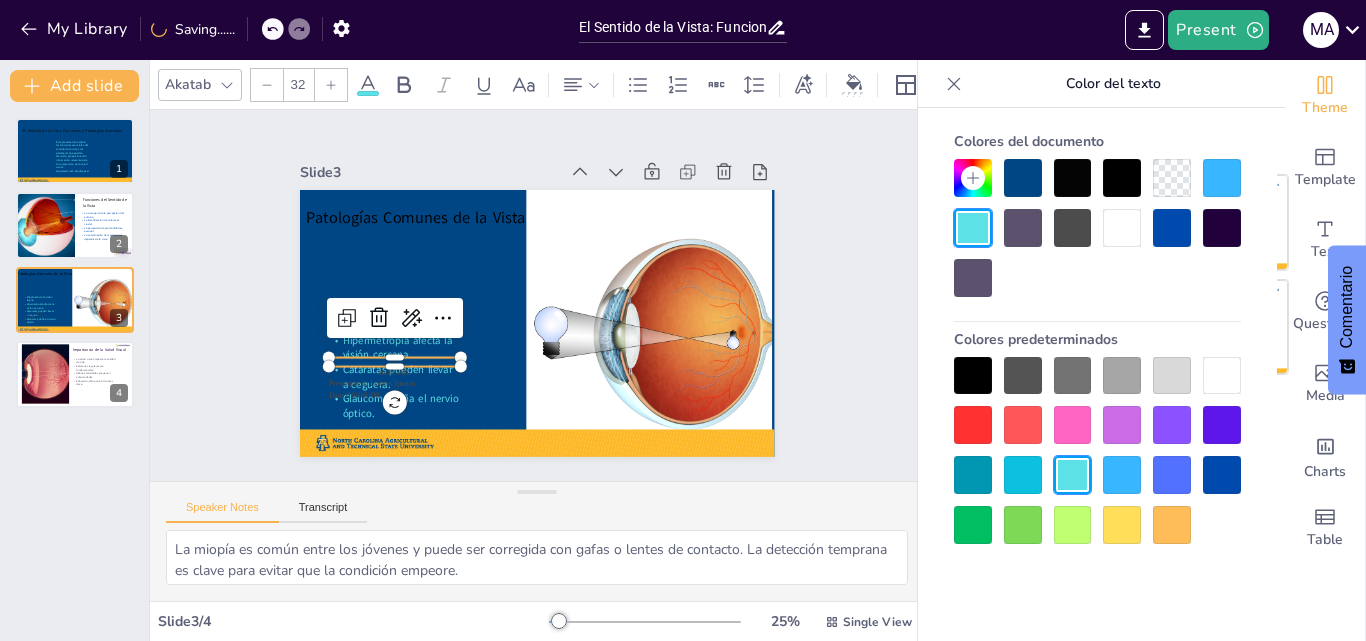click at bounding box center [1073, 475] 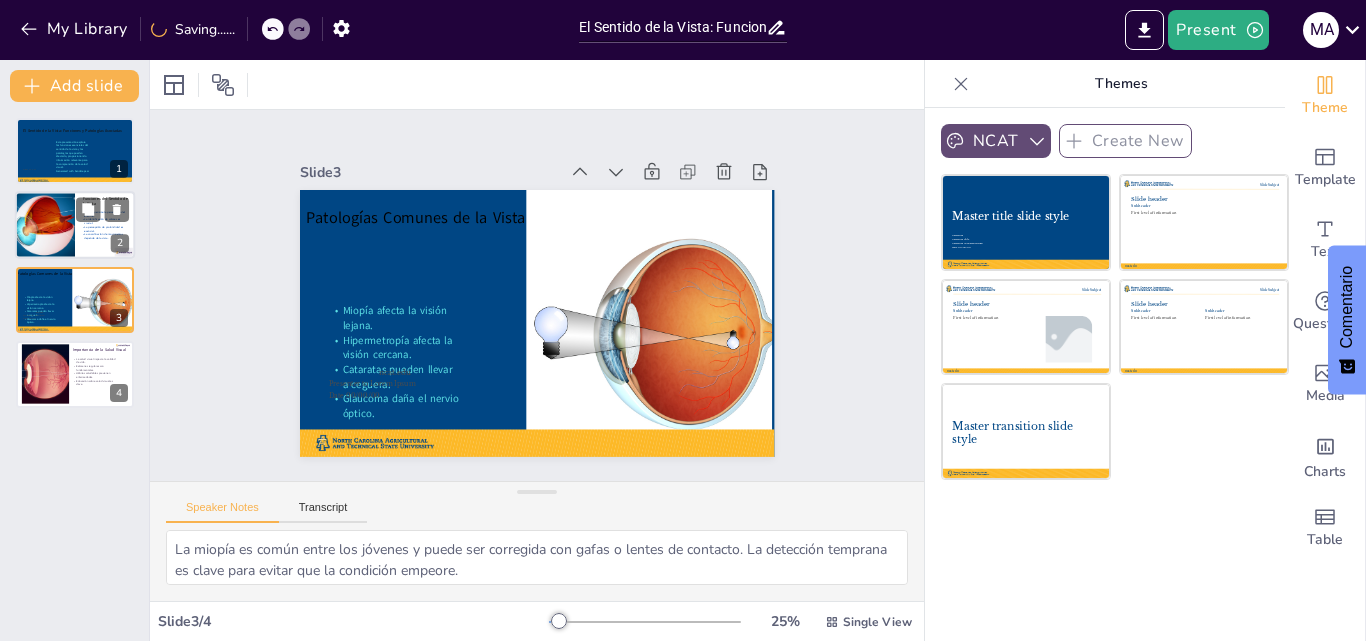 click on "La percepción de profundidad es esencial." at bounding box center (103, 229) 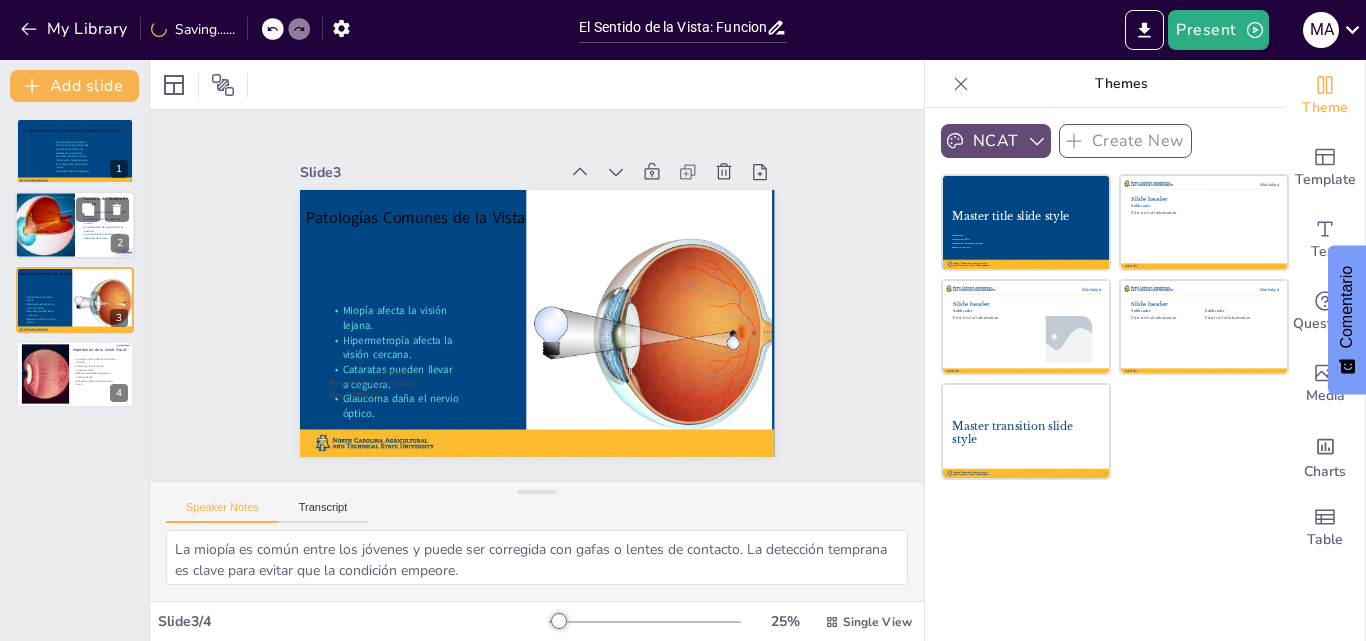 type on "La percepción del entorno es fundamental para nuestra seguridad y bienestar. A través de la vista, podemos identificar peligros y oportunidades a nuestro alrededor, lo que nos ayuda a interactuar de manera efectiva con el mundo.
La identificación de colores no solo es importante para la estética, sino que también juega un papel en la comunicación y en la identificación de señales de advertencia, como luces de tráfico.
La percepción de profundidad nos permite juzgar distancias y tamaños, lo que es vital para actividades como el deporte, la conducción y el arte. Sin esta habilidad, sería difícil realizar tareas cotidianas.
La coordinación de movimientos es necesaria para realizar actividades físicas y deportivas. La vista nos ayuda a planificar y ejecutar movimientos de manera precisa, asegurando que nuestras acciones sean efectivas y seguras." 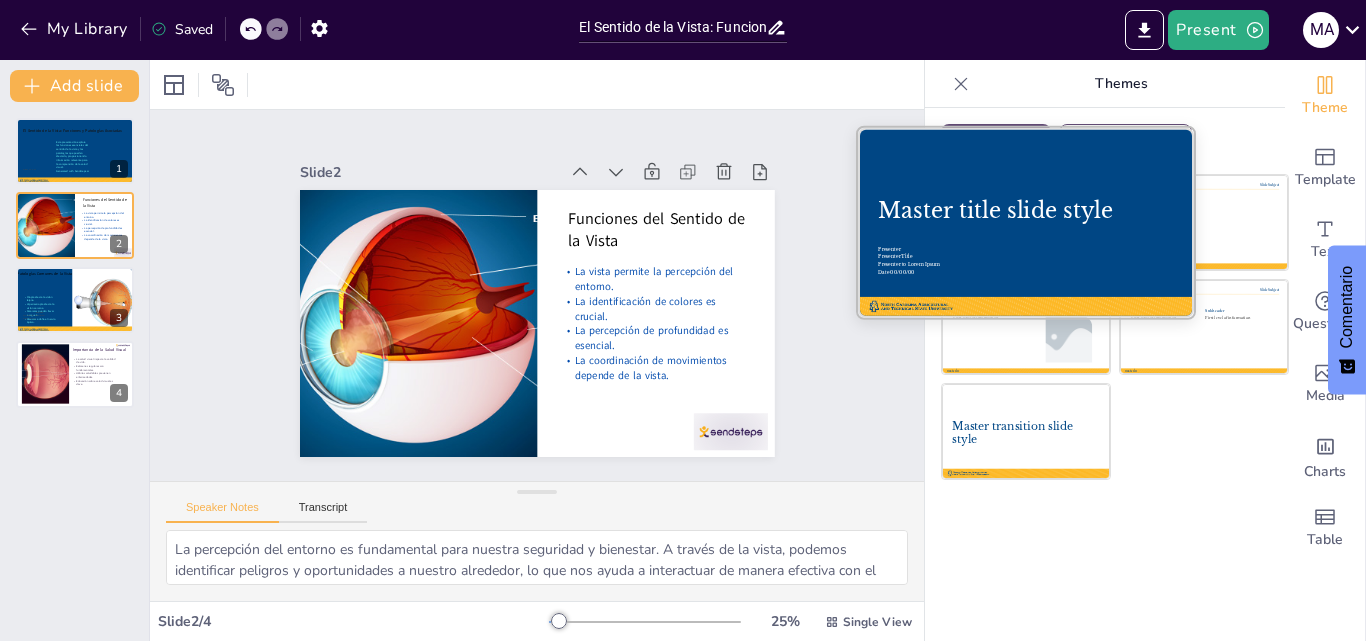 click at bounding box center (1026, 222) 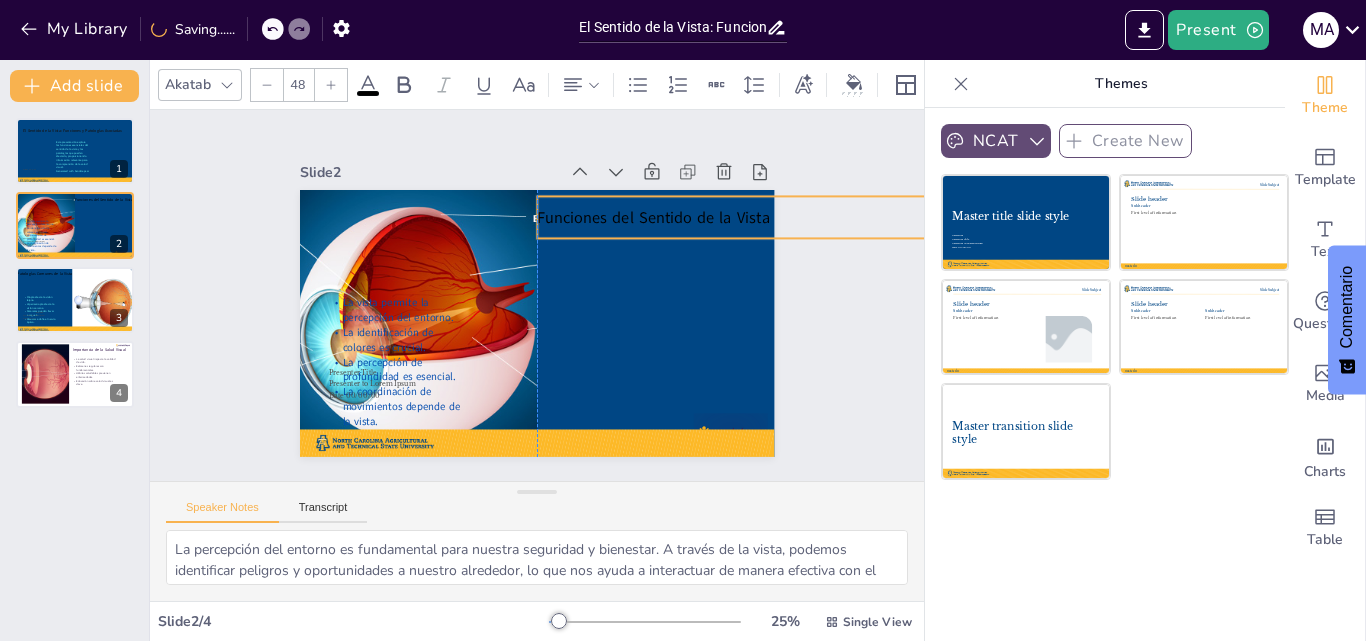 drag, startPoint x: 507, startPoint y: 304, endPoint x: 718, endPoint y: 213, distance: 229.78687 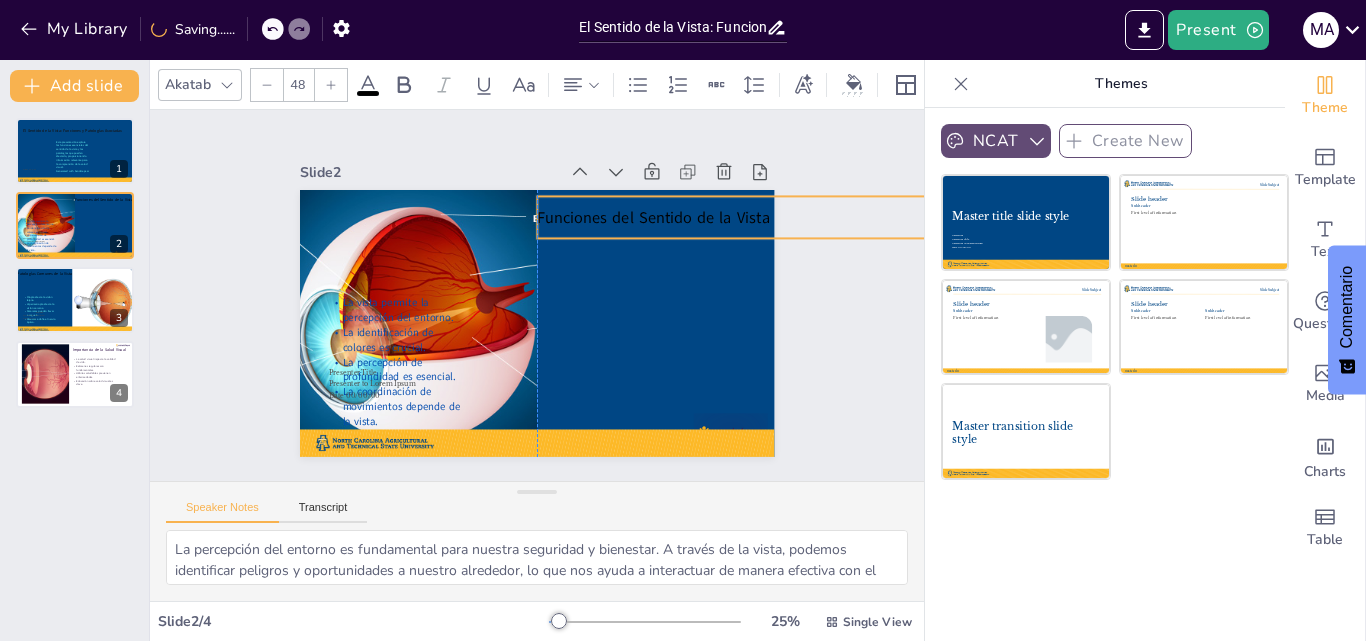 click on "Funciones del Sentido de la Vista" at bounding box center (653, 217) 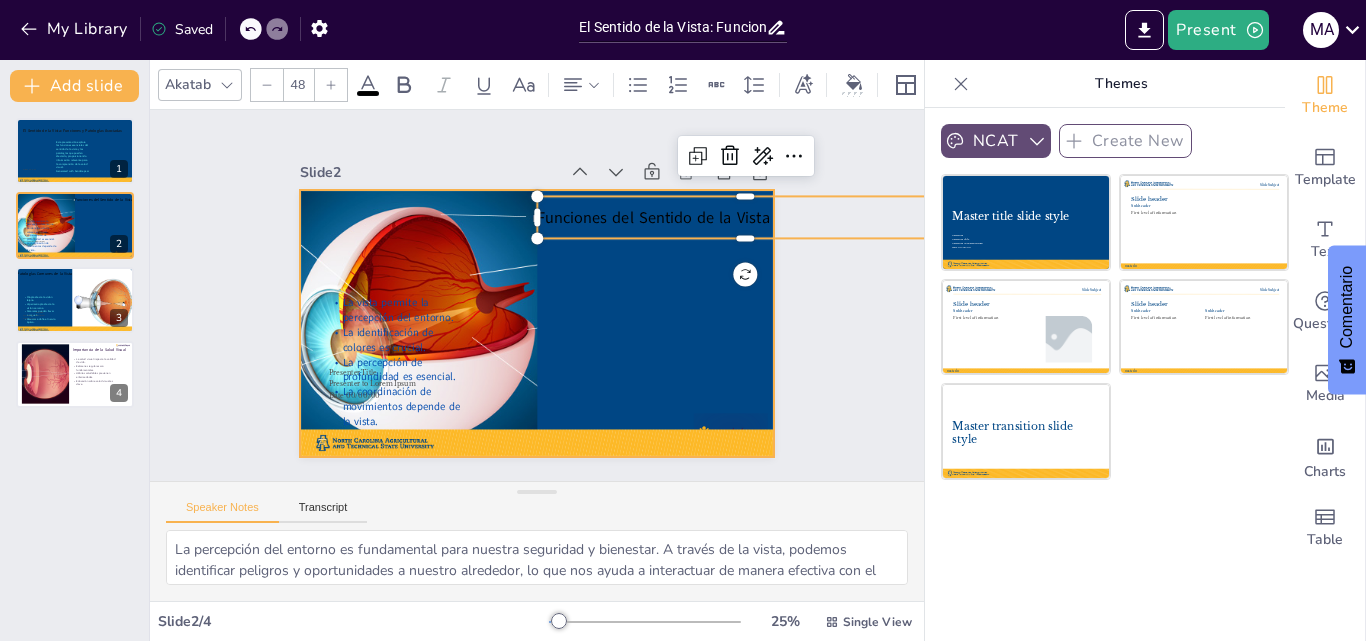 click at bounding box center [537, 323] 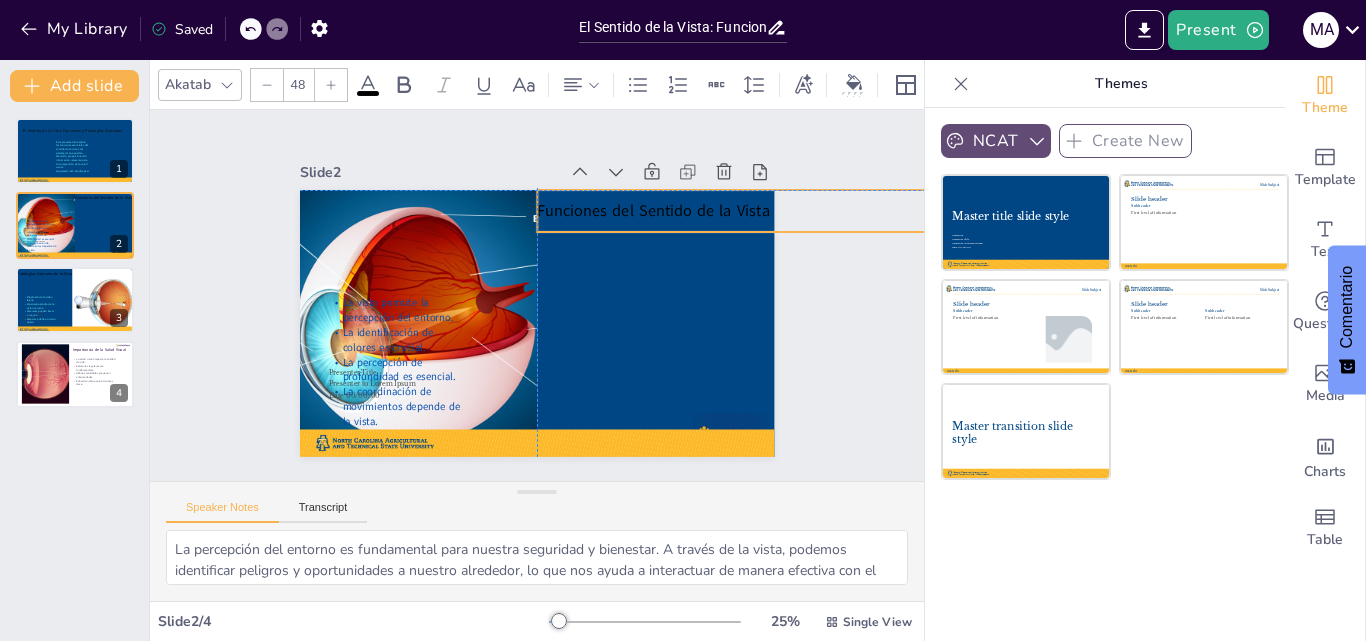 click on "Funciones del Sentido de la Vista" at bounding box center [653, 211] 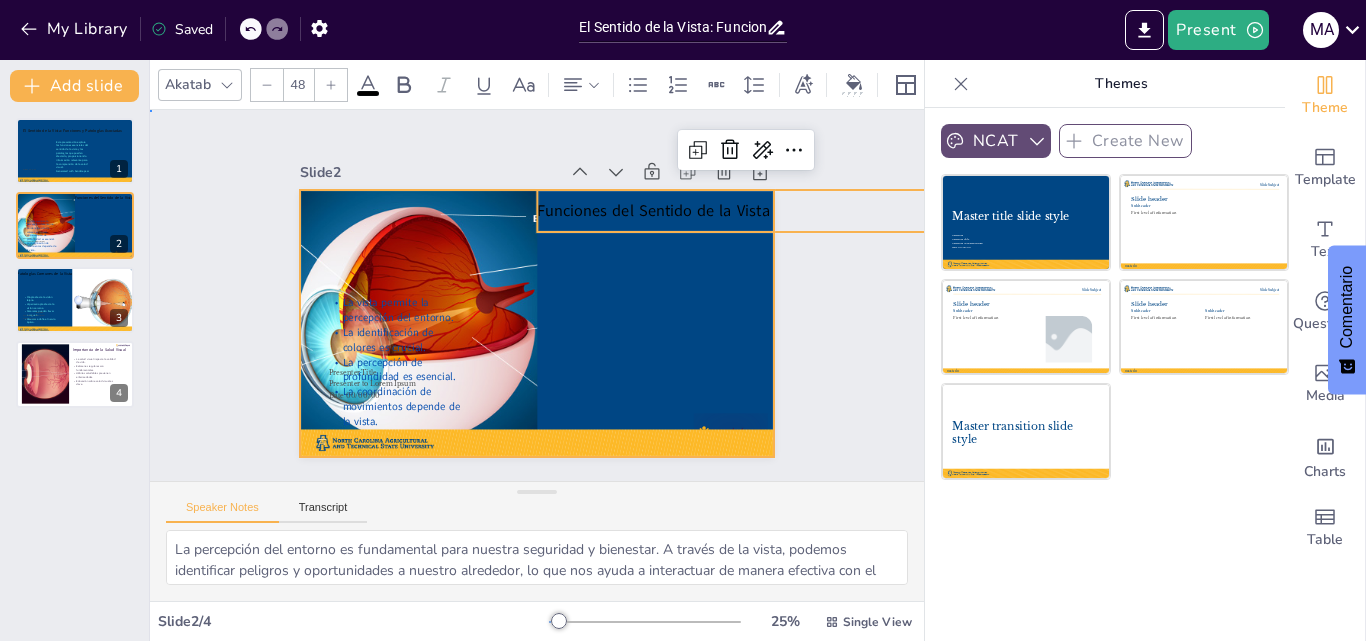 click at bounding box center (537, 323) 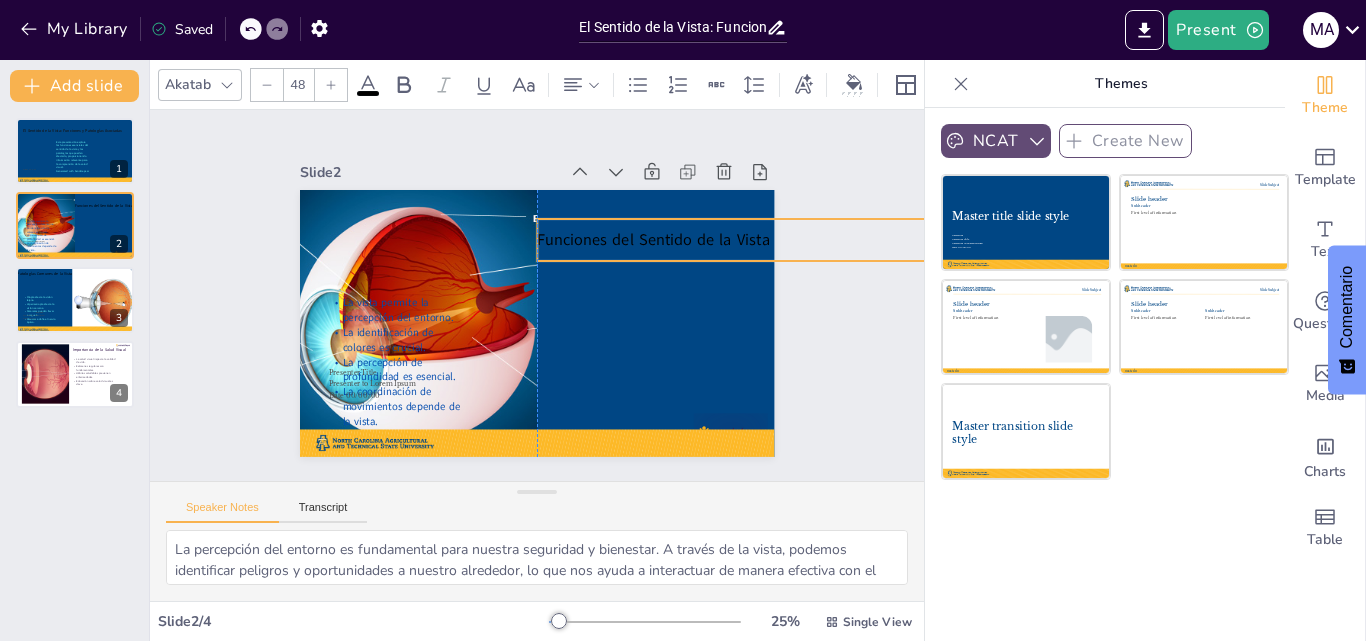 drag, startPoint x: 601, startPoint y: 204, endPoint x: 605, endPoint y: 233, distance: 29.274563 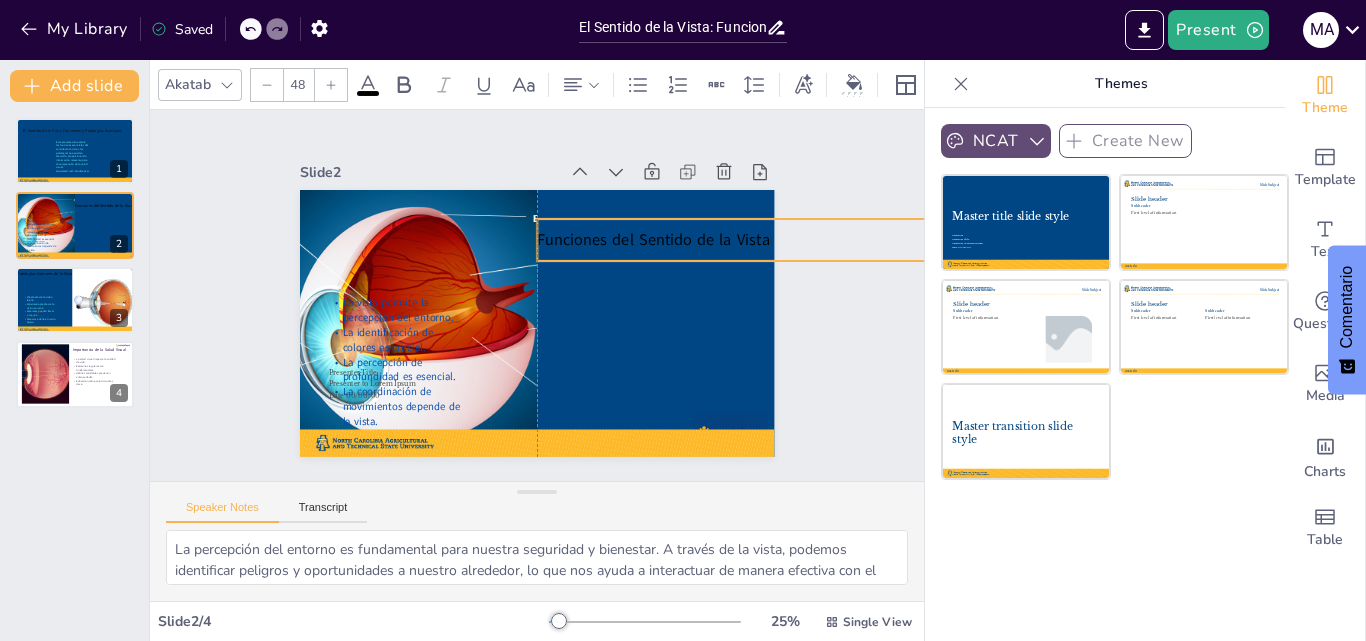 click on "Funciones del Sentido de la Vista" at bounding box center (464, 401) 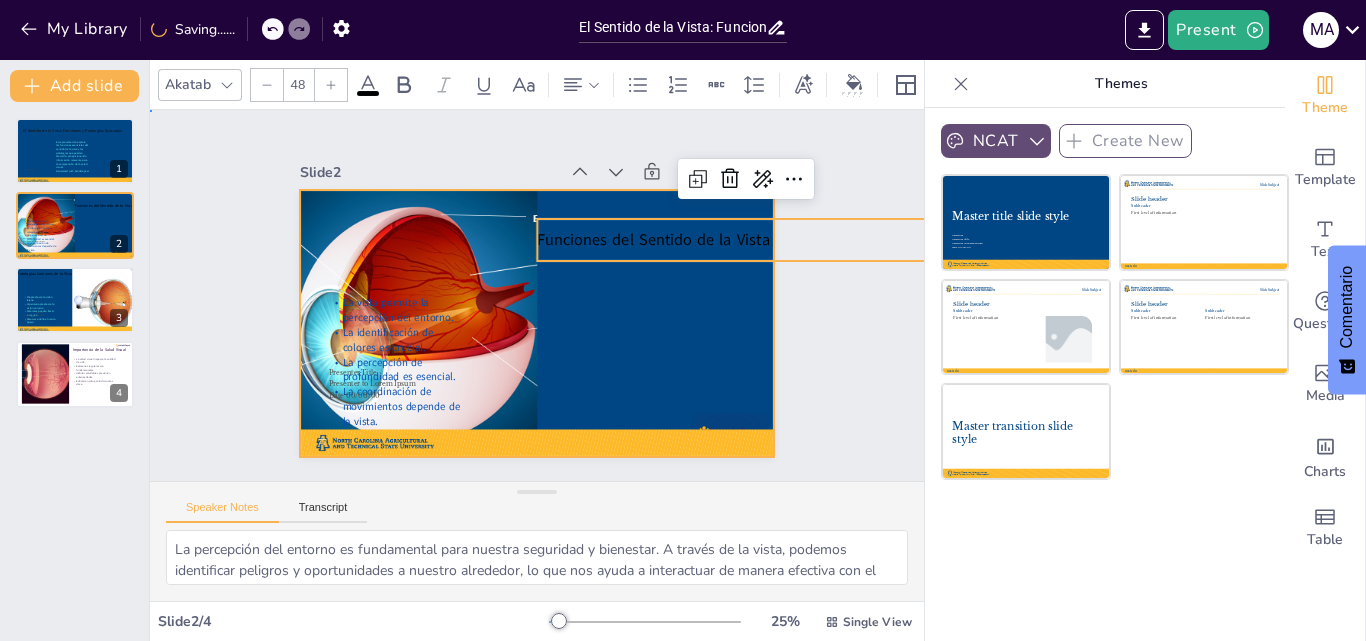 click at bounding box center [534, 323] 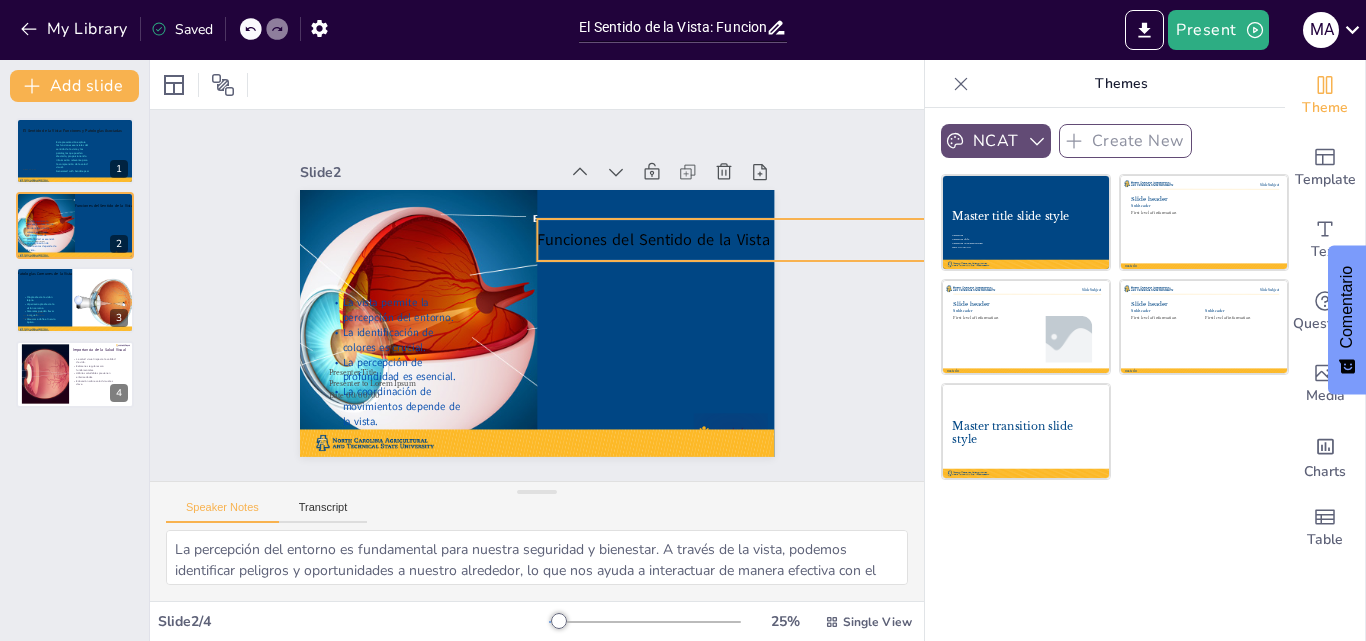 click on "Funciones del Sentido de la Vista" at bounding box center [653, 240] 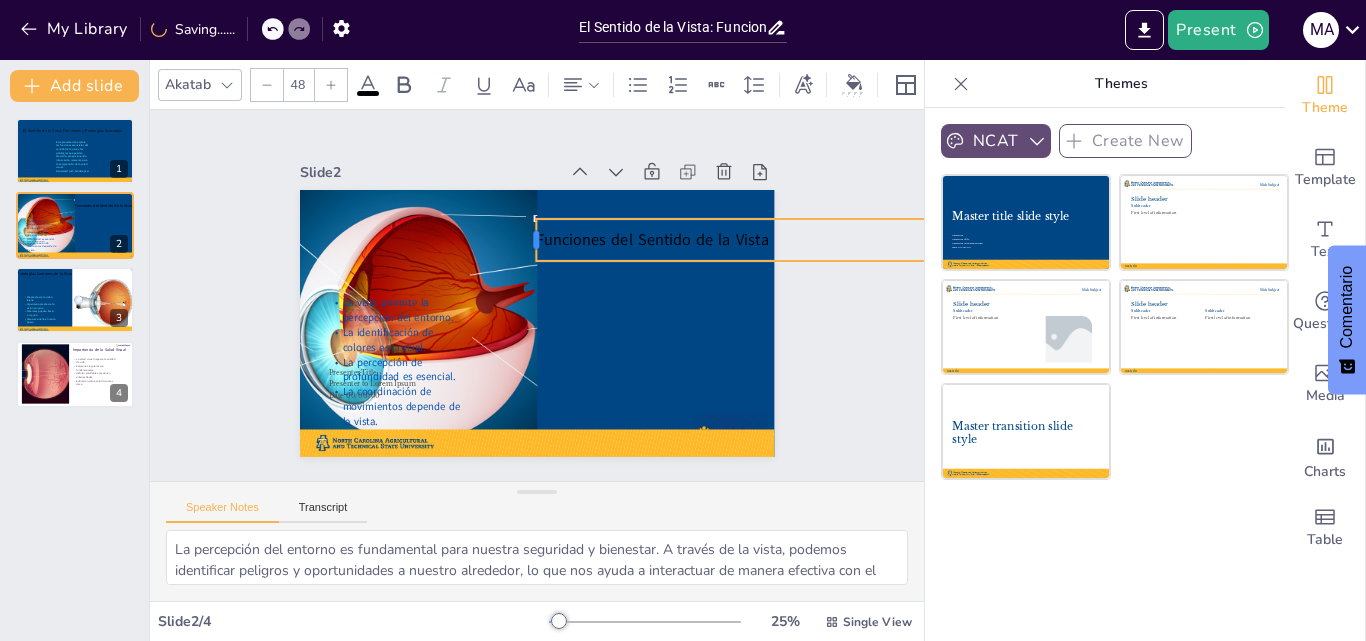 click at bounding box center (528, 240) 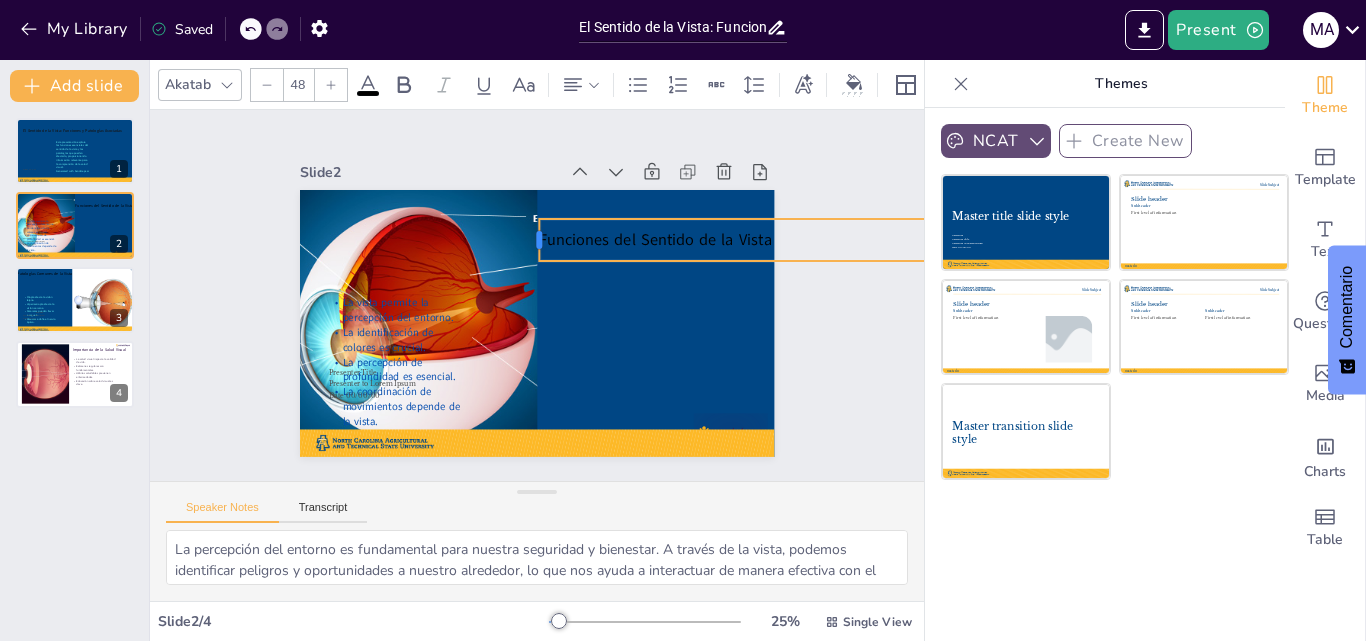 click at bounding box center (531, 240) 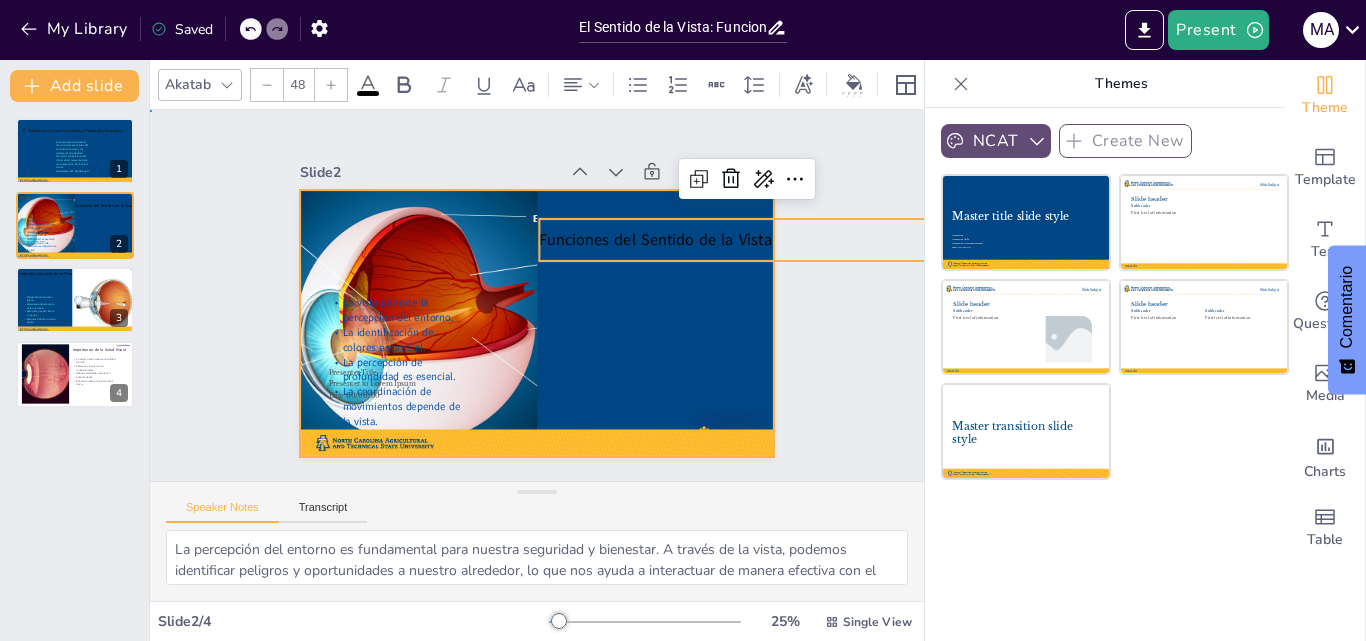 click at bounding box center (537, 323) 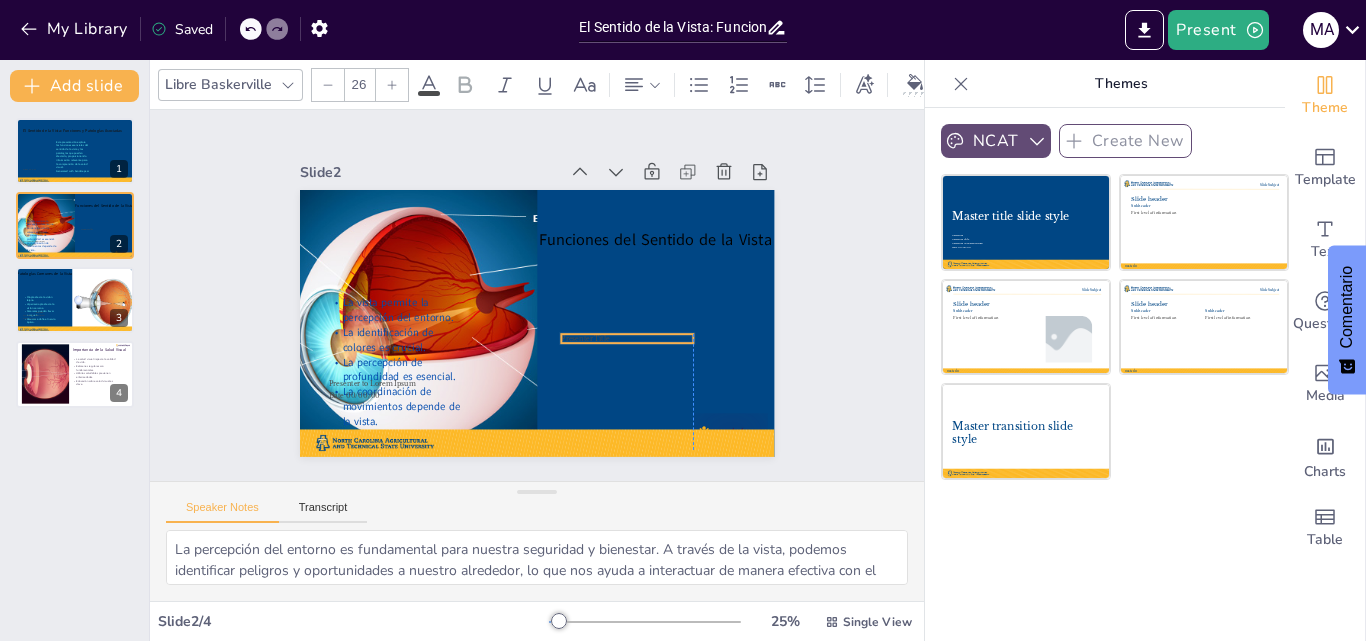 drag, startPoint x: 392, startPoint y: 363, endPoint x: 635, endPoint y: 331, distance: 245.09795 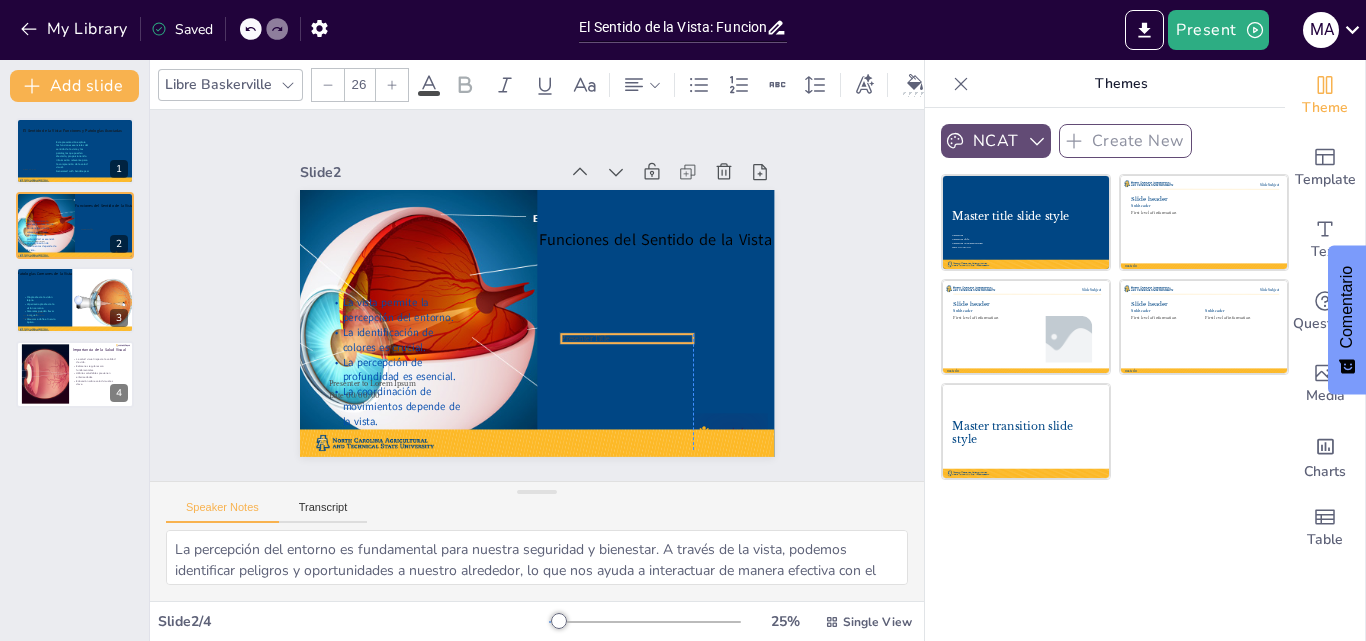 click on "Presenter Title" at bounding box center [622, 347] 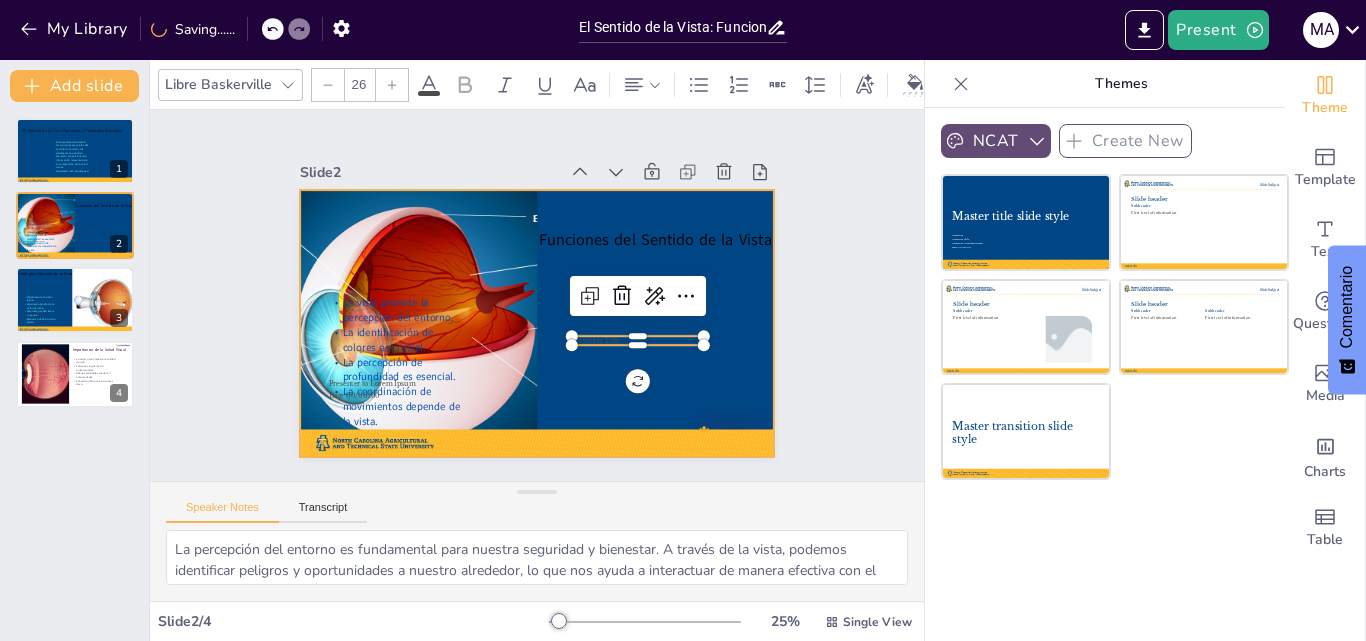 click at bounding box center [537, 323] 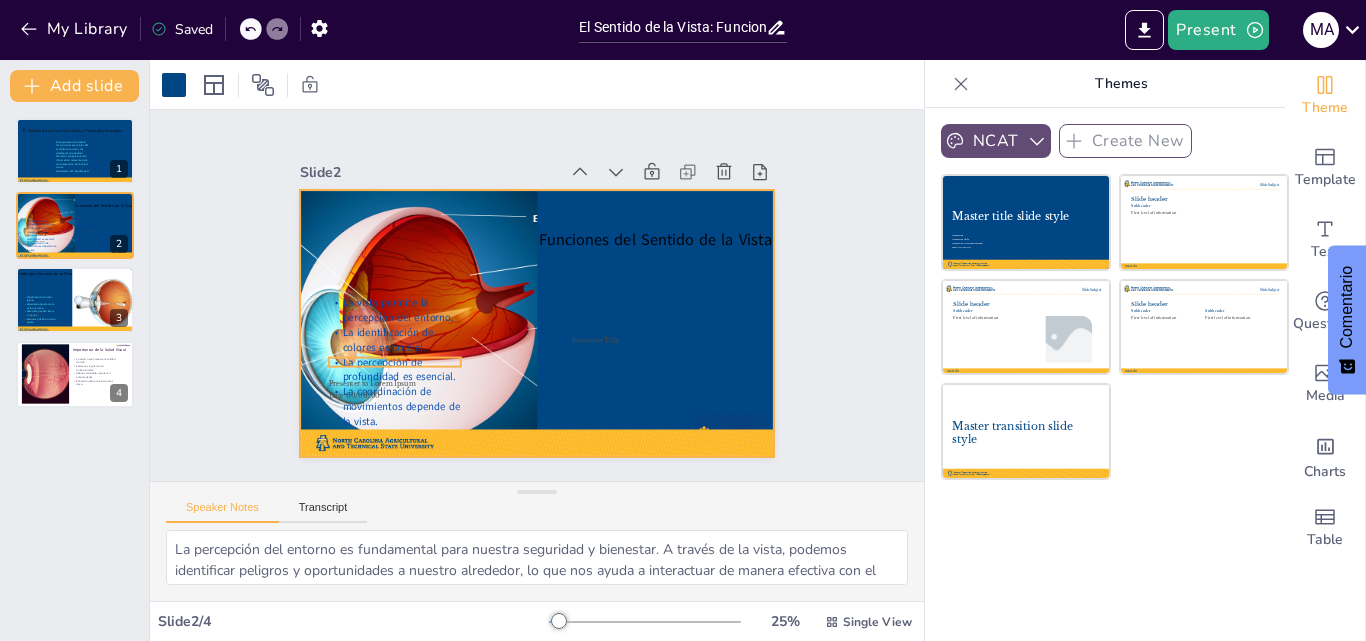 click on "Funciones del Sentido de la Vista La vista permite la percepción del entorno. La identificación de colores es crucial. La percepción de profundidad es esencial. La coordinación de movimientos depende de la vista. Presenter Title Presenter to Lorem Ipsum Date [DATE]" at bounding box center (534, 323) 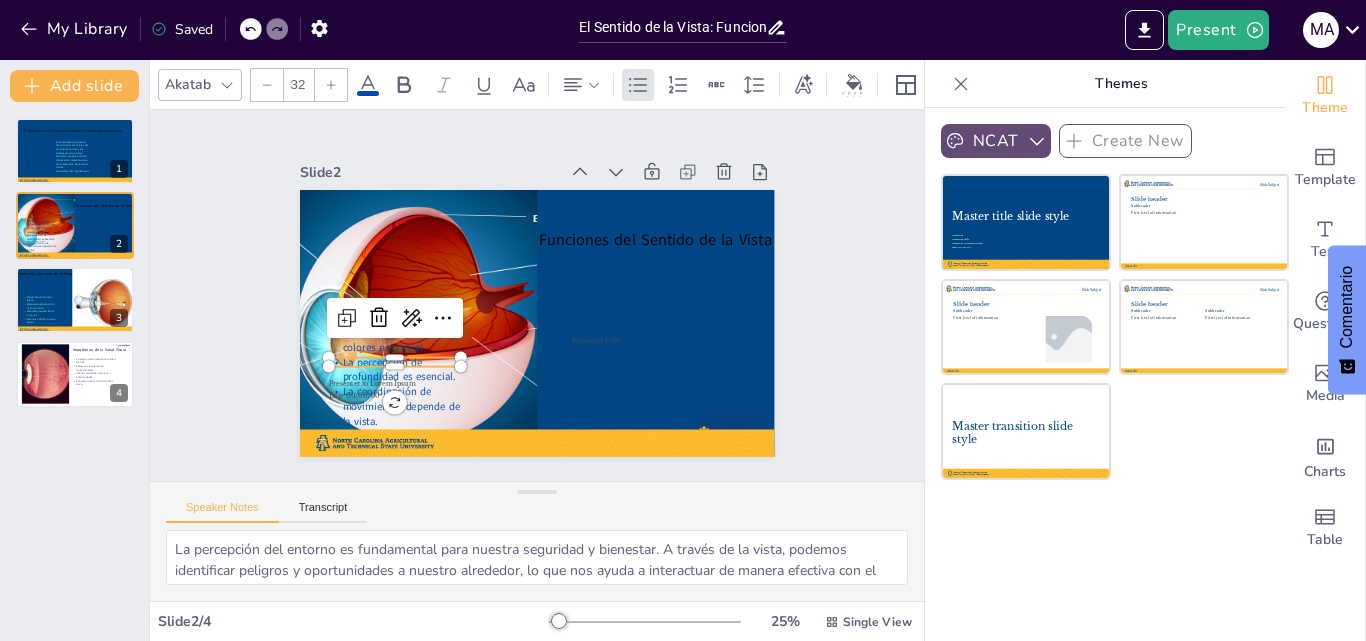 click 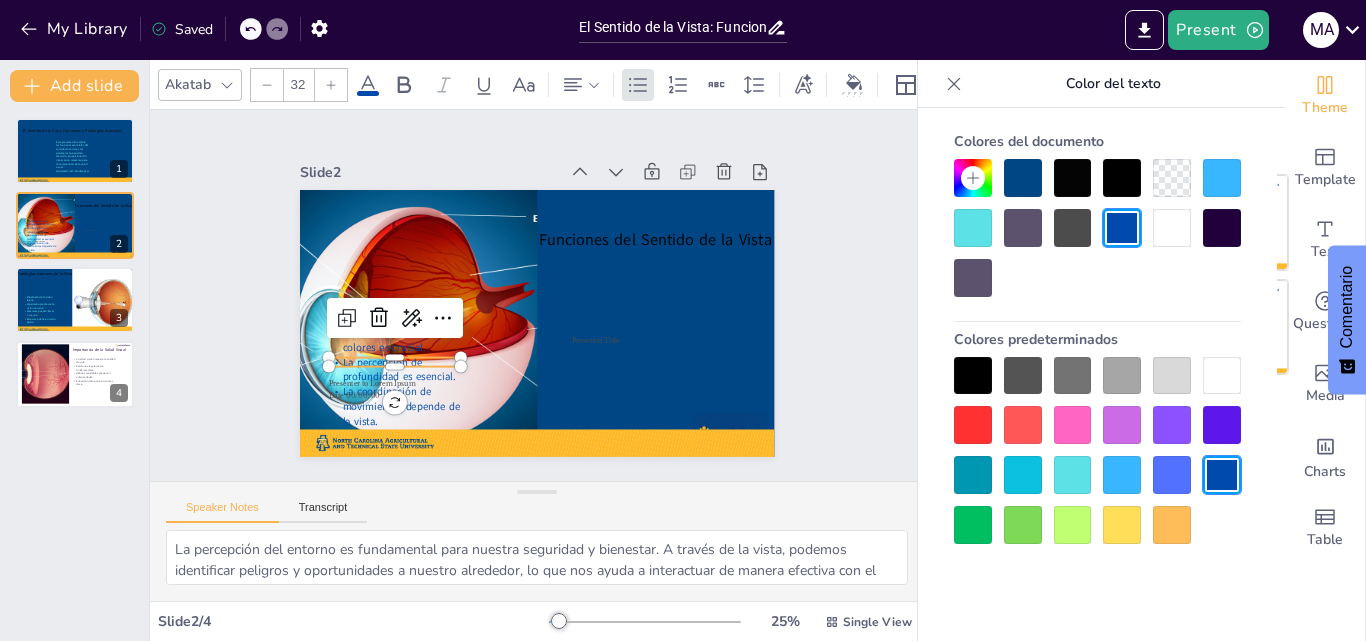 click at bounding box center (1073, 475) 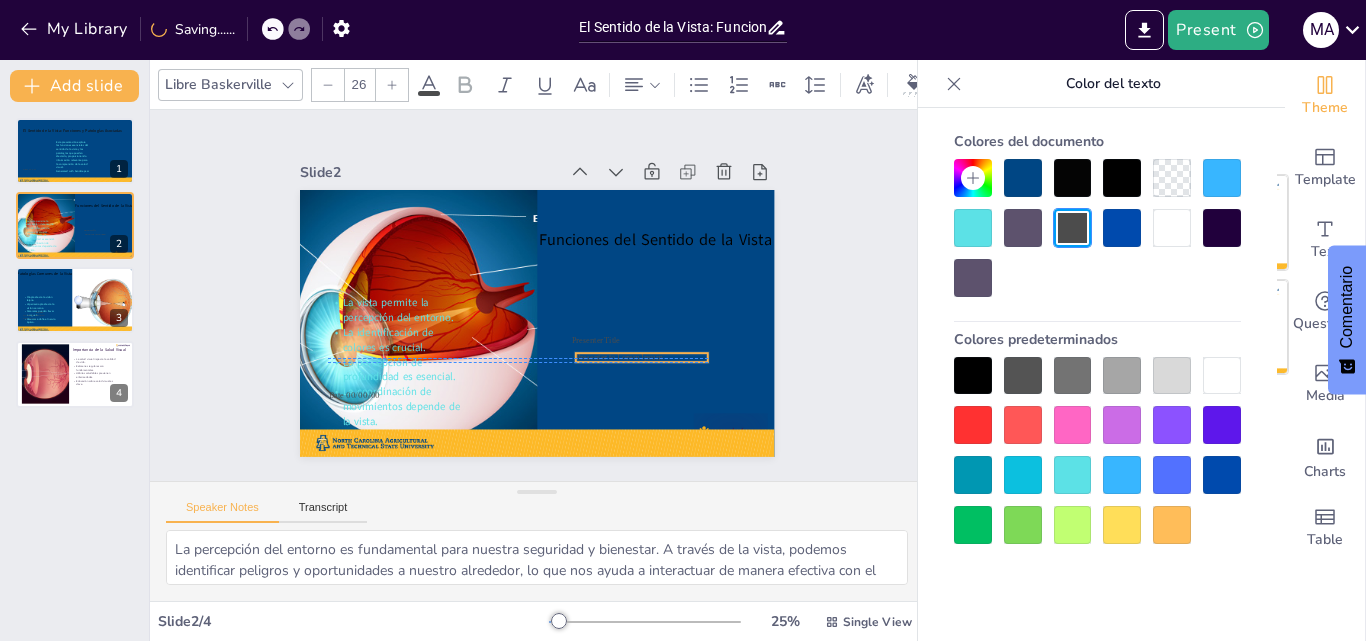 drag, startPoint x: 414, startPoint y: 377, endPoint x: 671, endPoint y: 351, distance: 258.31183 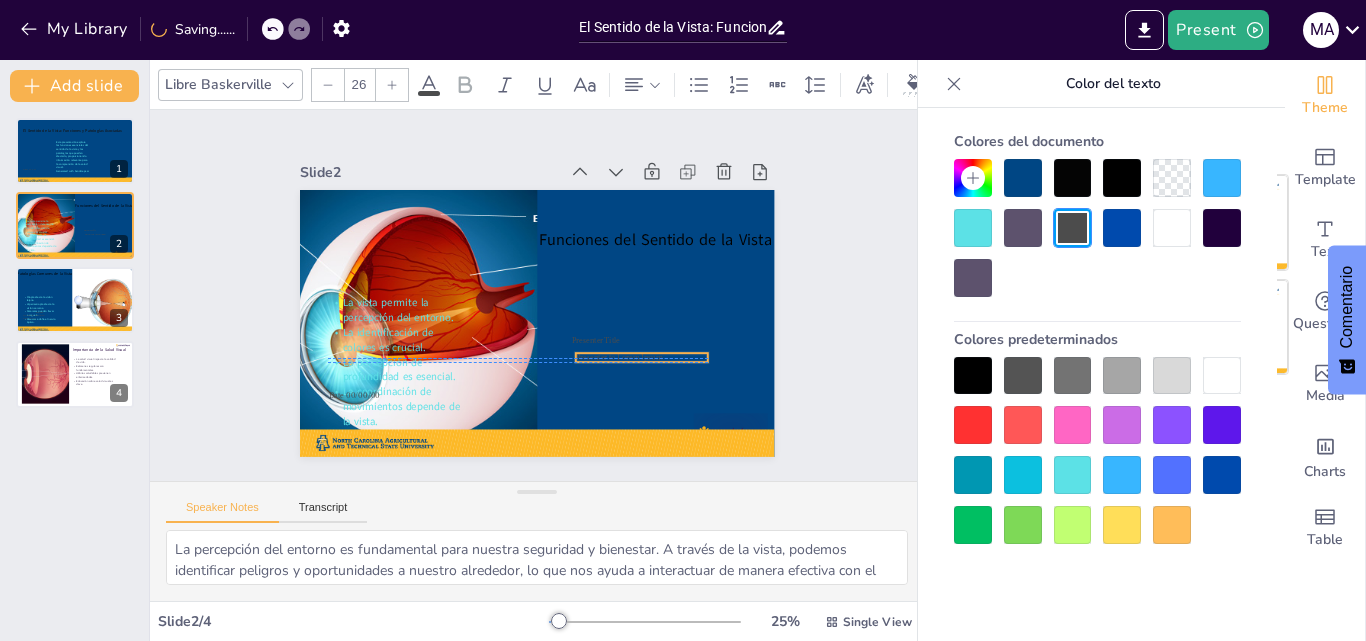 click on "Presenter to Lorem Ipsum" at bounding box center [641, 357] 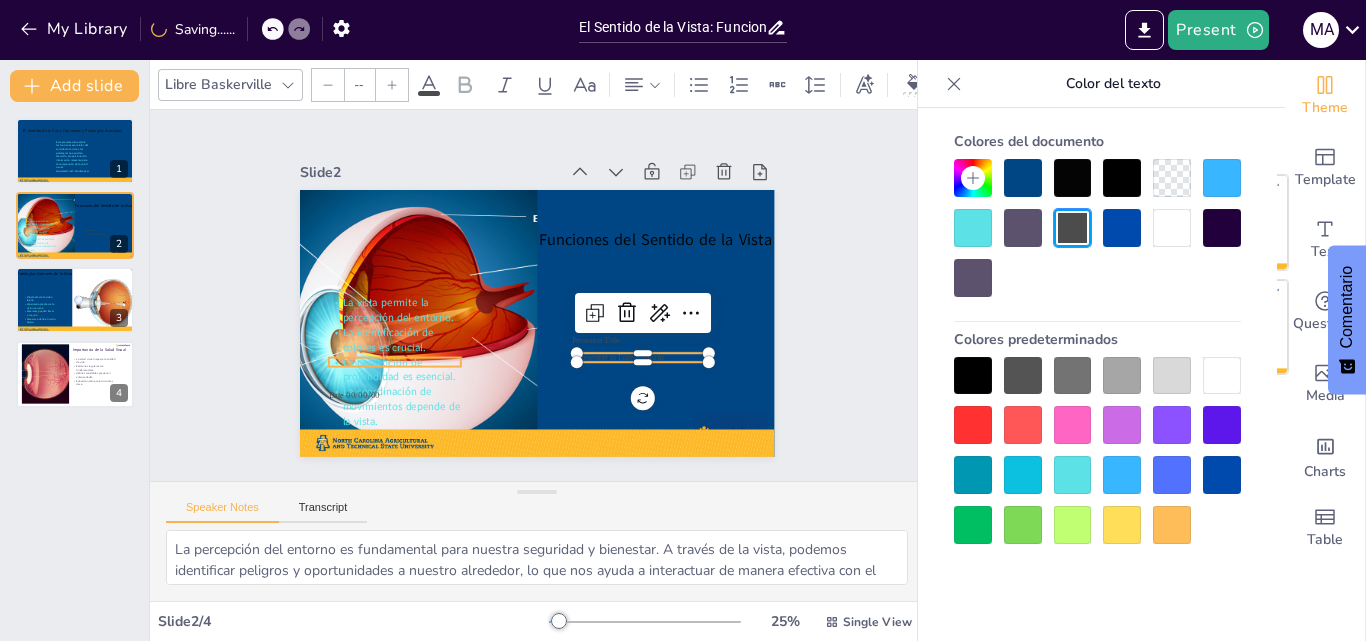 type on "32" 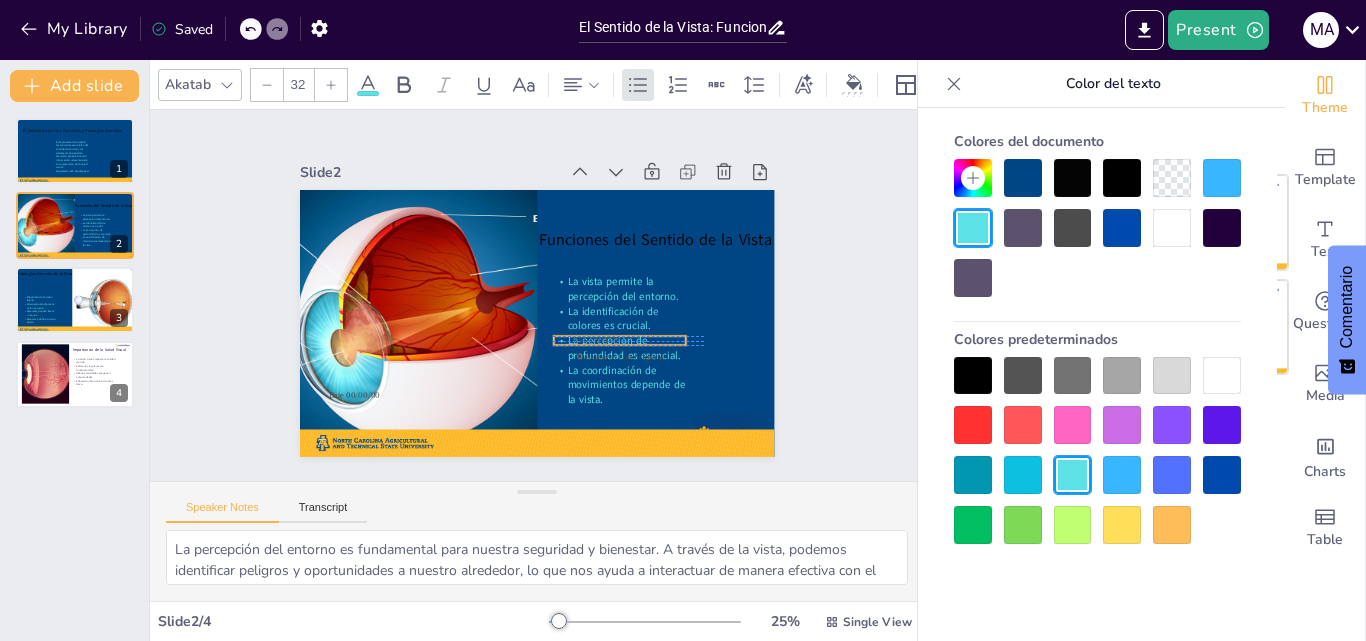 drag, startPoint x: 393, startPoint y: 341, endPoint x: 618, endPoint y: 316, distance: 226.38463 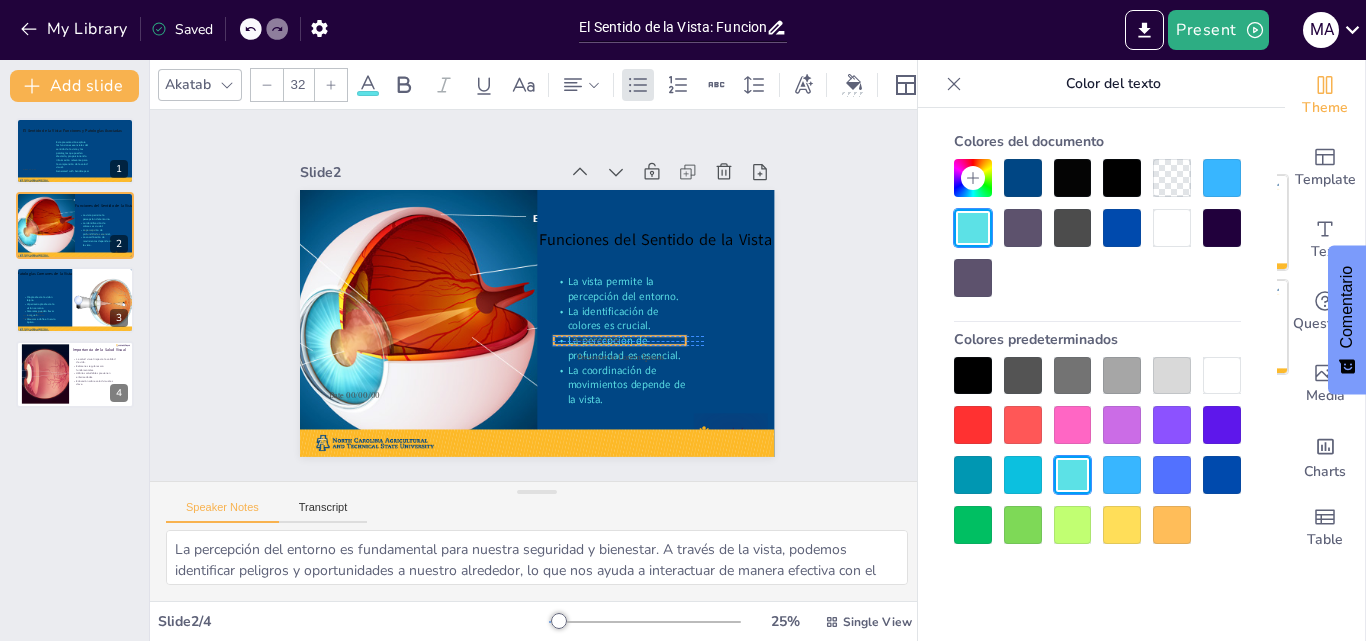 click on "La identificación de colores es crucial." at bounding box center (612, 318) 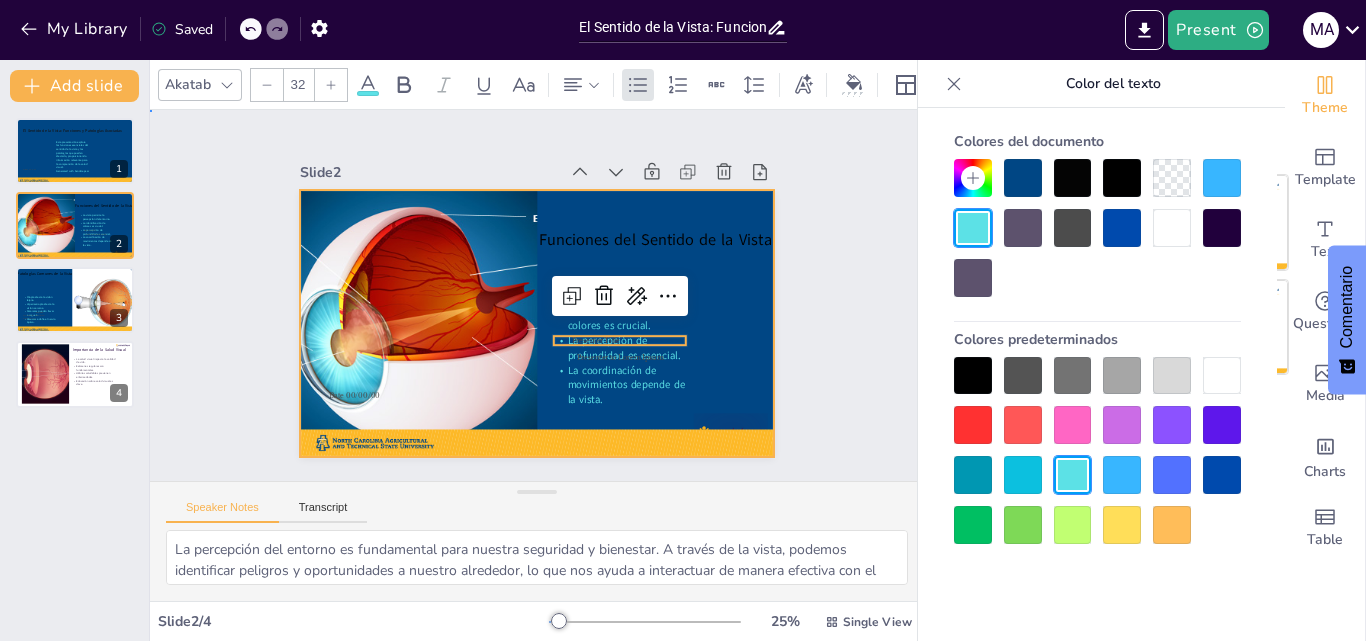 click at bounding box center (537, 323) 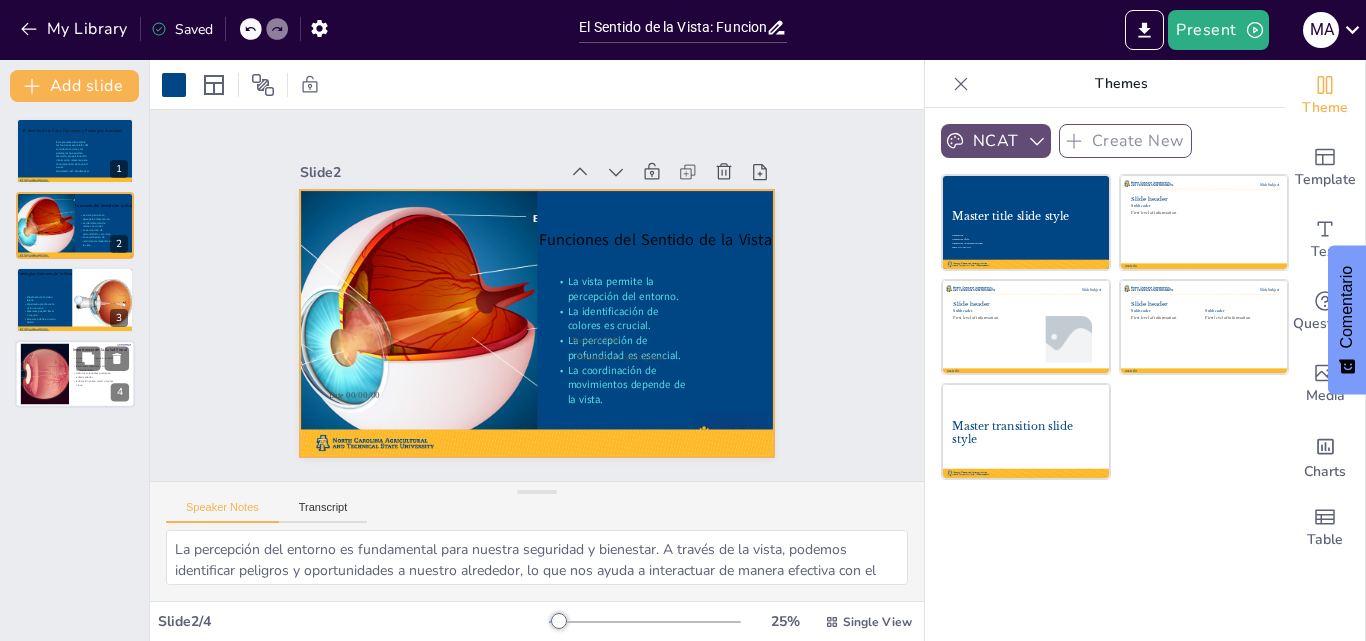 click on "Importancia de la Salud Visual La salud visual impacta la calidad de vida. Exámenes regulares son fundamentales. Hábitos saludables previenen enfermedades. Educación sobre salud visual es clave. 4" at bounding box center (75, 374) 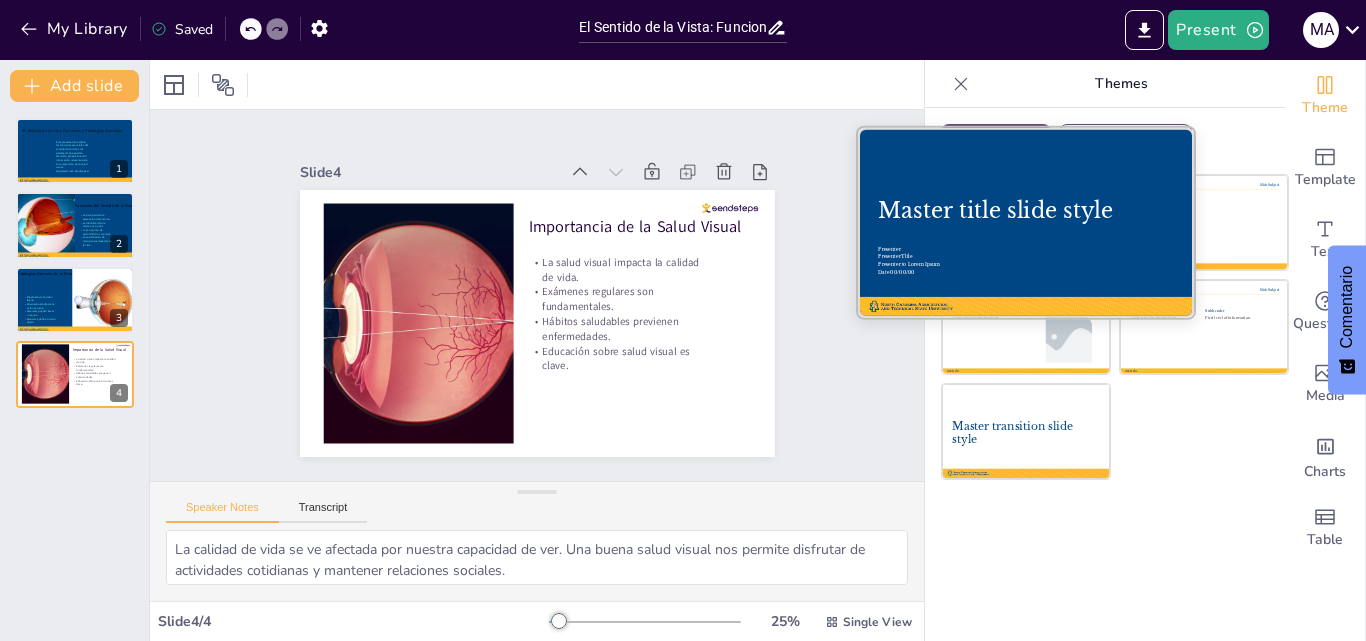 click at bounding box center (1026, 222) 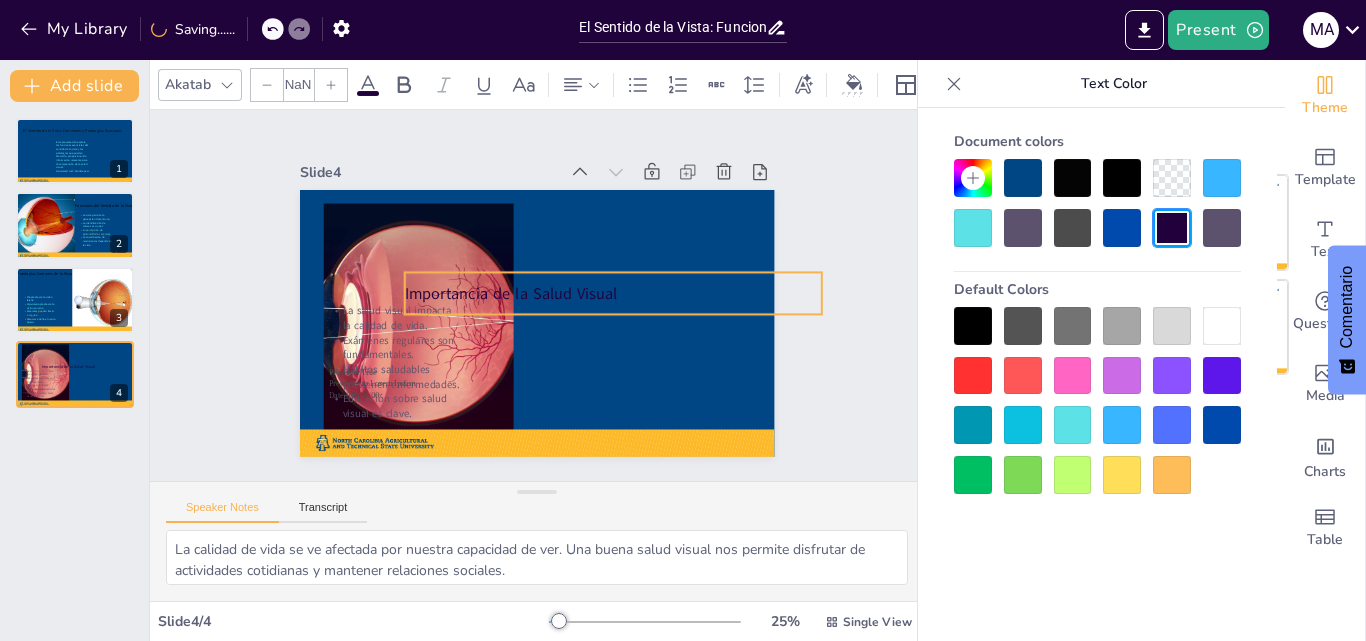 type on "48" 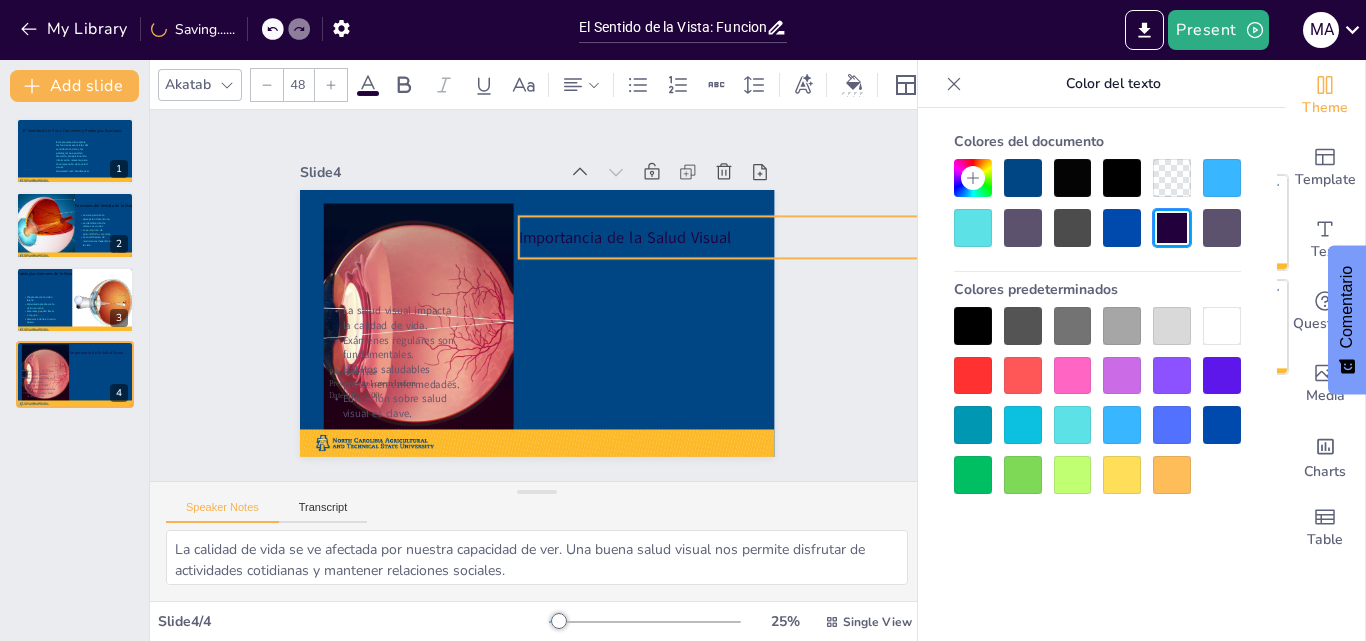 drag, startPoint x: 501, startPoint y: 299, endPoint x: 683, endPoint y: 228, distance: 195.35864 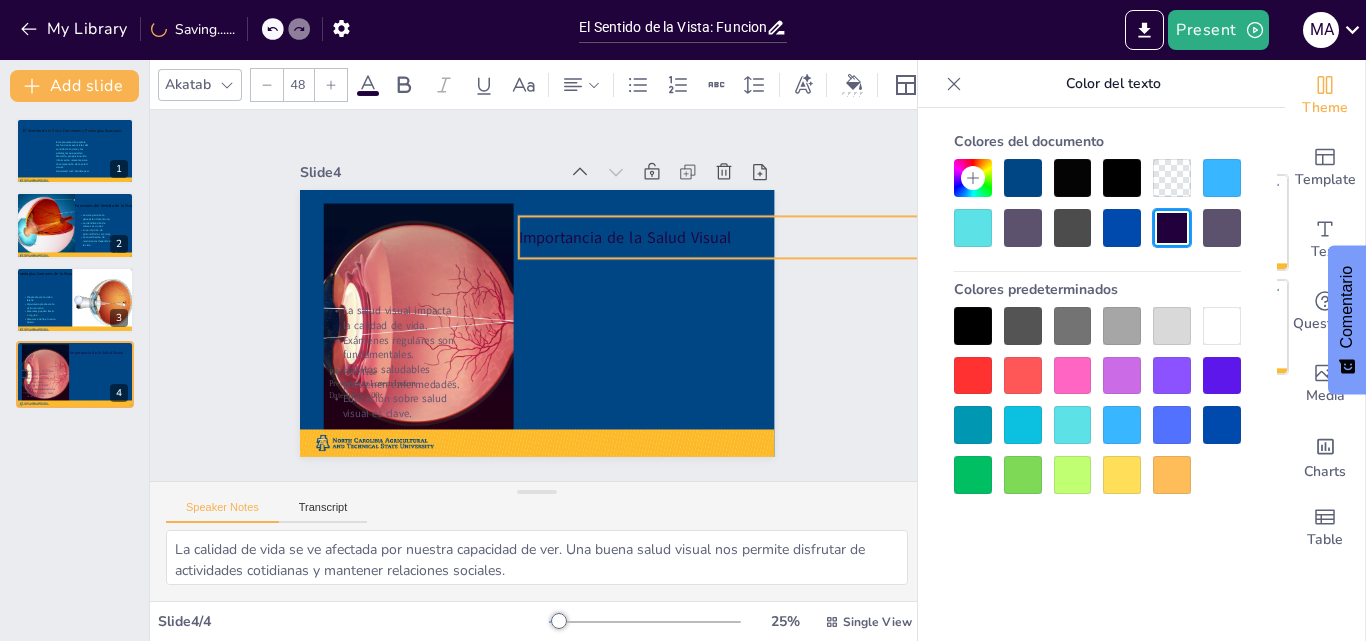click on "Importancia de la Salud Visual" at bounding box center [726, 237] 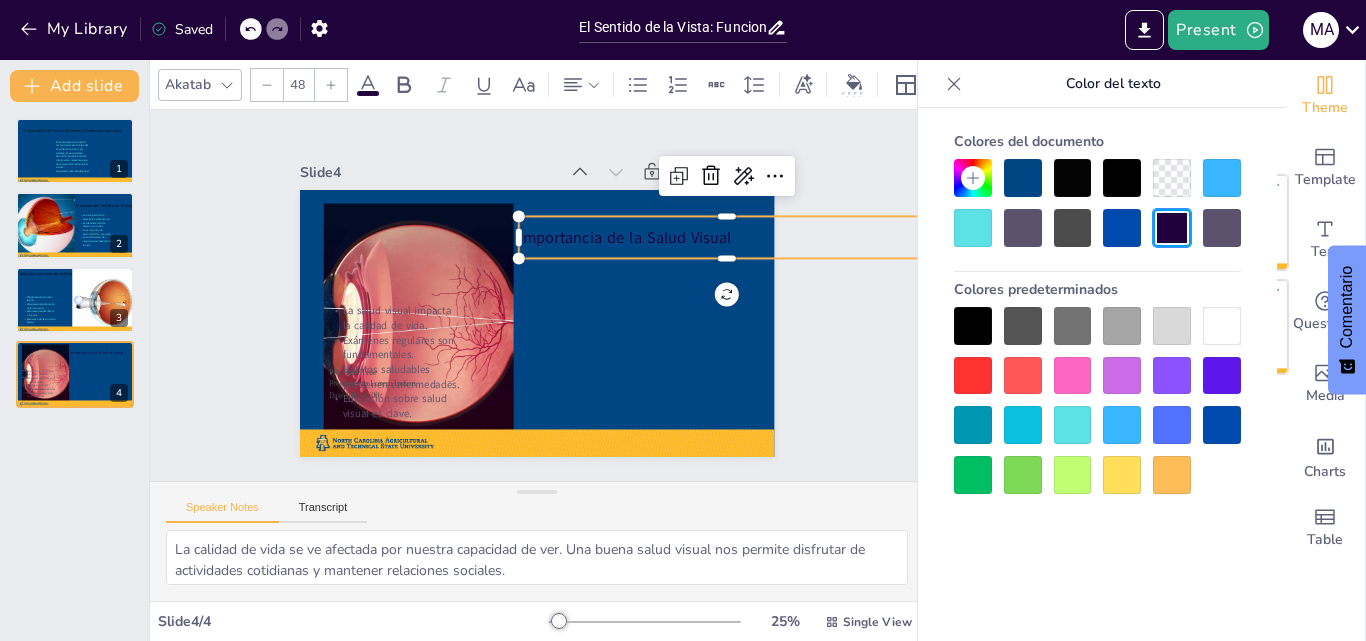 click at bounding box center (1122, 178) 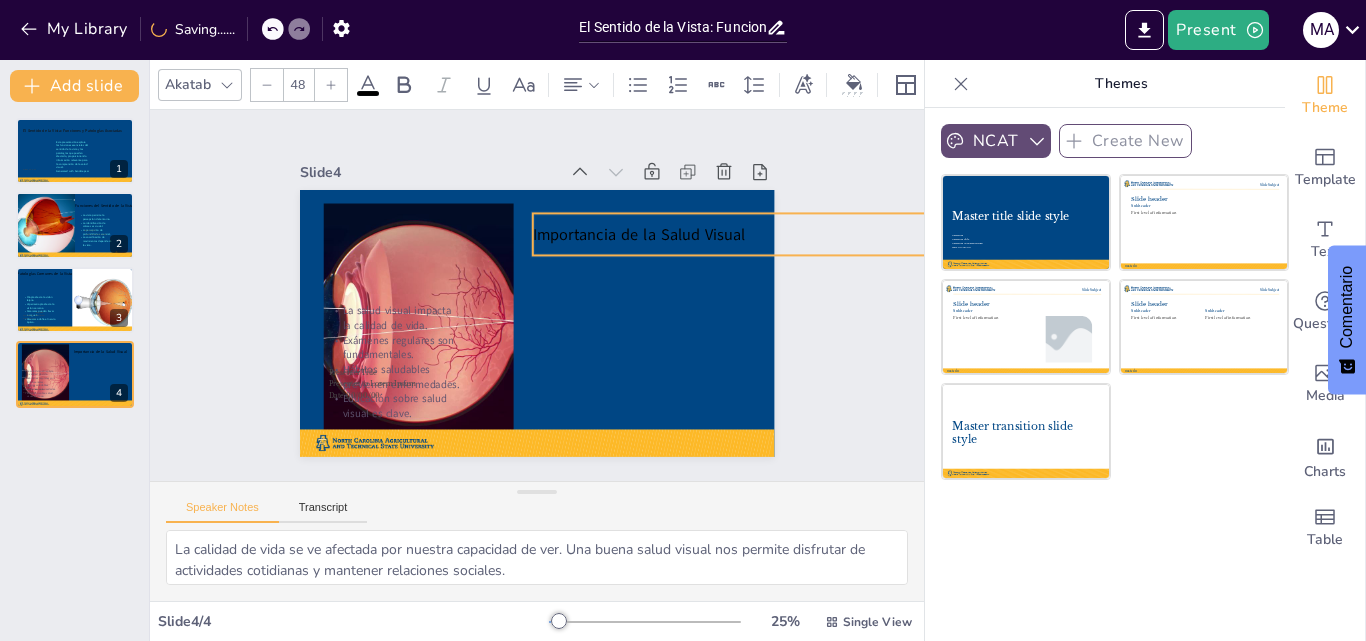 drag, startPoint x: 550, startPoint y: 220, endPoint x: 562, endPoint y: 217, distance: 12.369317 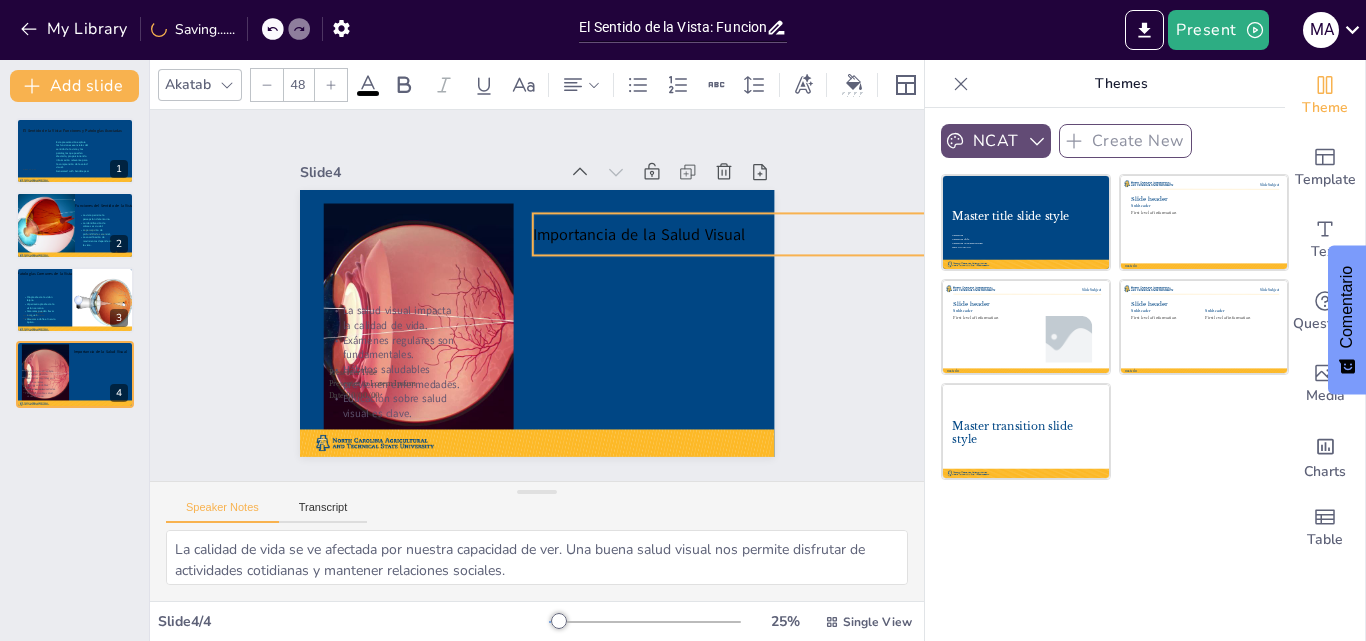 click on "Importancia de la Salud Visual" at bounding box center [638, 234] 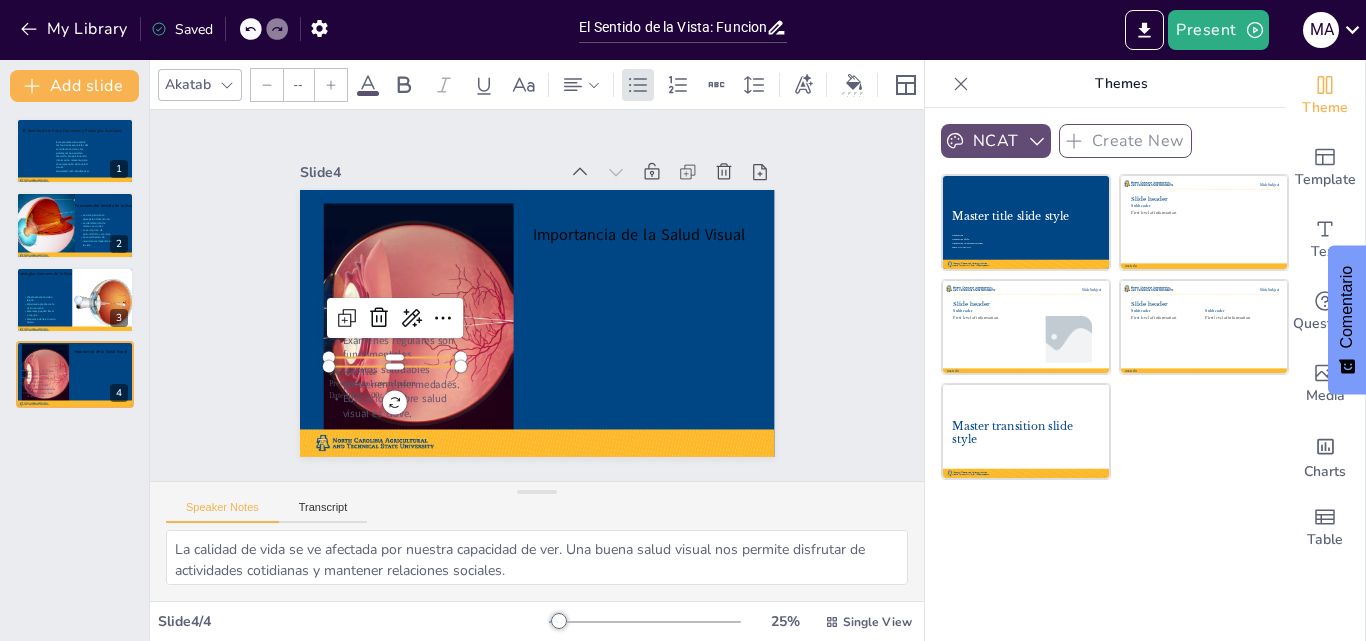 type on "32" 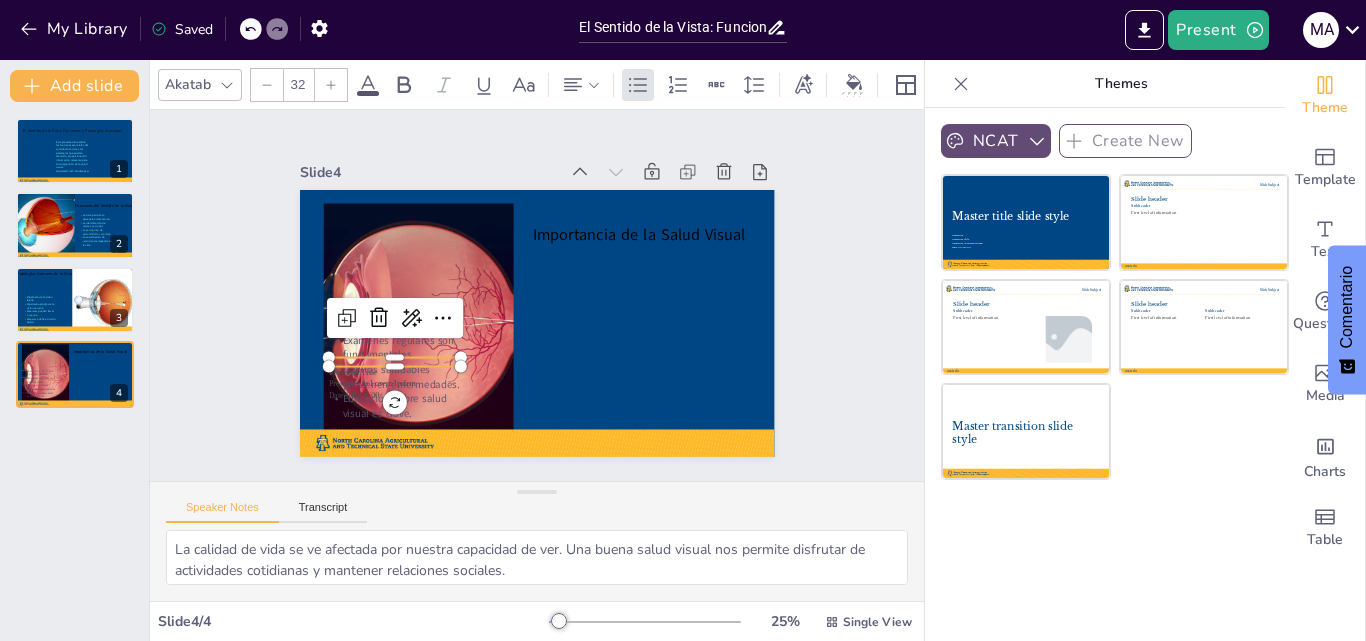 click on "Exámenes regulares son fundamentales." at bounding box center (390, 332) 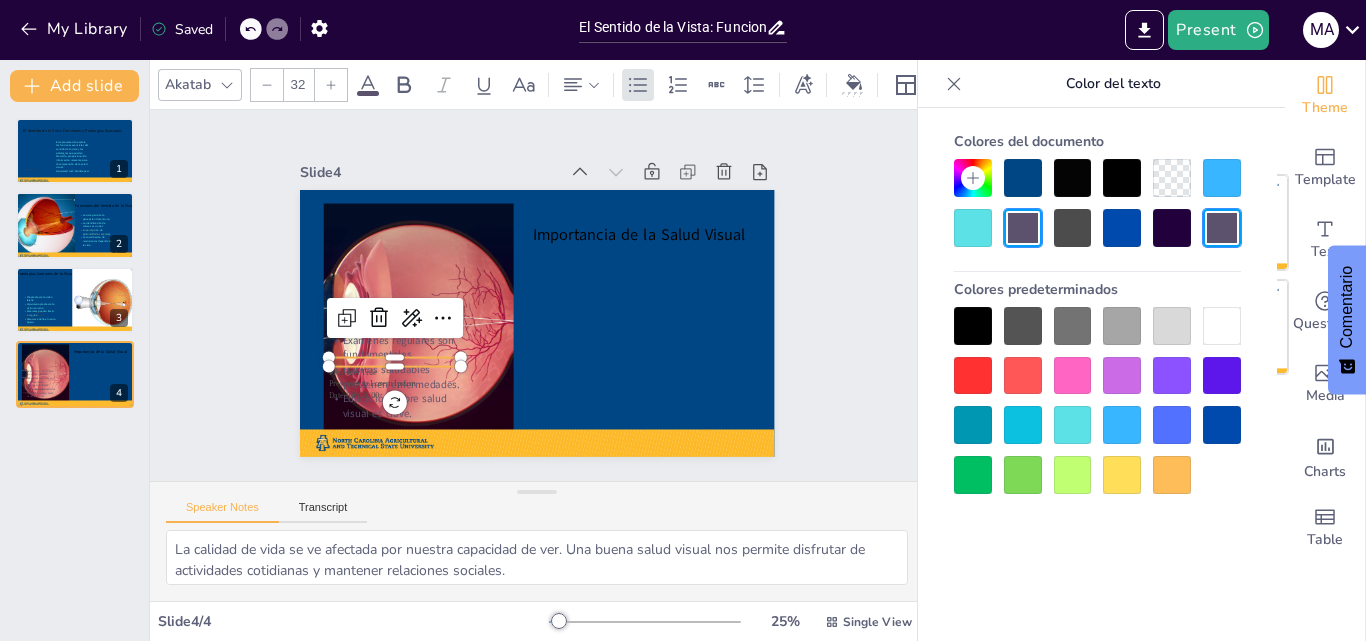 drag, startPoint x: 1075, startPoint y: 420, endPoint x: 1064, endPoint y: 424, distance: 11.7046995 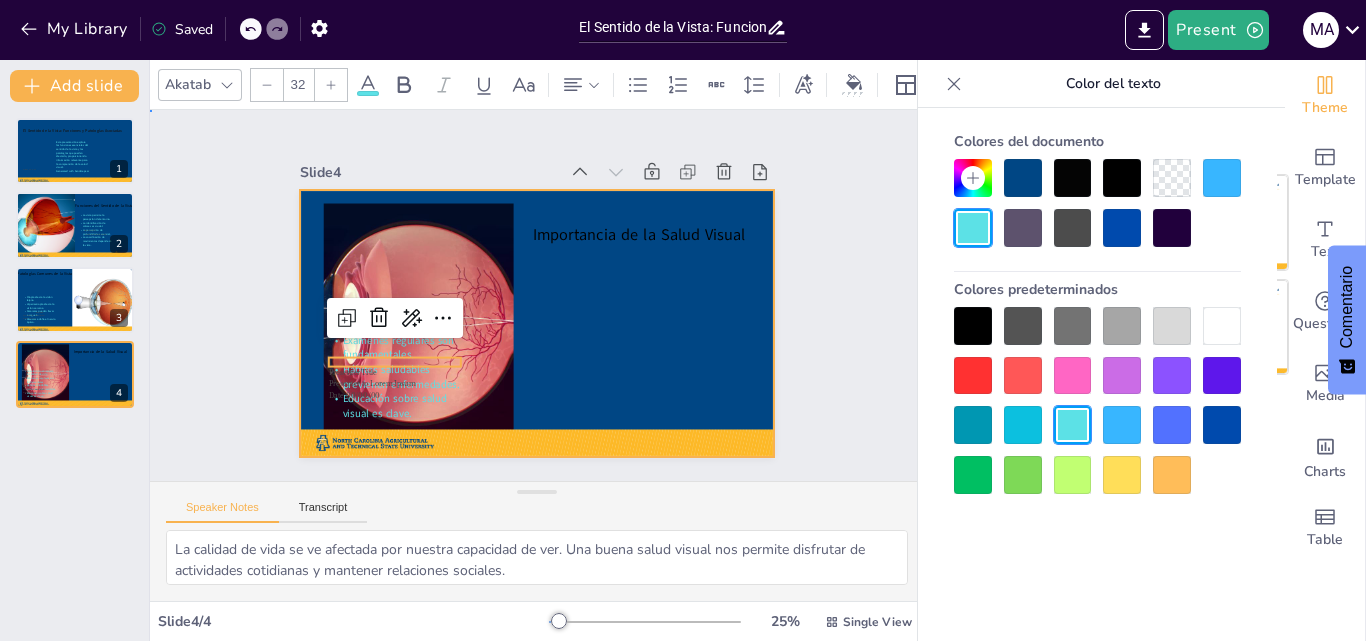 click at bounding box center [537, 323] 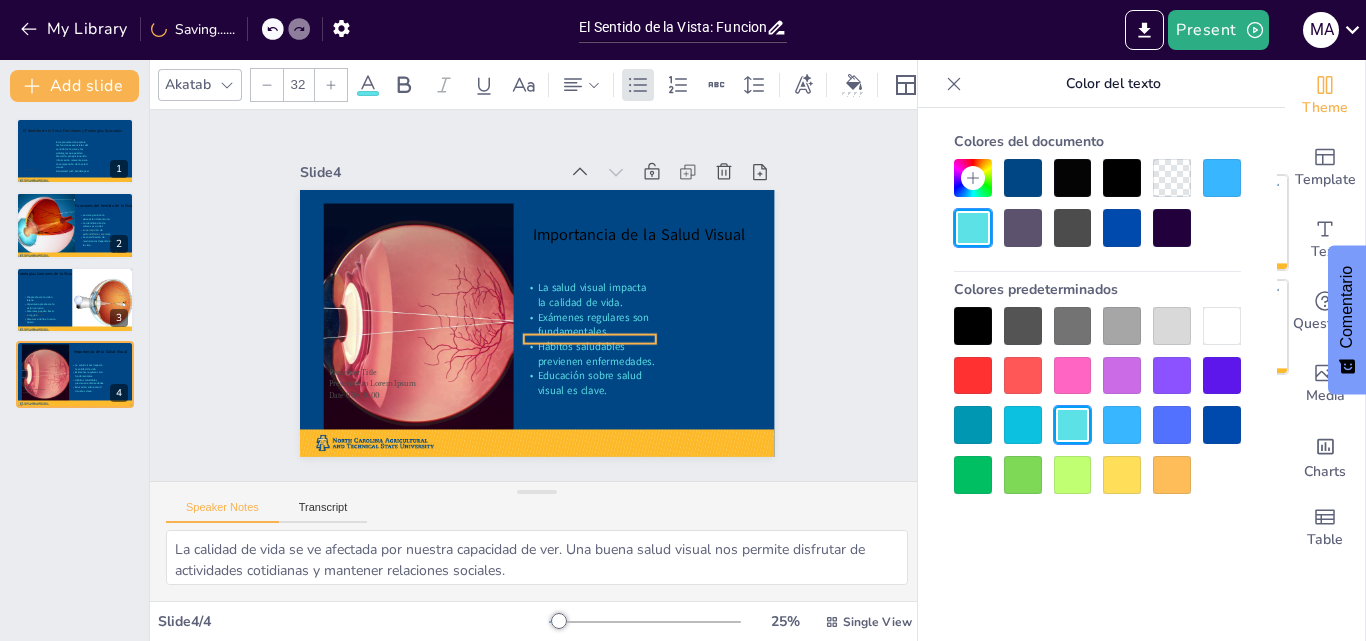 drag, startPoint x: 385, startPoint y: 336, endPoint x: 581, endPoint y: 311, distance: 197.58795 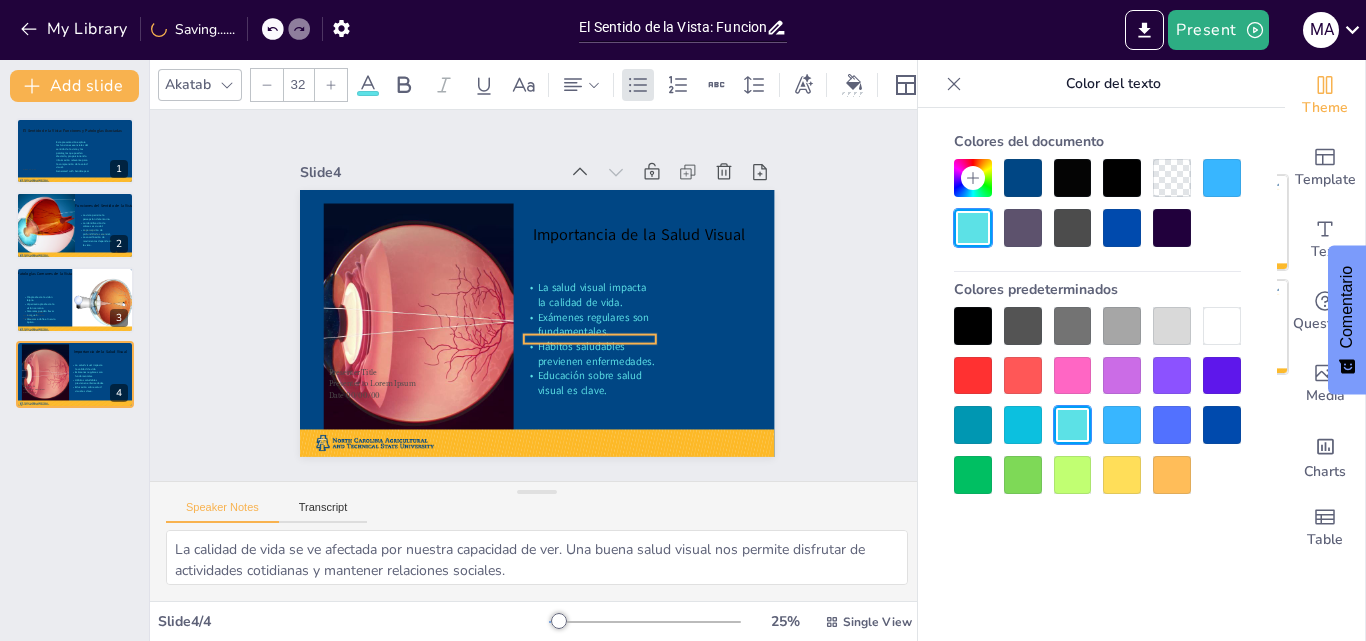 click on "Exámenes regulares son fundamentales." at bounding box center [592, 324] 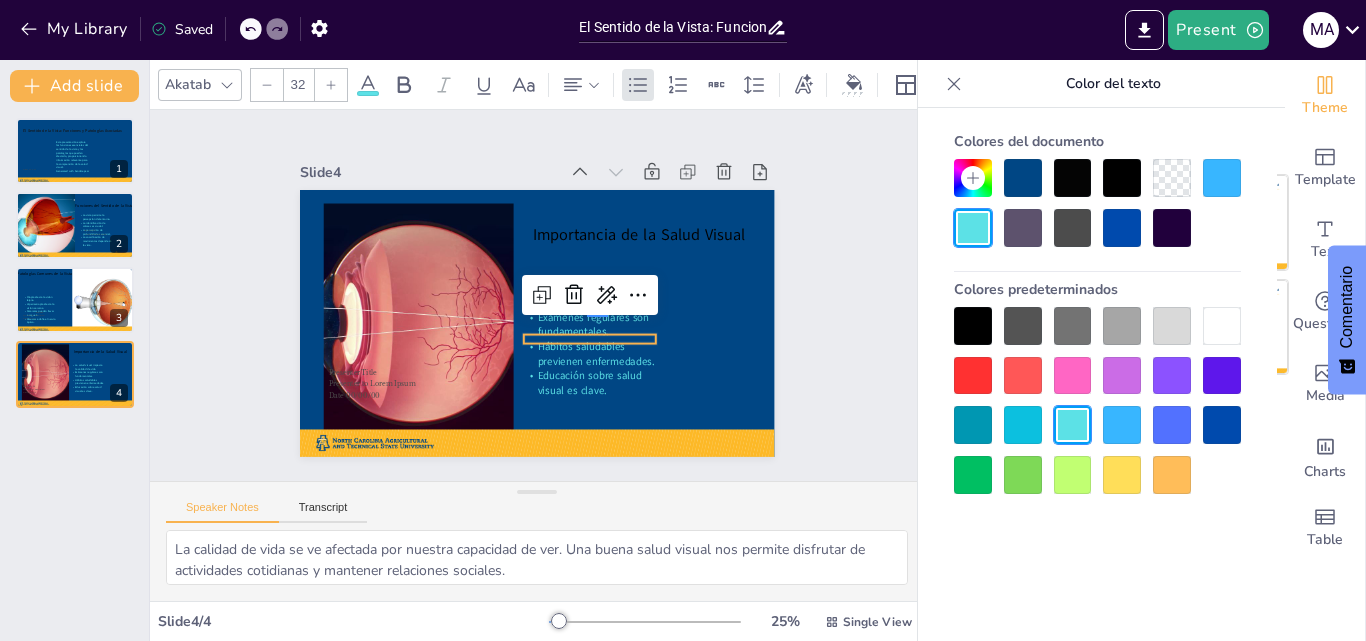 drag, startPoint x: 587, startPoint y: 315, endPoint x: 614, endPoint y: 324, distance: 28.460499 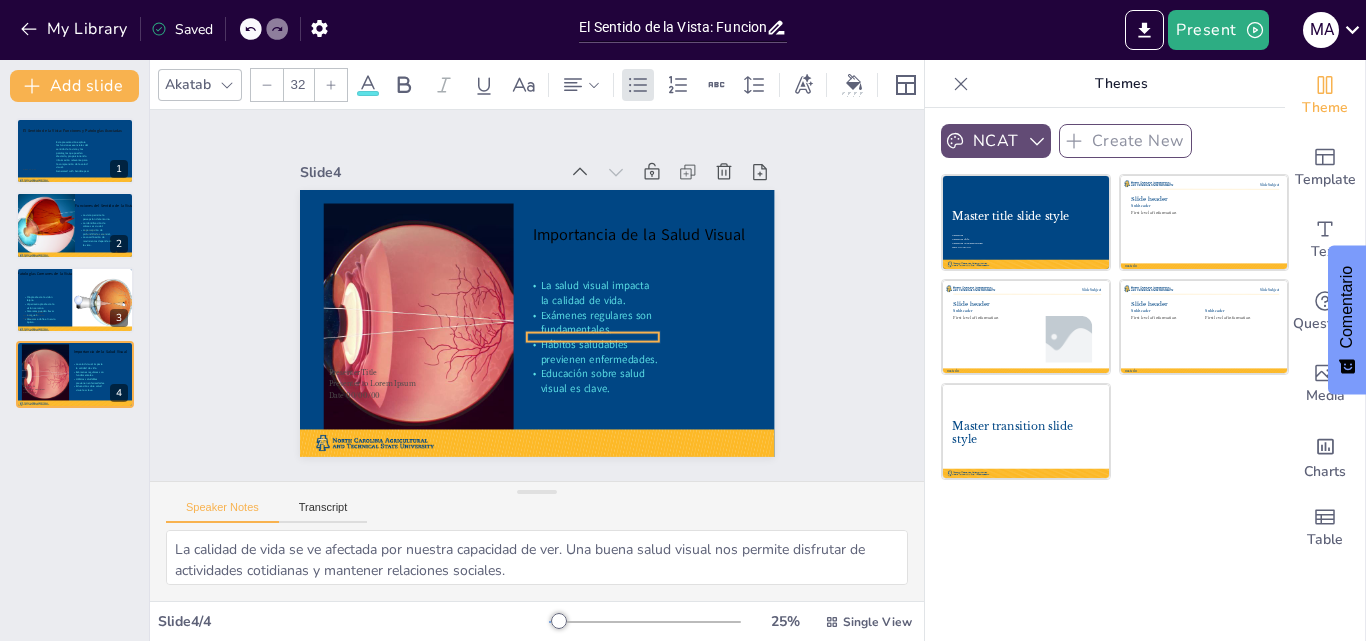 click on "Hábitos saludables previenen enfermedades." at bounding box center (592, 357) 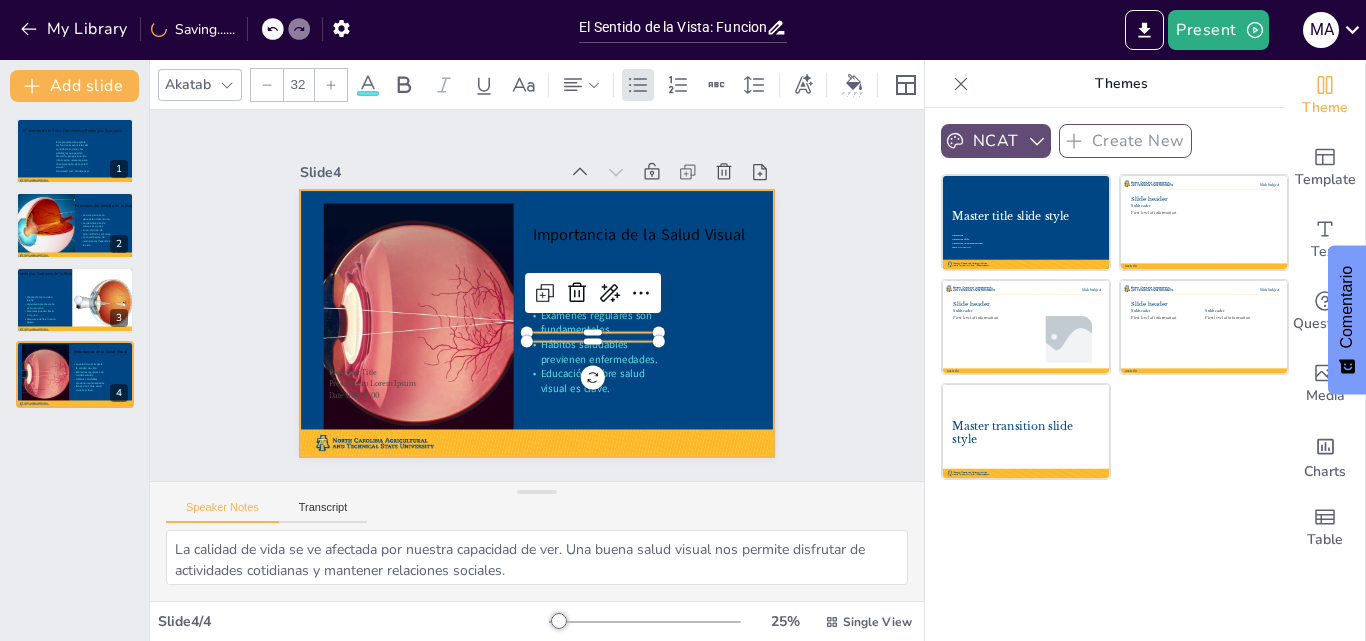 click at bounding box center (534, 323) 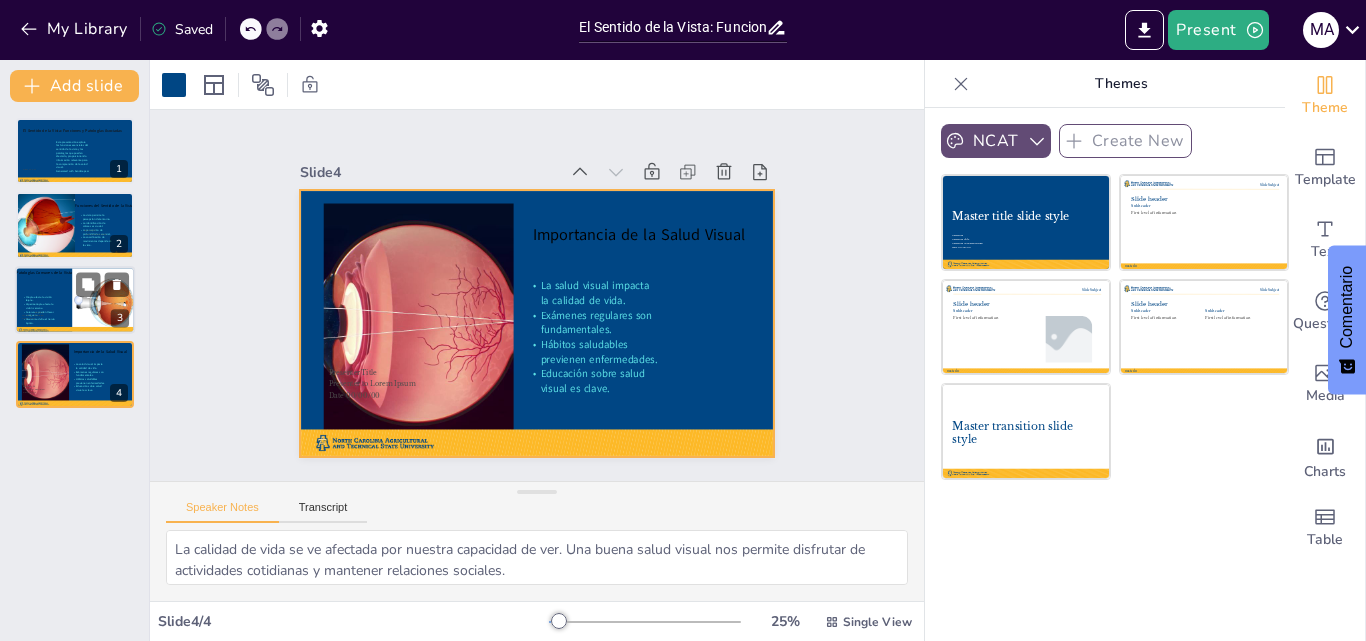 click at bounding box center (120, 299) 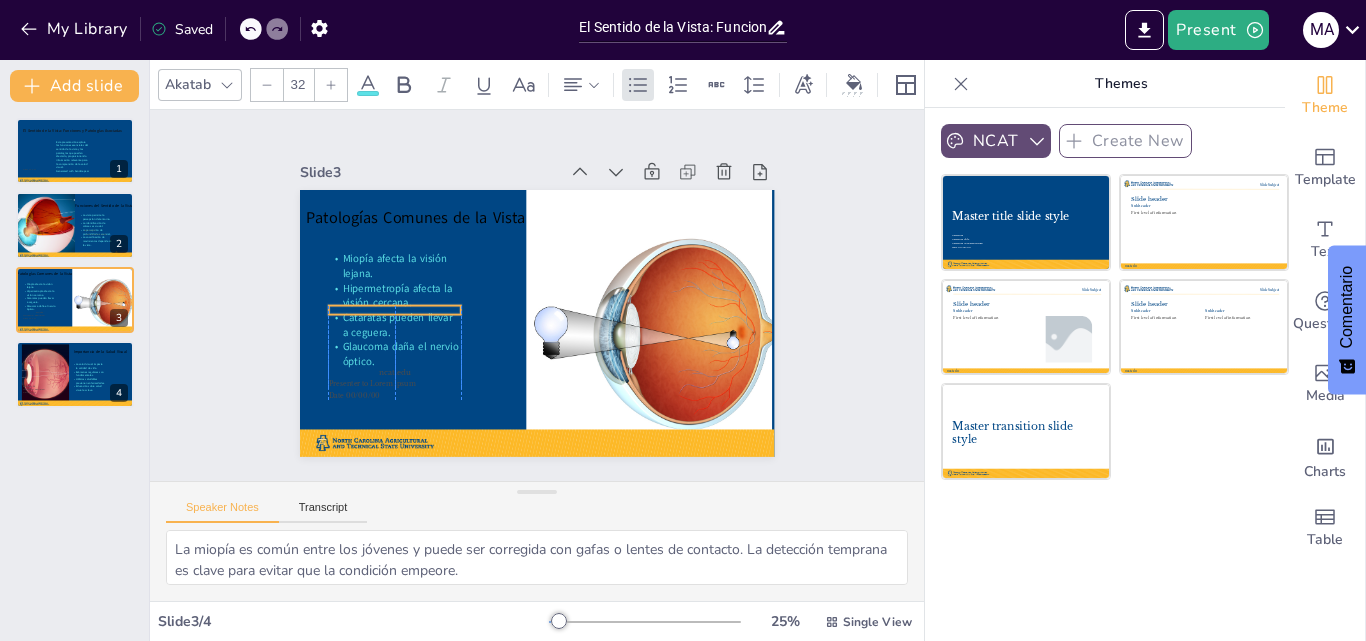 drag, startPoint x: 372, startPoint y: 353, endPoint x: 373, endPoint y: 301, distance: 52.009613 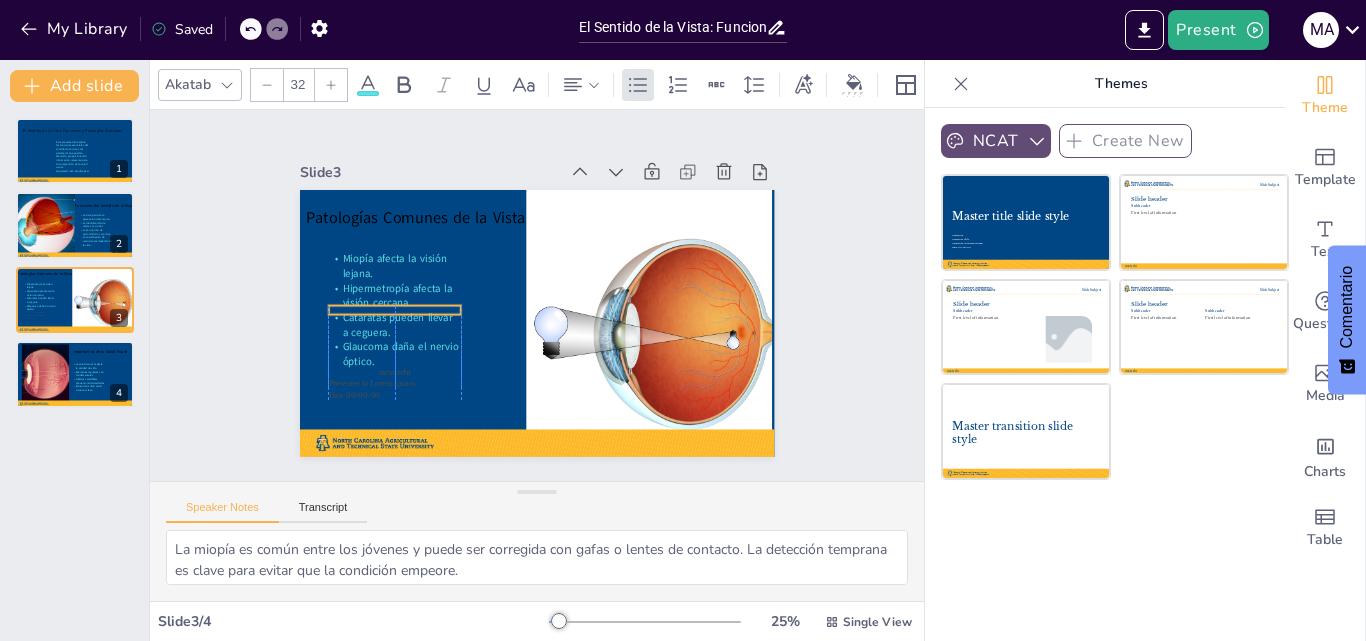 click on "Hipermetropía afecta la visión cercana." at bounding box center (397, 295) 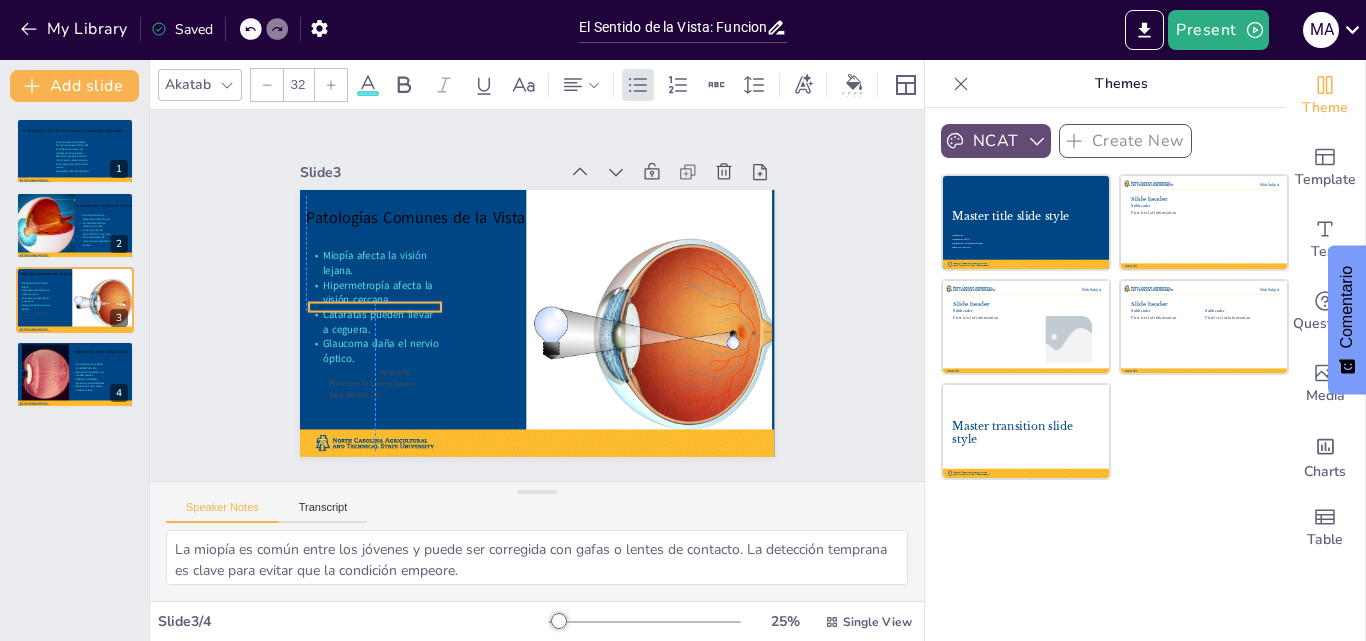 drag, startPoint x: 417, startPoint y: 329, endPoint x: 394, endPoint y: 326, distance: 23.194826 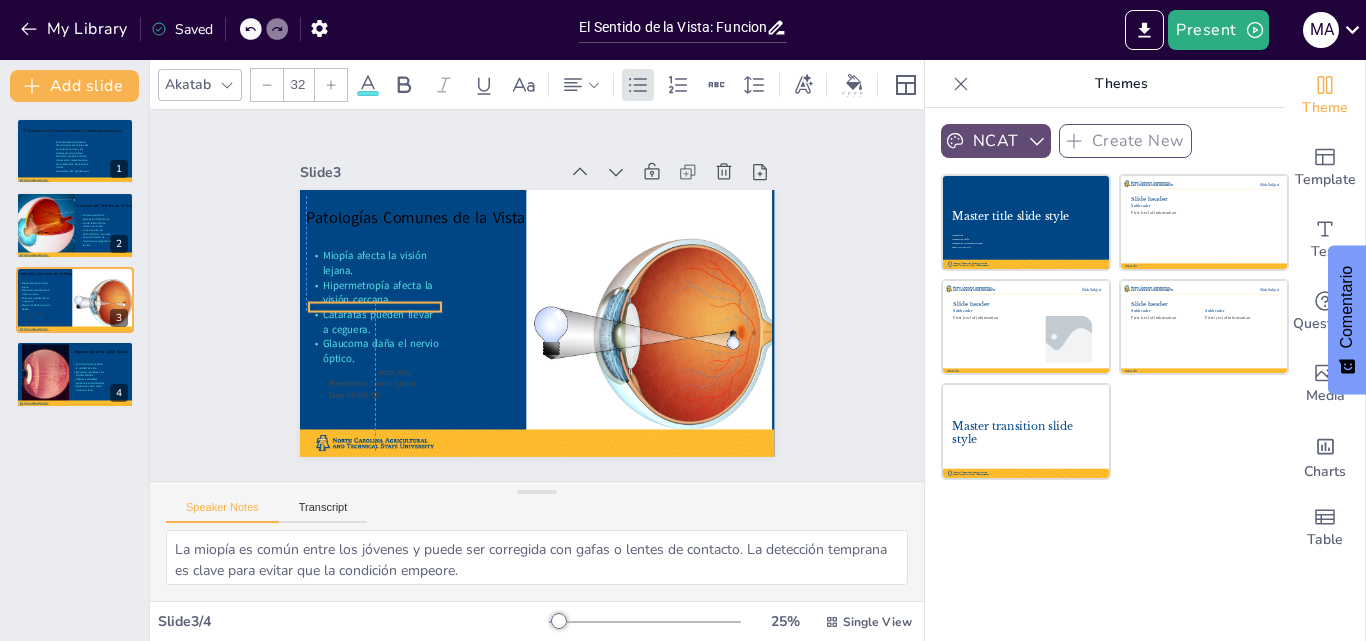 click on "Cataratas pueden llevar a ceguera." at bounding box center [373, 304] 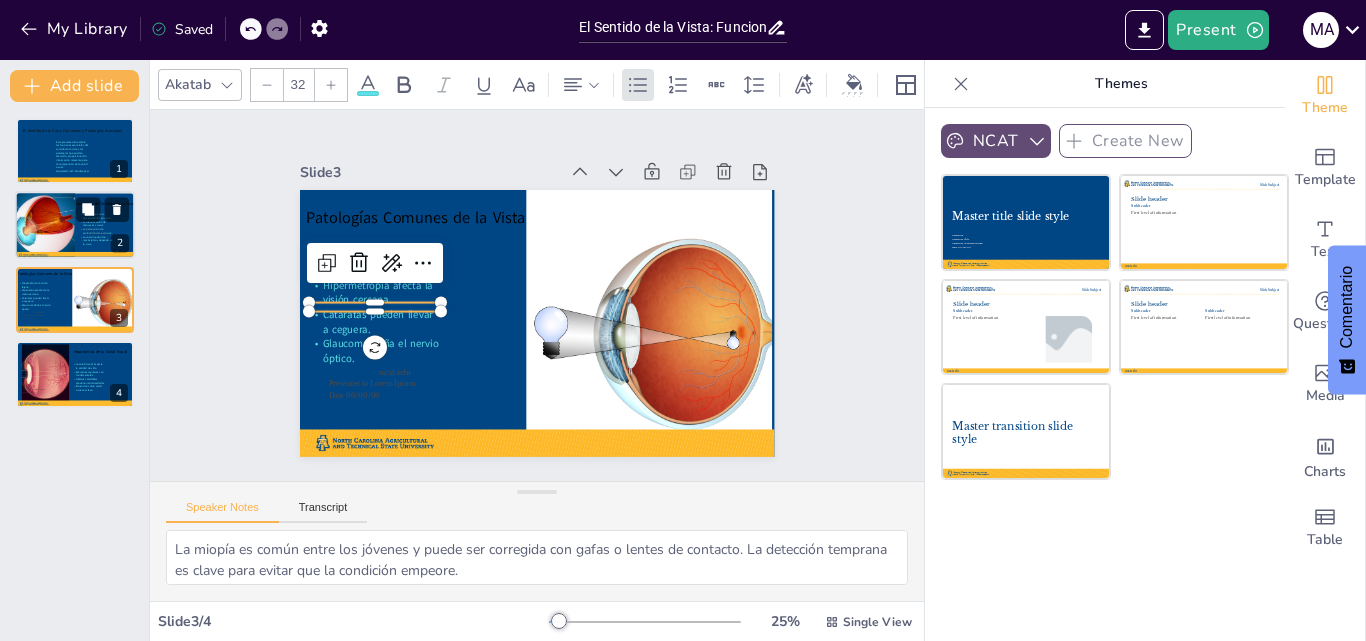 click on "La identificación de colores es crucial." at bounding box center (94, 224) 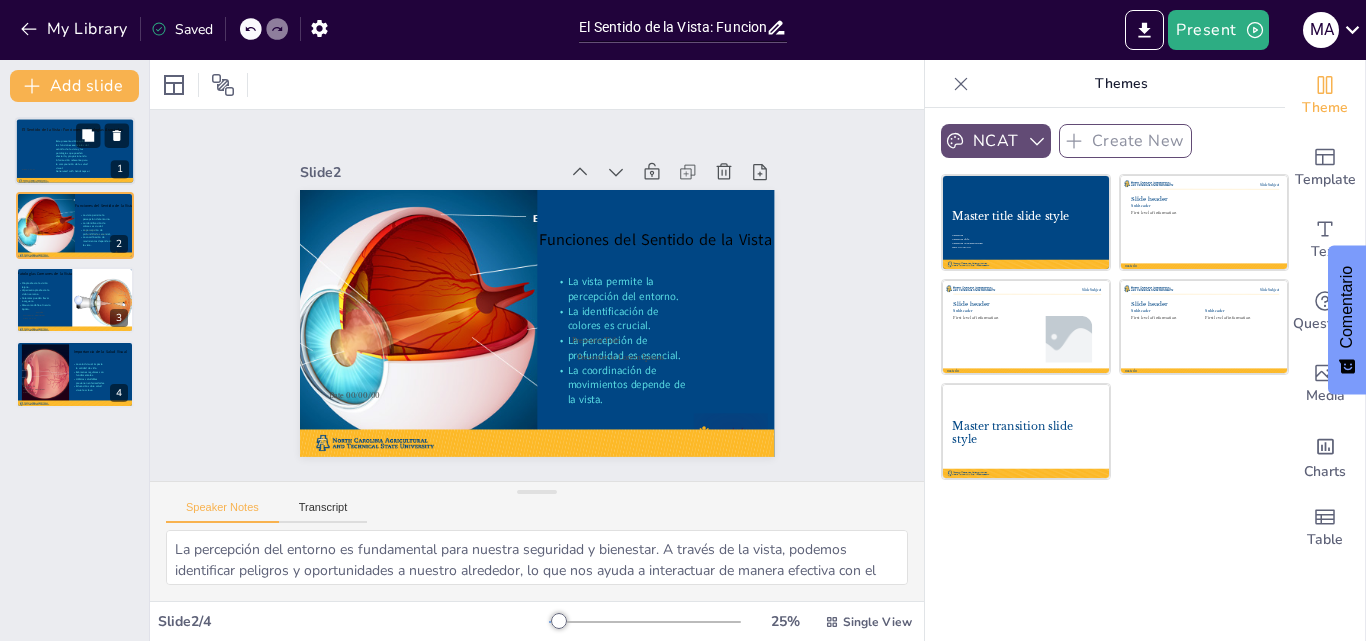 click at bounding box center [75, 151] 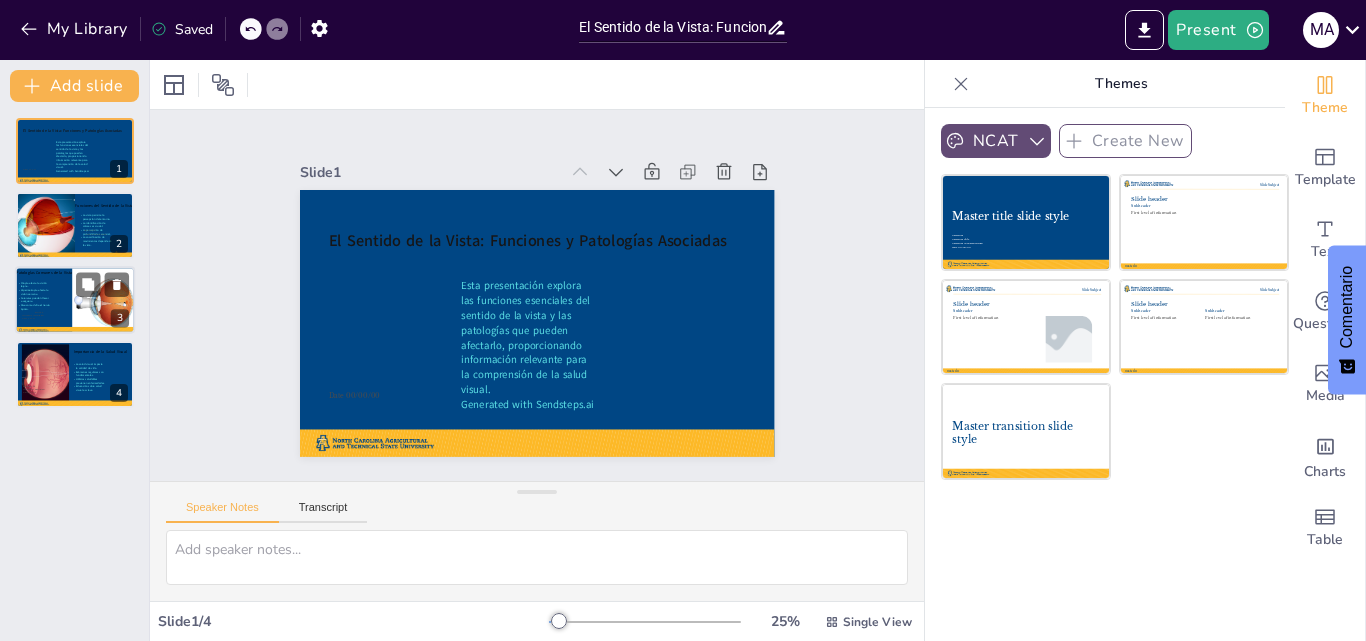 click on "ncat.edu" at bounding box center (39, 312) 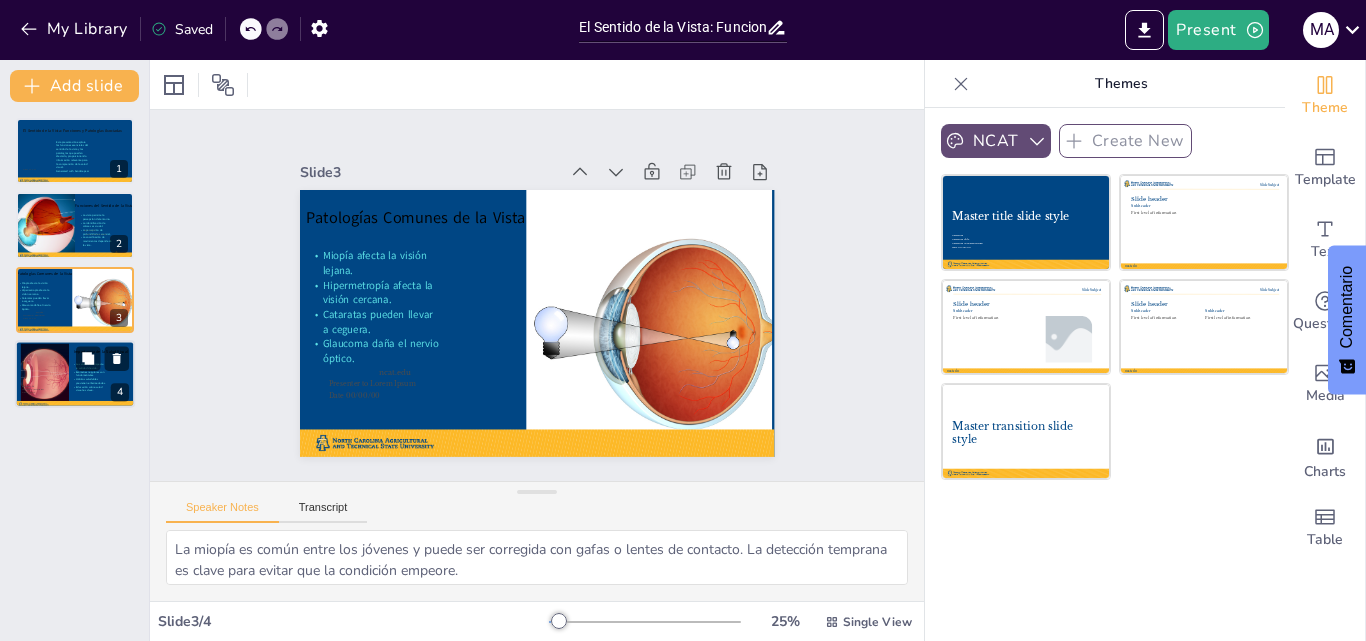 click at bounding box center [45, 374] 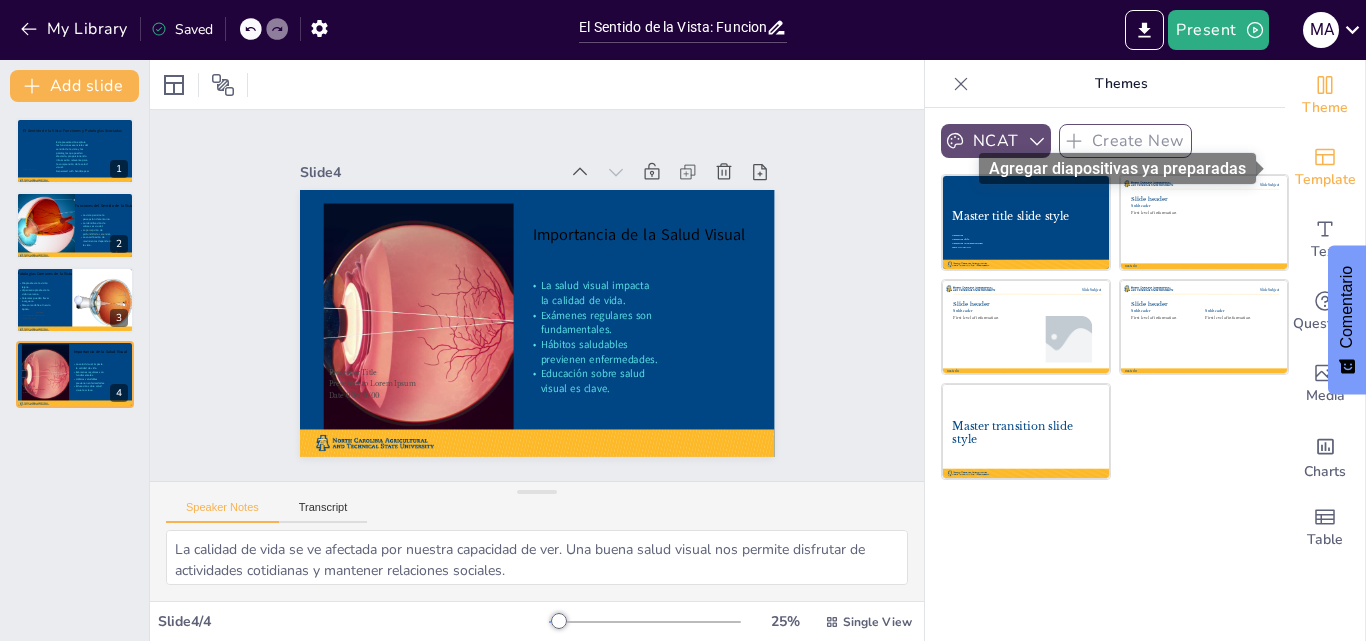 click on "Template" at bounding box center [1325, 168] 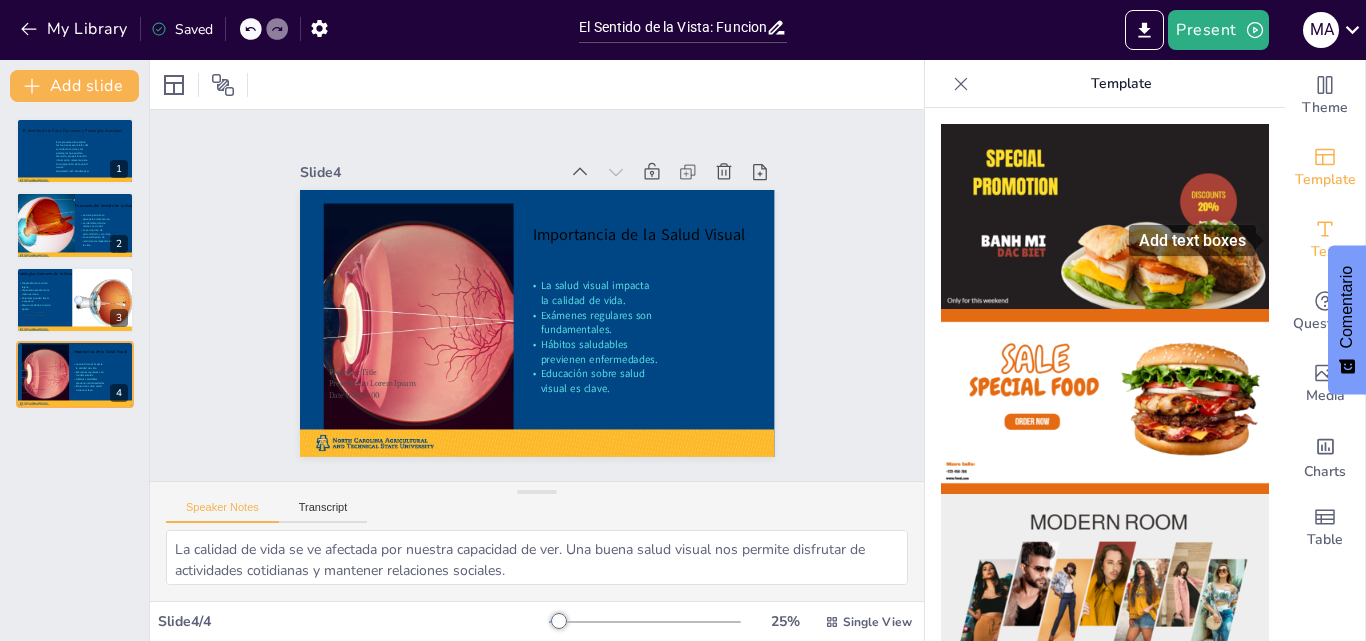 click 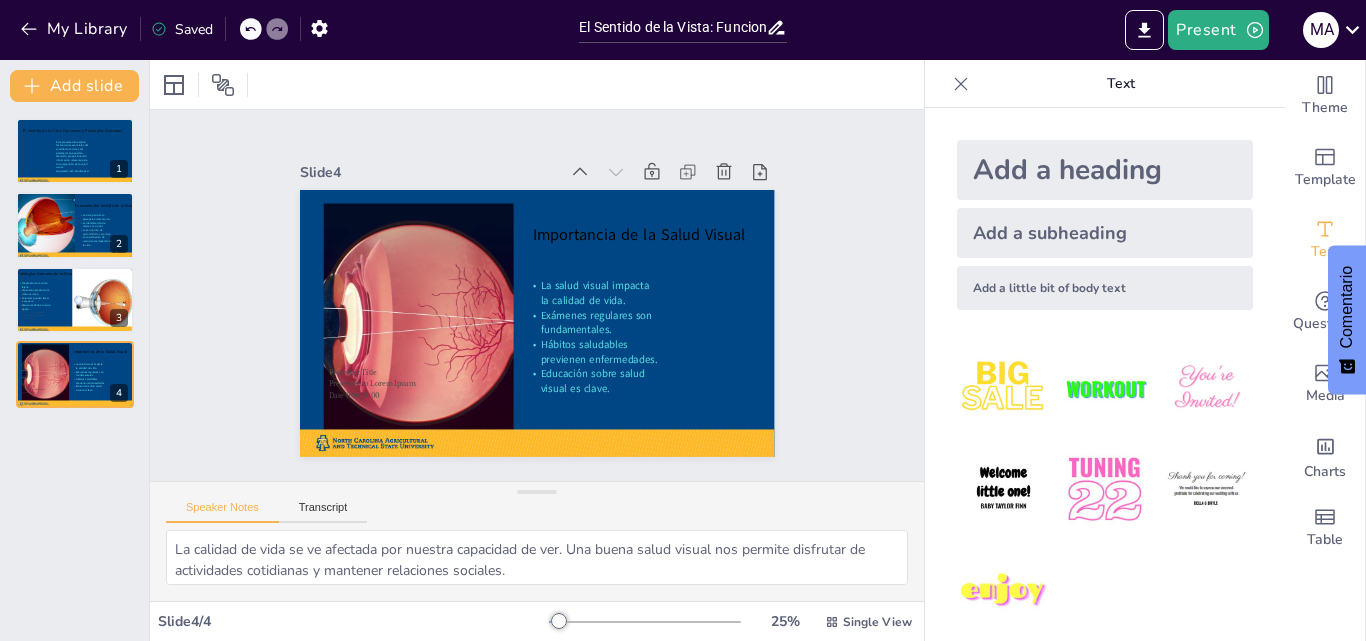 scroll, scrollTop: 19, scrollLeft: 0, axis: vertical 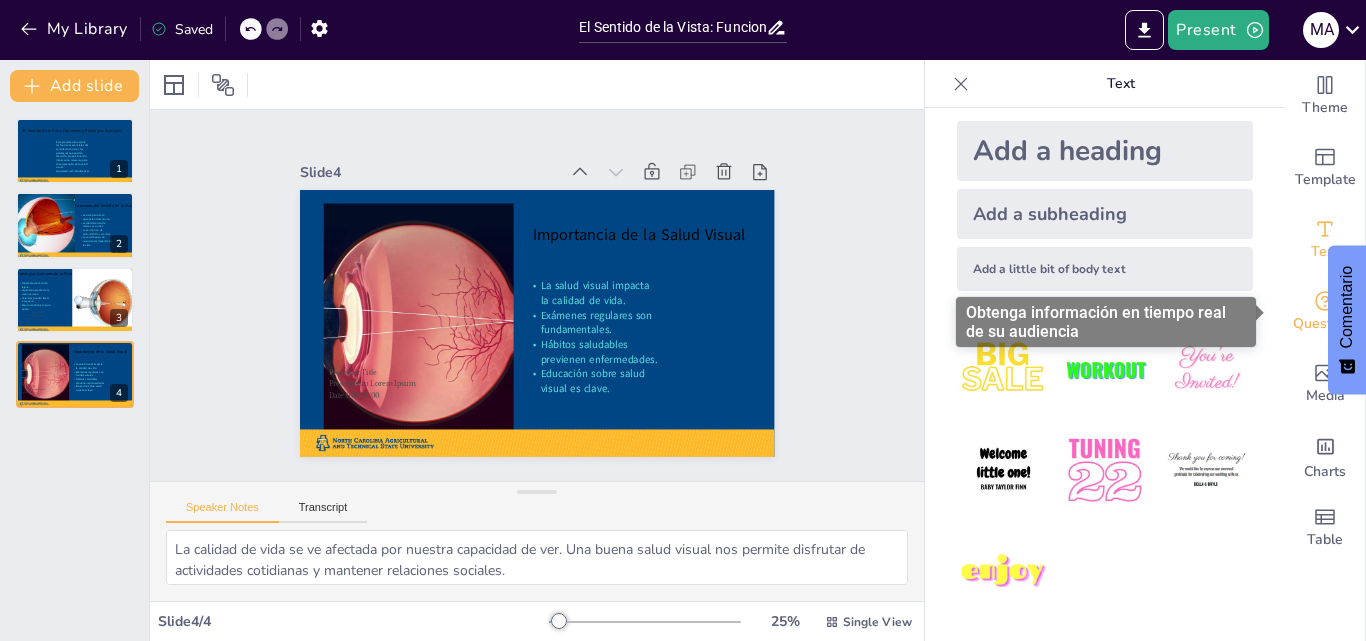 click on "Questions" at bounding box center [1325, 312] 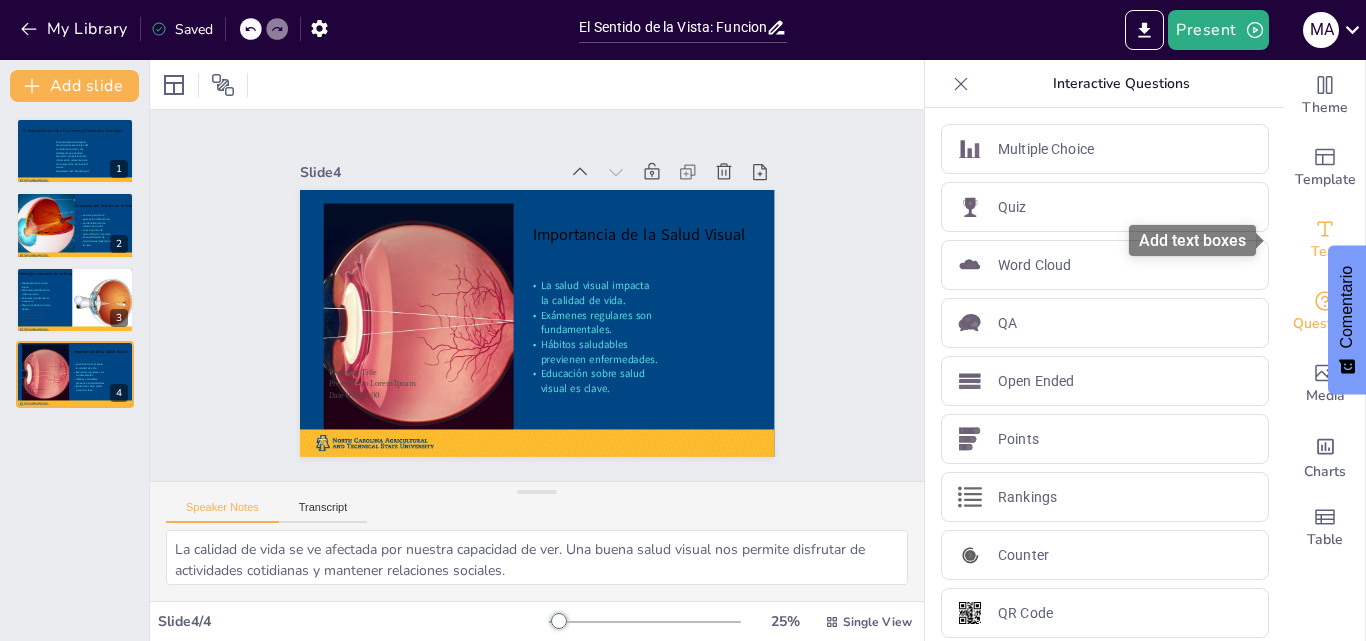 click on "Text" at bounding box center [1325, 240] 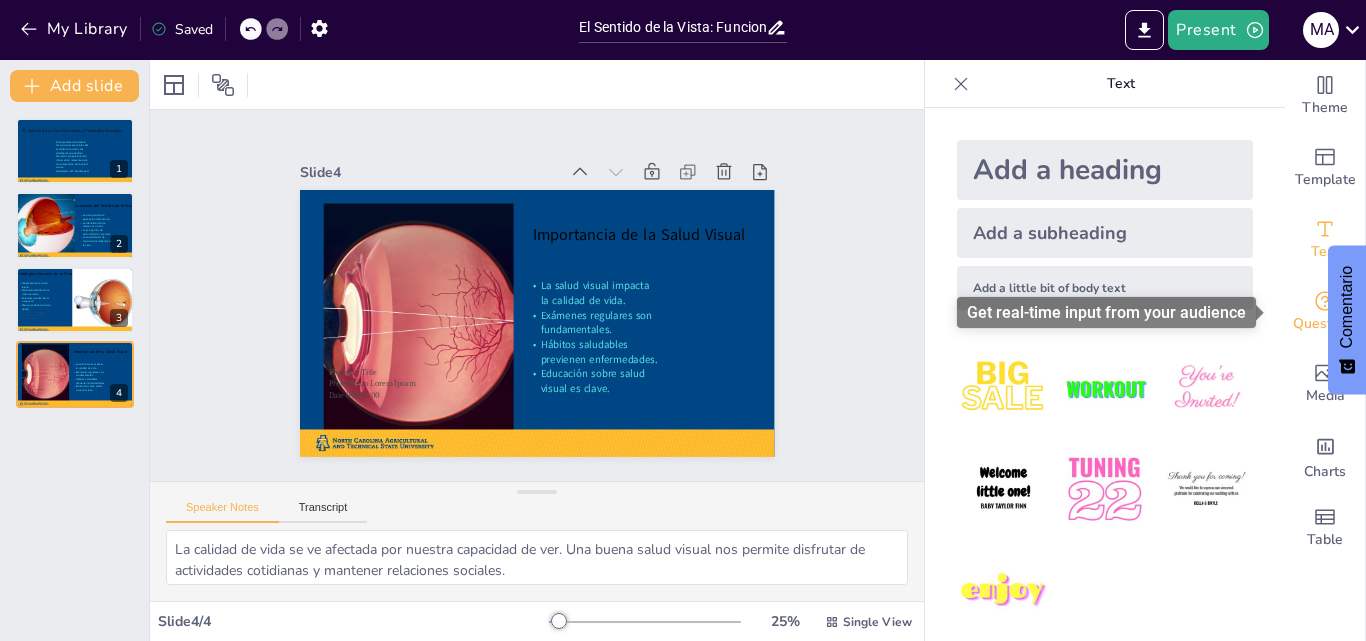 click on "Questions" at bounding box center (1325, 312) 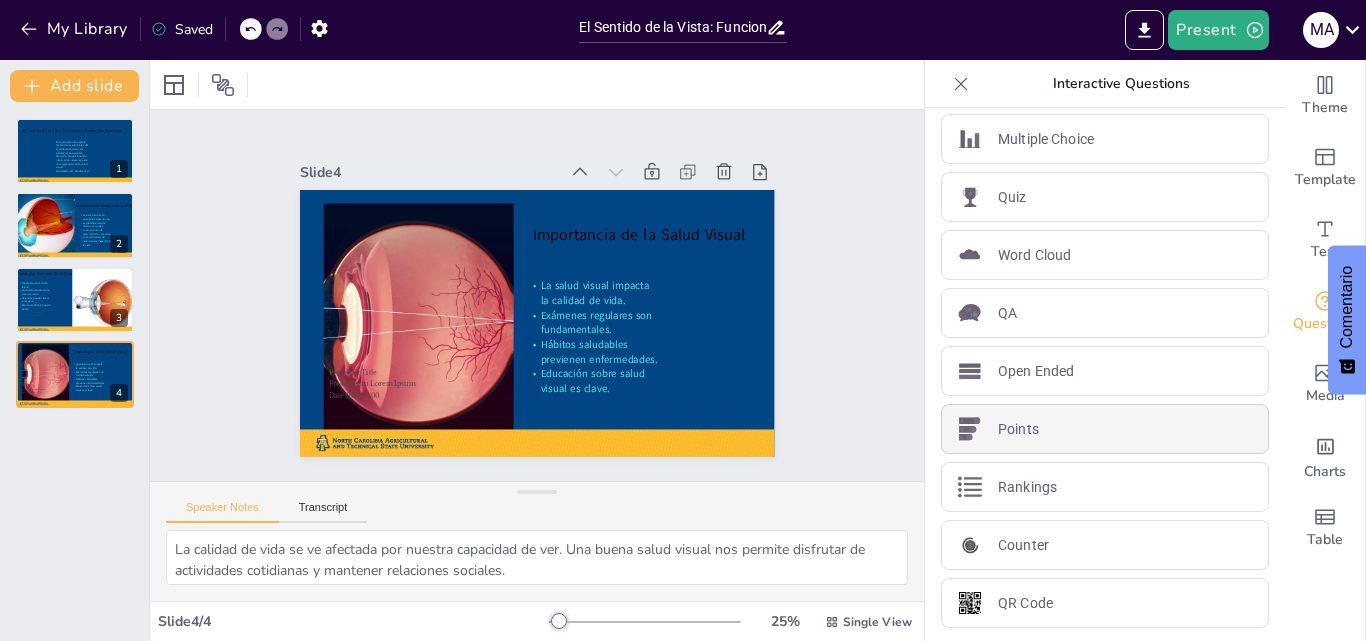 scroll, scrollTop: 13, scrollLeft: 0, axis: vertical 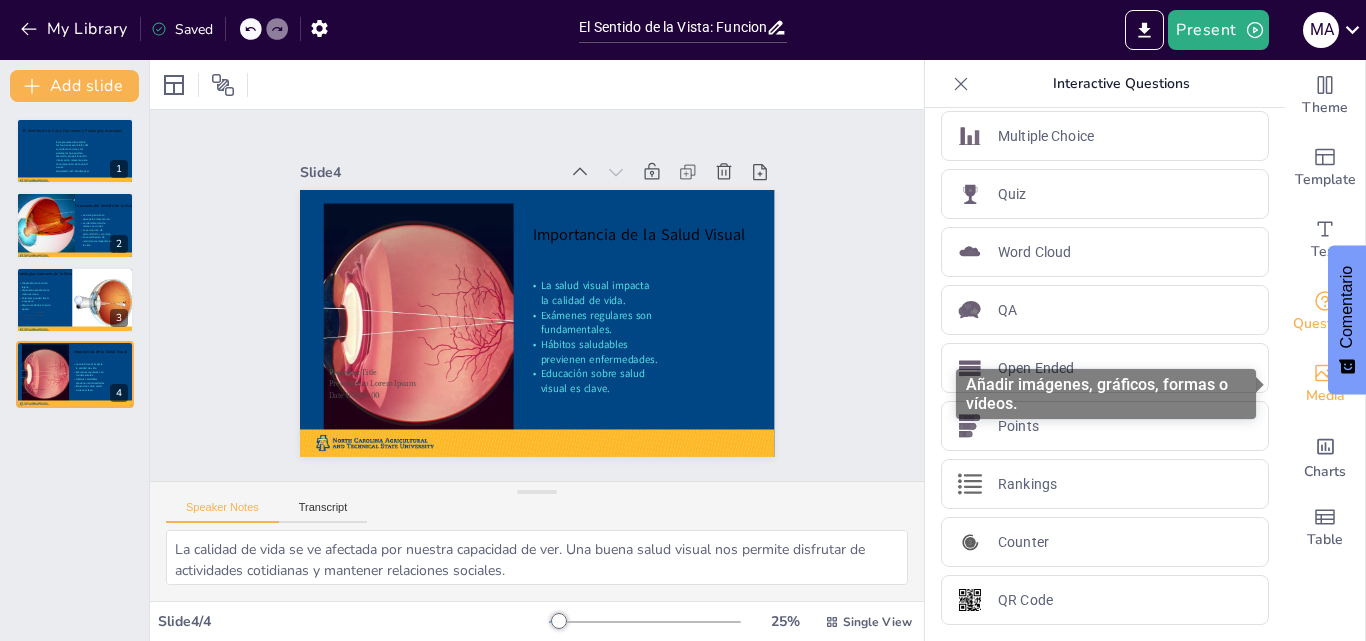 click on "Media" at bounding box center [1325, 396] 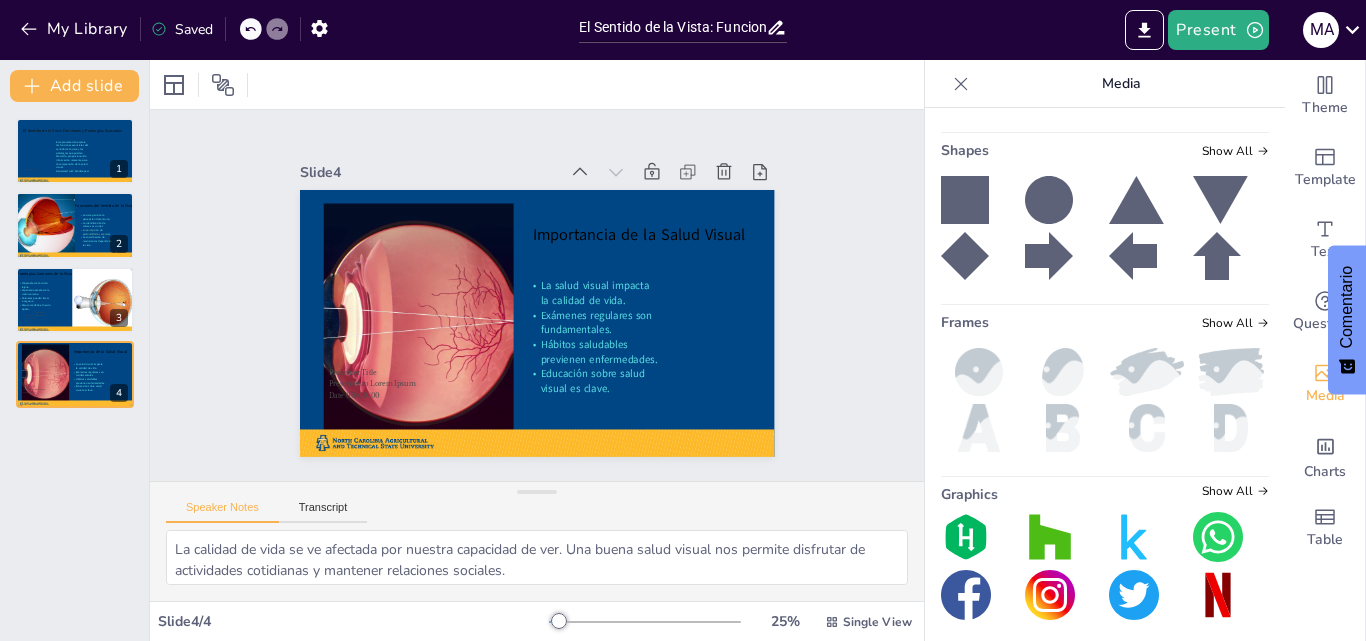 scroll, scrollTop: 400, scrollLeft: 0, axis: vertical 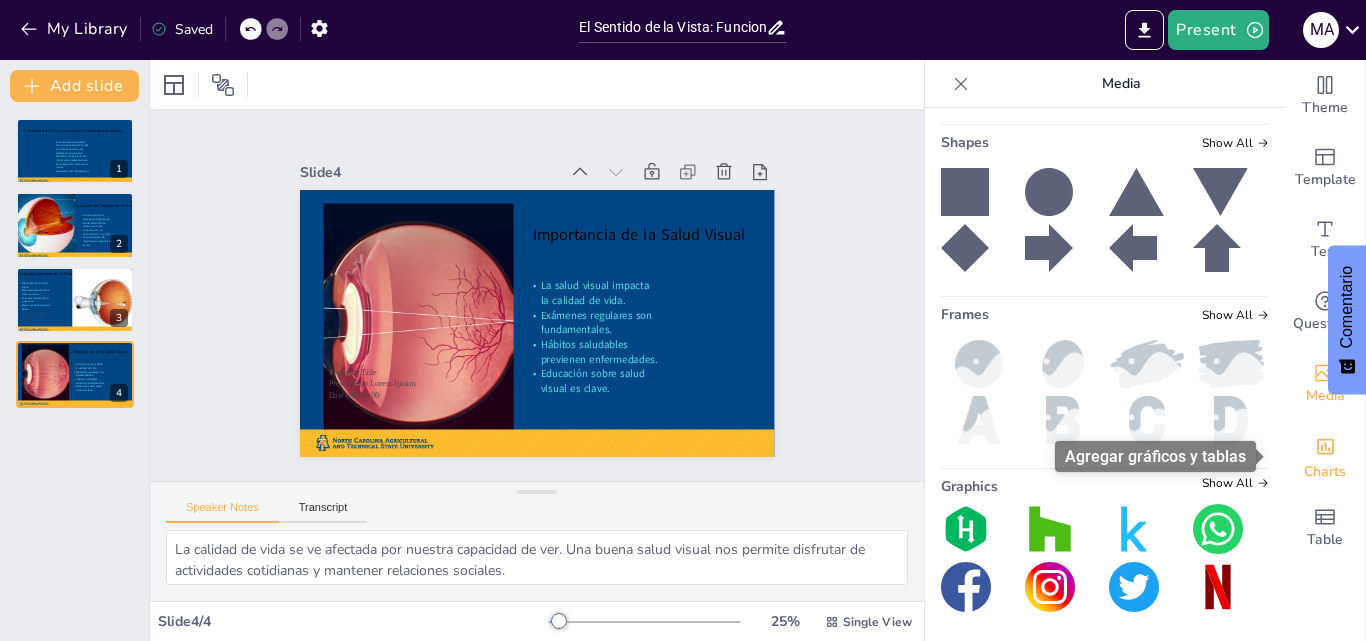 click 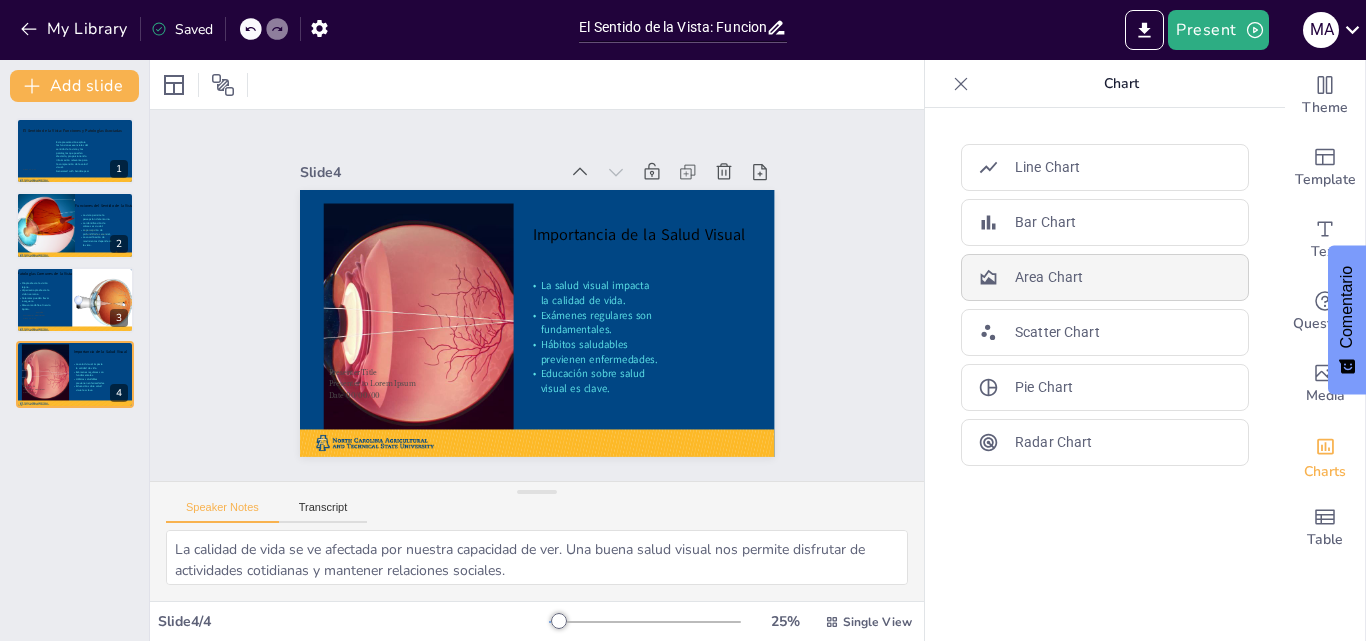 click on "Area Chart" at bounding box center (1105, 277) 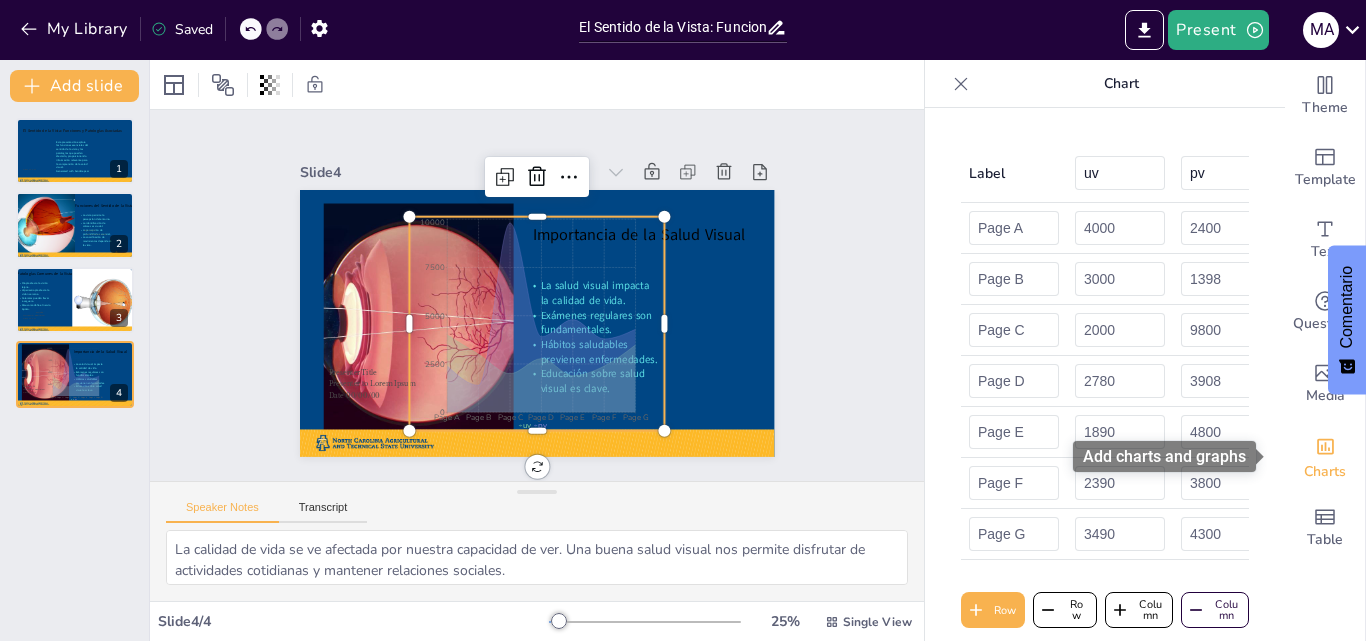click on "Charts" at bounding box center (1325, 472) 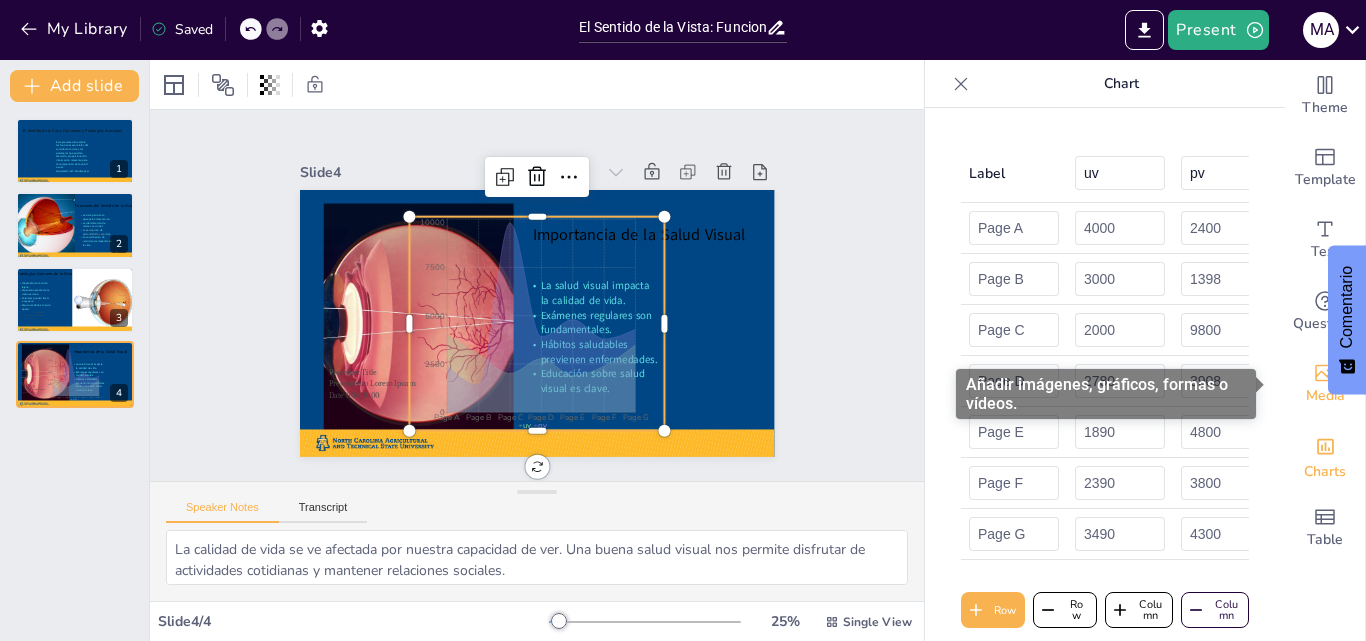 click on "Media" at bounding box center [1325, 396] 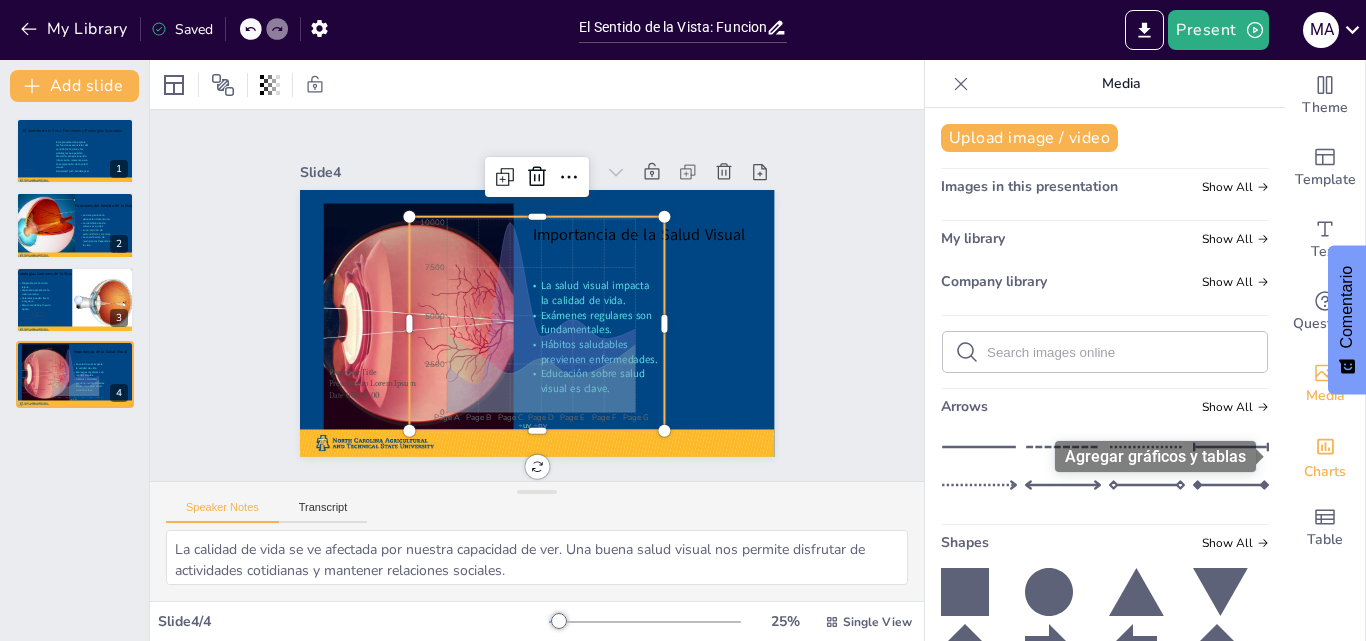 click 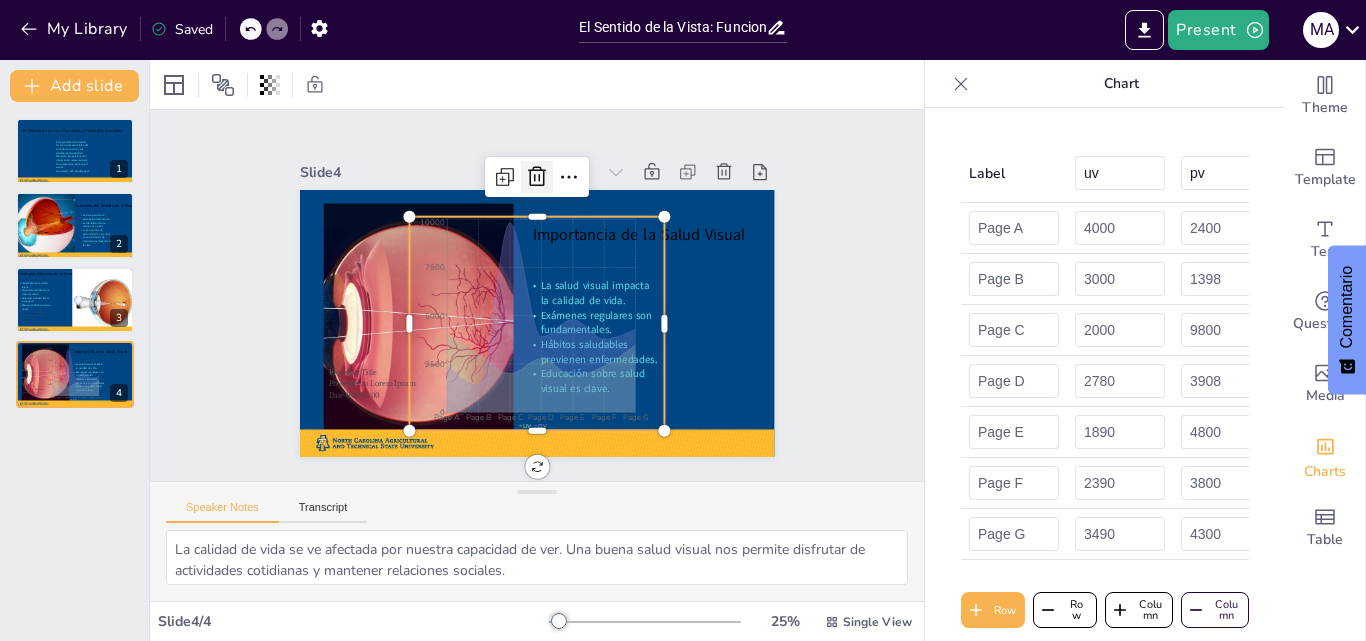 click 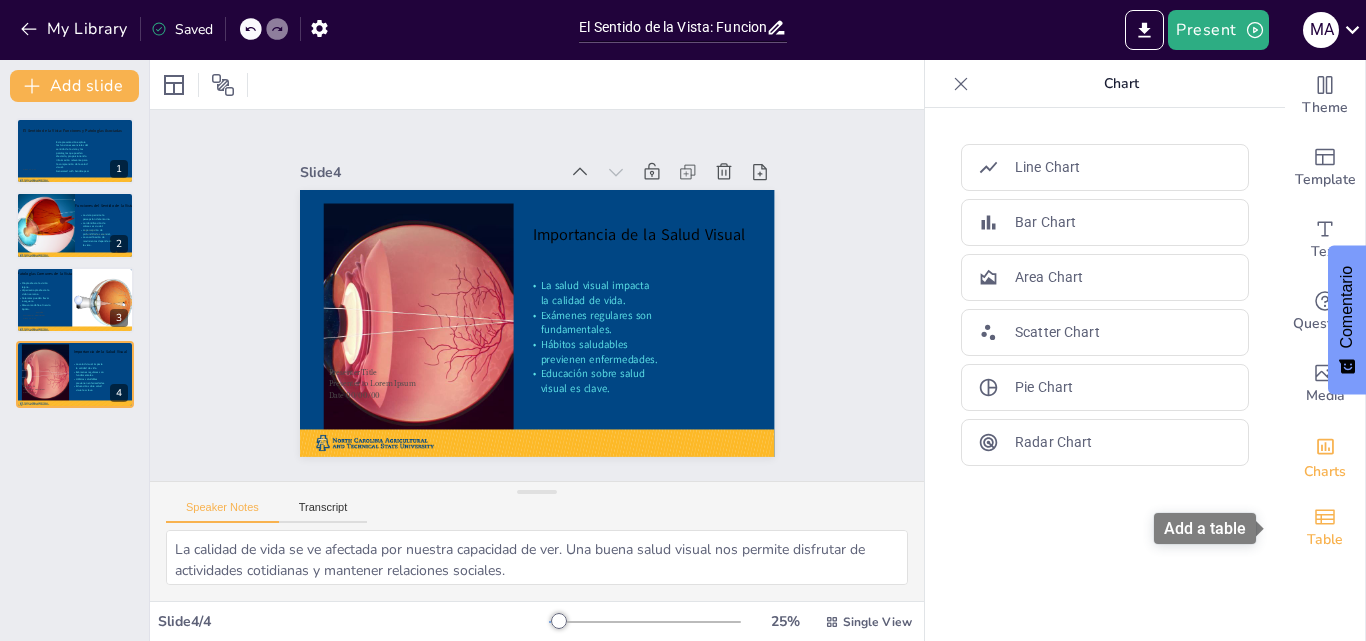 click on "Table" at bounding box center [1325, 528] 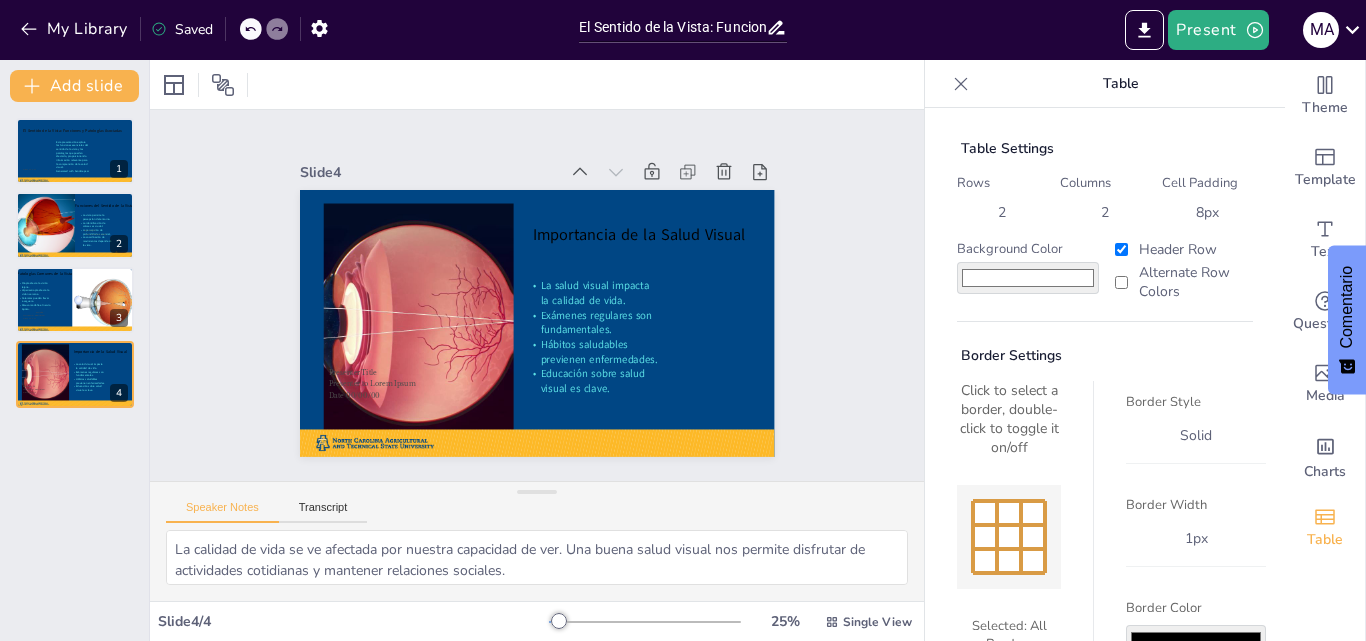 scroll, scrollTop: 0, scrollLeft: 0, axis: both 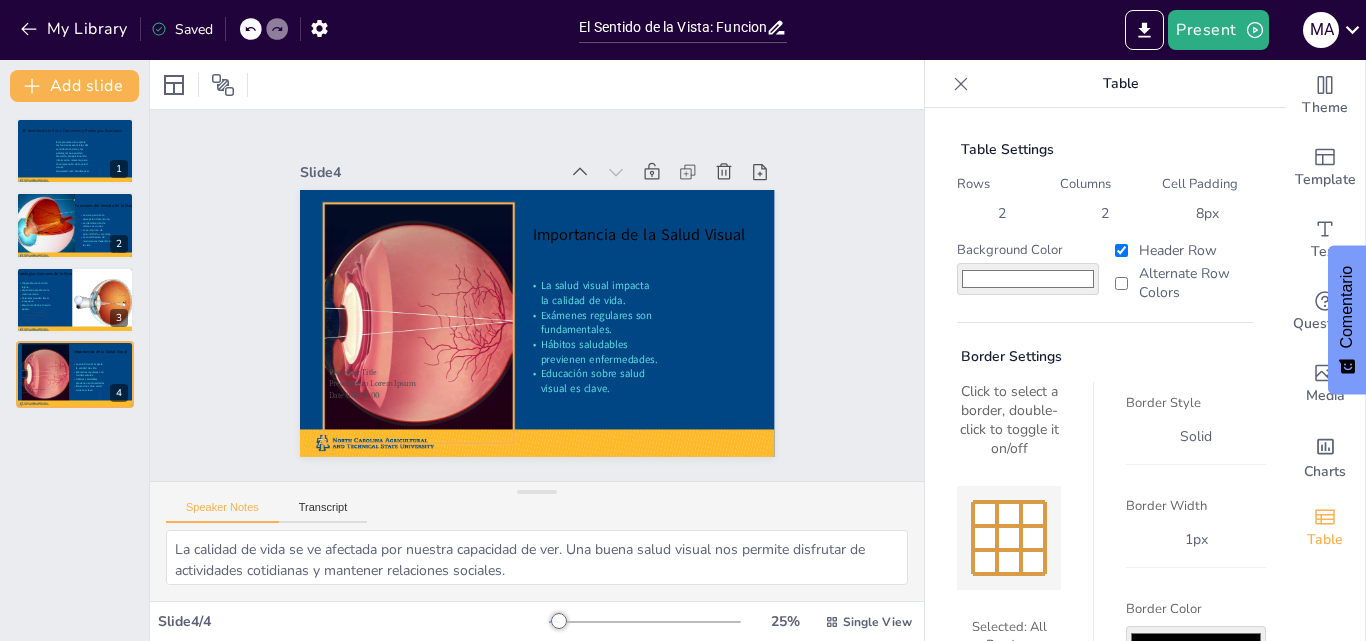 click on "Importancia de la Salud Visual La salud visual impacta la calidad de vida. Exámenes regulares son fundamentales. Hábitos saludables previenen enfermedades. Educación sobre salud visual es clave. Presenter Title Presenter to Lorem Ipsum Date [DATE]" at bounding box center [537, 323] 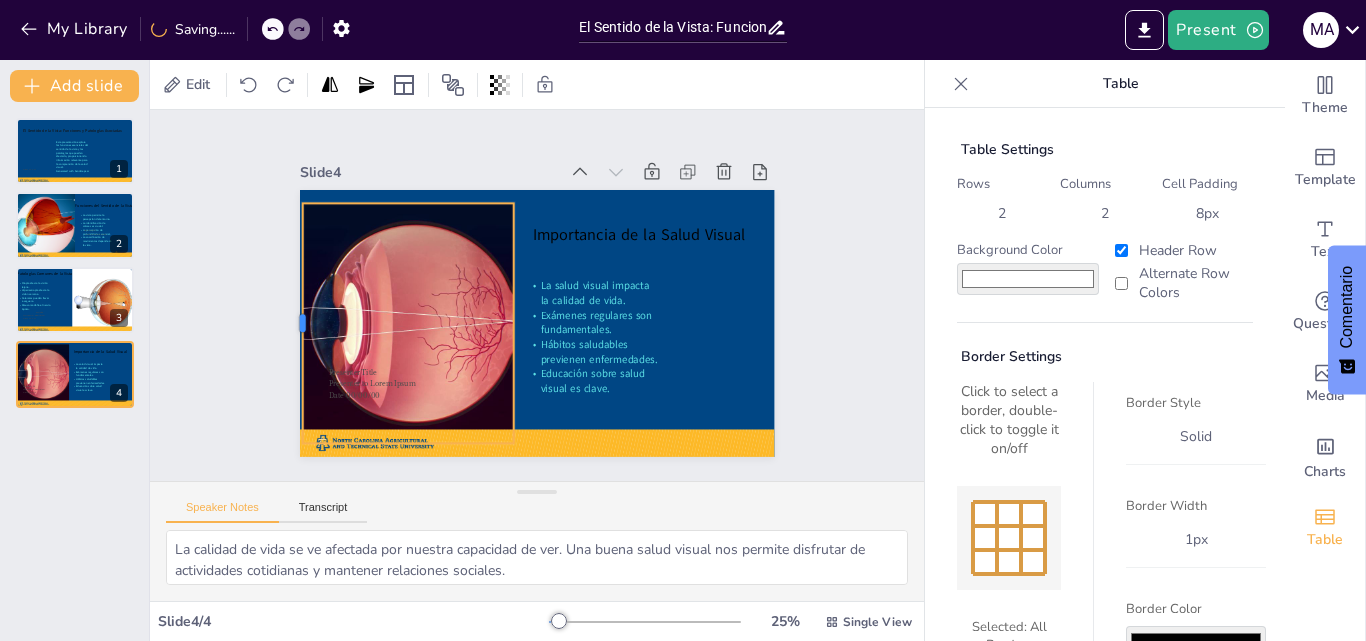 drag, startPoint x: 308, startPoint y: 320, endPoint x: 287, endPoint y: 322, distance: 21.095022 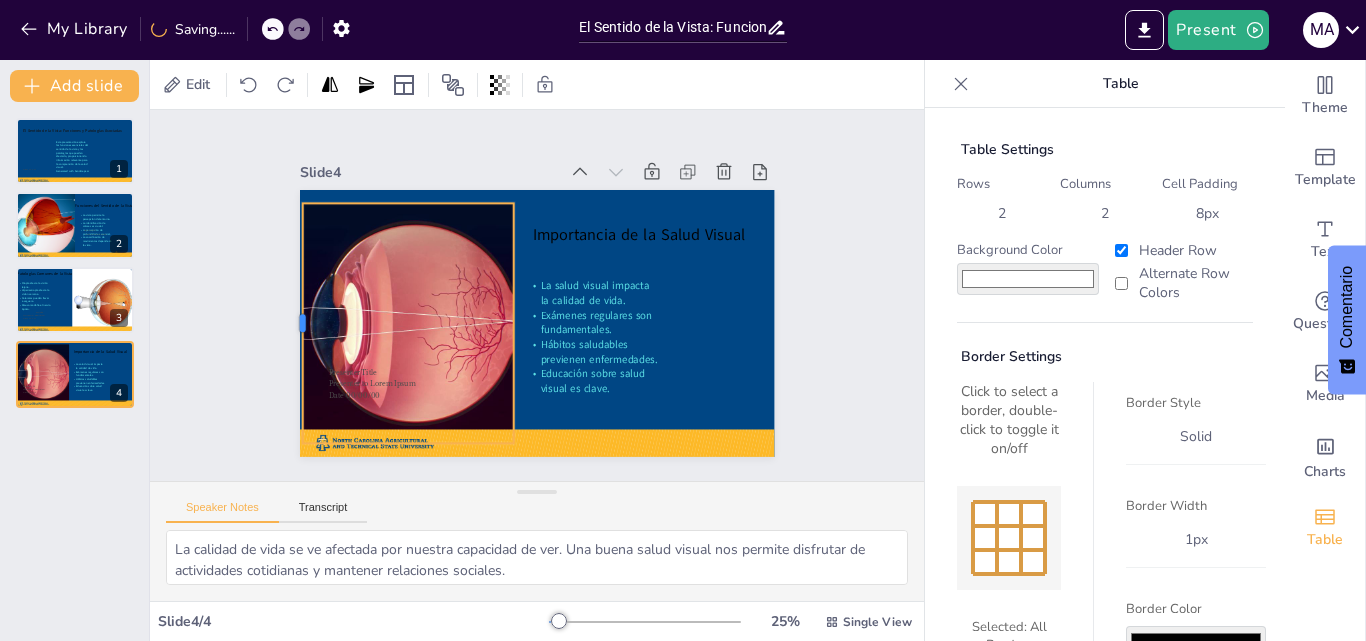 click at bounding box center (294, 323) 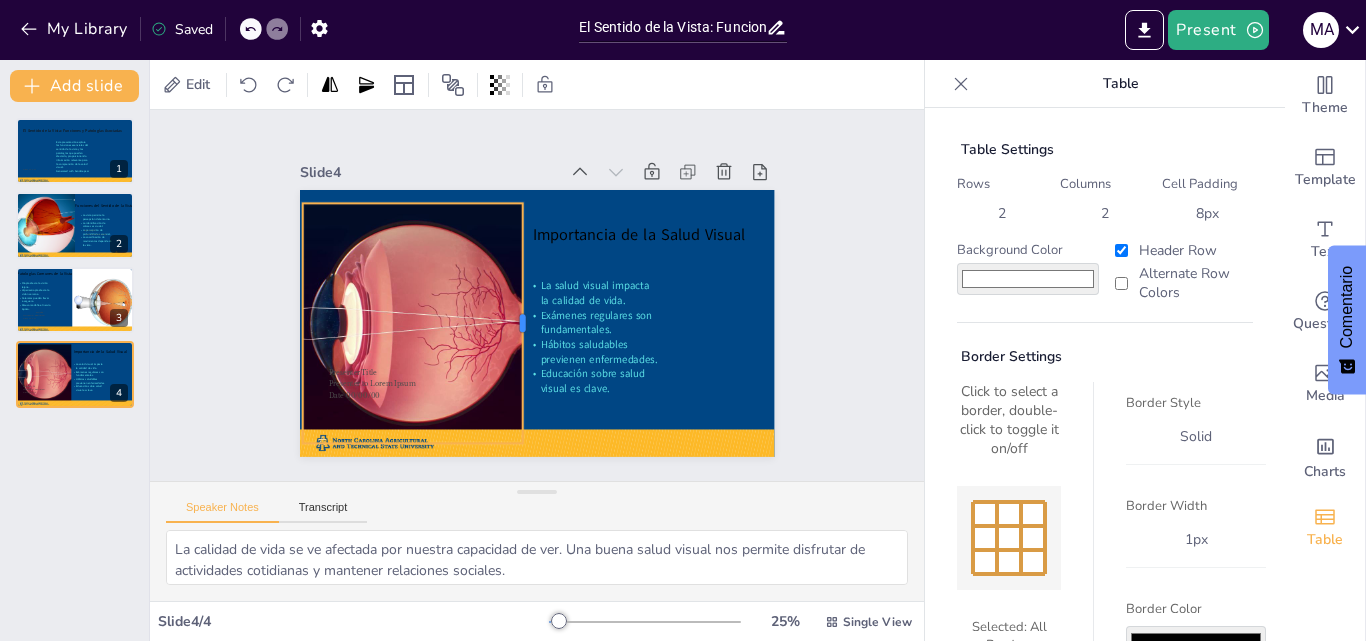 click at bounding box center [530, 323] 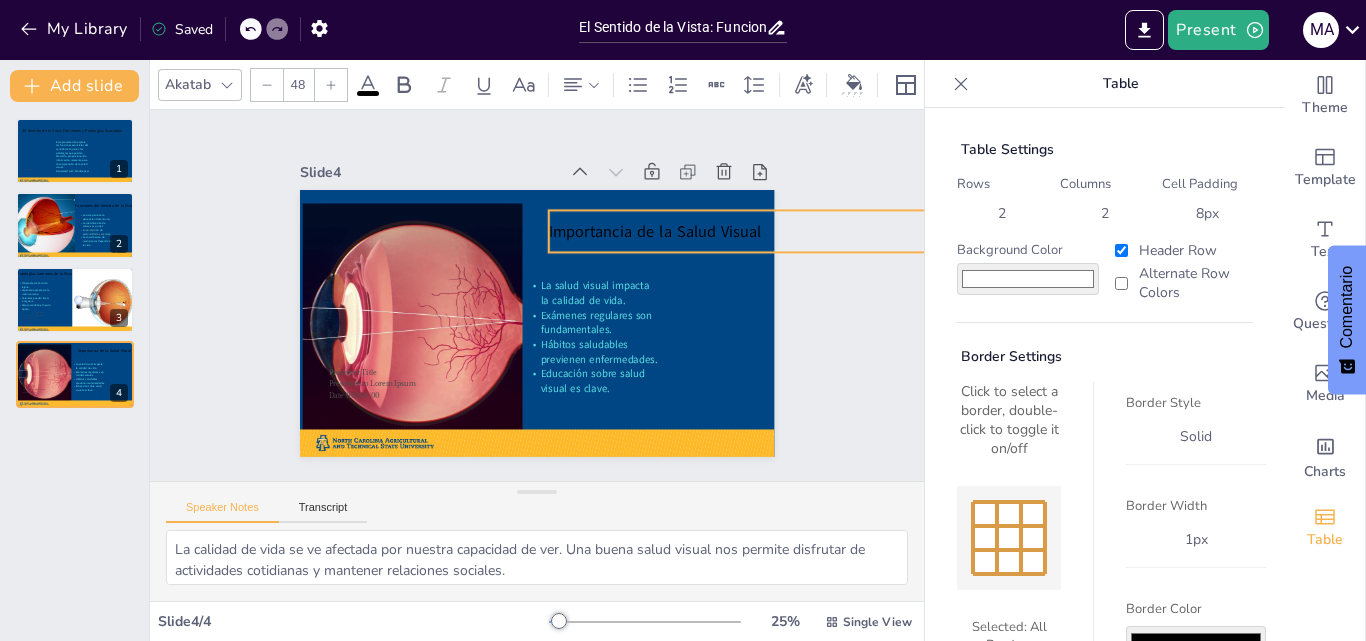 drag, startPoint x: 719, startPoint y: 222, endPoint x: 735, endPoint y: 219, distance: 16.27882 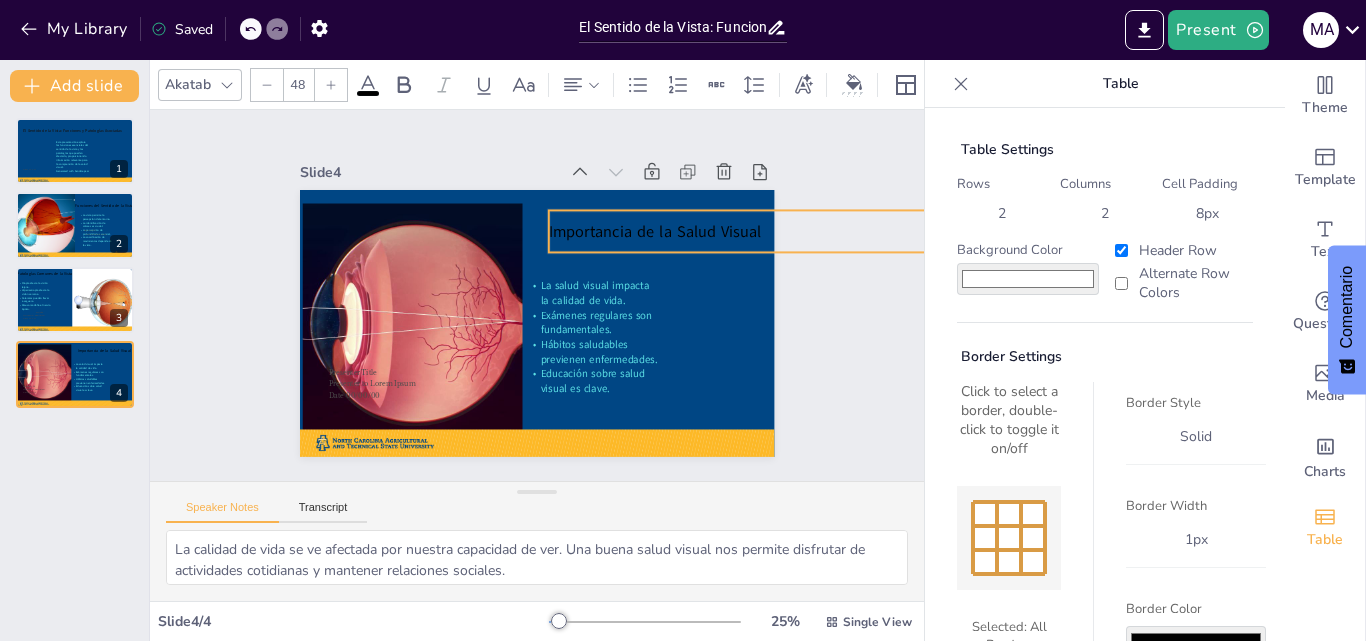 click on "Importancia de la Salud Visual" at bounding box center (654, 231) 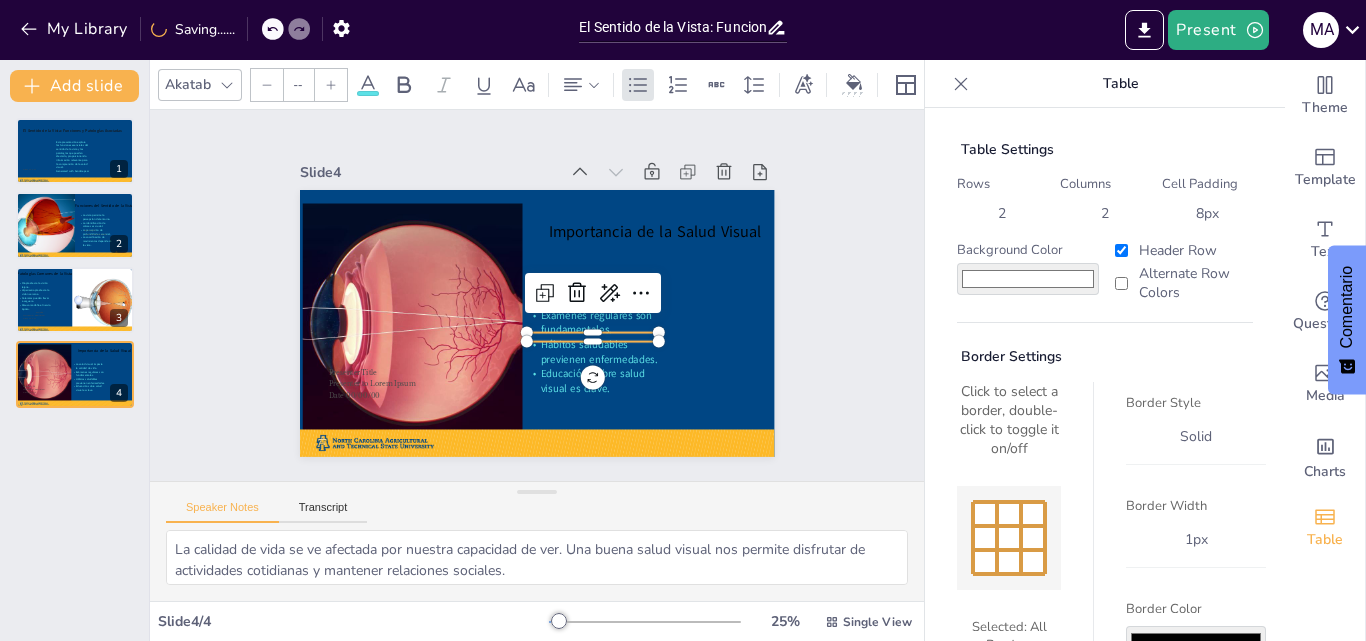 type on "32" 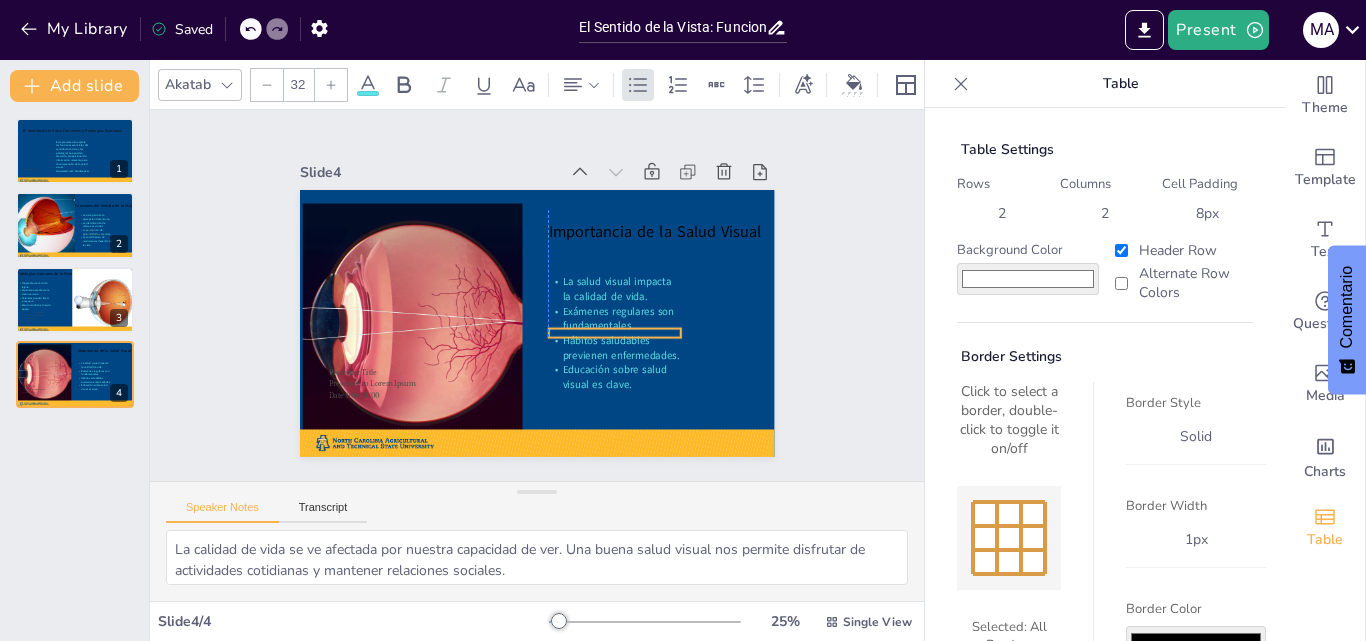 drag, startPoint x: 619, startPoint y: 308, endPoint x: 639, endPoint y: 304, distance: 20.396078 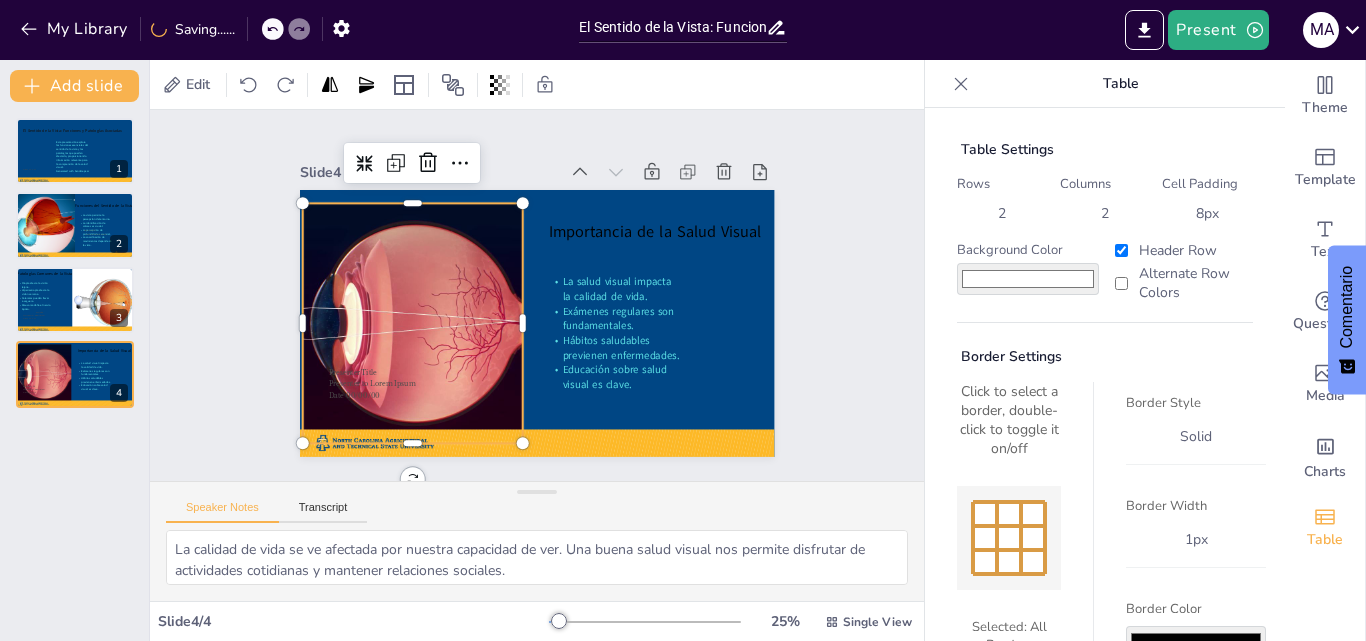 click at bounding box center [418, 323] 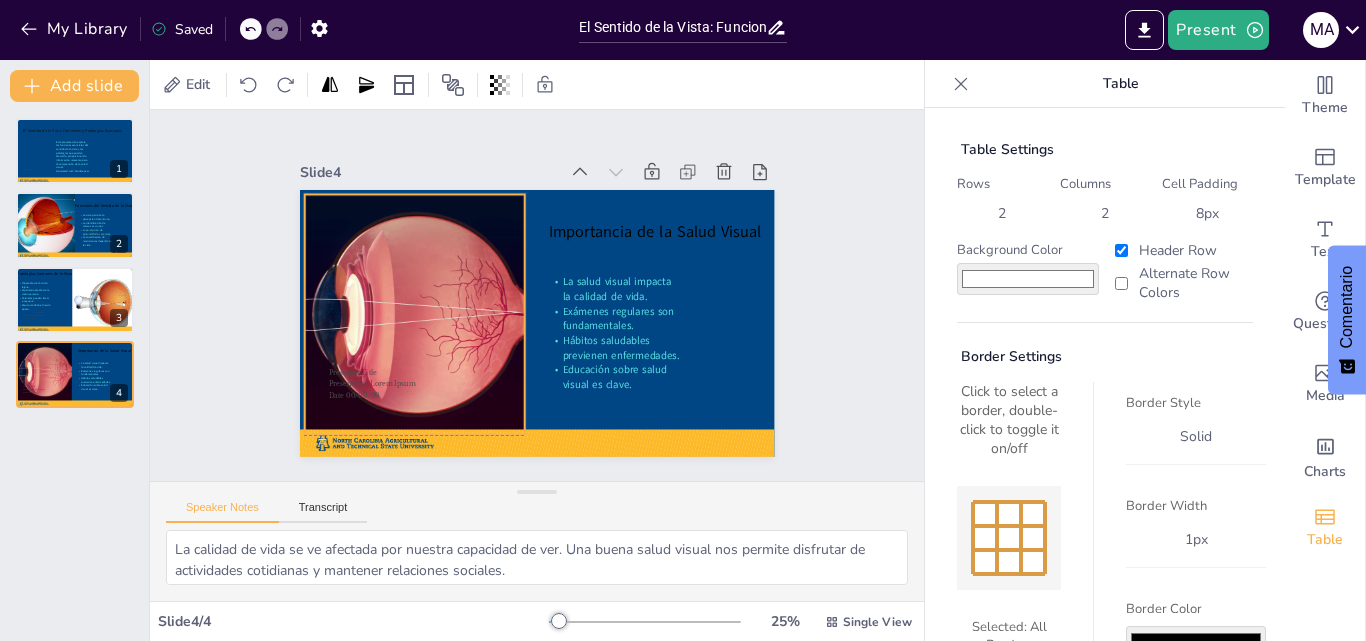 click at bounding box center (420, 315) 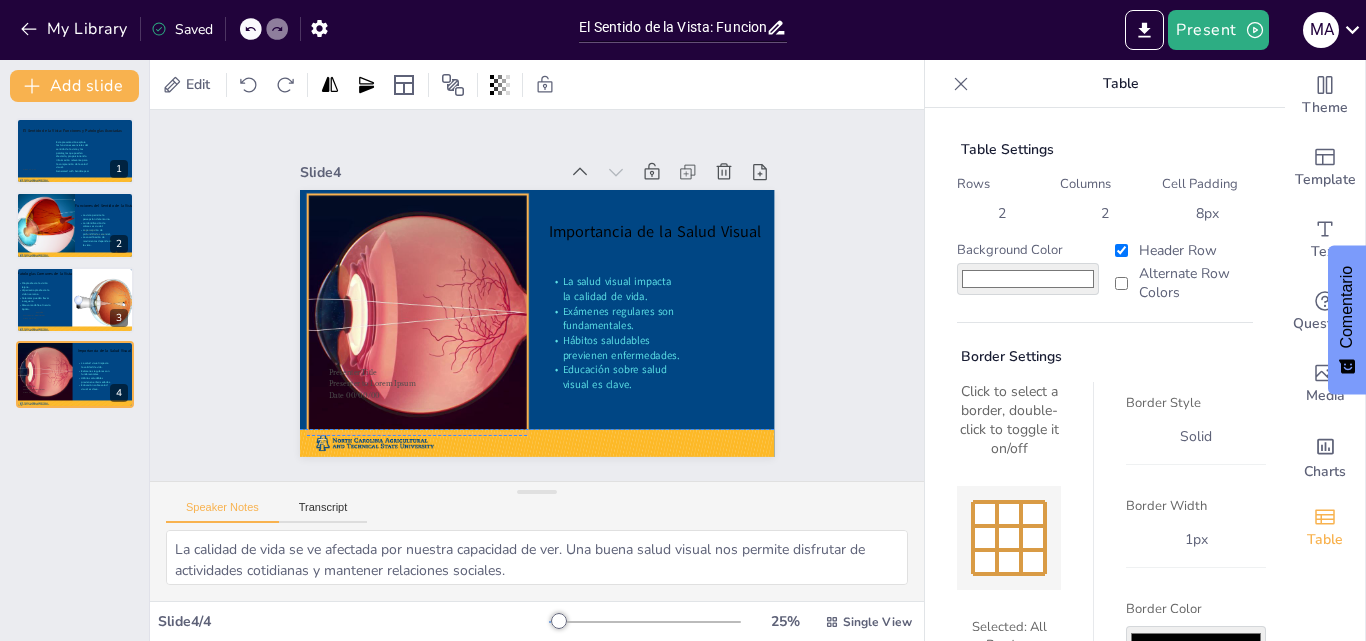 click at bounding box center [423, 315] 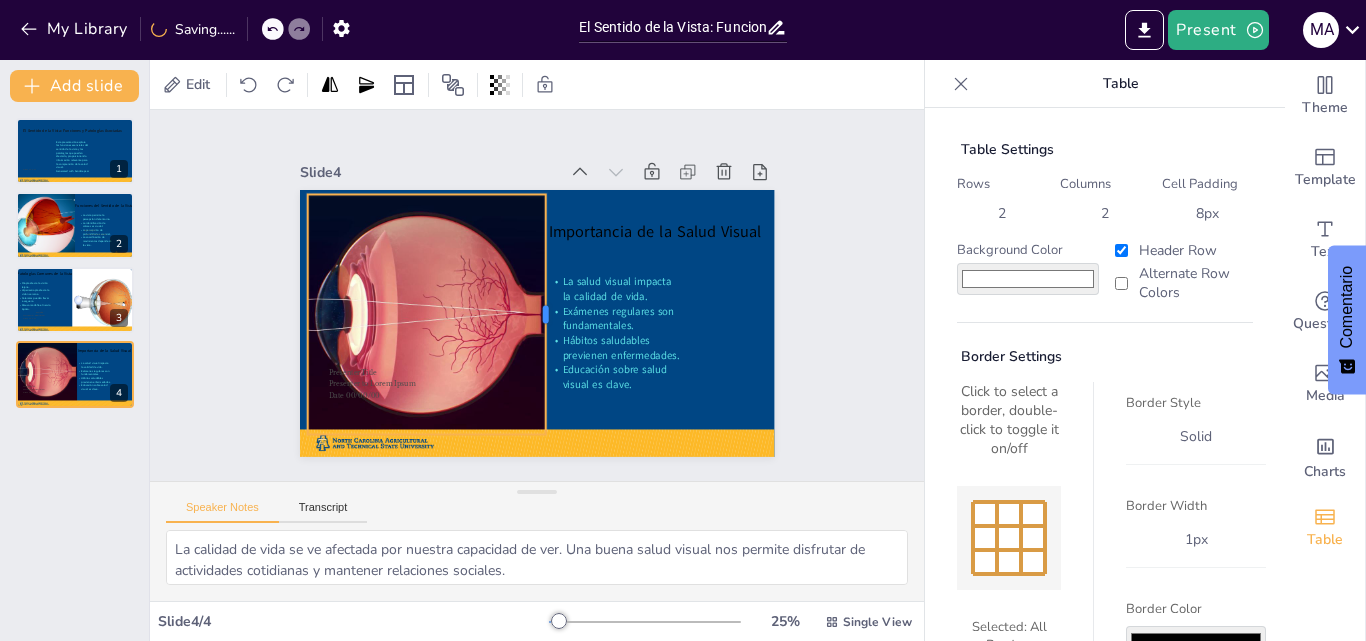 drag, startPoint x: 512, startPoint y: 305, endPoint x: 530, endPoint y: 300, distance: 18.681541 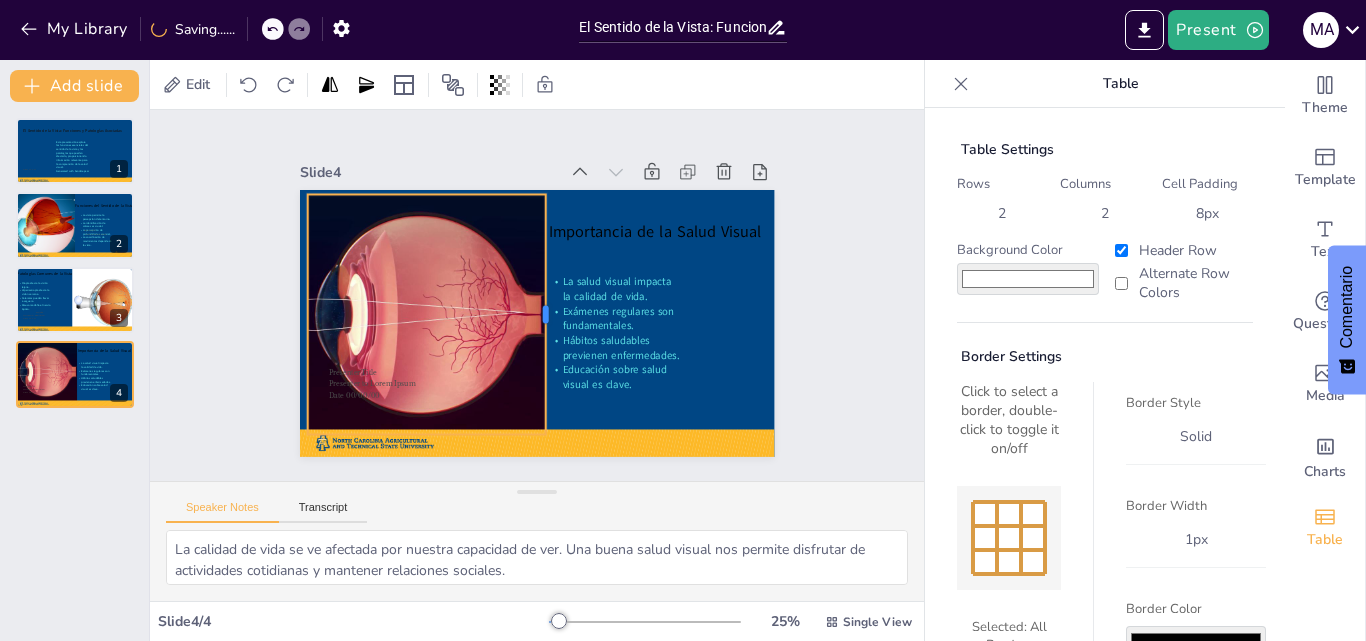 click at bounding box center (553, 315) 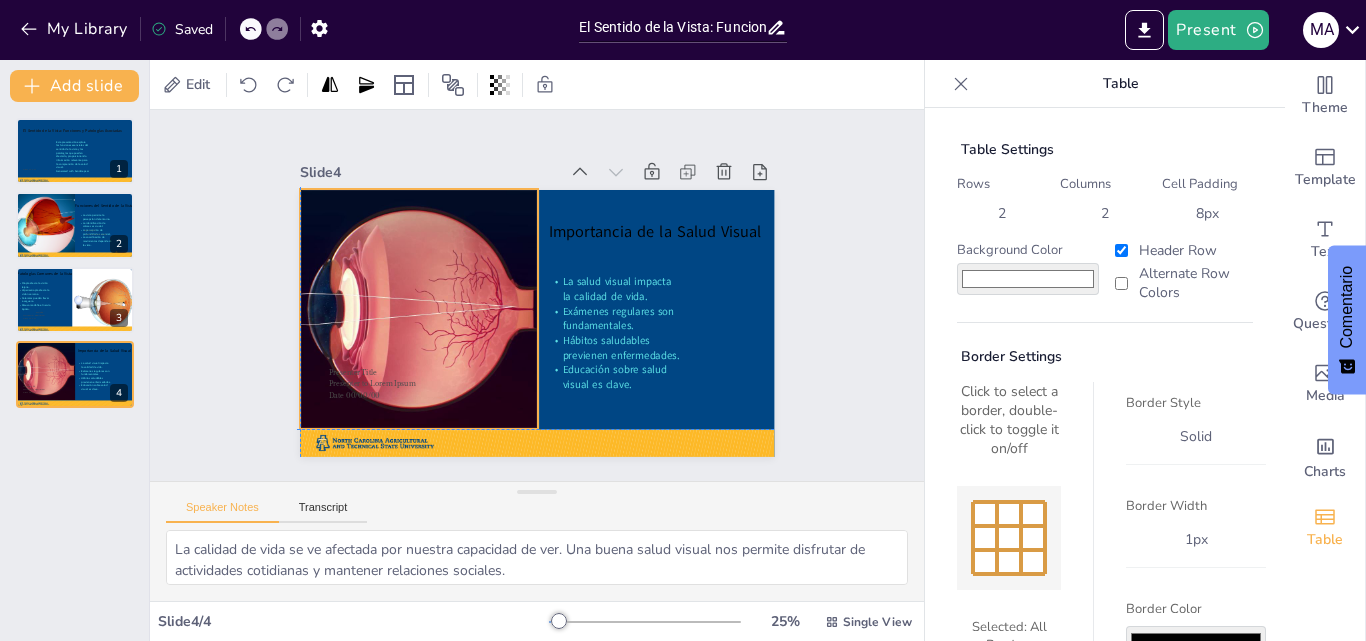 drag, startPoint x: 367, startPoint y: 296, endPoint x: 357, endPoint y: 288, distance: 12.806249 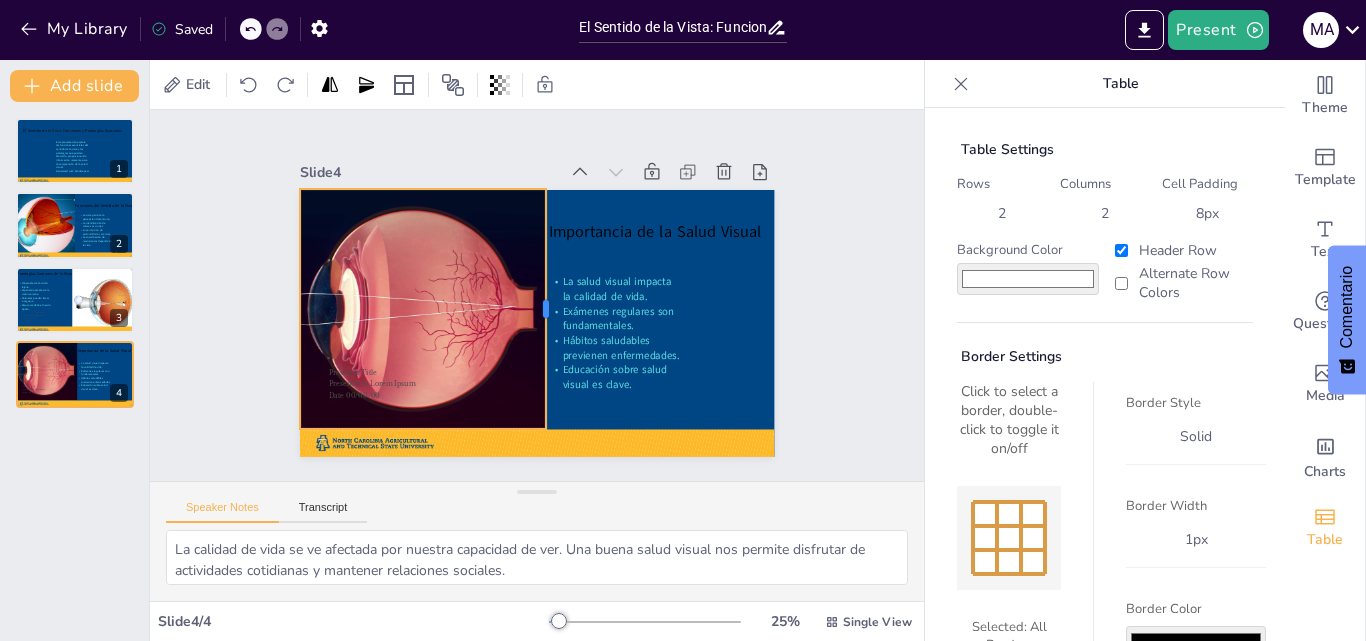 click at bounding box center [554, 309] 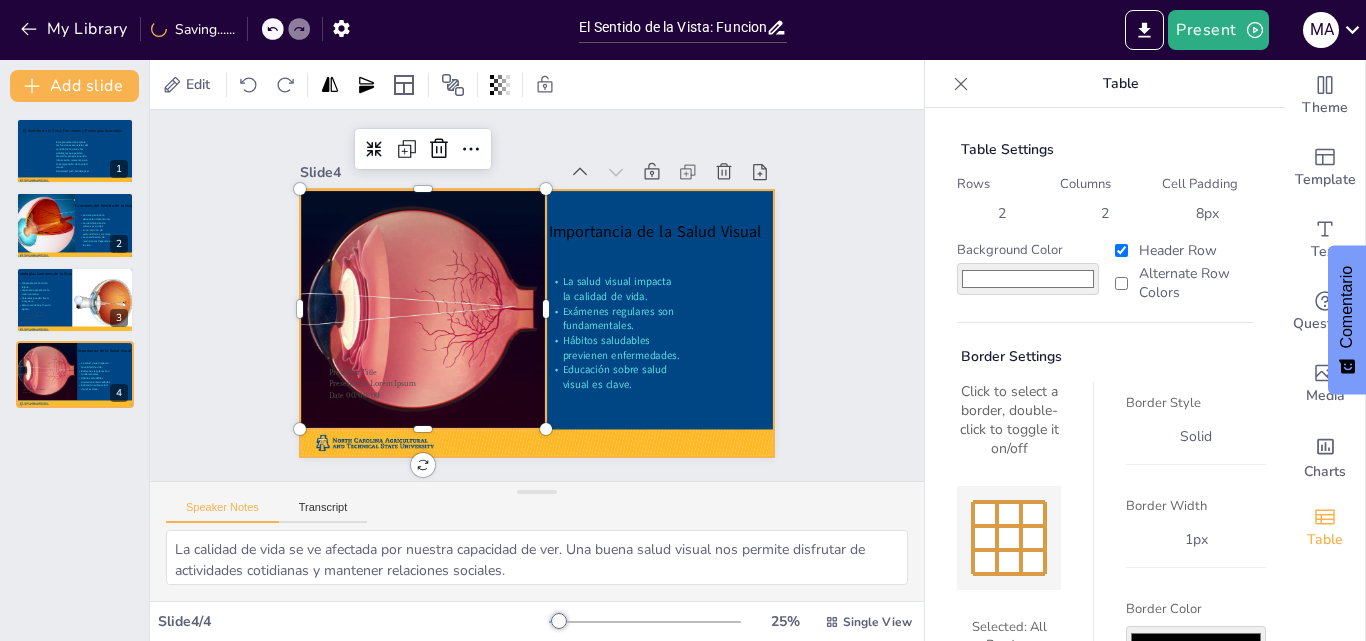 click at bounding box center (518, 275) 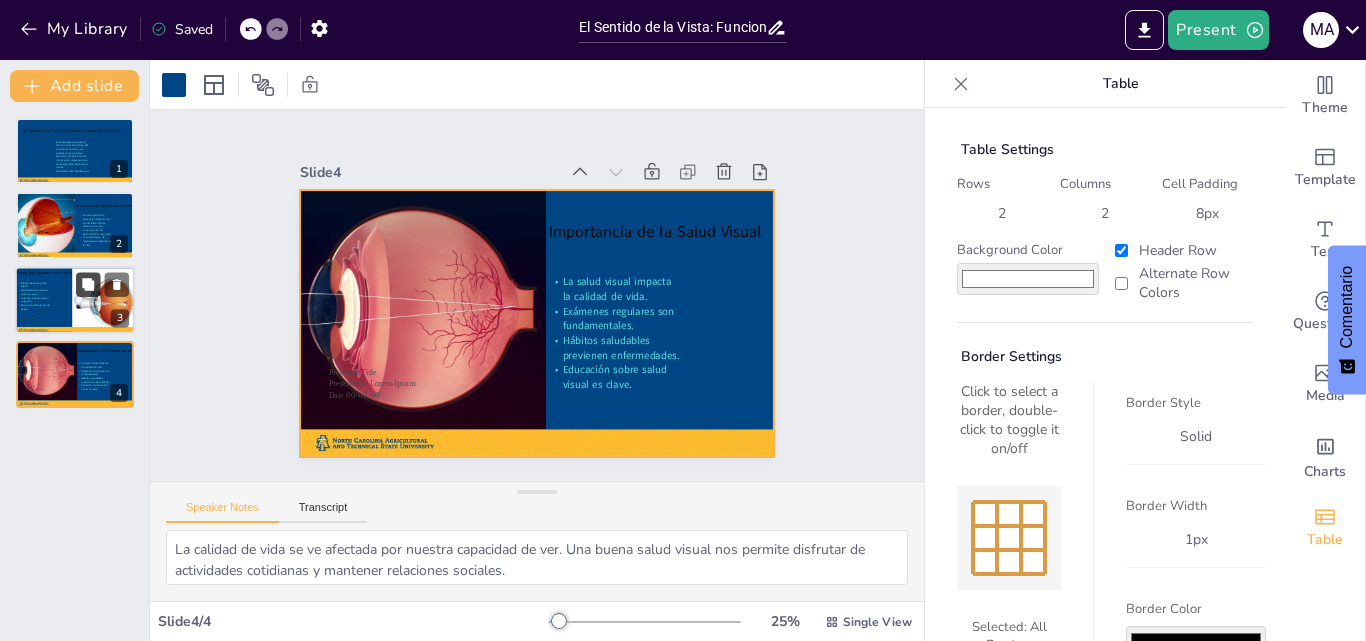 click at bounding box center (88, 284) 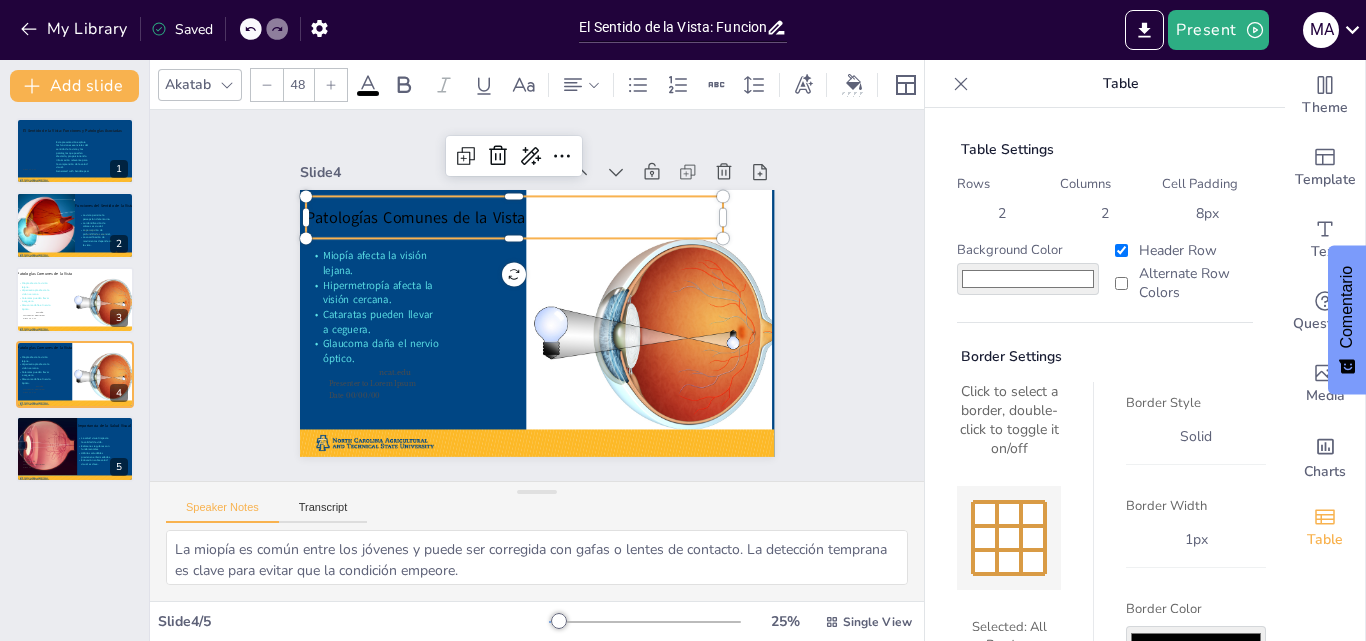 click on "Patologías Comunes de la Vista" at bounding box center [514, 217] 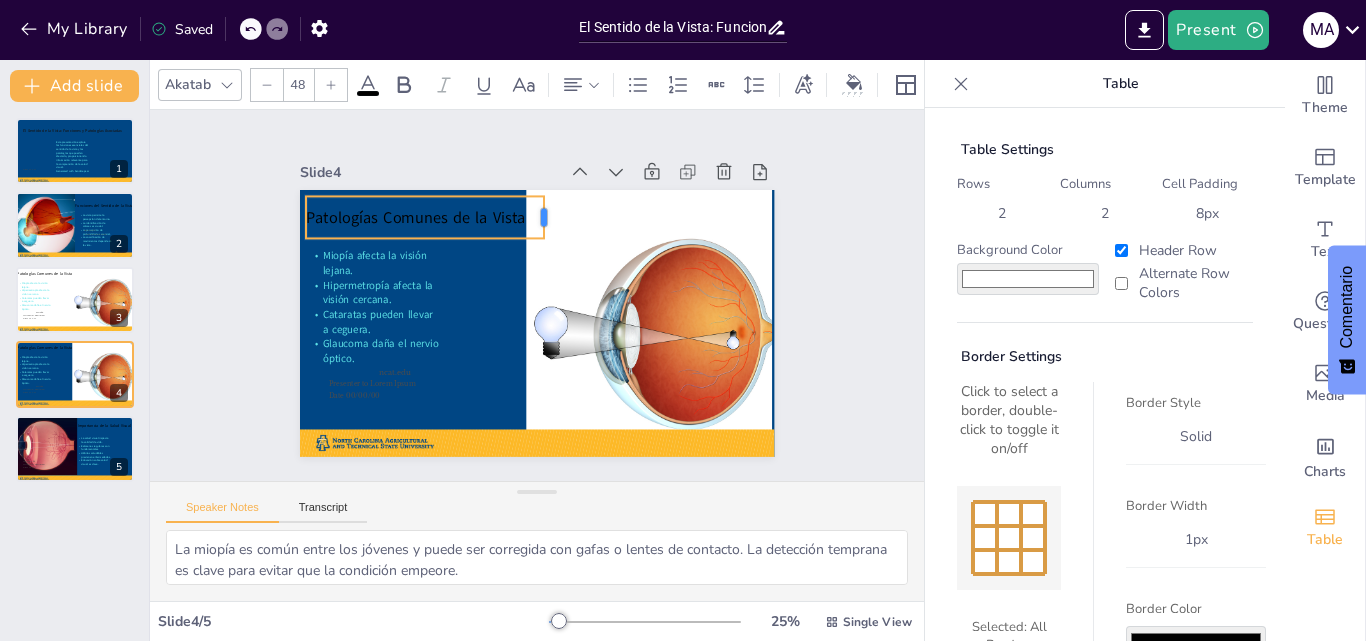 drag, startPoint x: 709, startPoint y: 207, endPoint x: 360, endPoint y: 216, distance: 349.11603 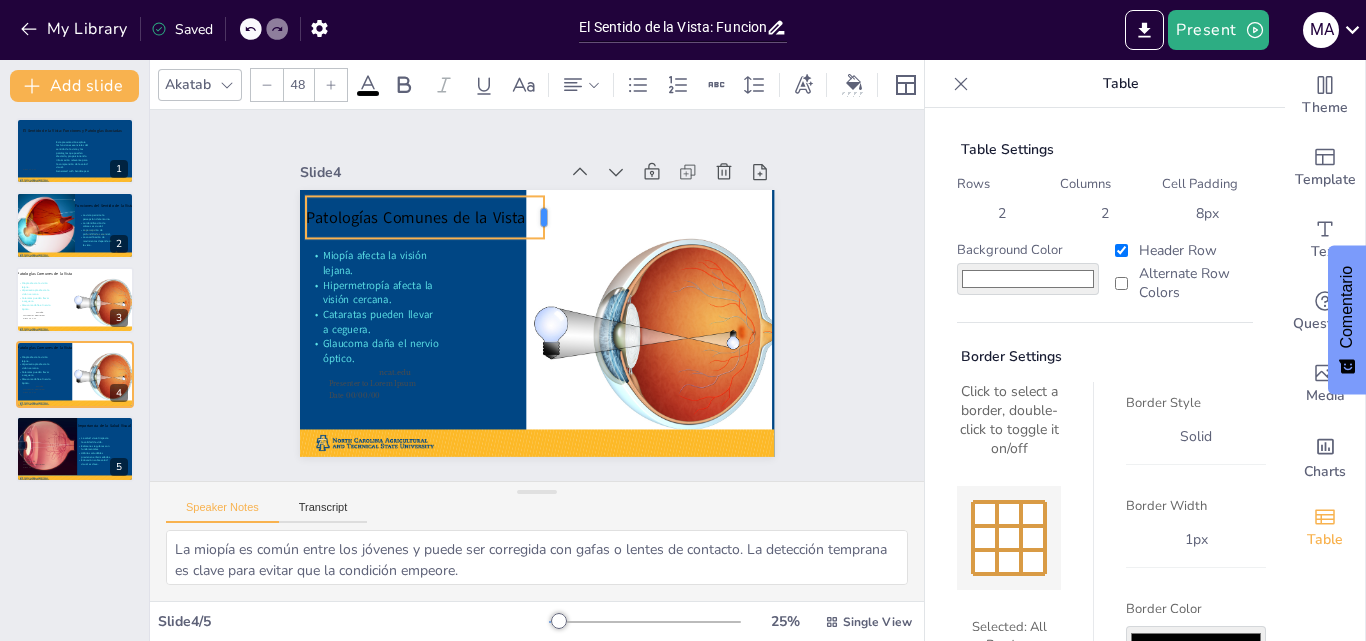click on "Patologías Comunes de la Vista Miopía afecta la visión lejana. Hipermetropía afecta la visión cercana. Cataratas pueden llevar a ceguera. Glaucoma daña el nervio óptico. ncat.edu Presenter to Lorem Ipsum Date [DATE]" at bounding box center (537, 323) 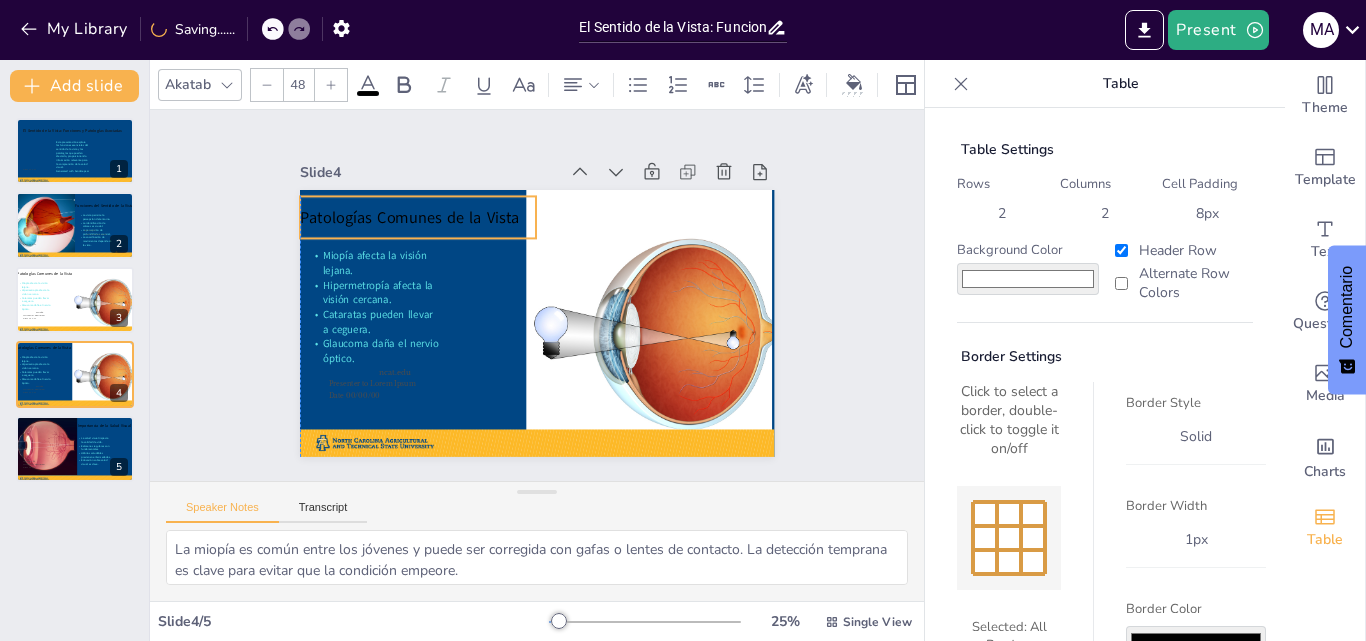 click on "Slide  1 El Sentido de la Vista: Funciones y Patologías Asociadas Esta presentación explora las funciones esenciales del sentido de la vista y las patologías que pueden afectarlo, proporcionando información relevante para la comprensión de la salud visual. Generated with Sendsteps.ai Date 00/00/00 Slide  2 Funciones del Sentido de la Vista La vista permite la percepción del entorno. La identificación de colores es crucial. La percepción de profundidad es esencial. La coordinación de movimientos depende de la vista. Presenter Title Presenter to Lorem Ipsum Date 00/00/00 Slide  3 Patologías Comunes de la Vista Miopía afecta la visión lejana. Hipermetropía afecta la visión cercana. Cataratas pueden llevar a ceguera. Glaucoma daña el nervio óptico. ncat.edu Presenter to Lorem Ipsum Date 00/00/00 Slide  4 Patologías Comunes de la Vista Miopía afecta la visión lejana. Hipermetropía afecta la visión cercana. Cataratas pueden llevar a ceguera. Glaucoma daña el nervio óptico. ncat.edu Slide  5" at bounding box center [537, 295] 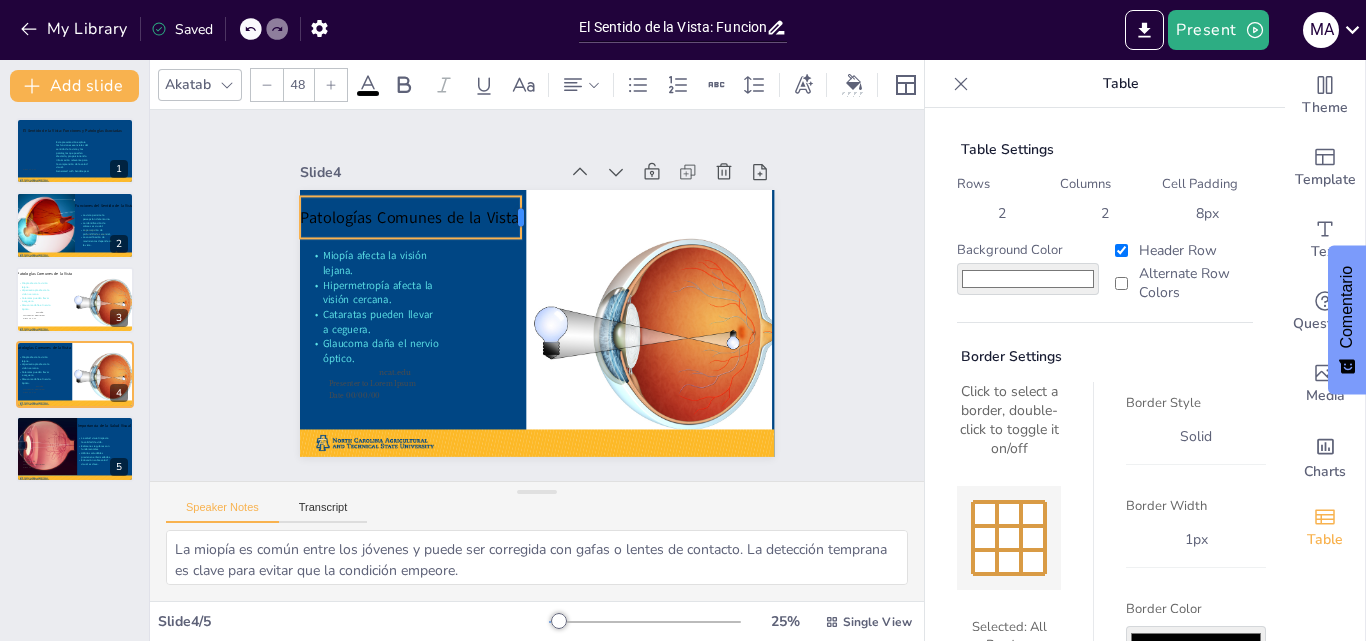 drag, startPoint x: 521, startPoint y: 203, endPoint x: 506, endPoint y: 206, distance: 15.297058 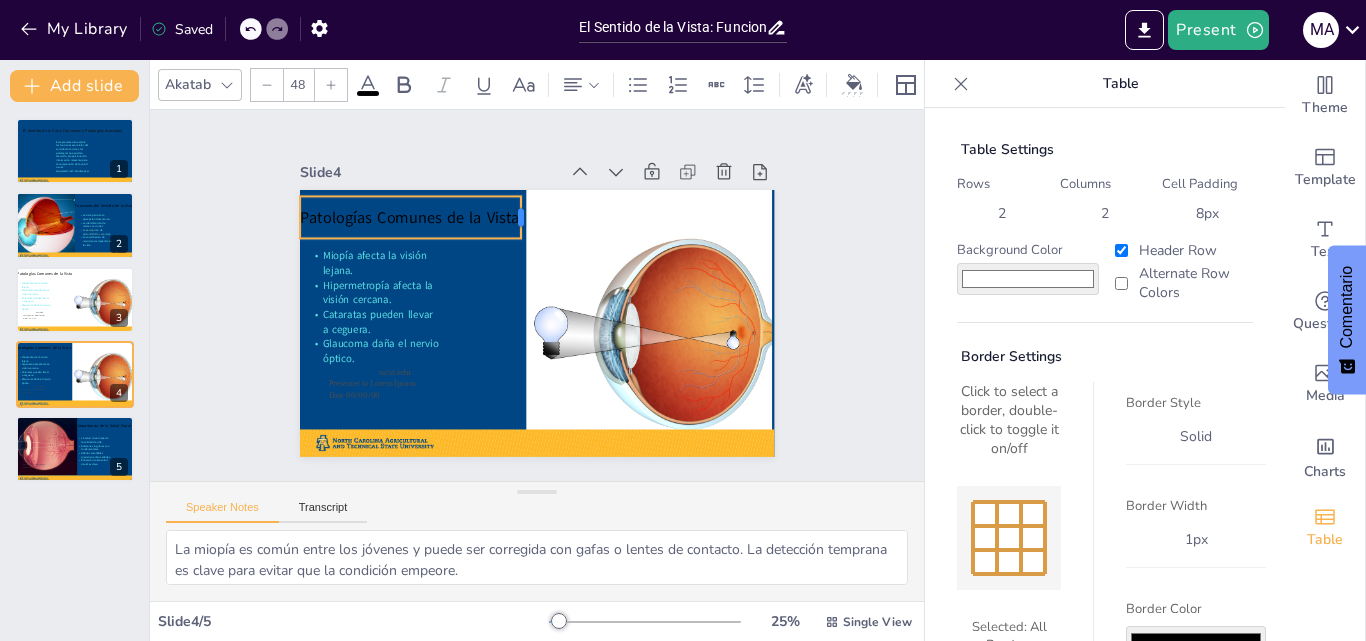 click at bounding box center [529, 217] 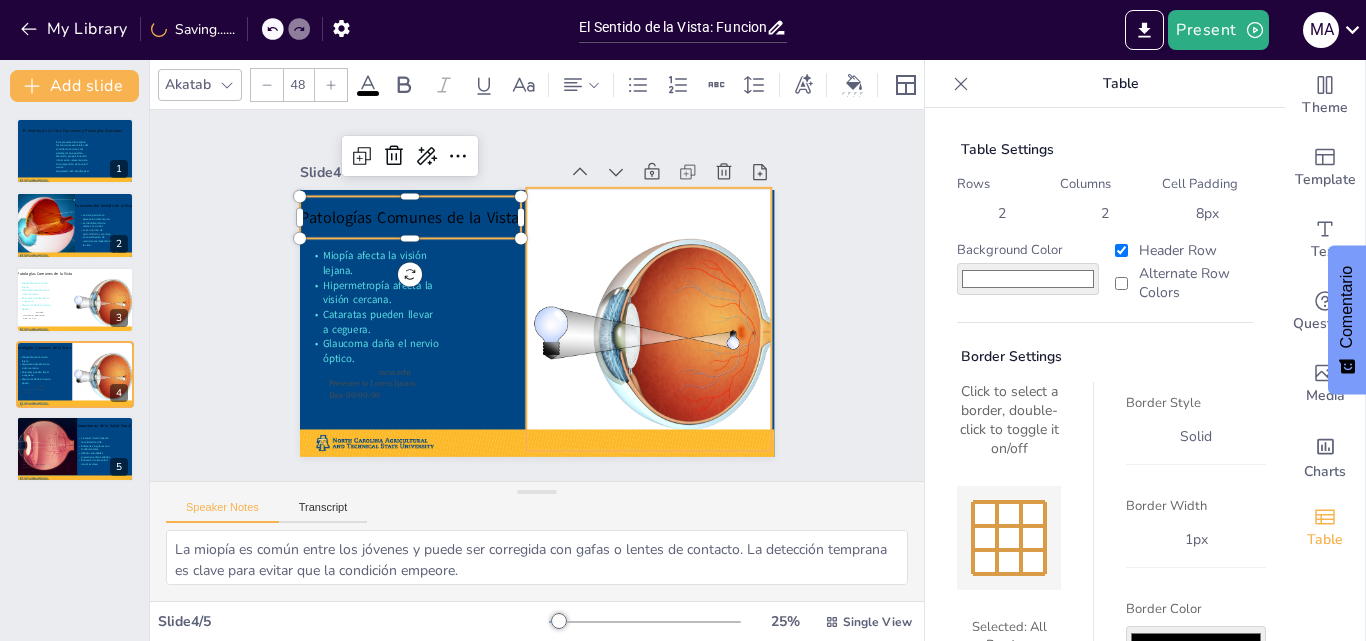 drag, startPoint x: 554, startPoint y: 253, endPoint x: 543, endPoint y: 247, distance: 12.529964 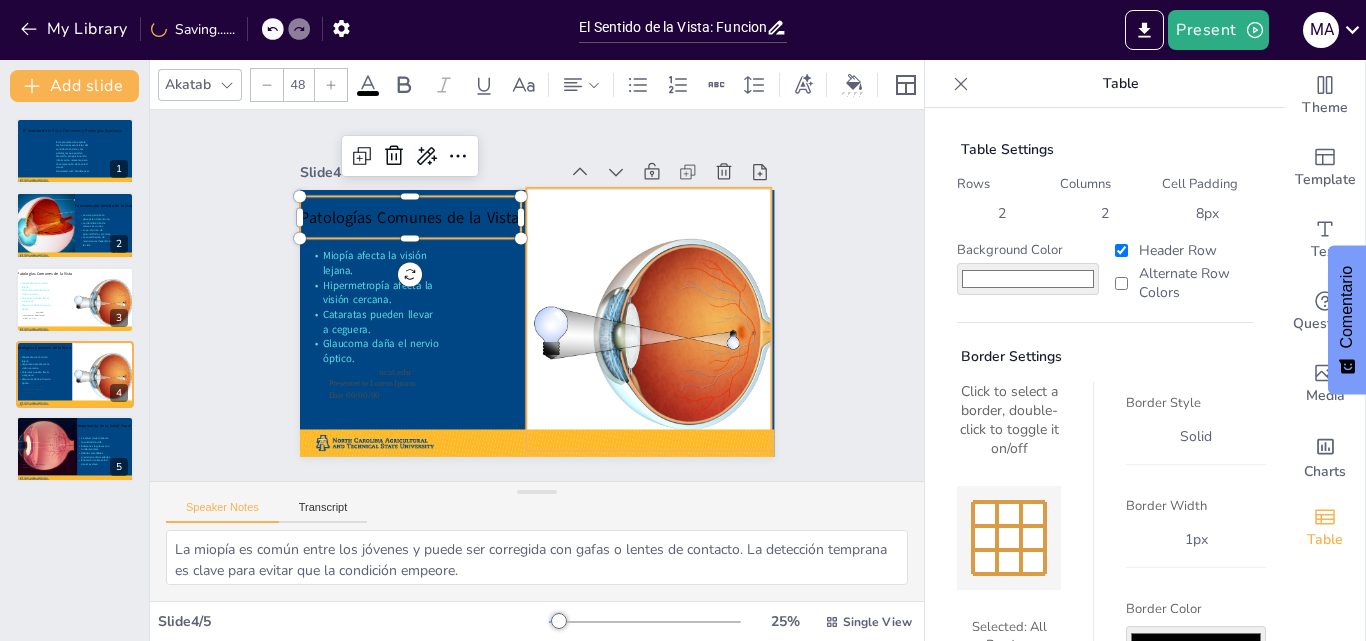click at bounding box center (710, 338) 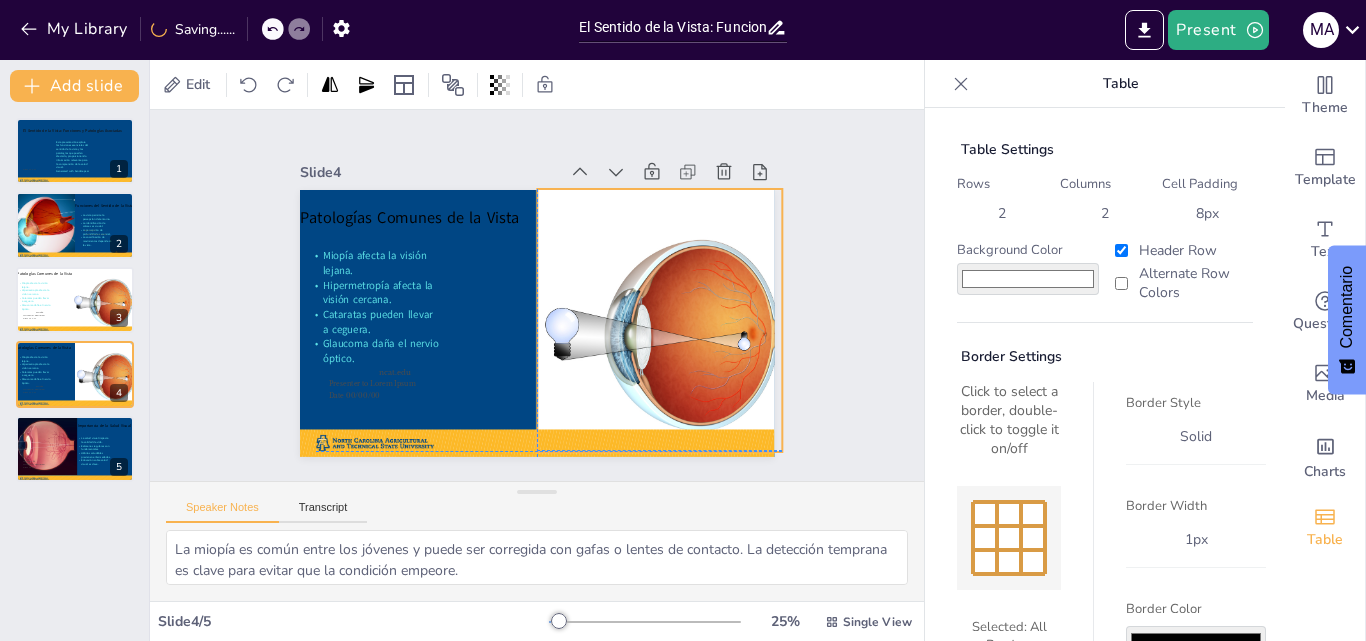 click at bounding box center [721, 340] 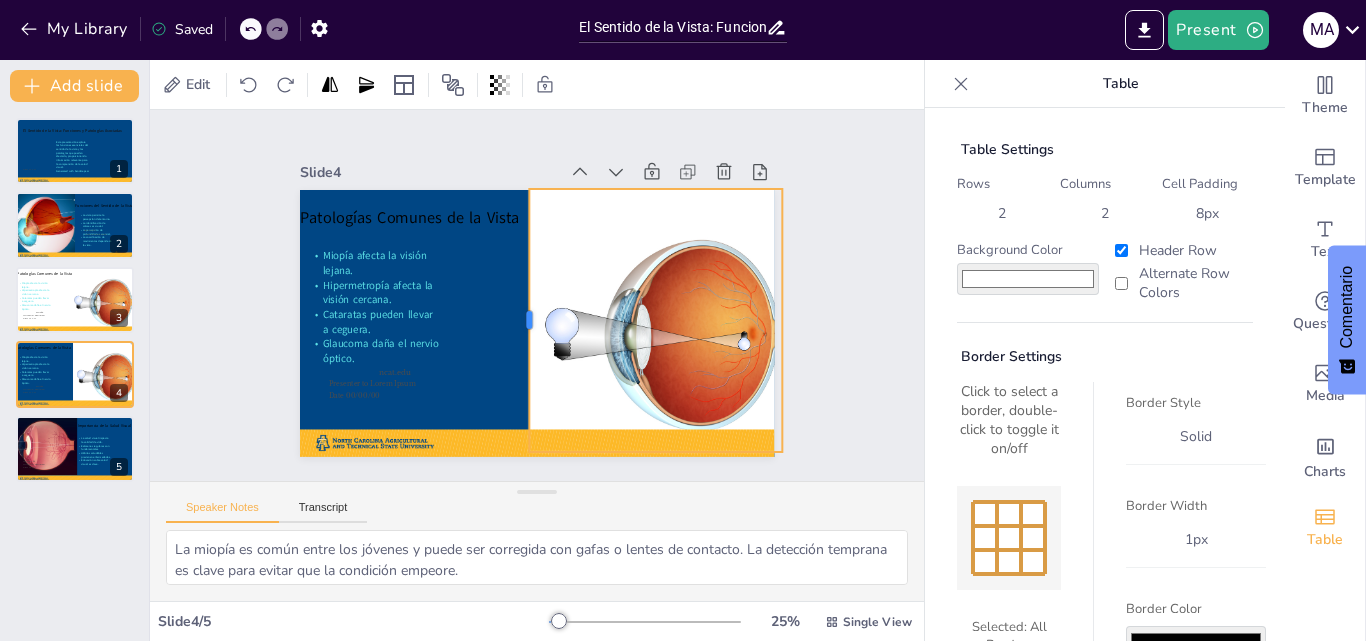click at bounding box center (518, 318) 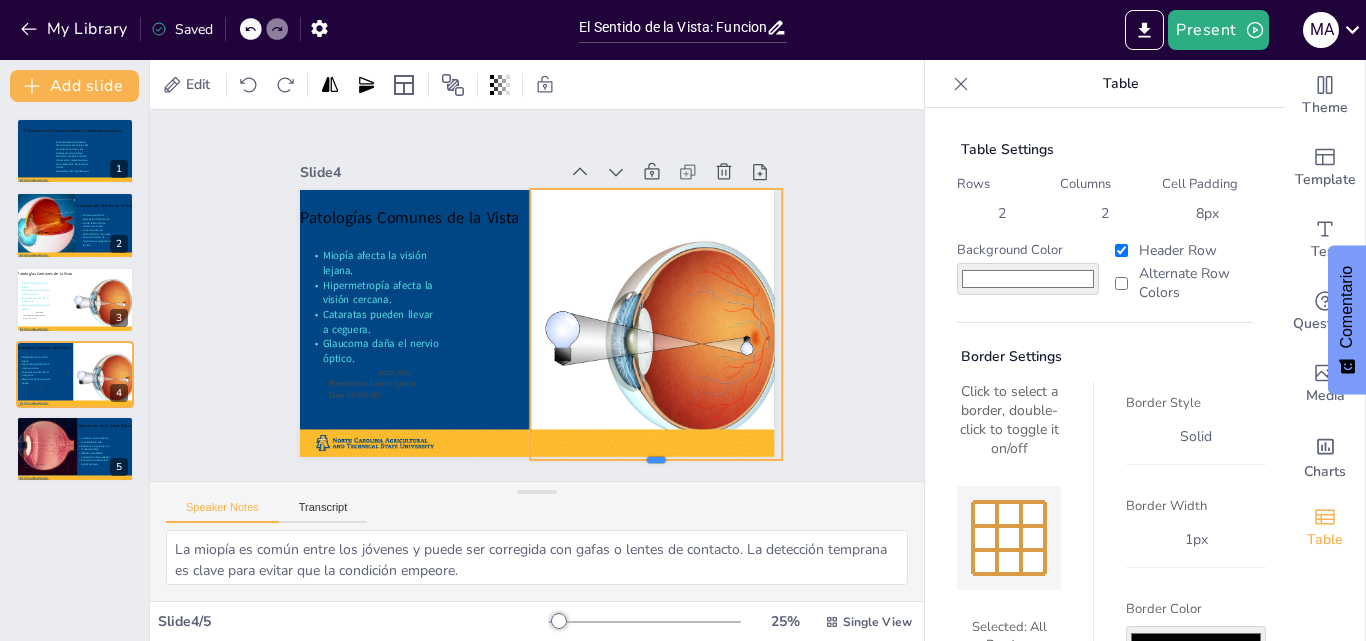 click at bounding box center (637, 479) 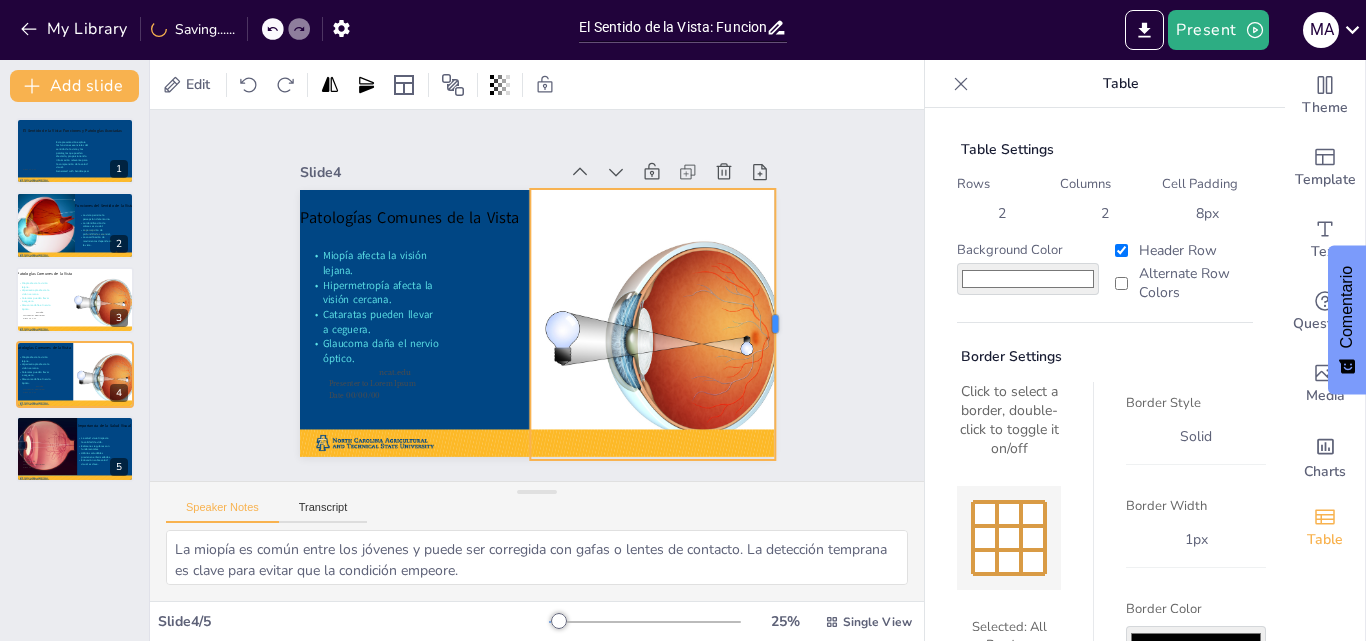 drag, startPoint x: 773, startPoint y: 318, endPoint x: 766, endPoint y: 331, distance: 14.764823 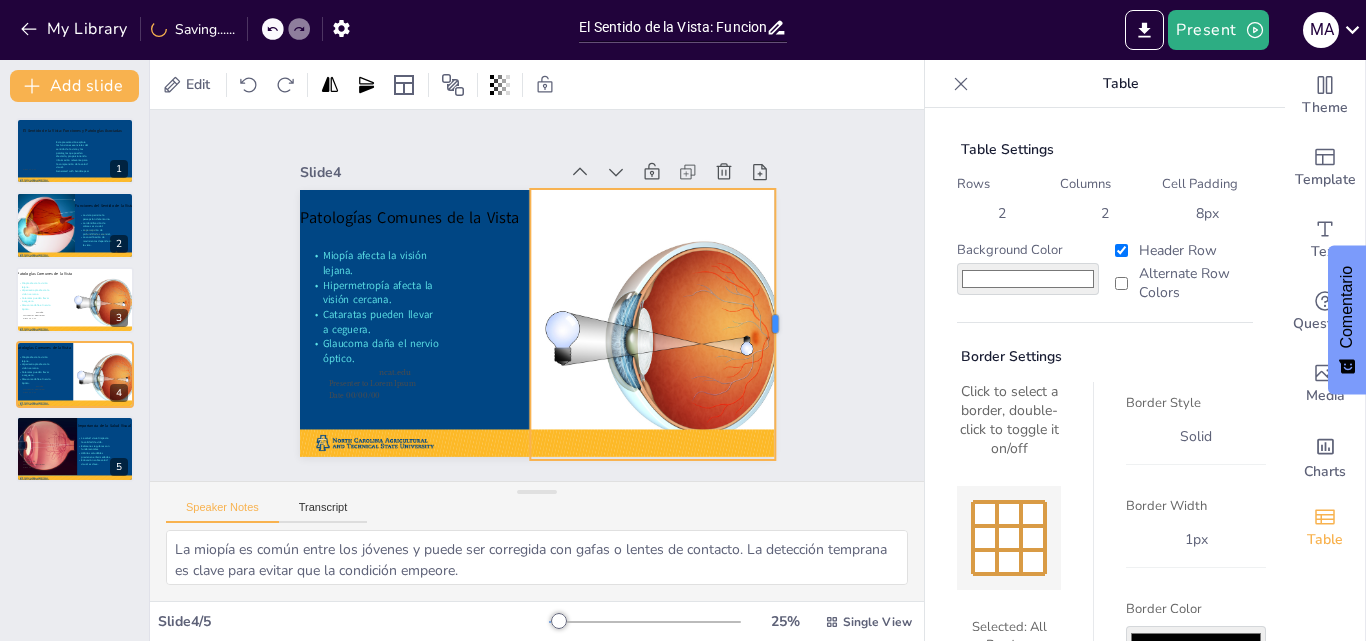click at bounding box center [779, 349] 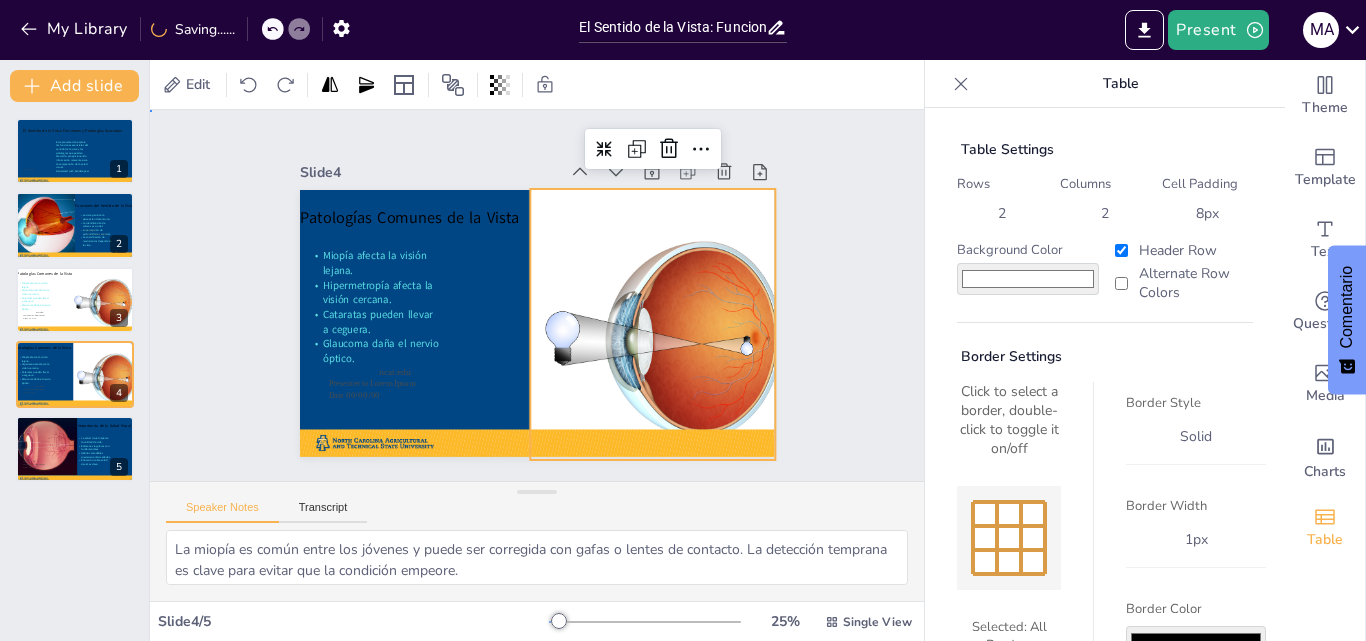 drag, startPoint x: 835, startPoint y: 343, endPoint x: 792, endPoint y: 340, distance: 43.104523 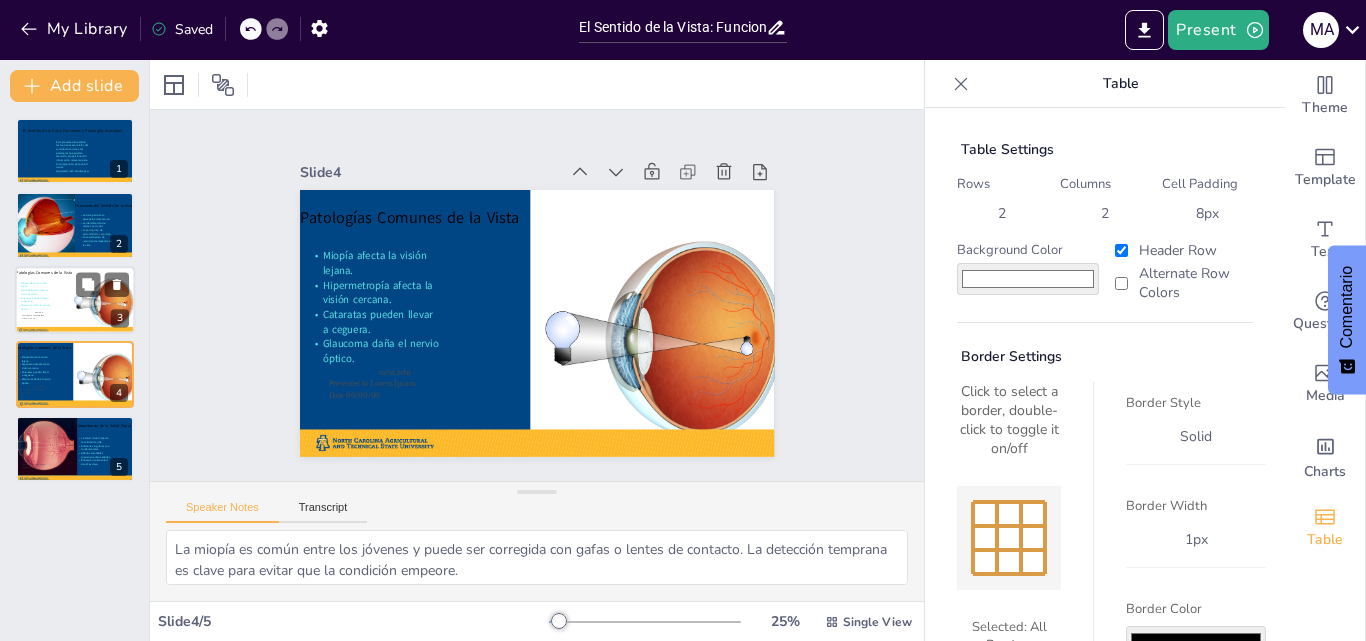 click at bounding box center (75, 300) 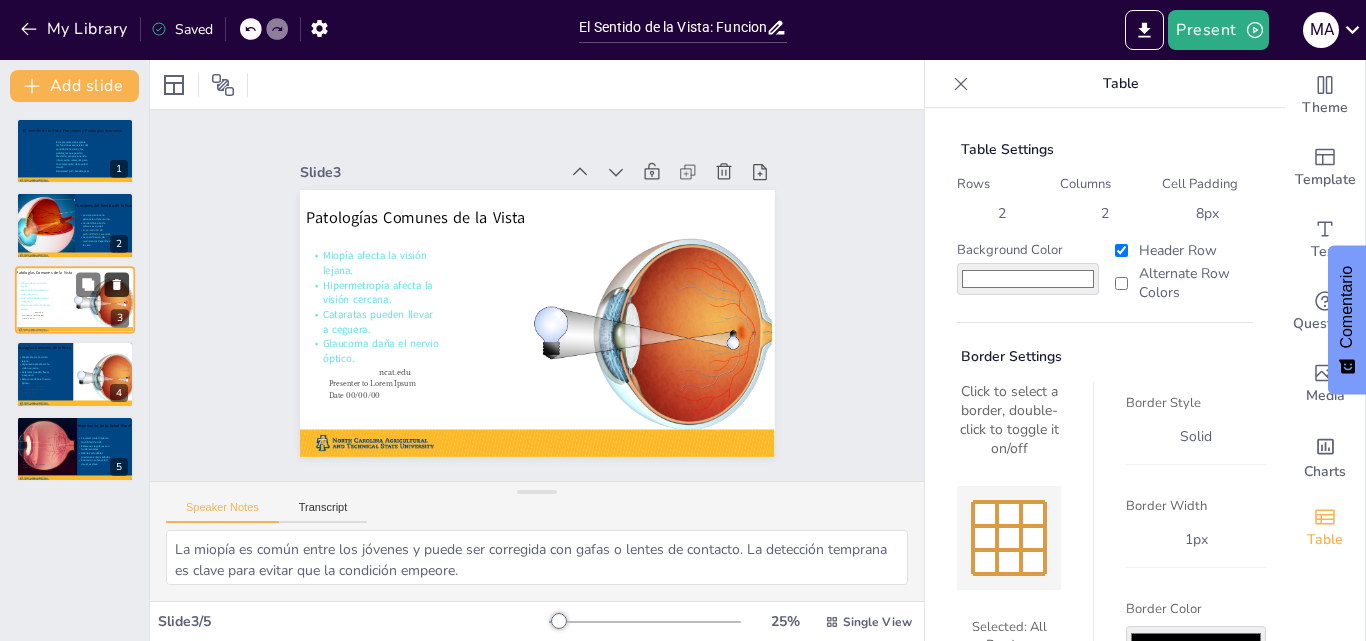 click 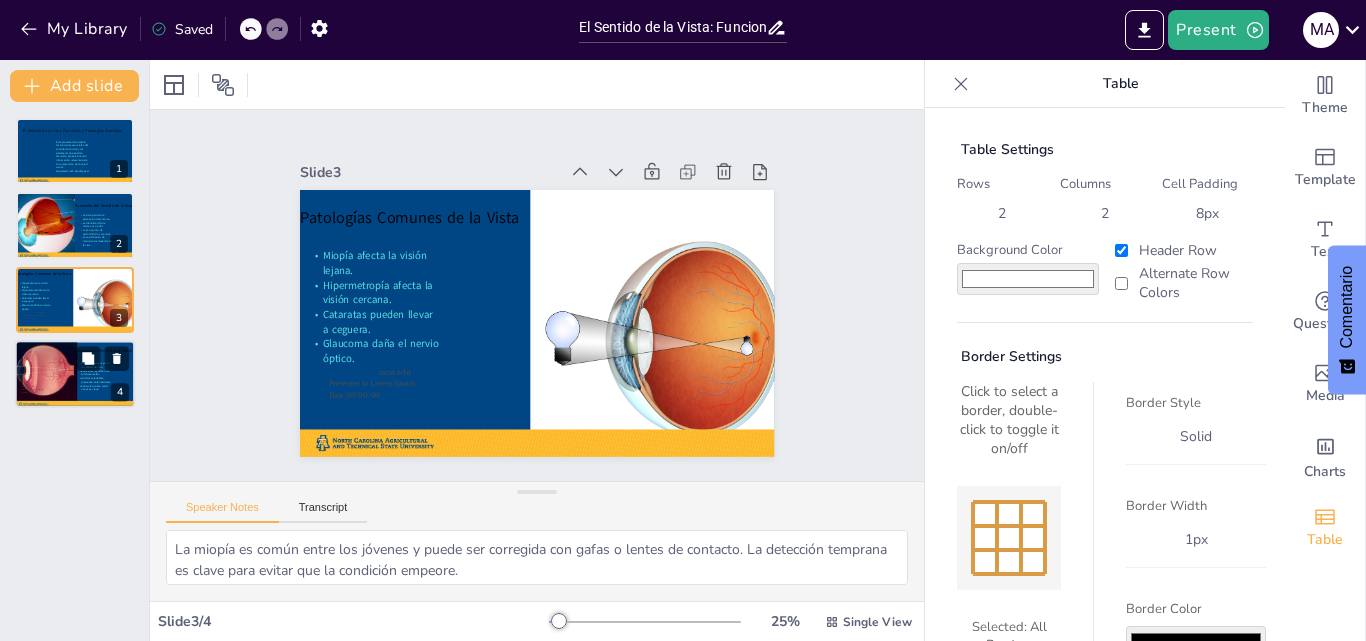 click at bounding box center (44, 370) 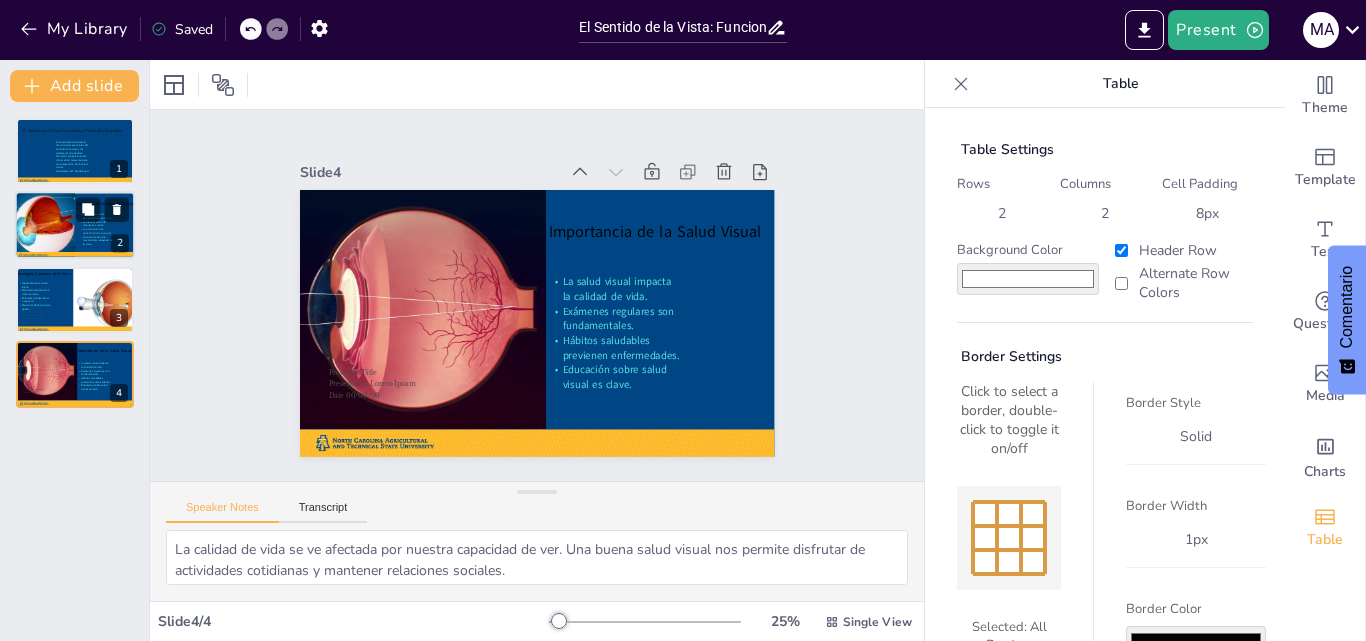 click on "La identificación de colores es crucial." at bounding box center [96, 224] 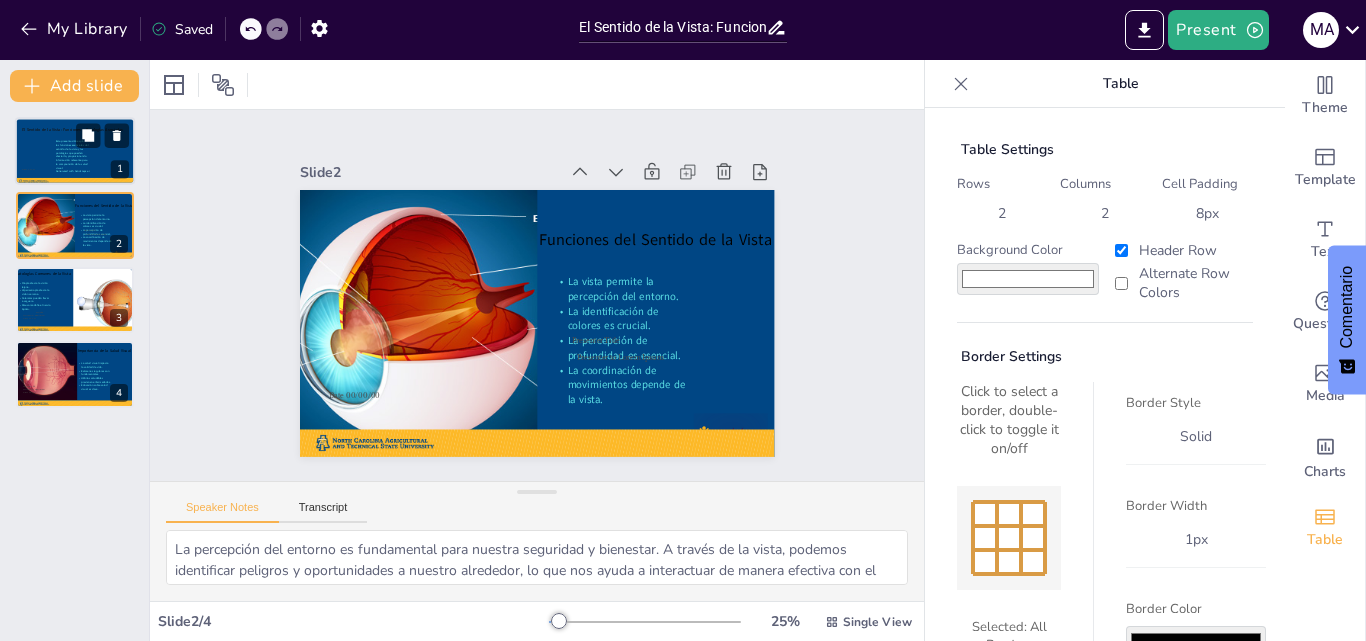 click at bounding box center [75, 151] 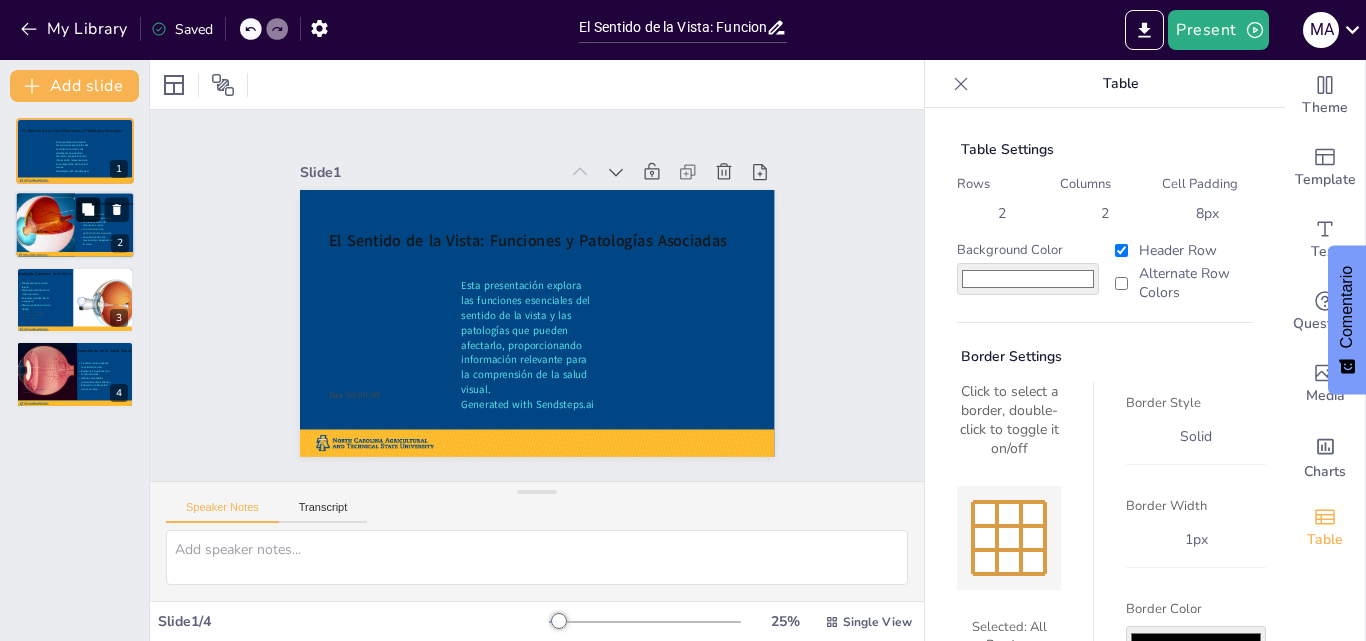 click 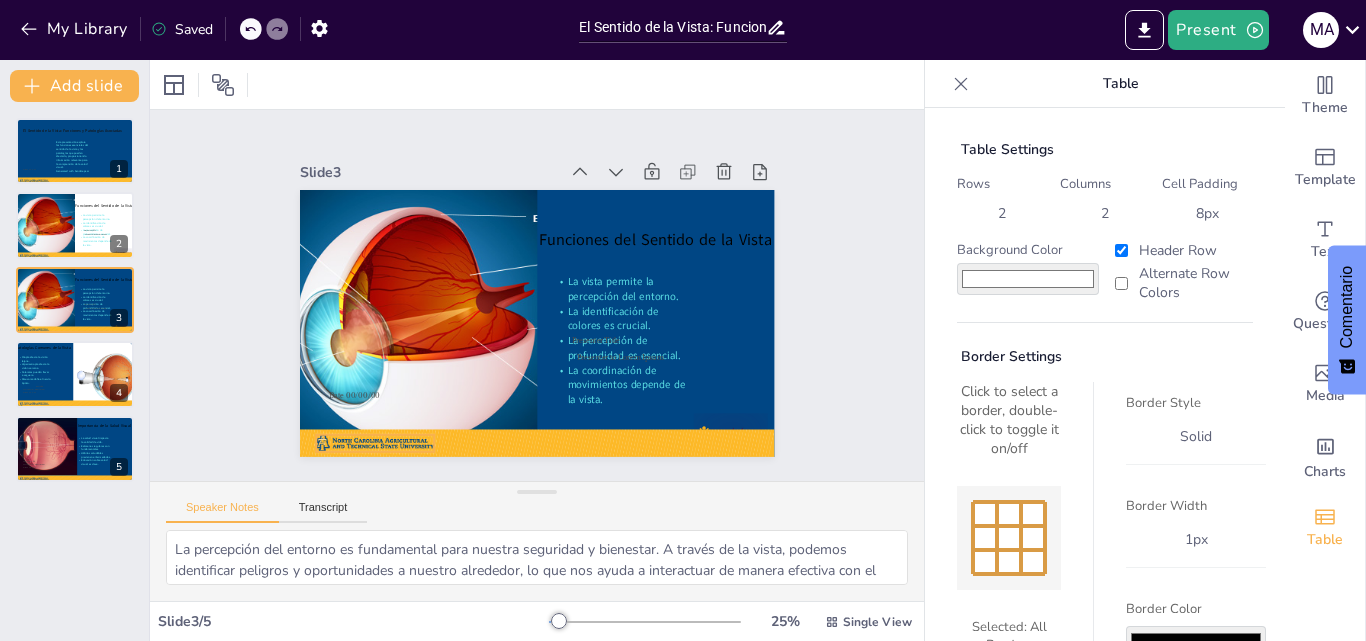click at bounding box center [375, 443] 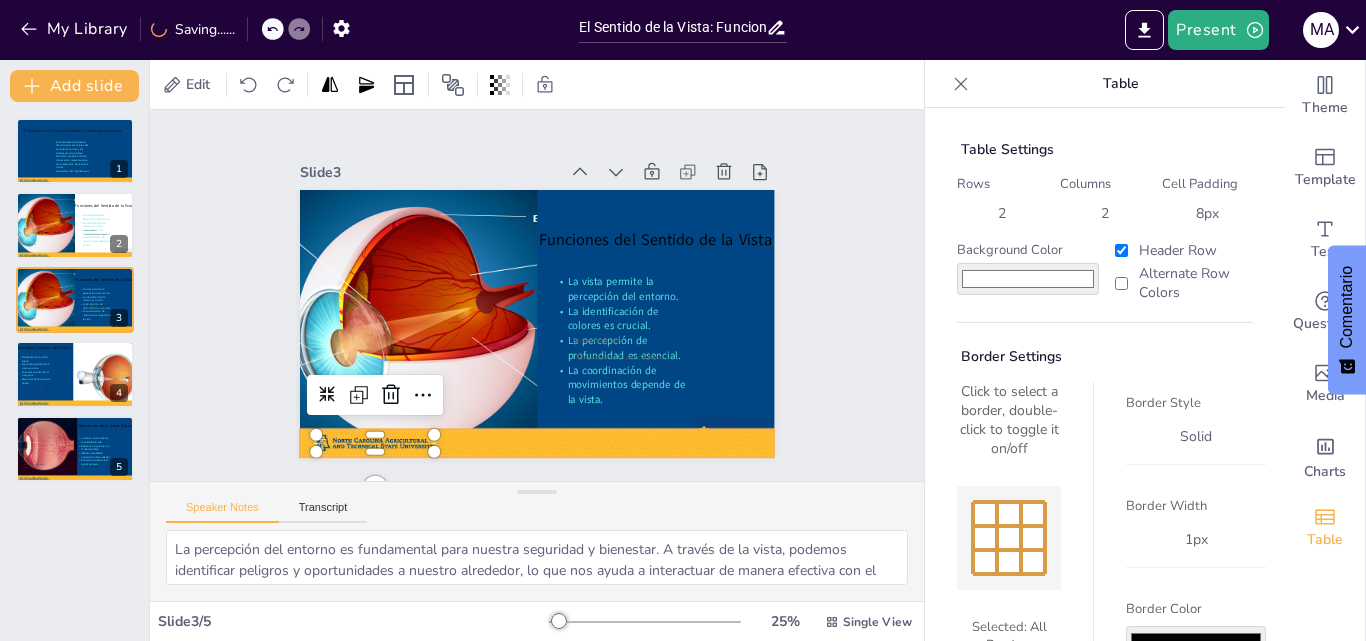 click at bounding box center [402, 355] 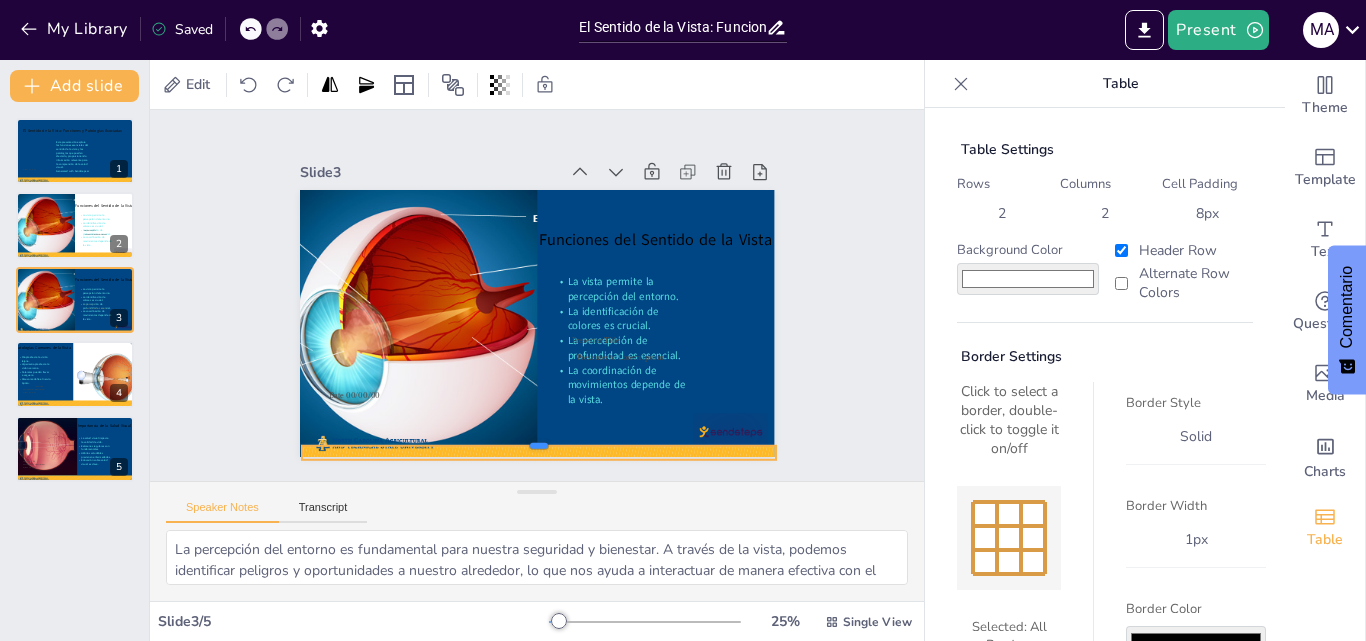 drag, startPoint x: 520, startPoint y: 423, endPoint x: 664, endPoint y: 427, distance: 144.05554 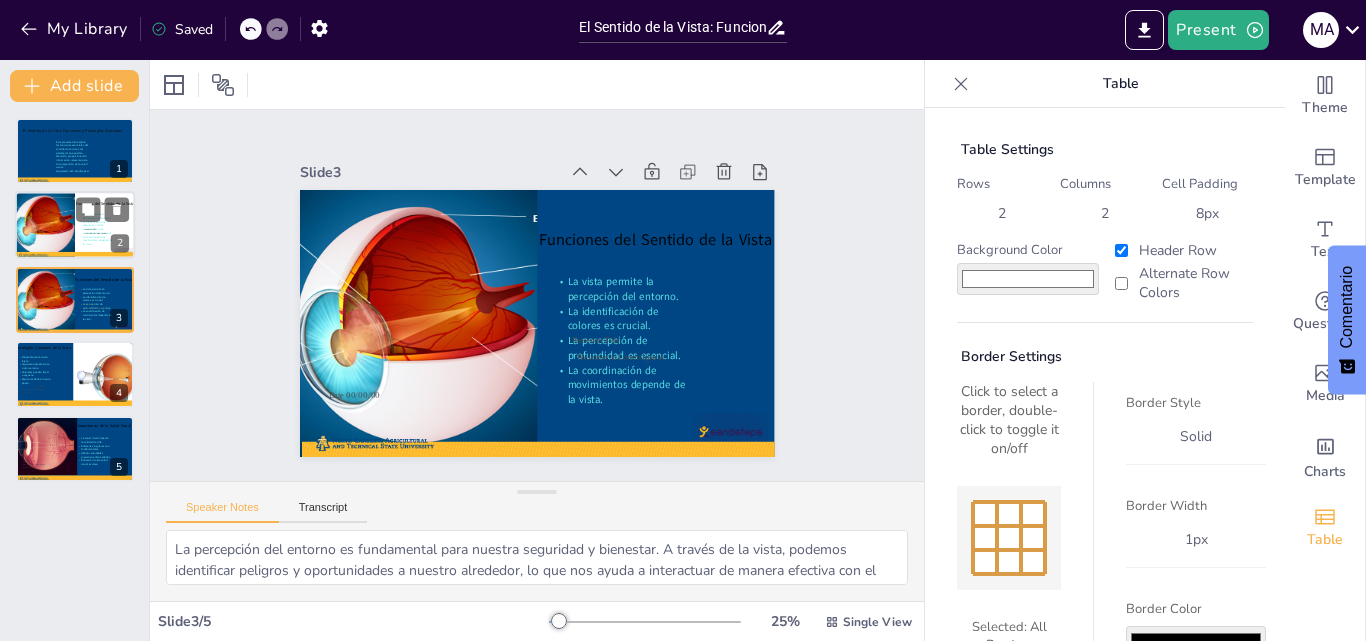 click at bounding box center (75, 226) 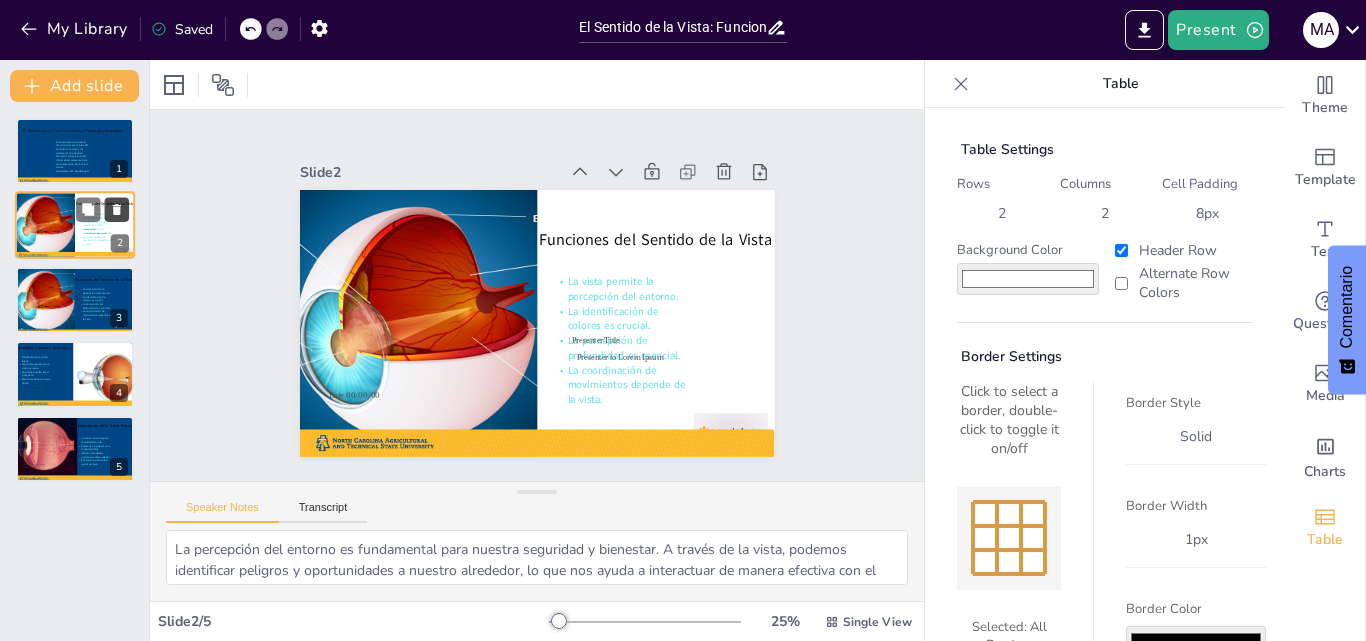 click 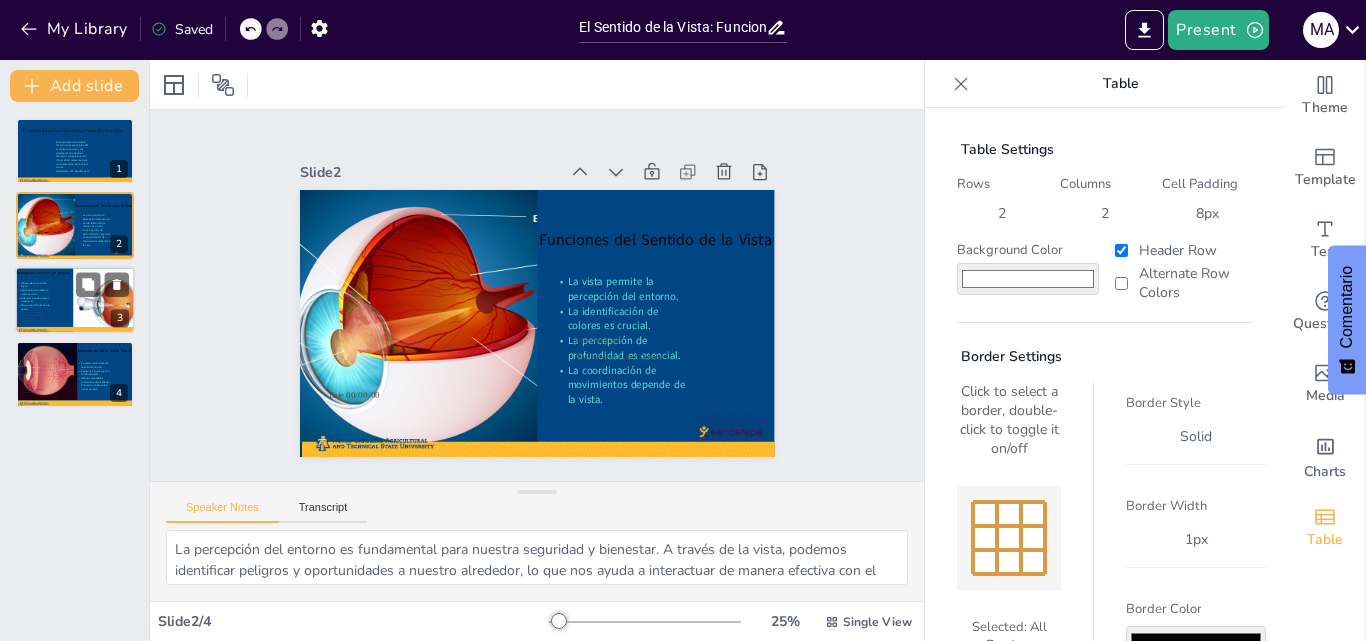 click at bounding box center (123, 300) 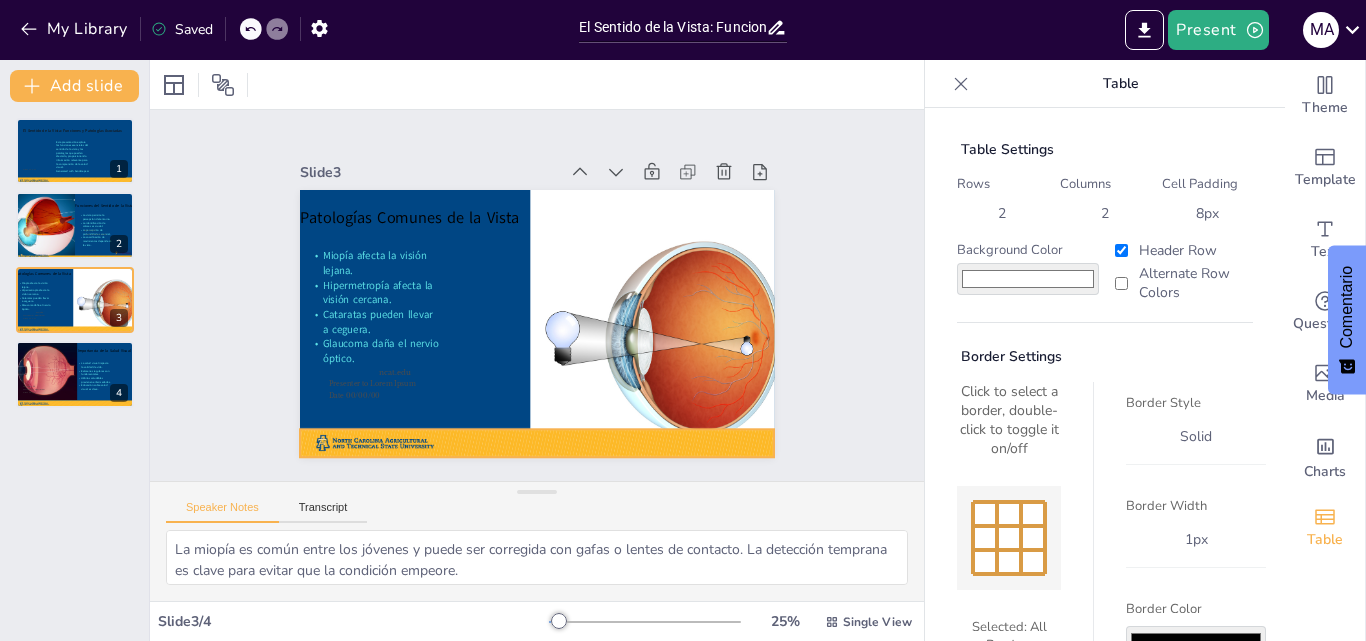 click at bounding box center (537, 443) 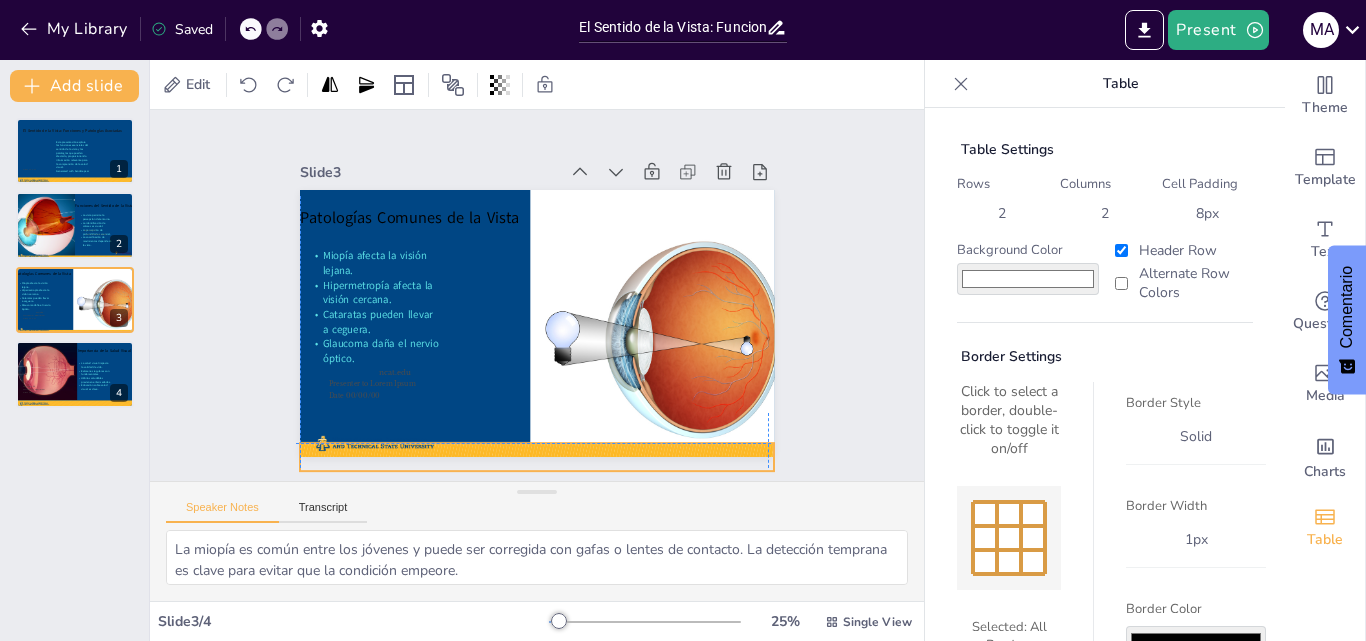 drag, startPoint x: 521, startPoint y: 426, endPoint x: 516, endPoint y: 435, distance: 10.29563 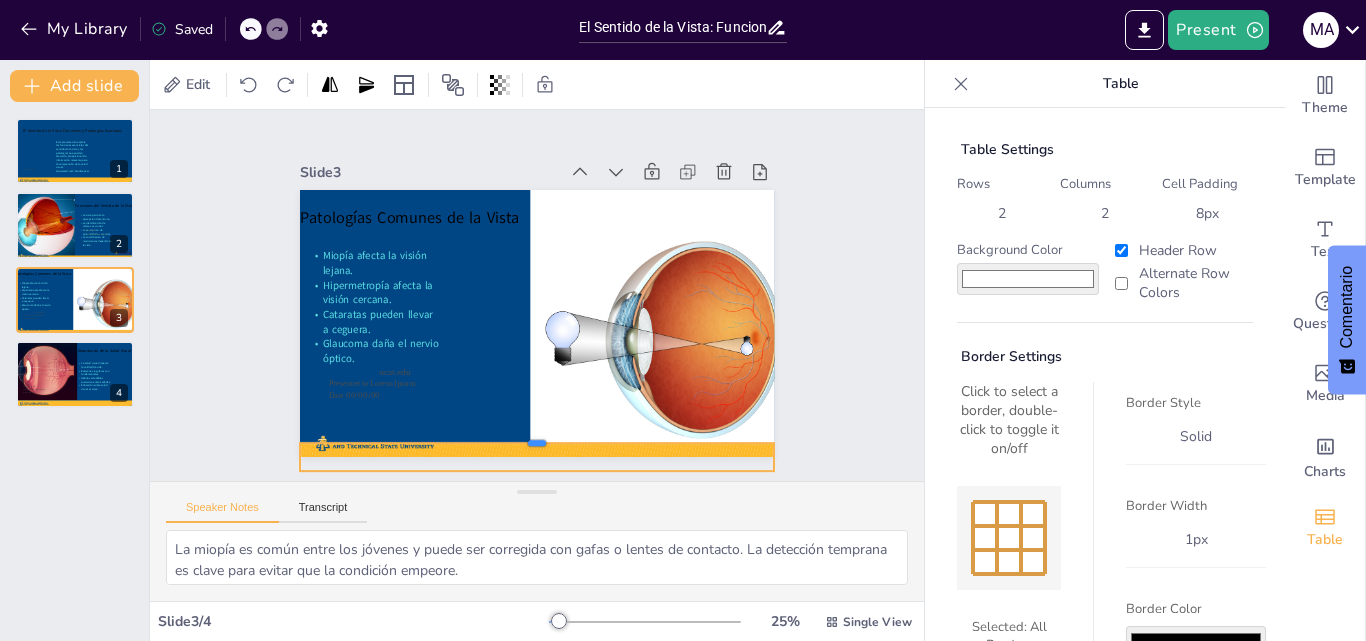 click at bounding box center (523, 435) 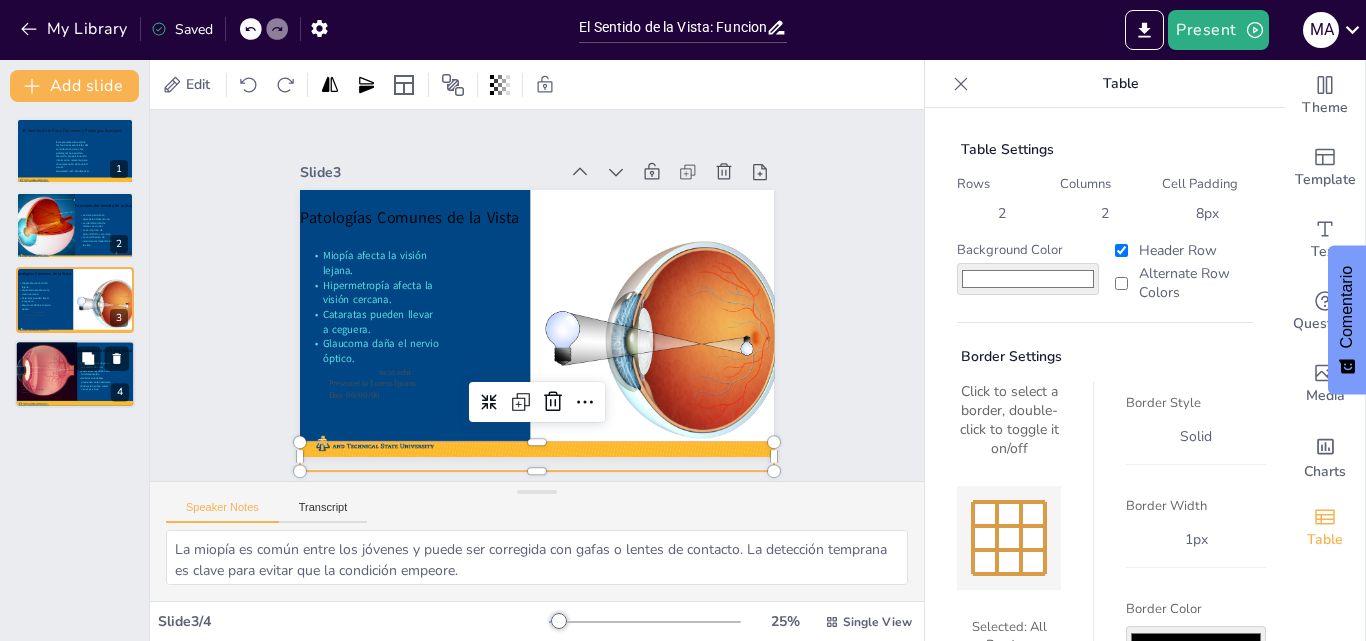 click at bounding box center [44, 370] 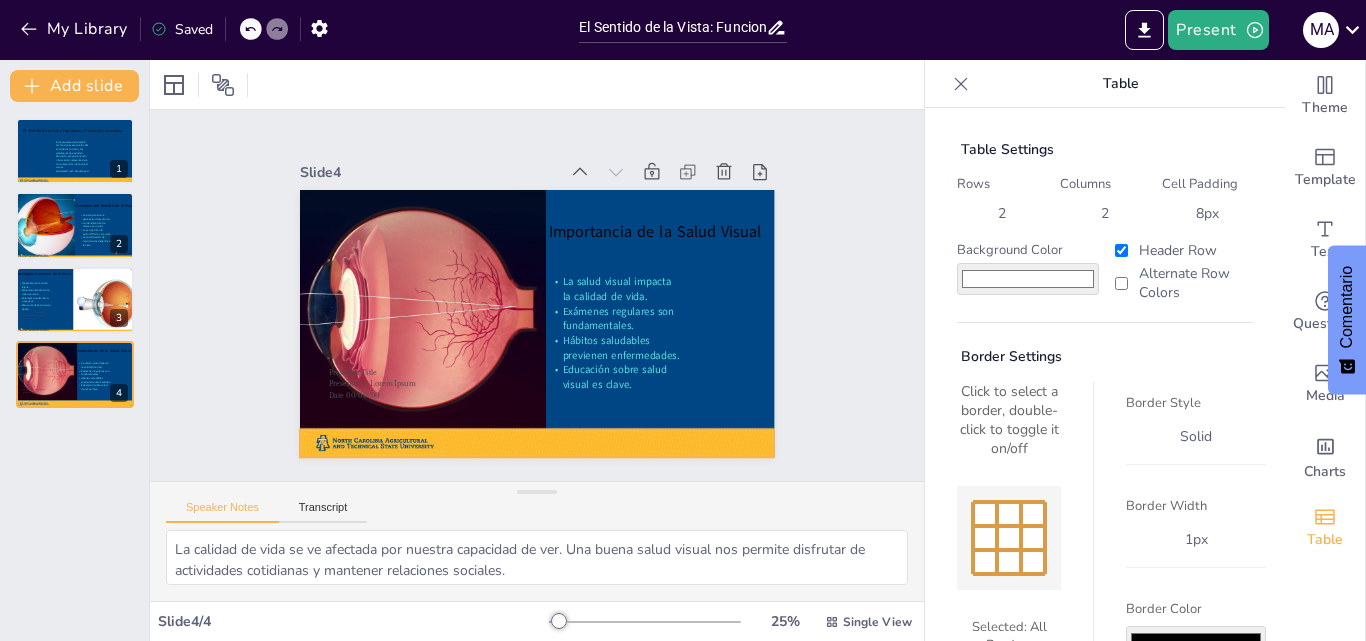 click at bounding box center (537, 443) 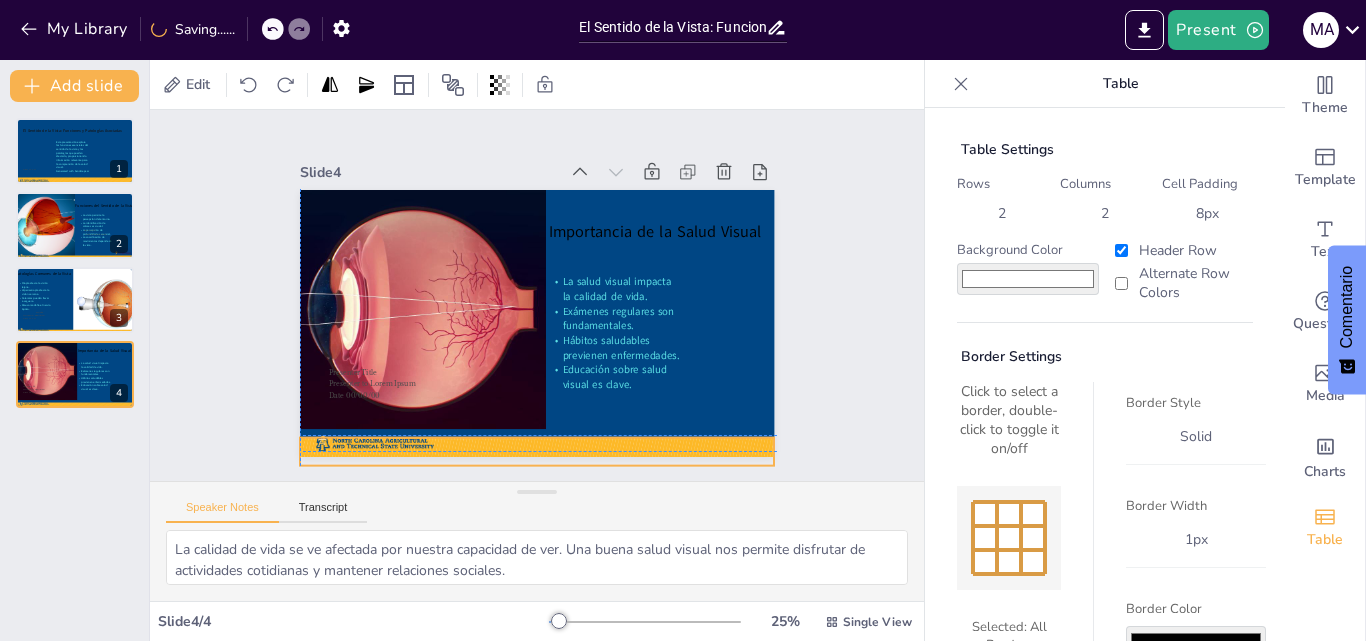 click at bounding box center (520, 450) 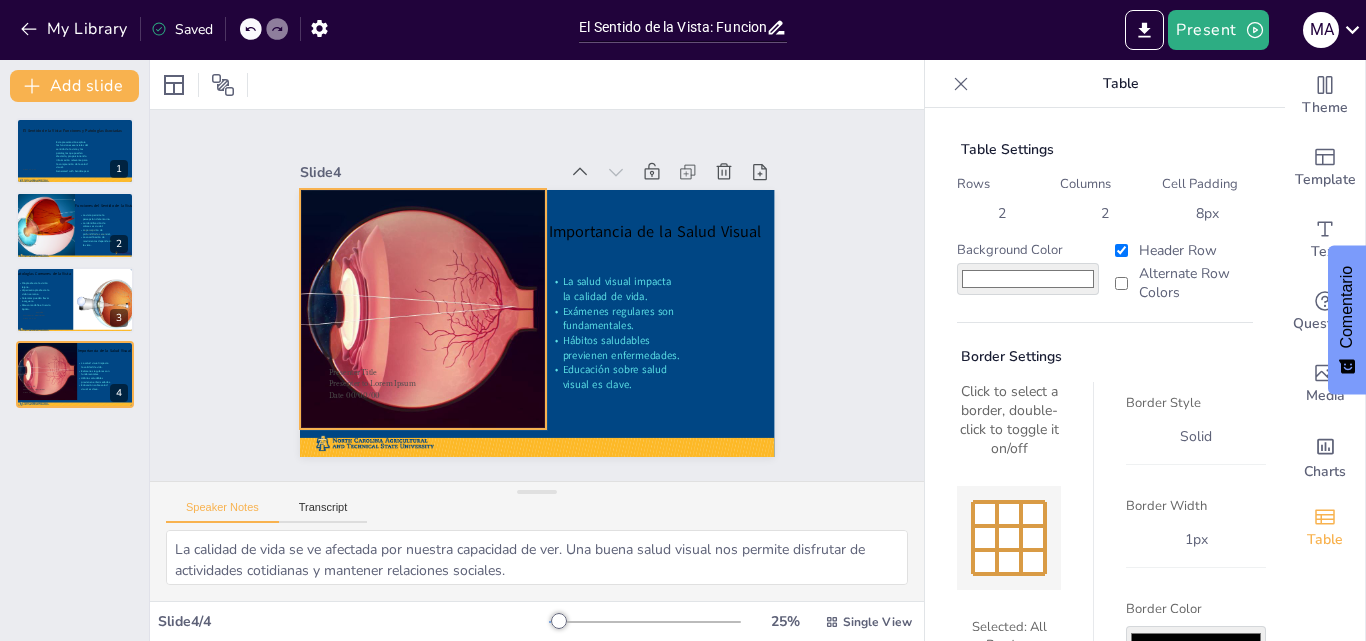 click on "Importancia de la Salud Visual La salud visual impacta la calidad de vida. Exámenes regulares son fundamentales. Hábitos saludables previenen enfermedades. Educación sobre salud visual es clave. Presenter Title Presenter to Lorem Ipsum Date [DATE]" at bounding box center (534, 323) 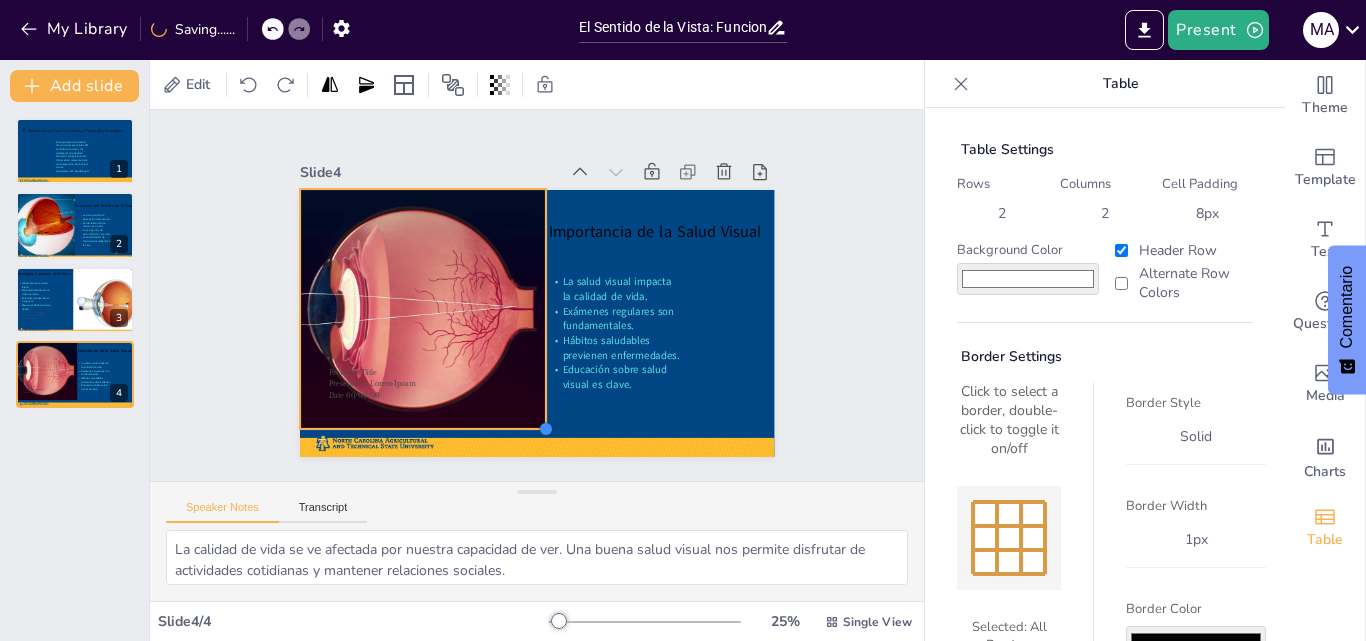 drag, startPoint x: 530, startPoint y: 423, endPoint x: 519, endPoint y: 422, distance: 11.045361 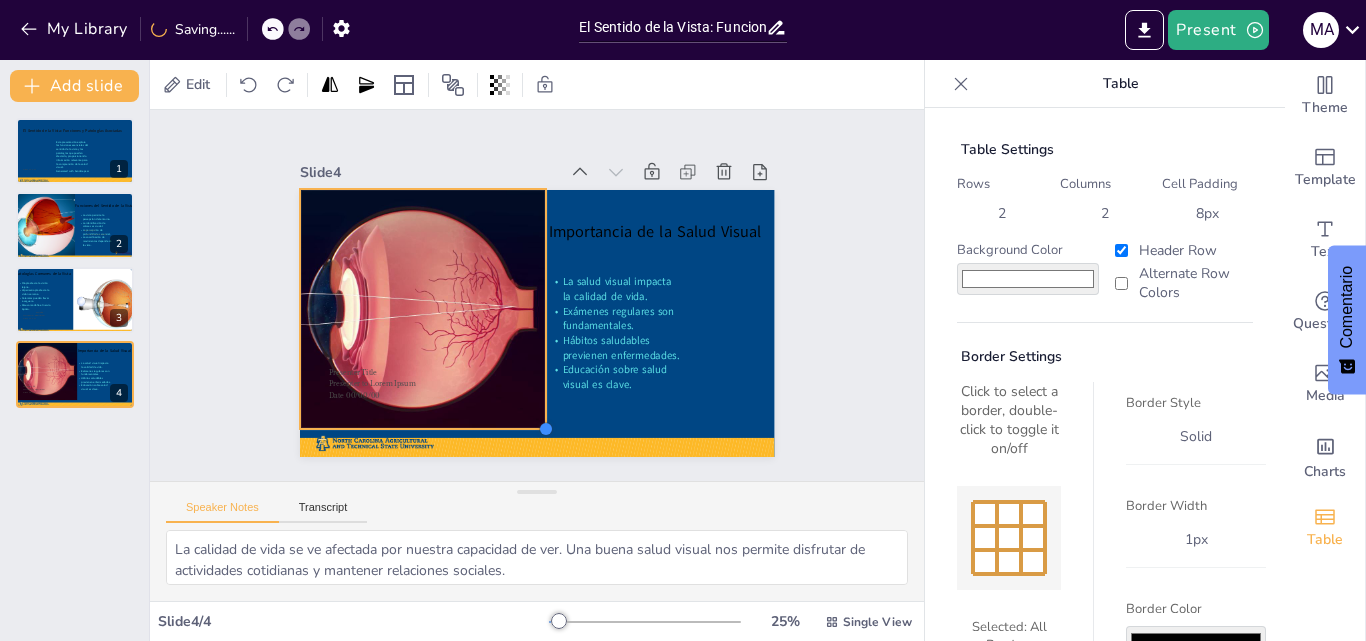 click on "Importancia de la Salud Visual La salud visual impacta la calidad de vida. Exámenes regulares son fundamentales. Hábitos saludables previenen enfermedades. Educación sobre salud visual es clave. Presenter Title Presenter to Lorem Ipsum Date [DATE]" at bounding box center [534, 323] 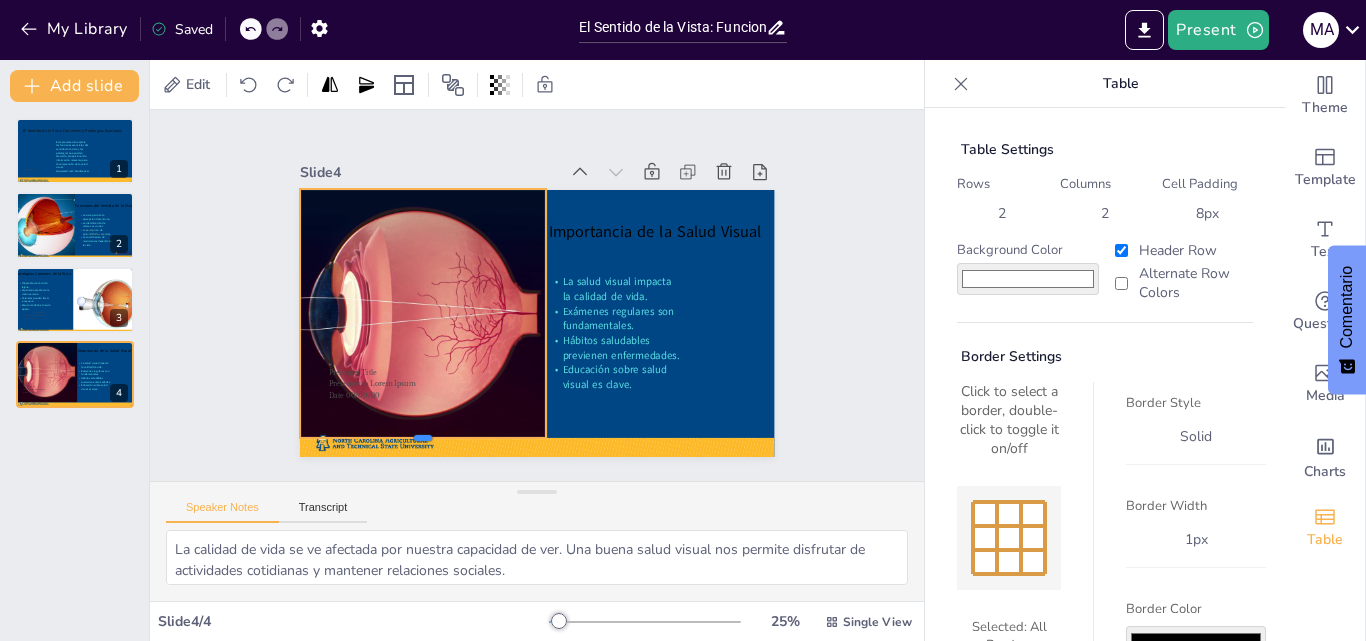 drag, startPoint x: 438, startPoint y: 425, endPoint x: 429, endPoint y: 434, distance: 12.727922 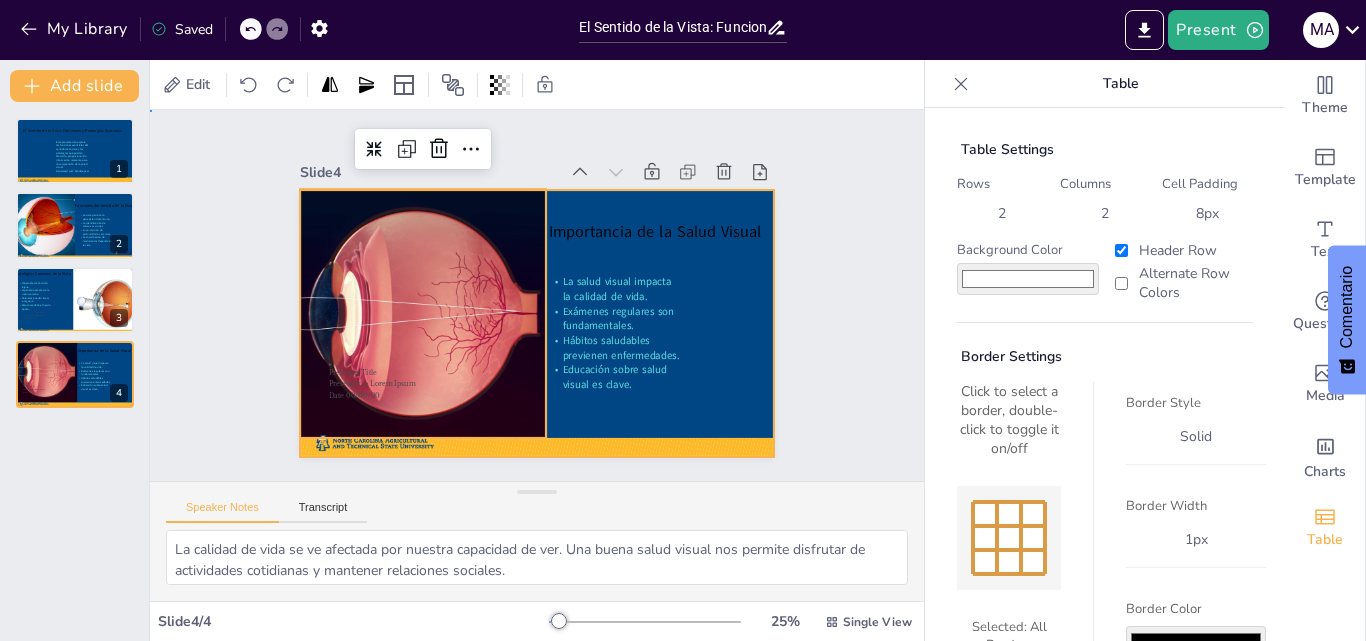 click at bounding box center [534, 323] 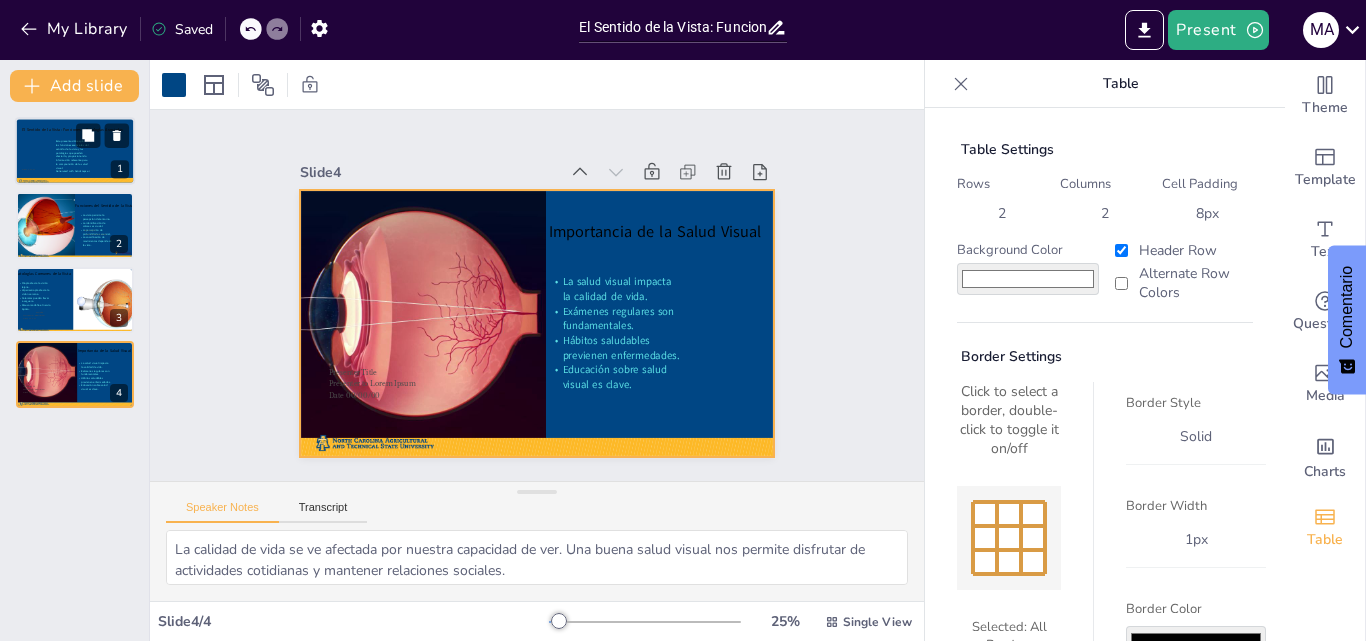 click on "Esta presentación explora las funciones esenciales del sentido de la vista y las patologías que pueden afectarlo, proporcionando información relevante para la comprensión de la salud visual. Generated with Sendsteps.ai" at bounding box center (73, 157) 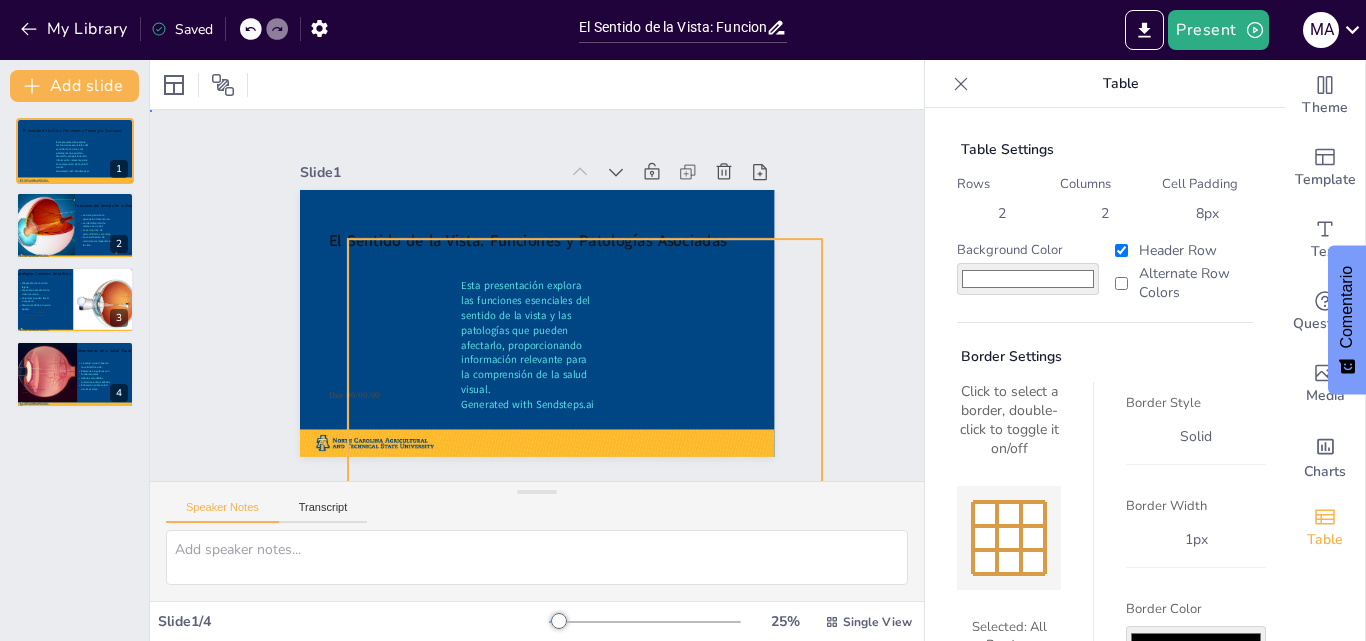 click at bounding box center [537, 323] 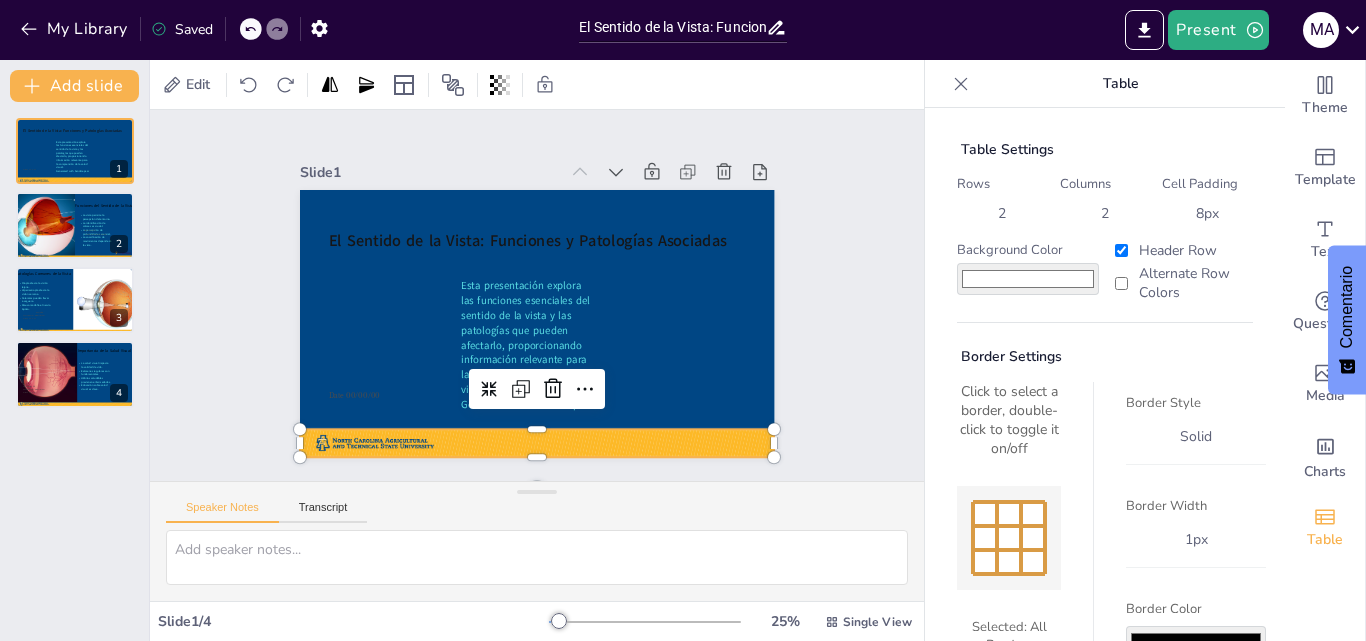 click at bounding box center (537, 443) 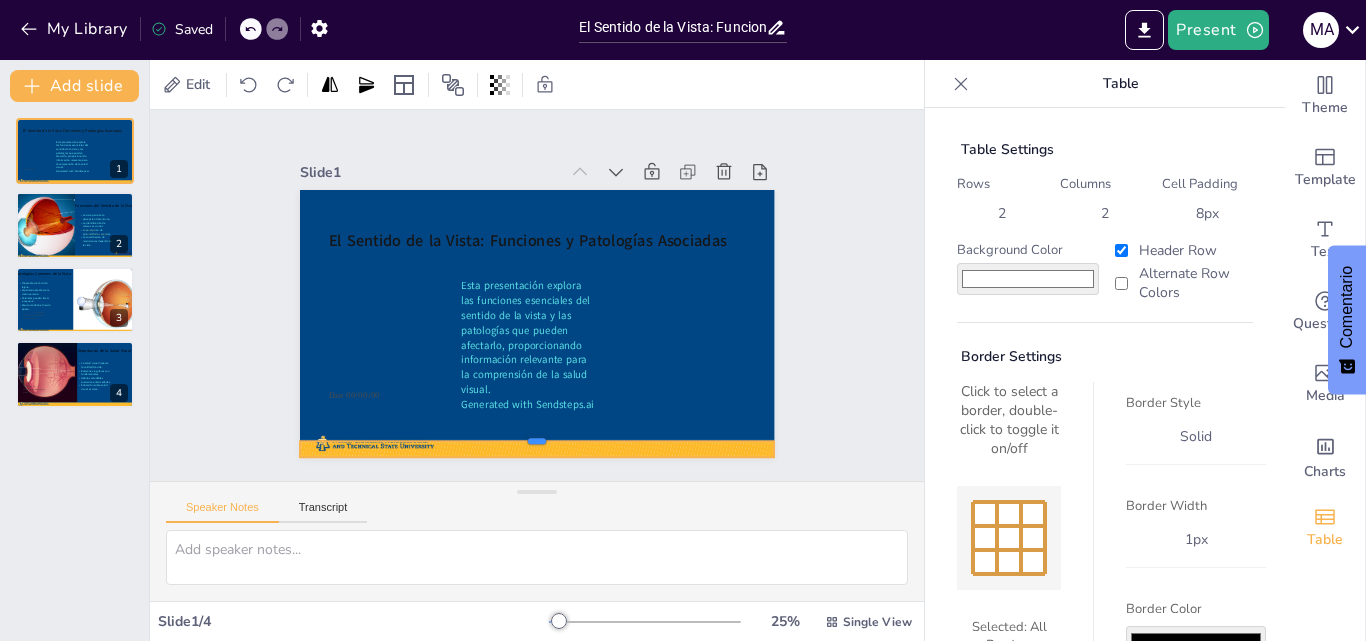 click at bounding box center [523, 433] 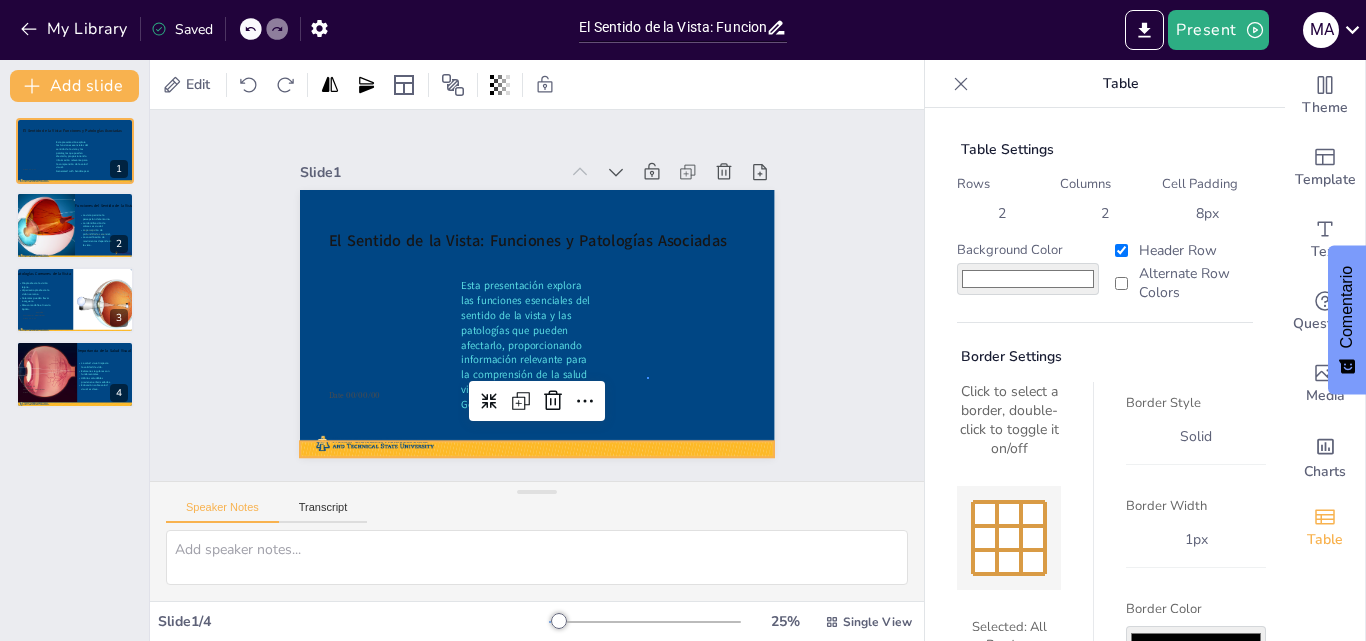 drag, startPoint x: 648, startPoint y: 377, endPoint x: 660, endPoint y: 377, distance: 12 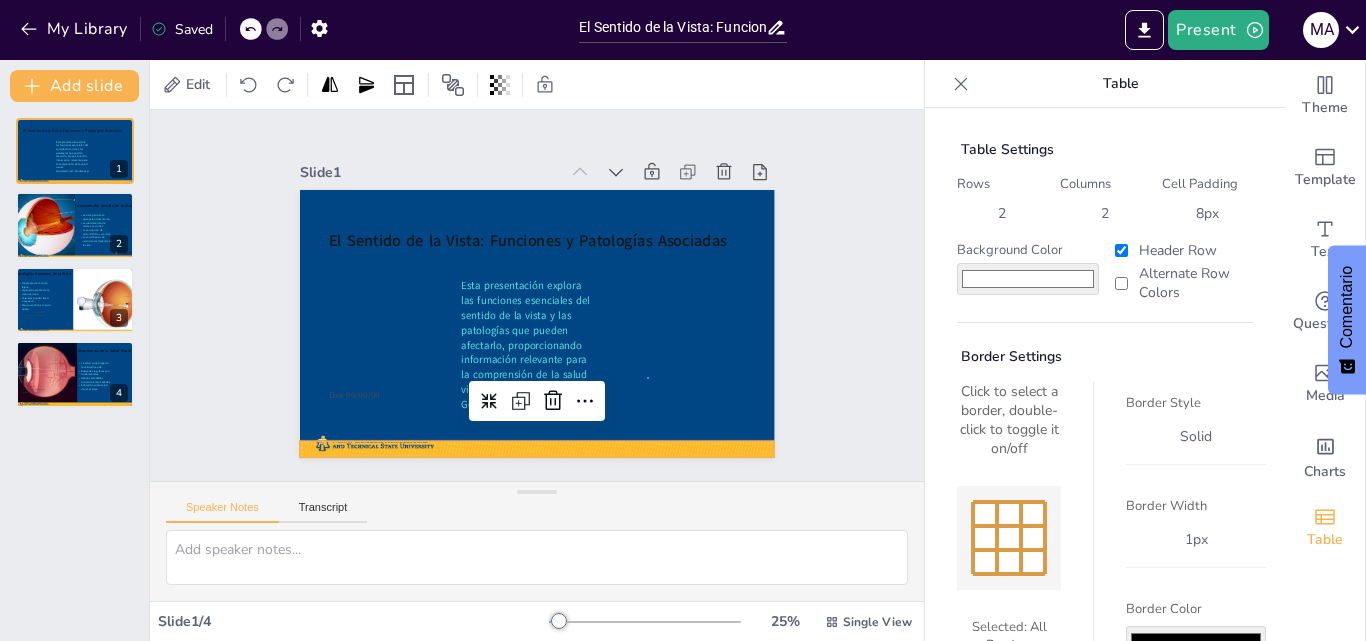 click at bounding box center (534, 323) 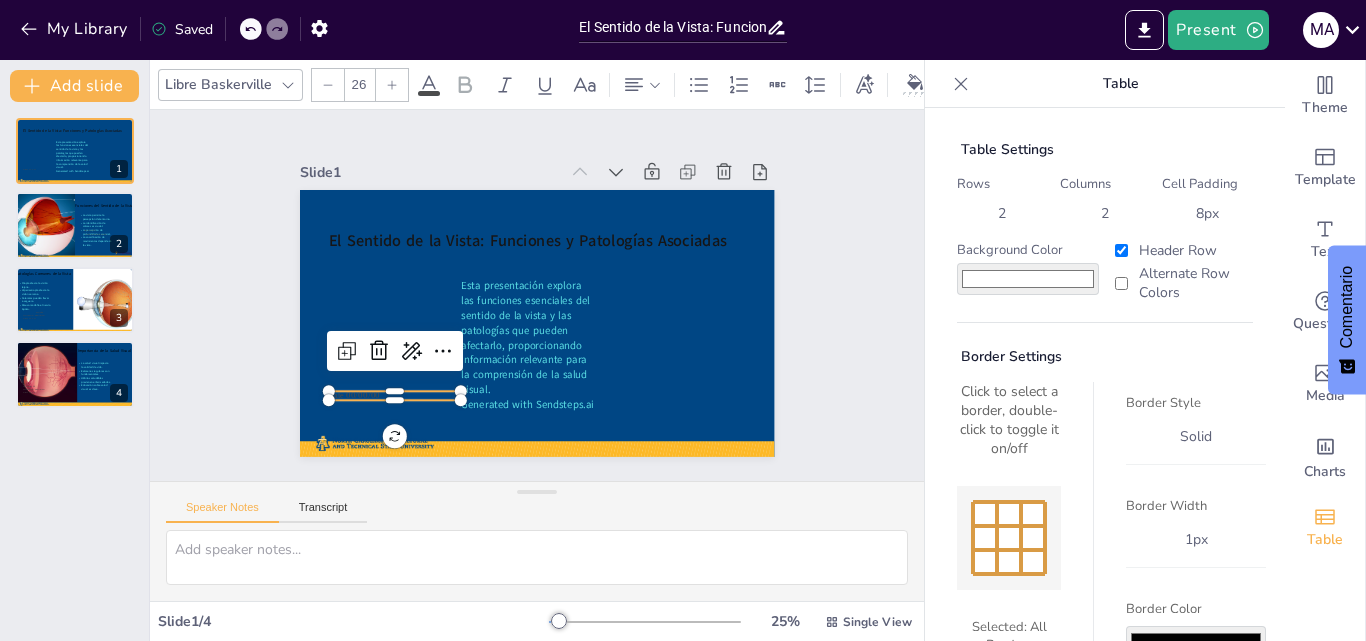 click on "El Sentido de la Vista: Funciones y Patologías Asociadas Esta presentación explora las funciones esenciales del sentido de la vista y las patologías que pueden afectarlo, proporcionando información relevante para la comprensión de la salud visual. Generated with Sendsteps.ai Date 00/00/00" at bounding box center [534, 323] 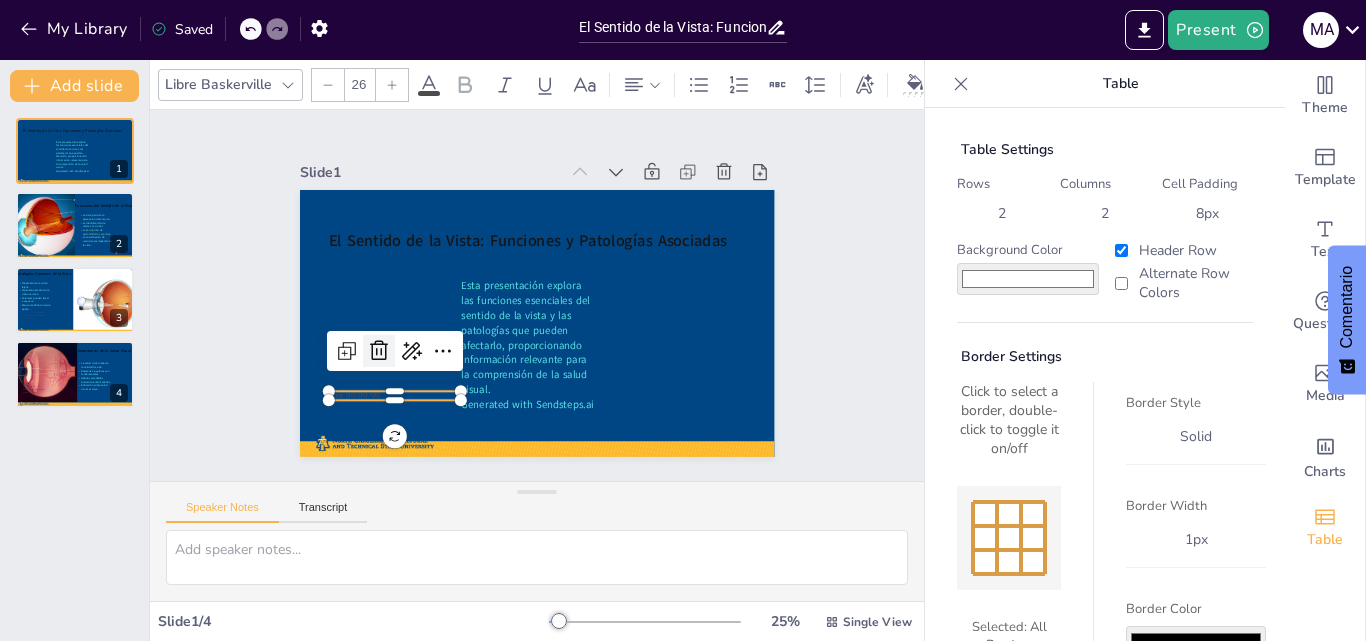 click 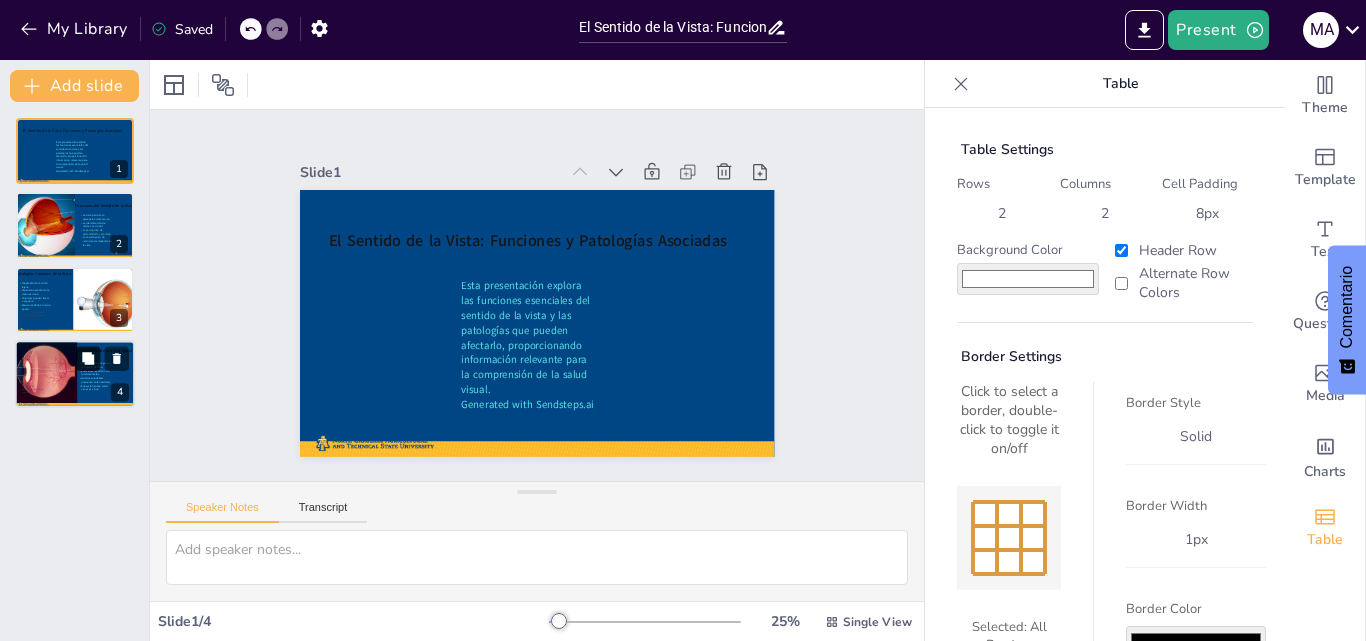 click at bounding box center (45, 371) 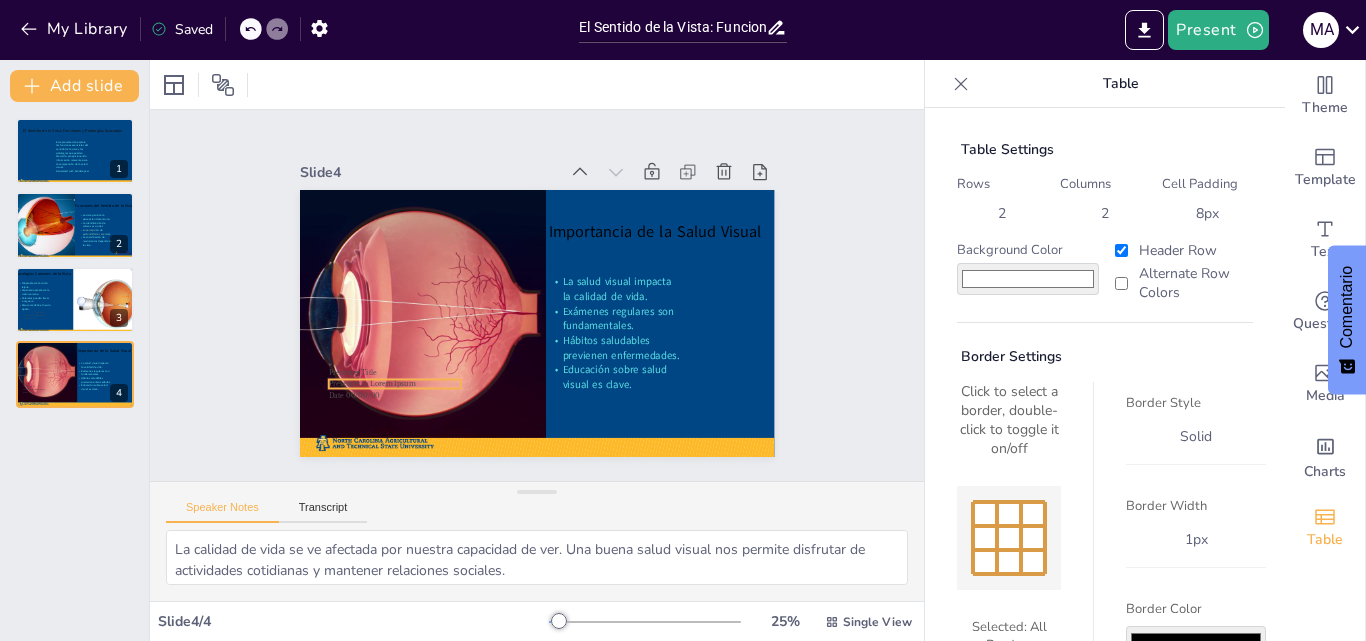 click on "Presenter to Lorem Ipsum" at bounding box center (363, 366) 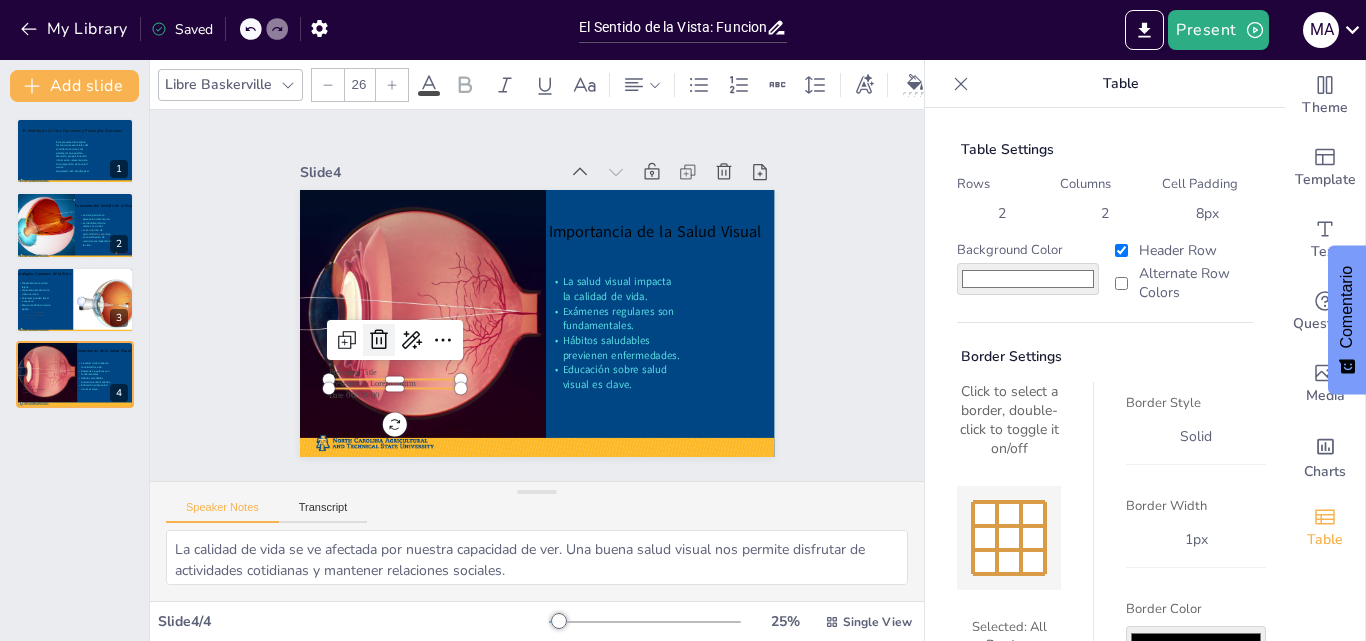 click 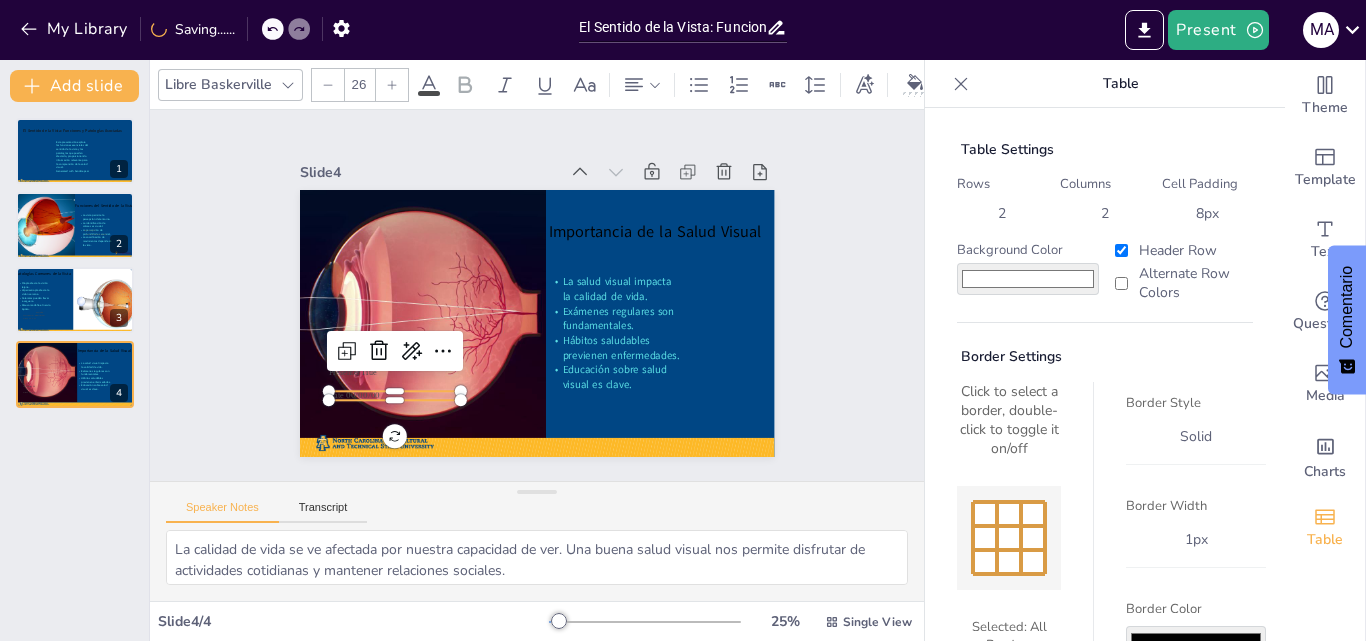 click on "Date 00/00/00" at bounding box center (345, 375) 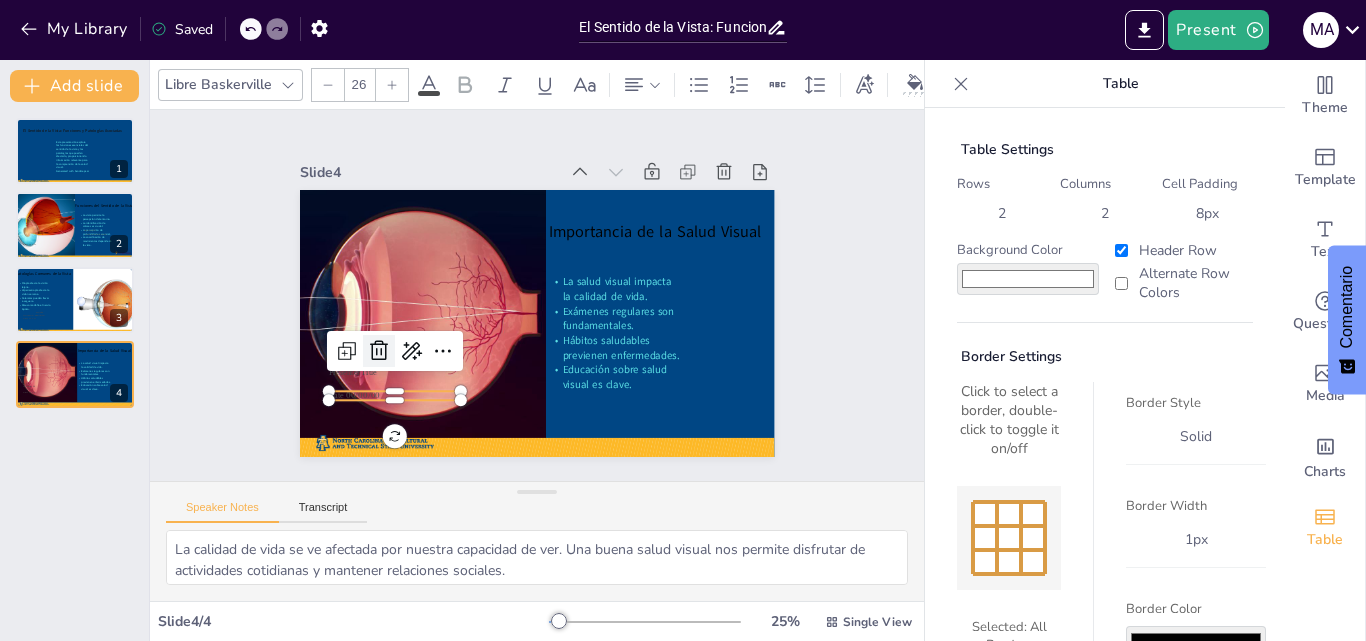 click 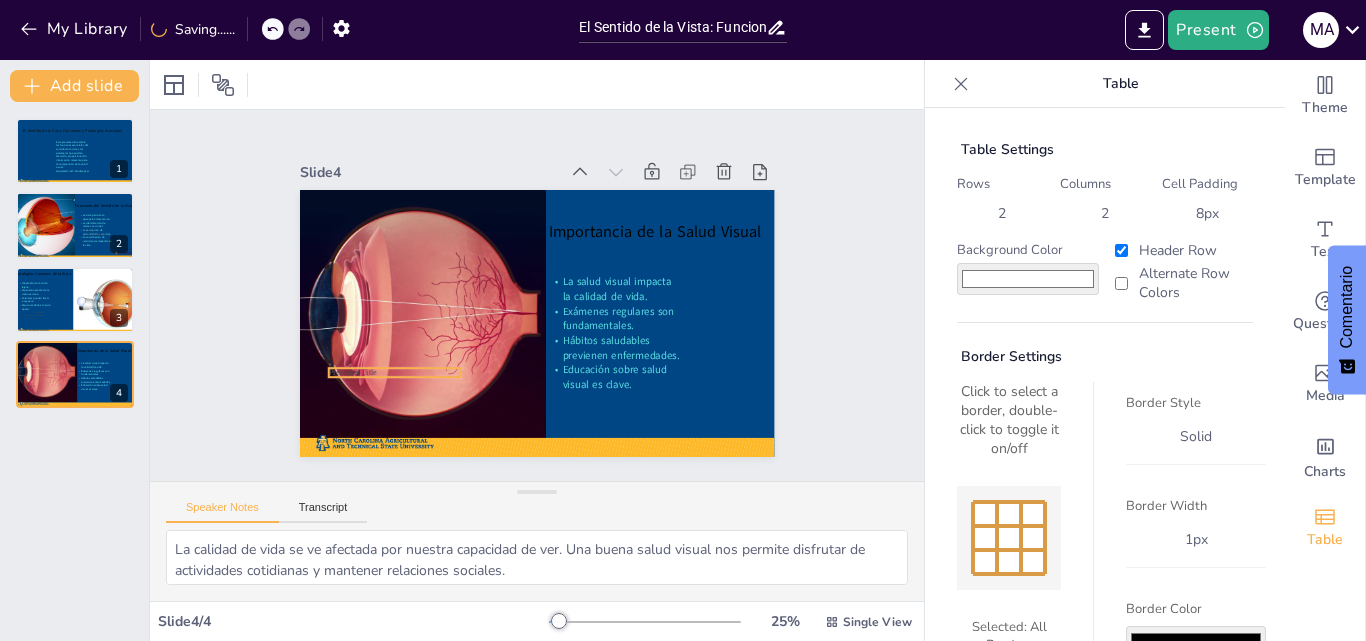 click on "Importancia de la Salud Visual La salud visual impacta la calidad de vida. Exámenes regulares son fundamentales. Hábitos saludables previenen enfermedades. Educación sobre salud visual es clave. Presenter Title" at bounding box center [537, 323] 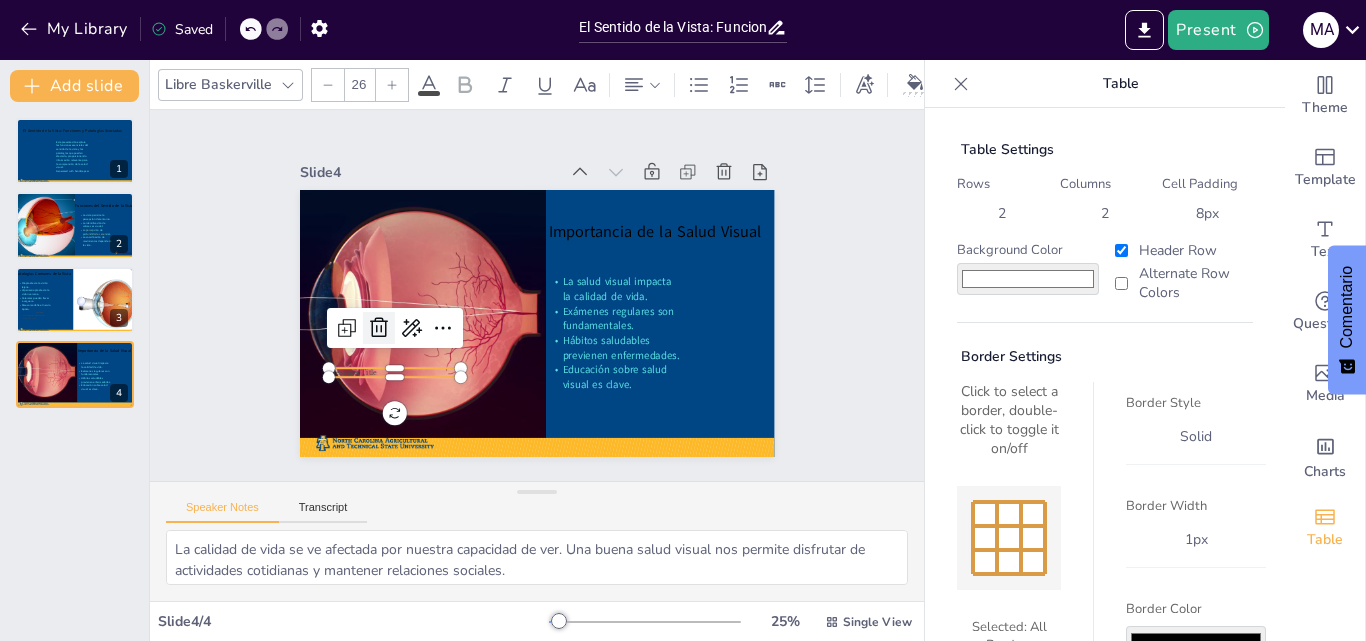 click 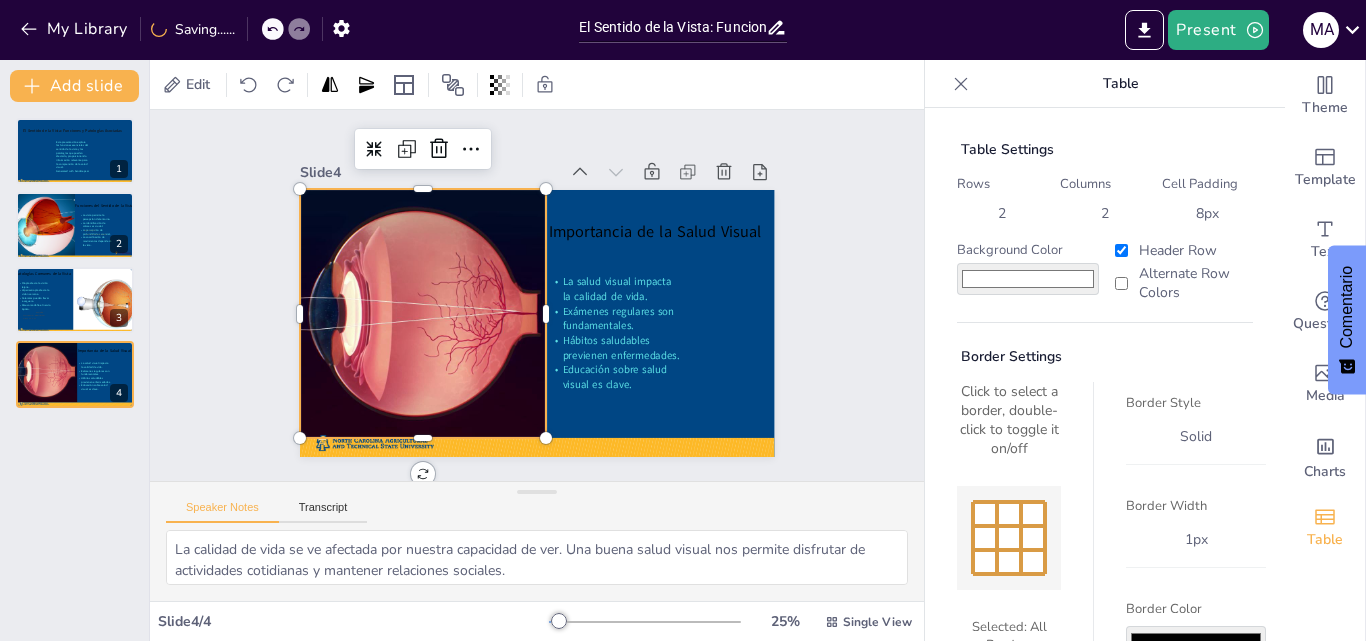 click at bounding box center [418, 313] 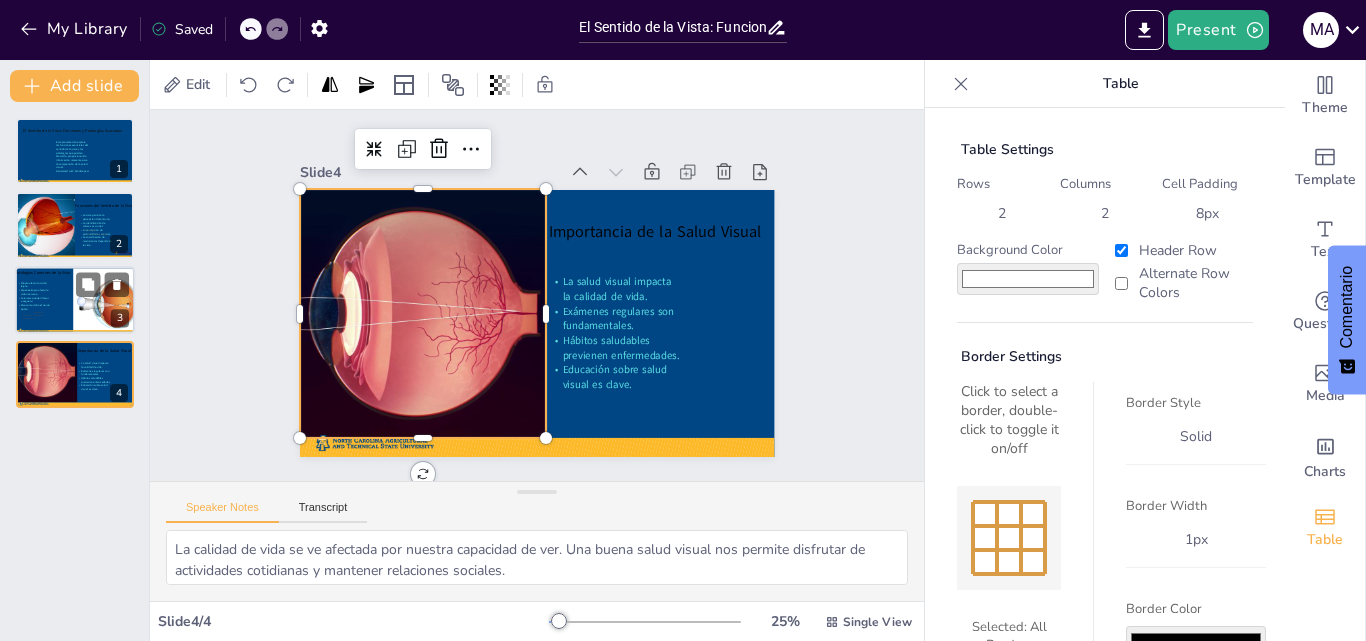 click on "ncat.edu" at bounding box center (39, 312) 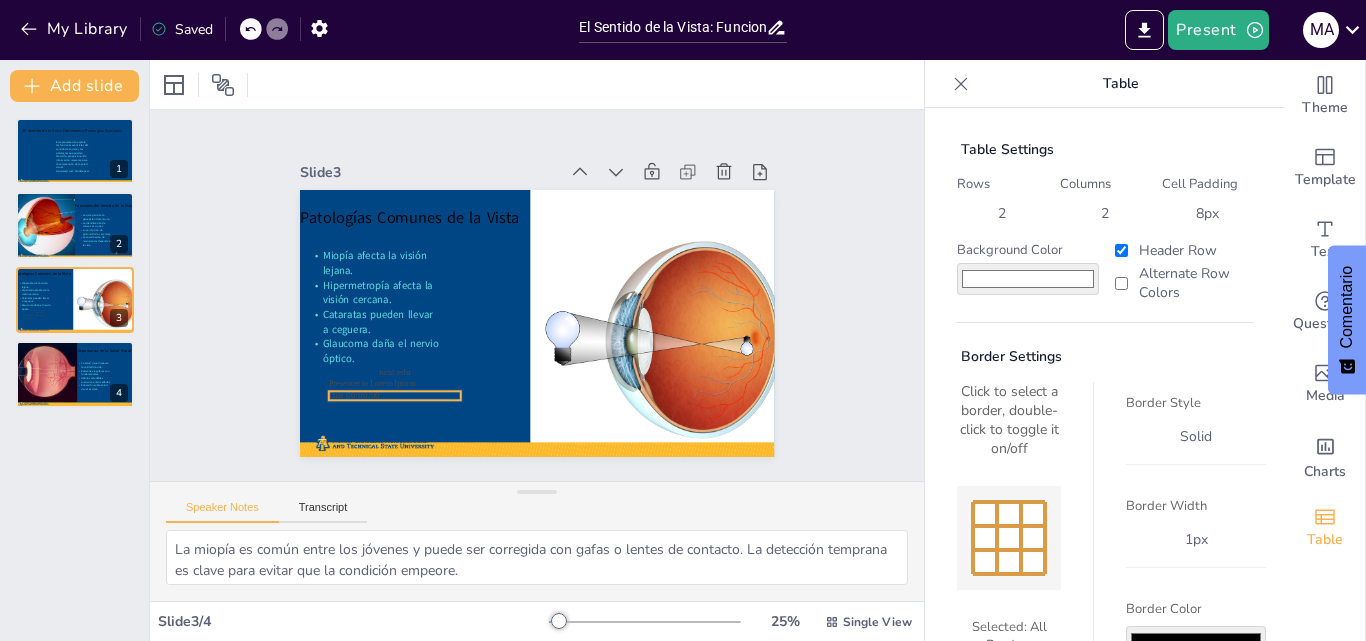 click on "Patologías Comunes de la Vista Miopía afecta la visión lejana. Hipermetropía afecta la visión cercana. Cataratas pueden llevar a ceguera. Glaucoma daña el nervio óptico. ncat.edu Presenter to Lorem Ipsum Date [DATE]" at bounding box center (534, 323) 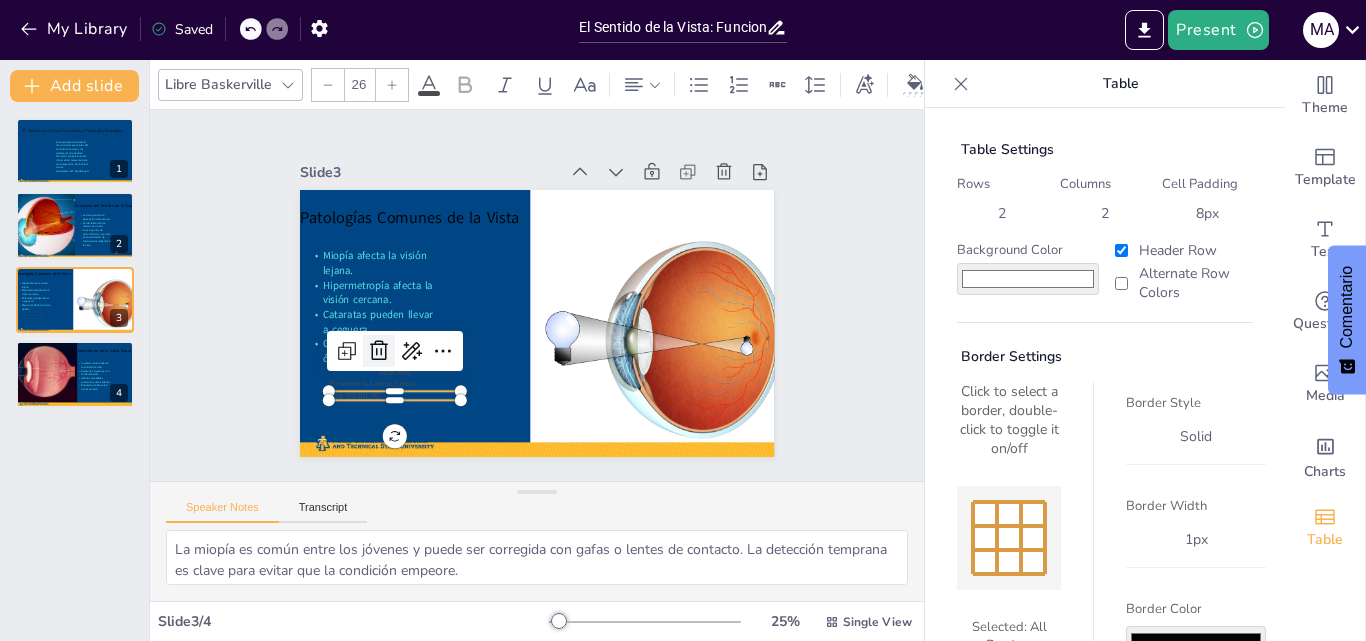 click 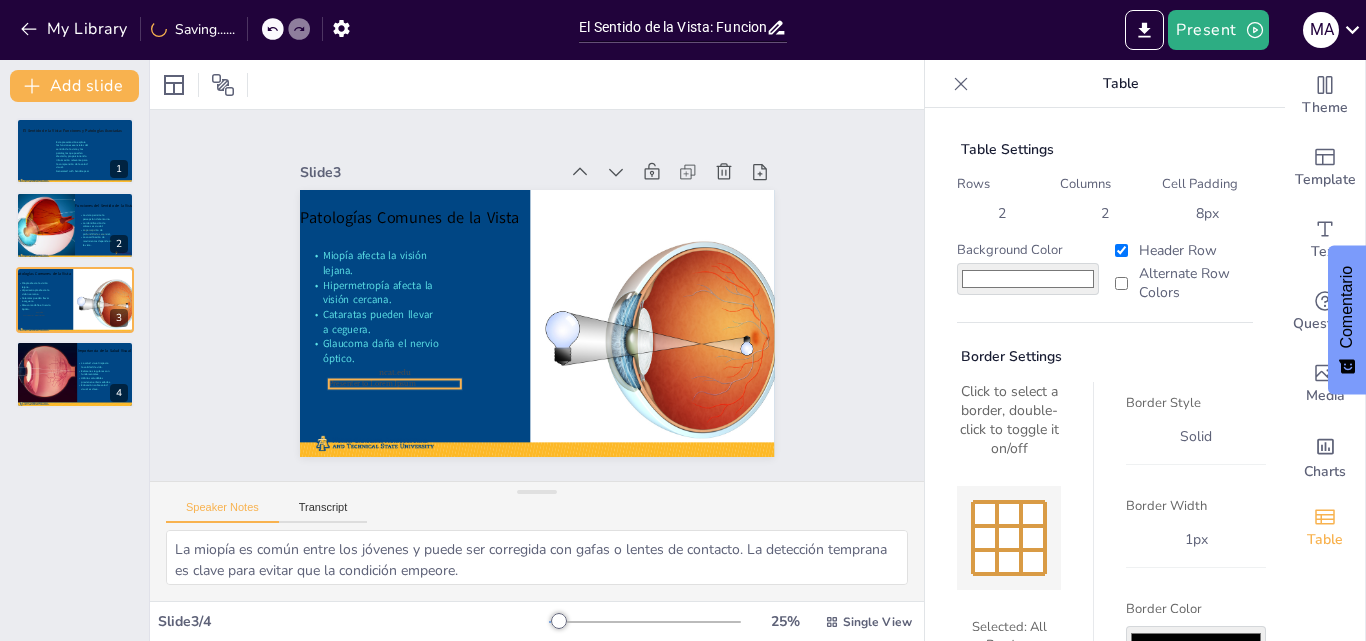 click on "Presenter to Lorem Ipsum" at bounding box center [371, 384] 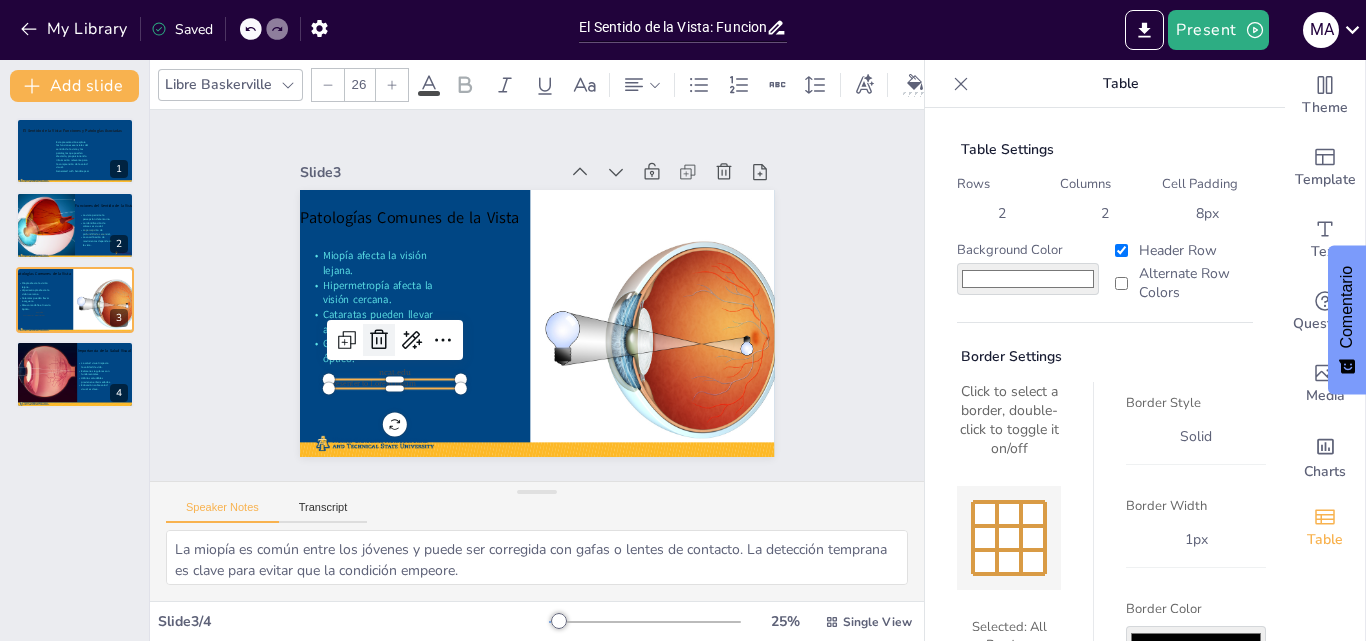 click 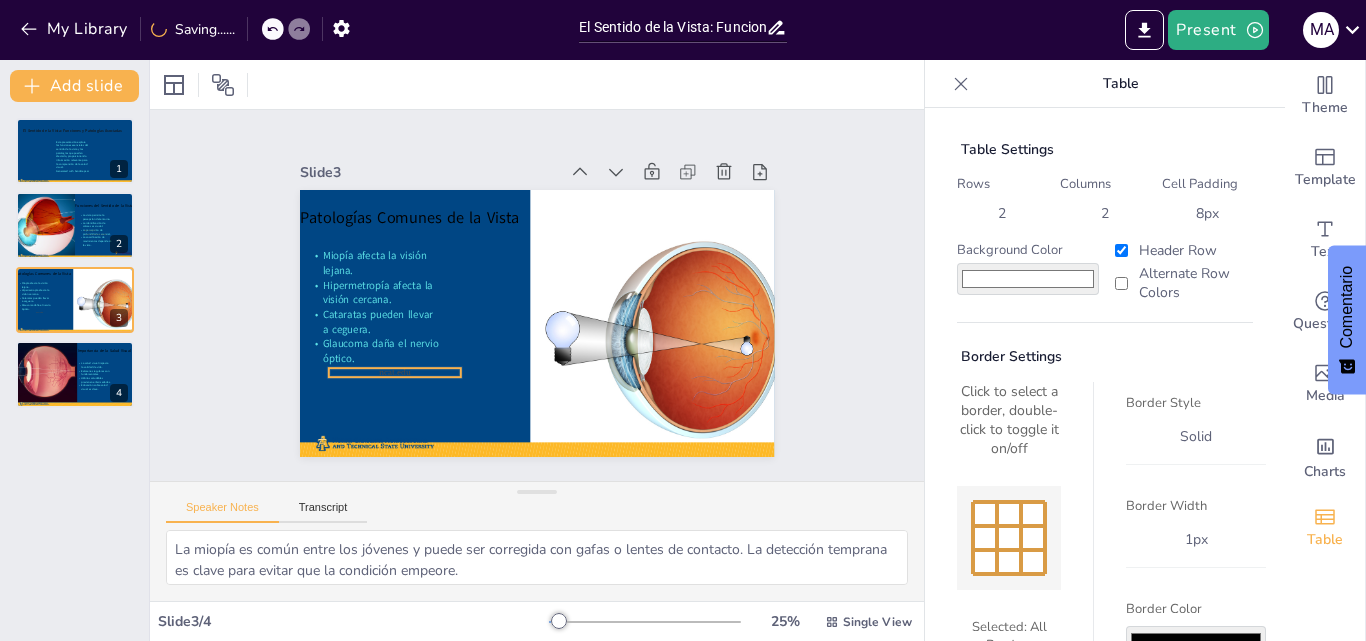 click on "ncat.edu" at bounding box center (394, 372) 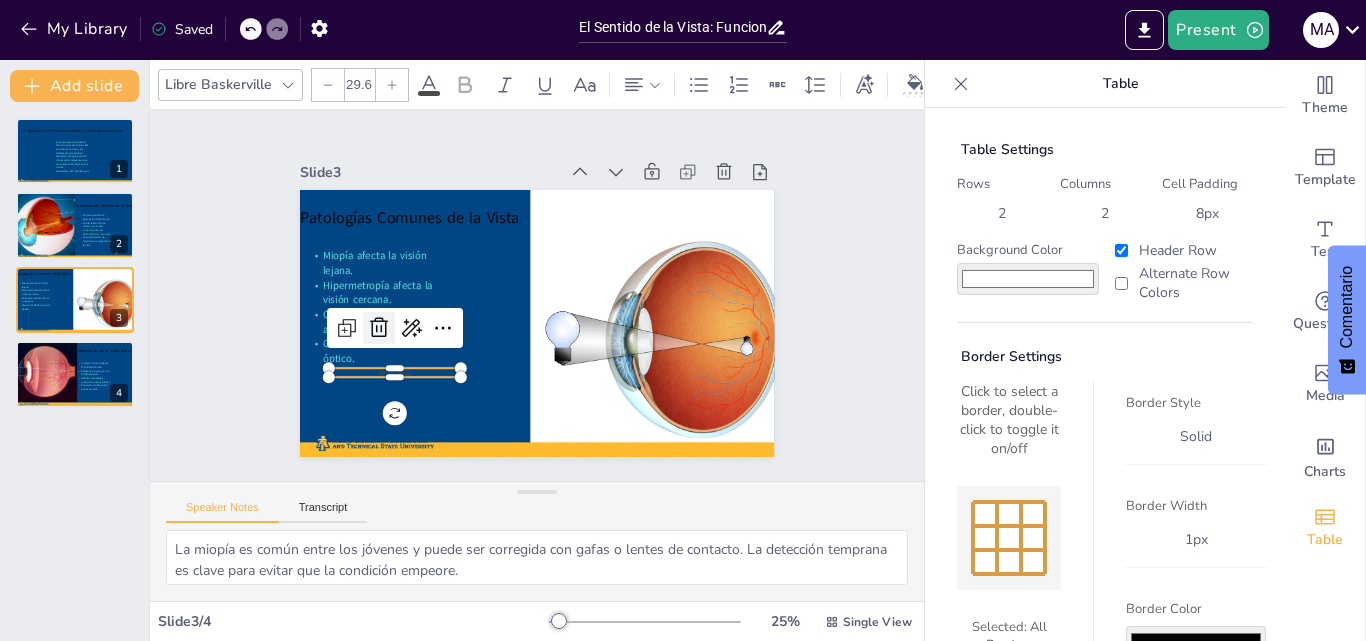 click 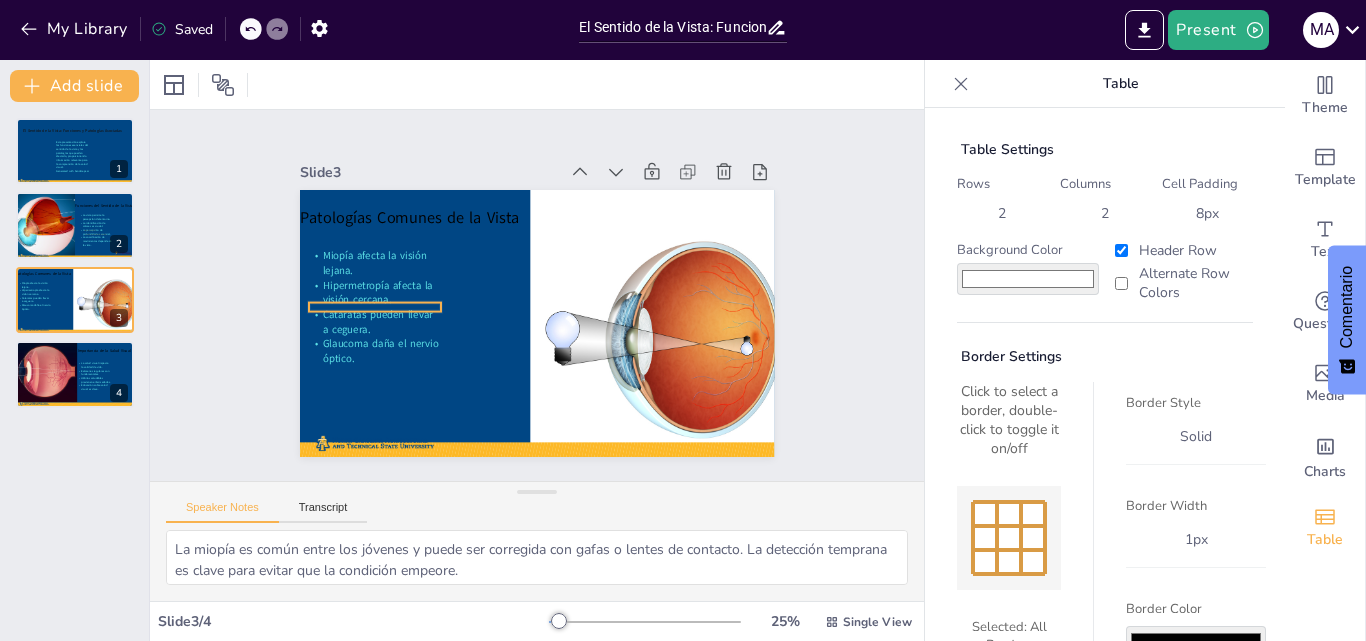click on "Glaucoma daña el nervio óptico." at bounding box center [533, 124] 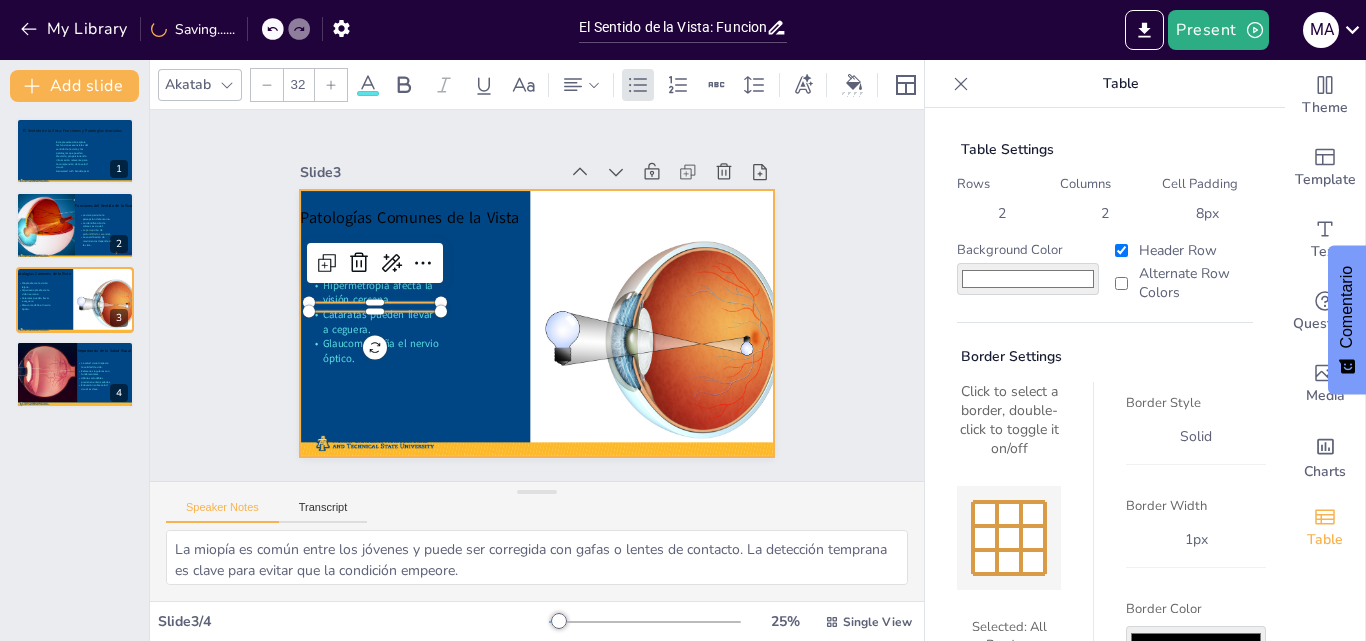click at bounding box center (537, 323) 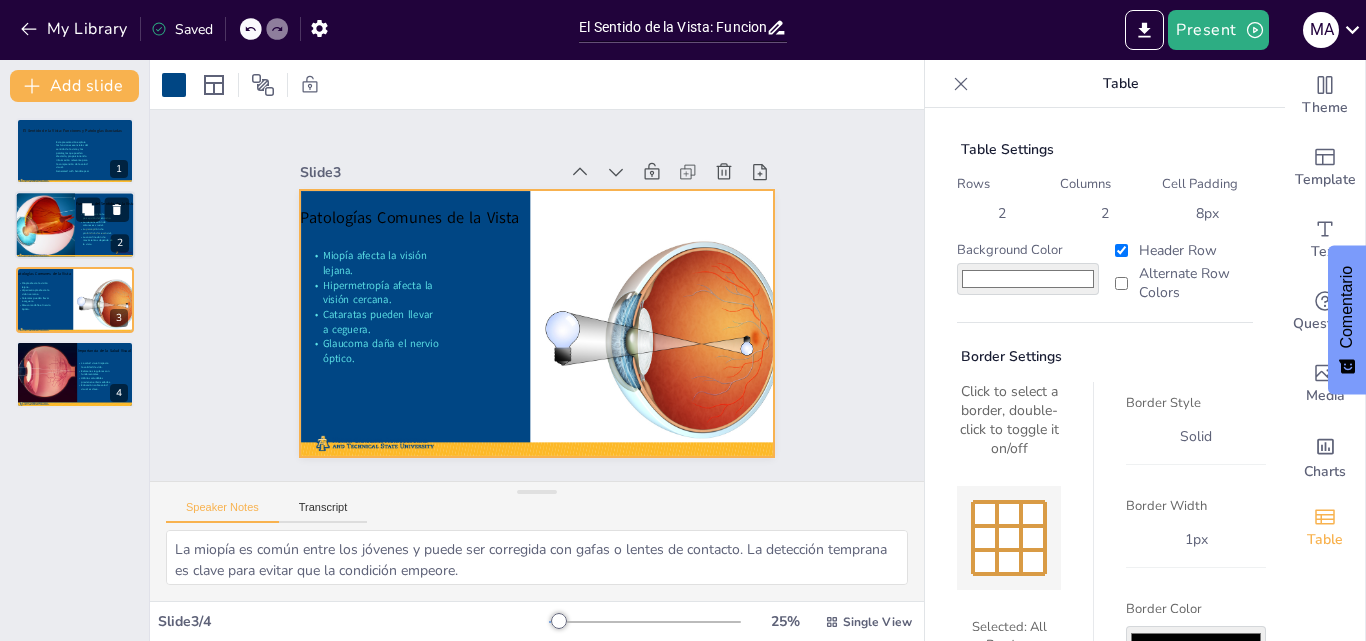 click at bounding box center [75, 256] 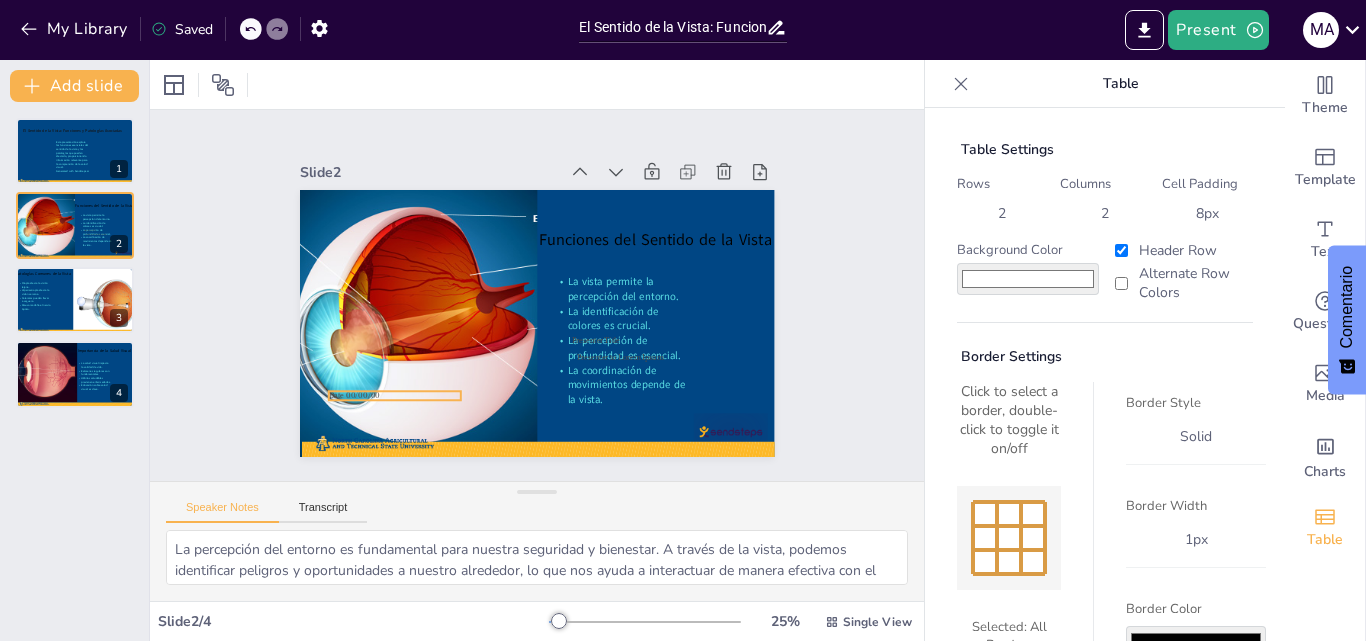 click on "Funciones del Sentido de la Vista La vista permite la percepción del entorno. La identificación de colores es crucial. La percepción de profundidad es esencial. La coordinación de movimientos depende de la vista. Presenter Title Presenter to Lorem Ipsum Date [DATE]" at bounding box center (534, 323) 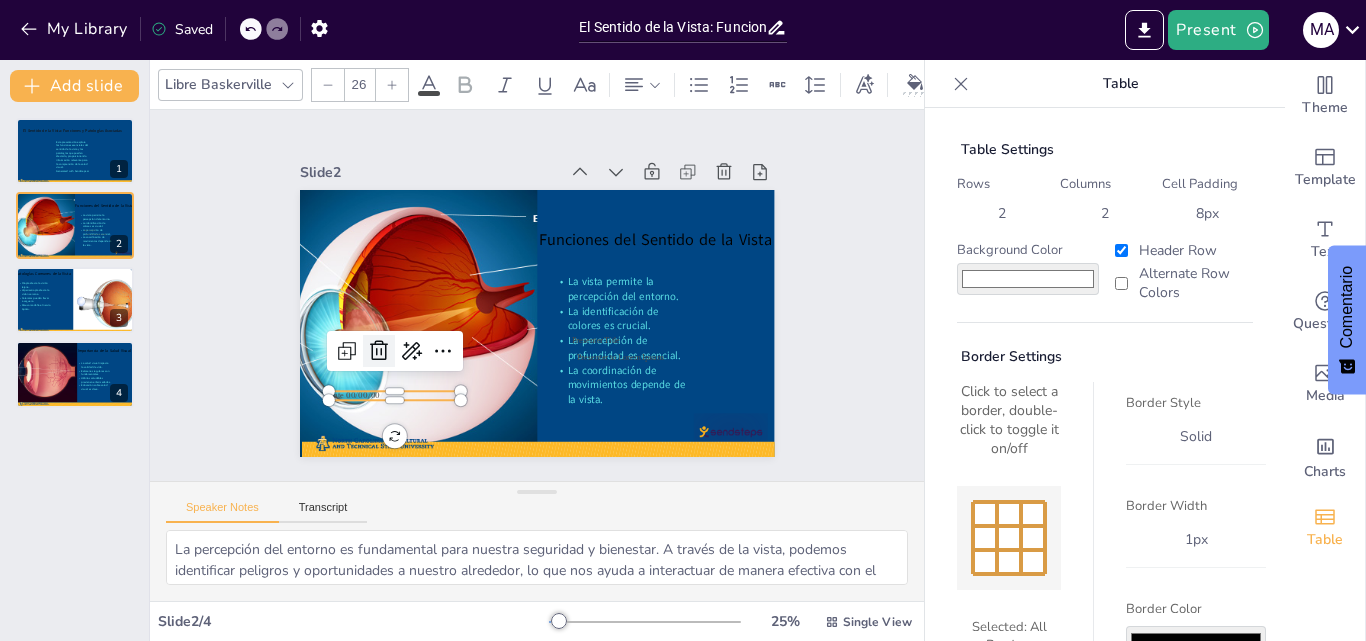 click at bounding box center (373, 334) 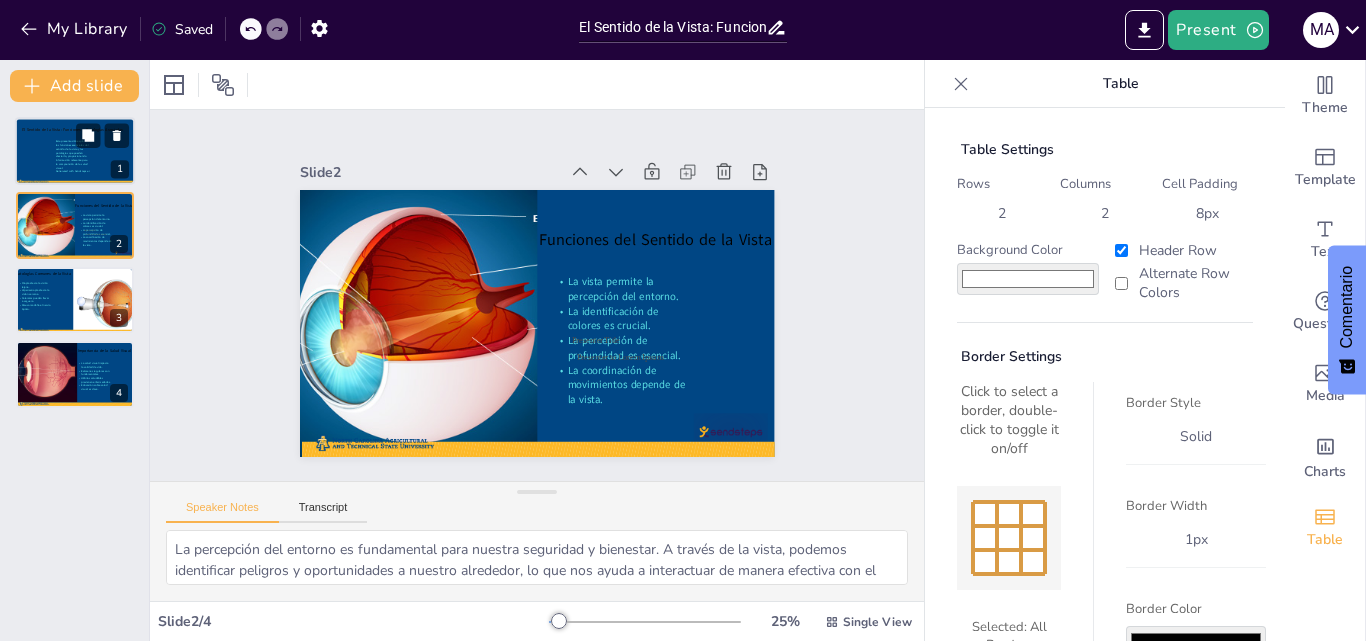 click at bounding box center [75, 151] 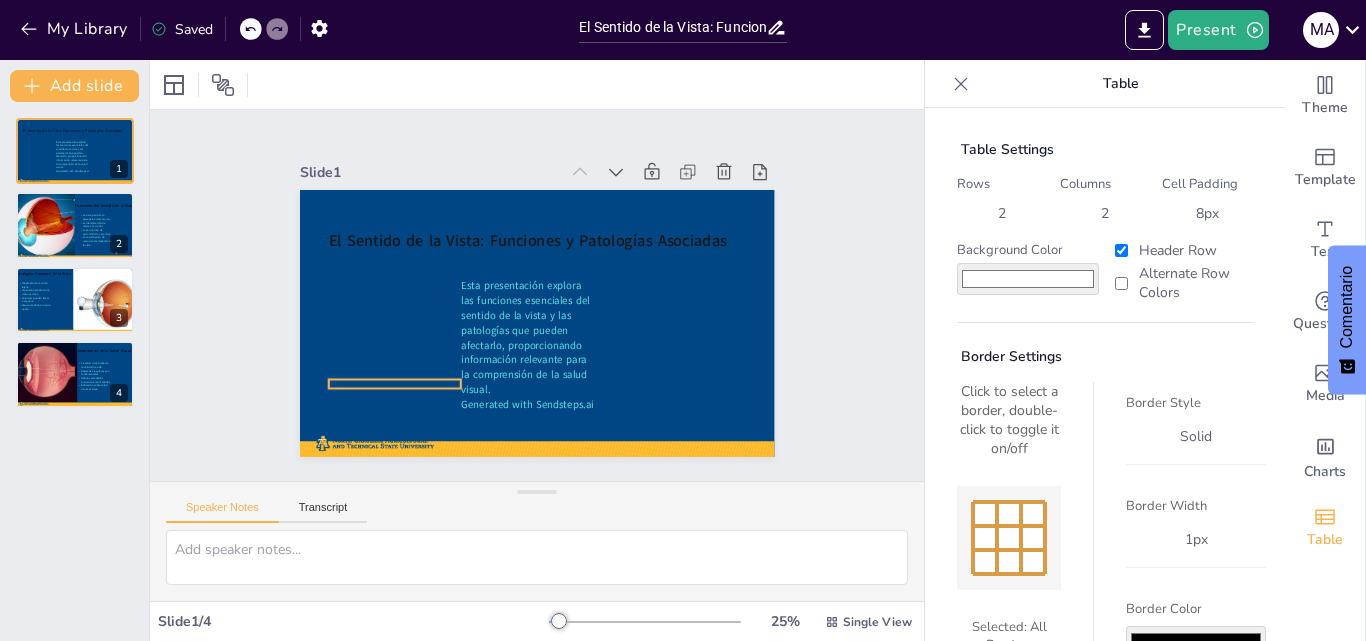 click at bounding box center (394, 388) 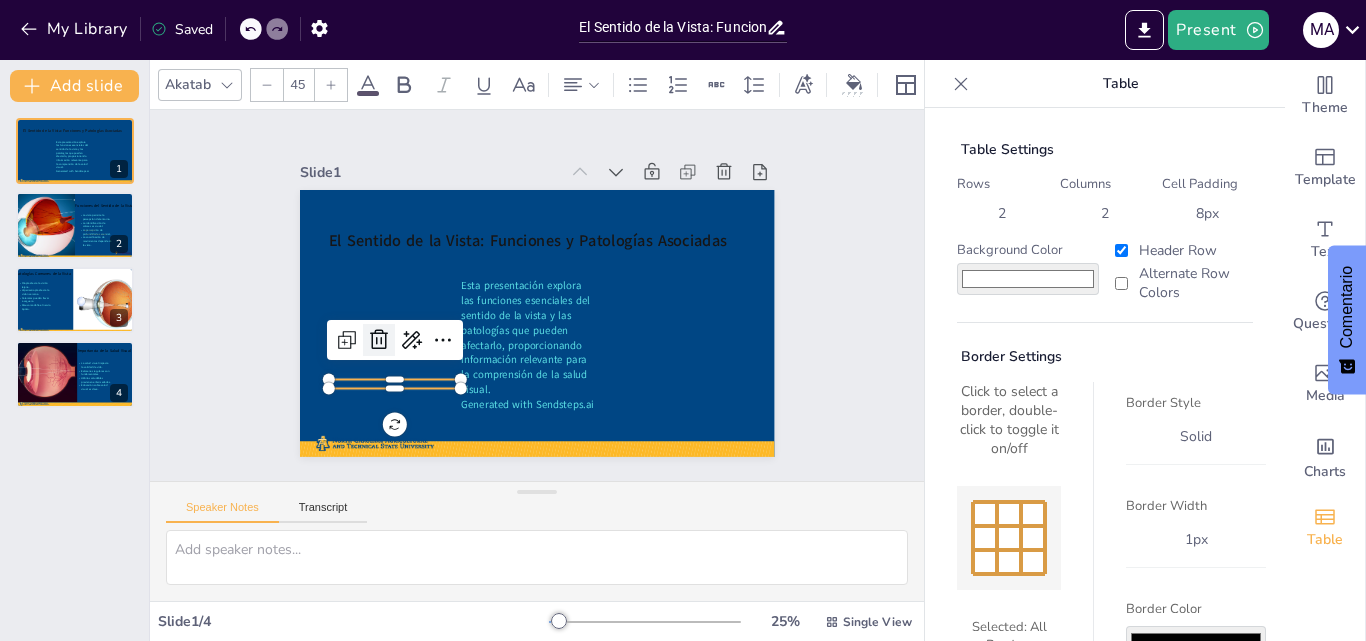 click 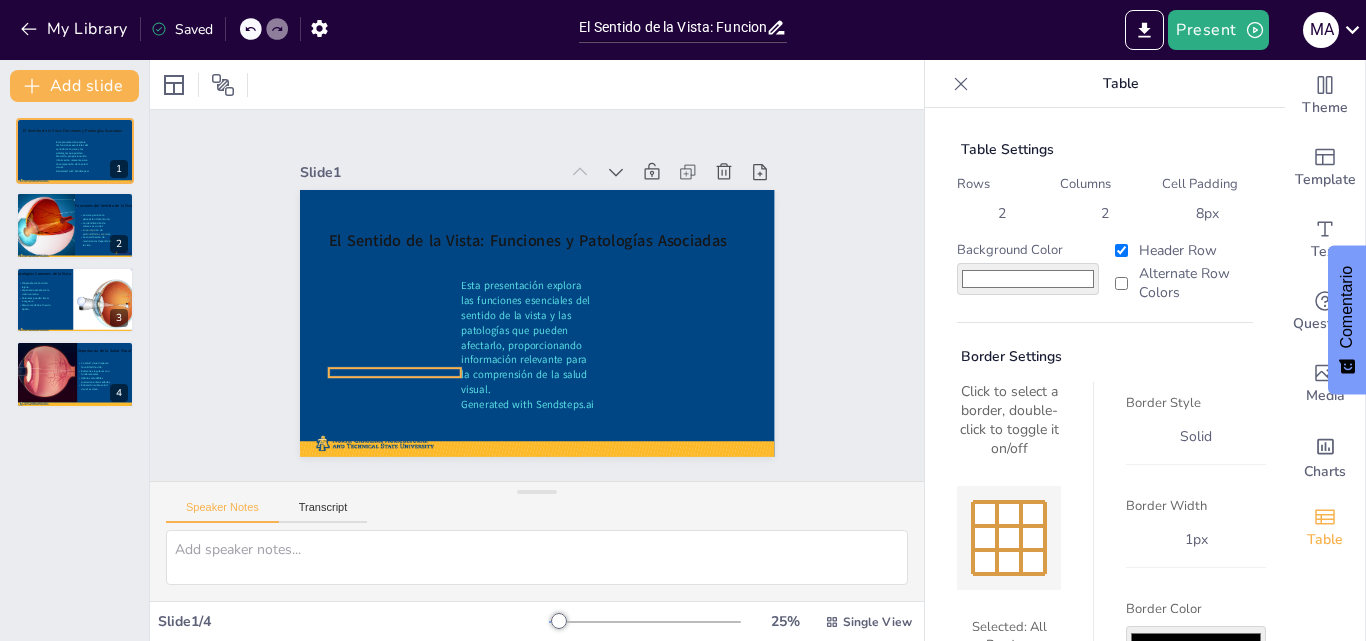 click at bounding box center (394, 376) 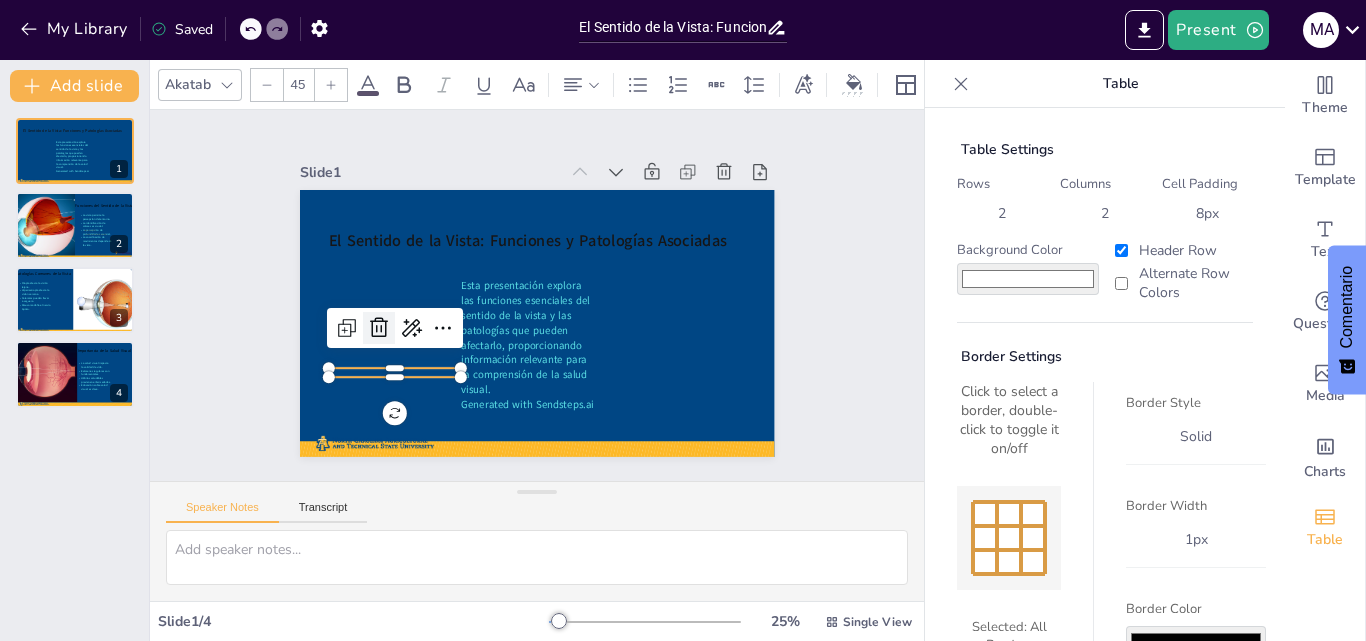 click 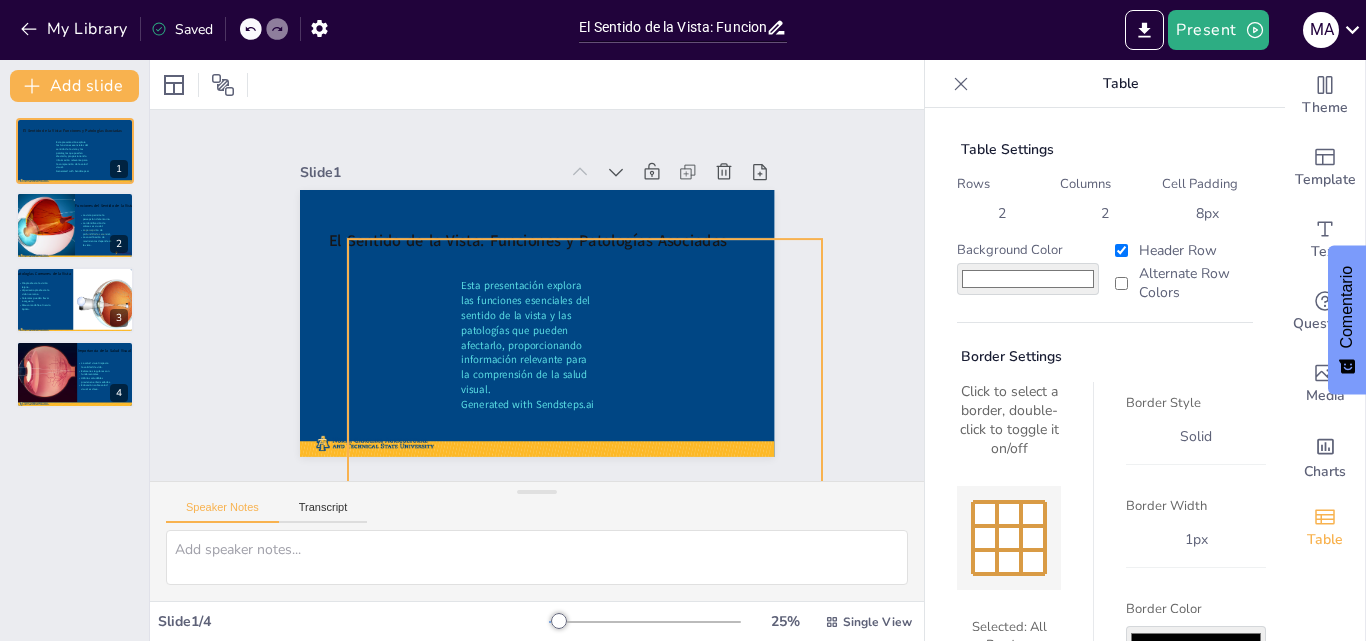 click at bounding box center (537, 323) 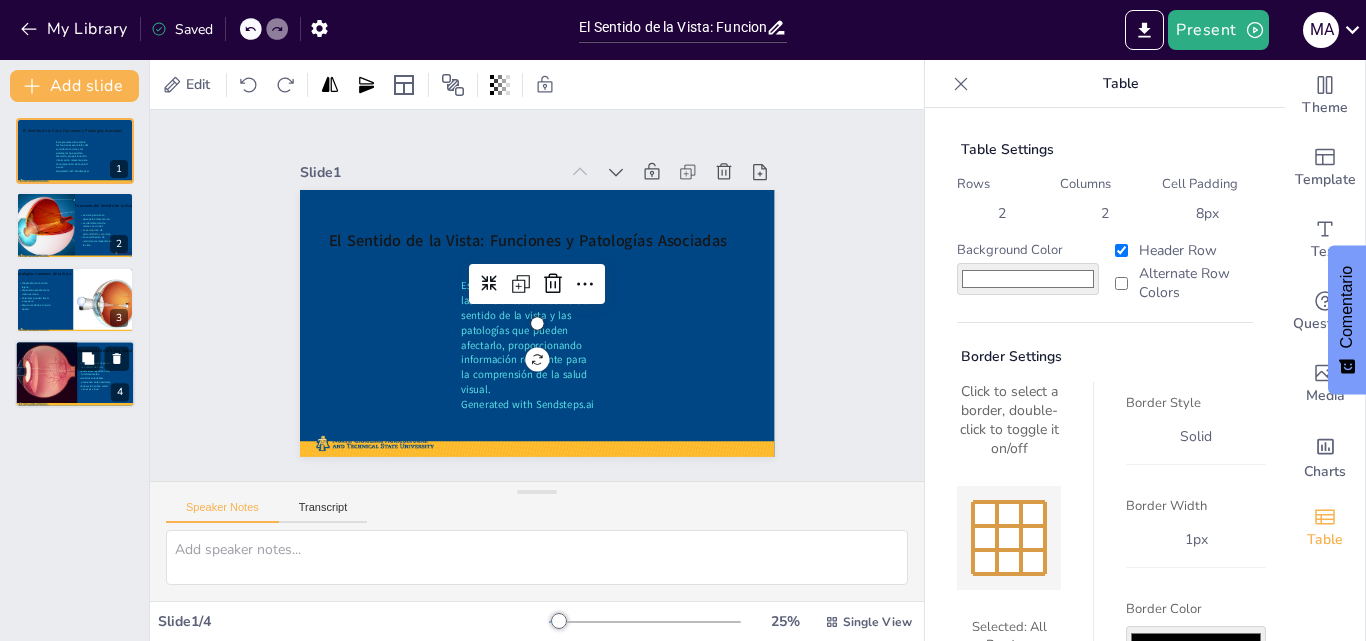 click at bounding box center (45, 371) 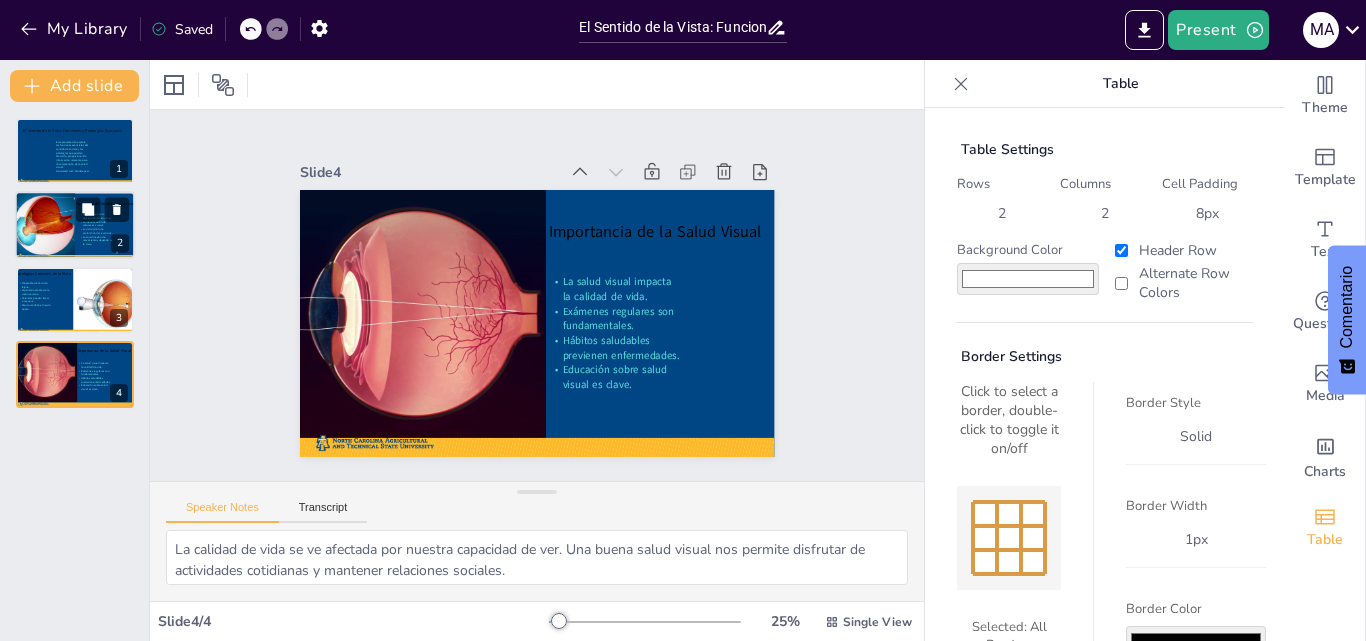 click at bounding box center (75, 226) 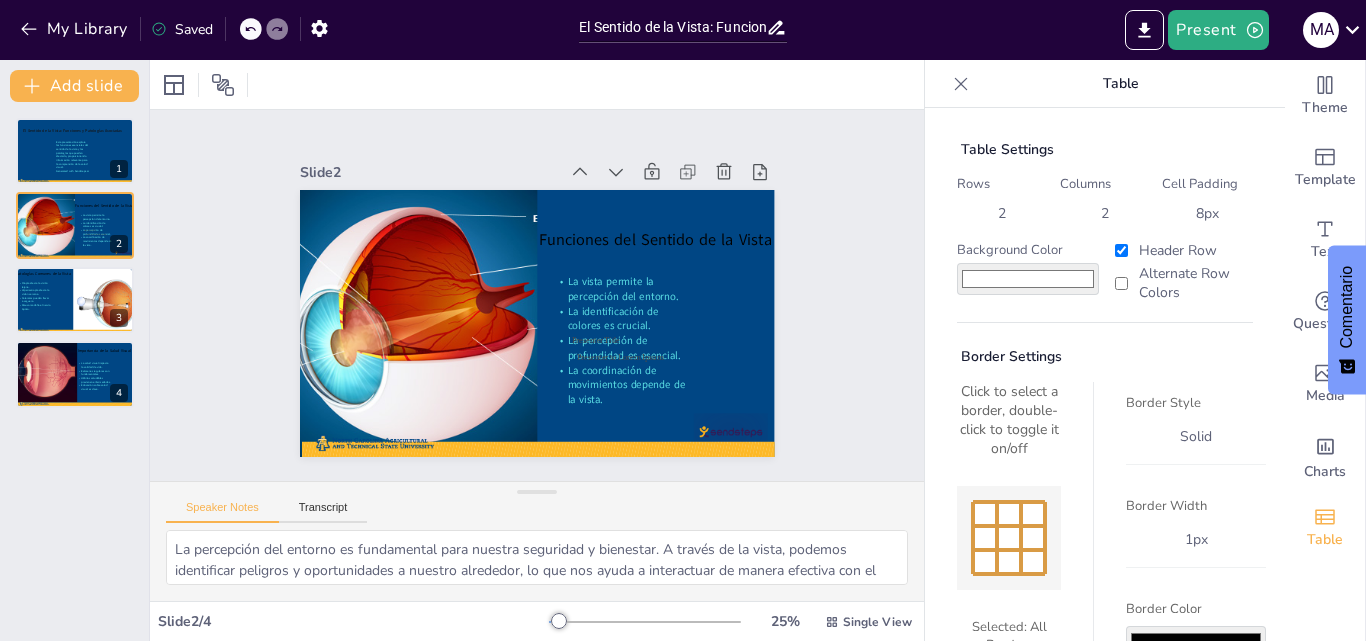 click 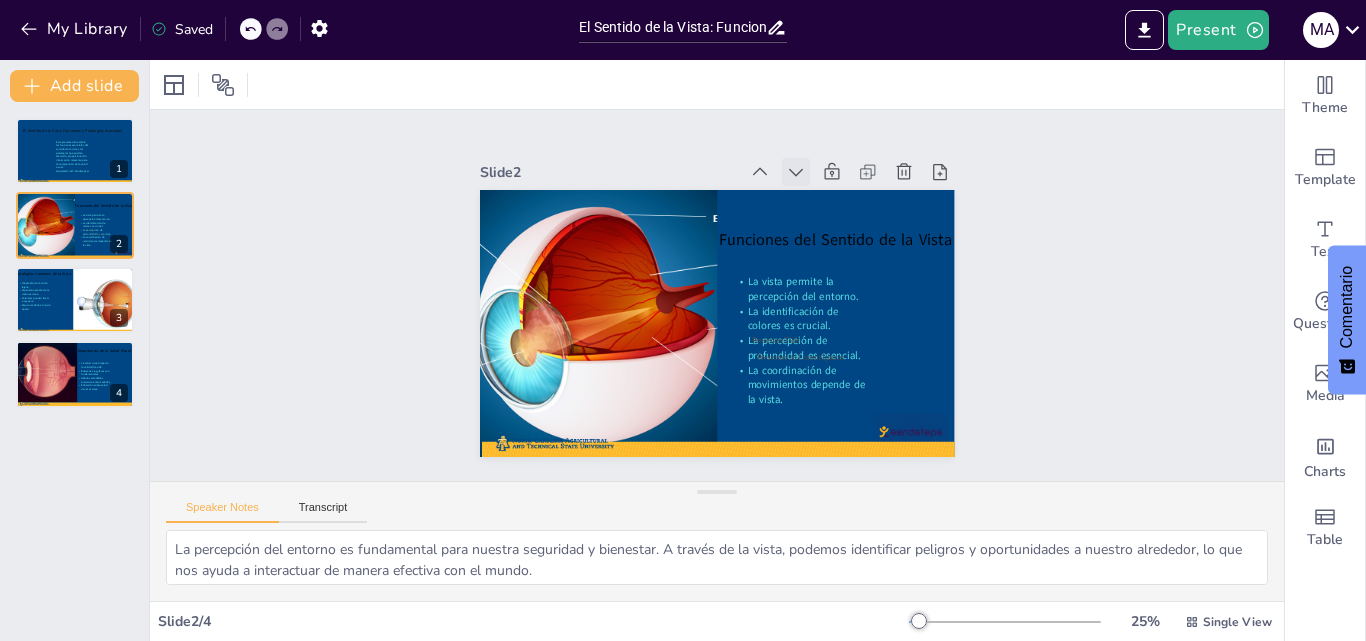click 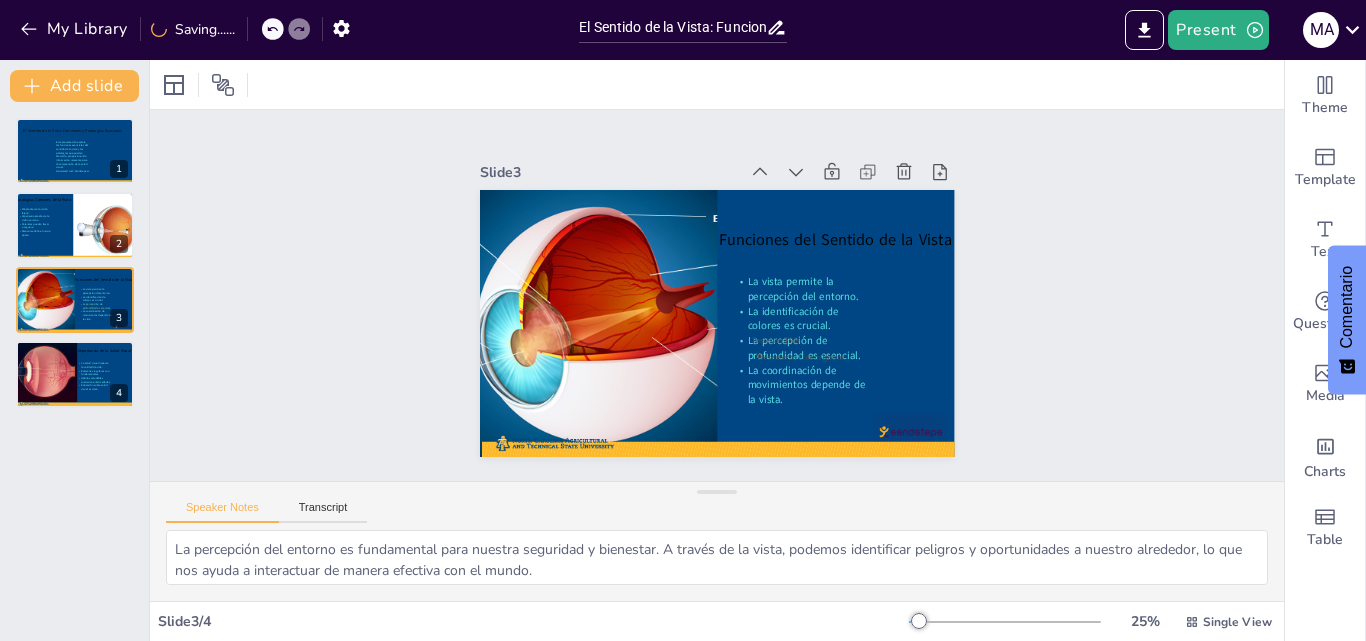 click at bounding box center [846, 172] 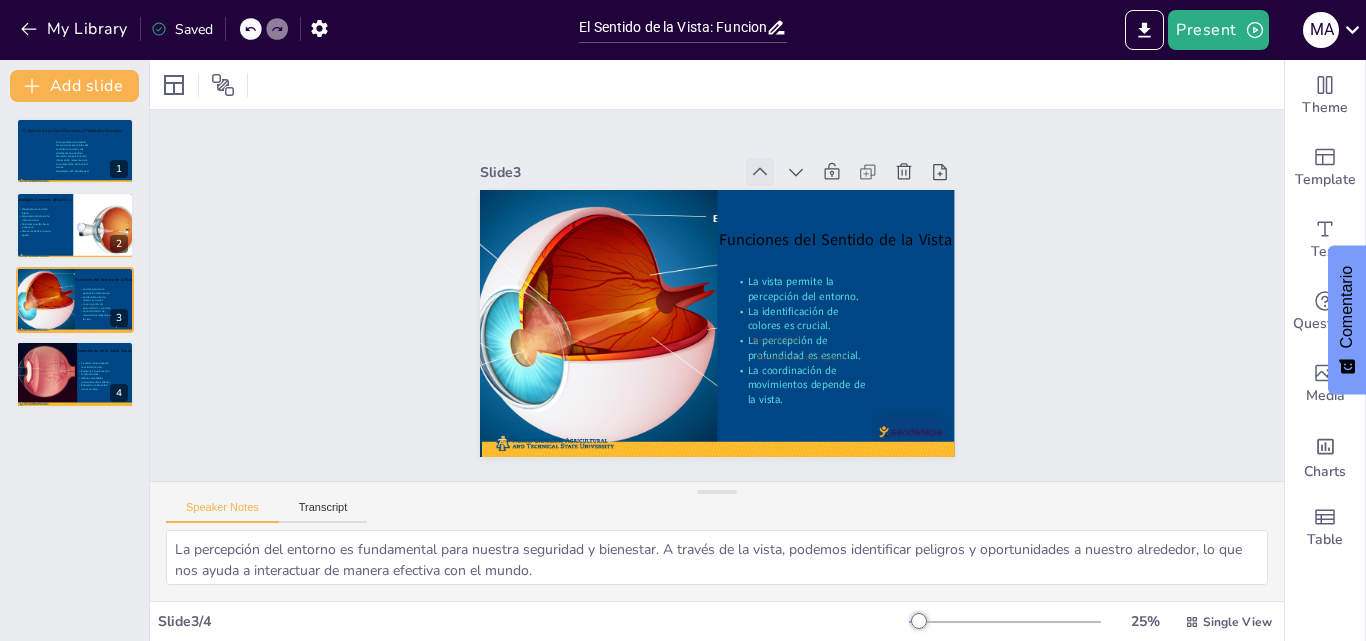 click 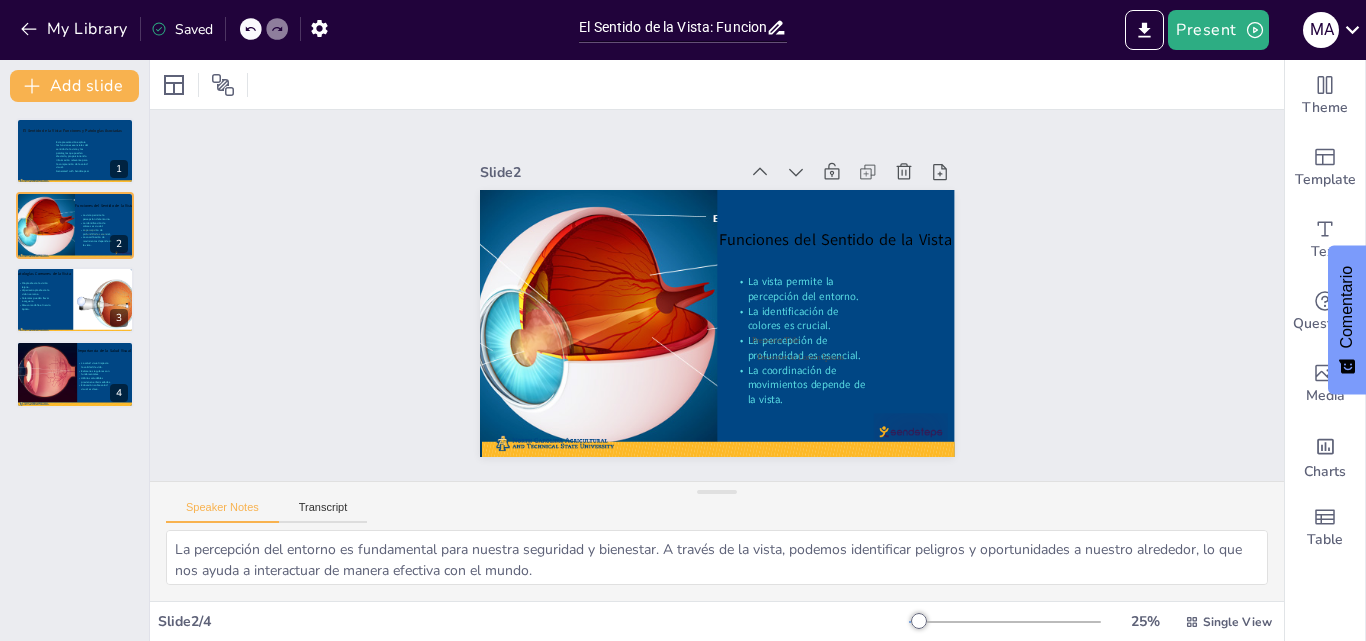 click 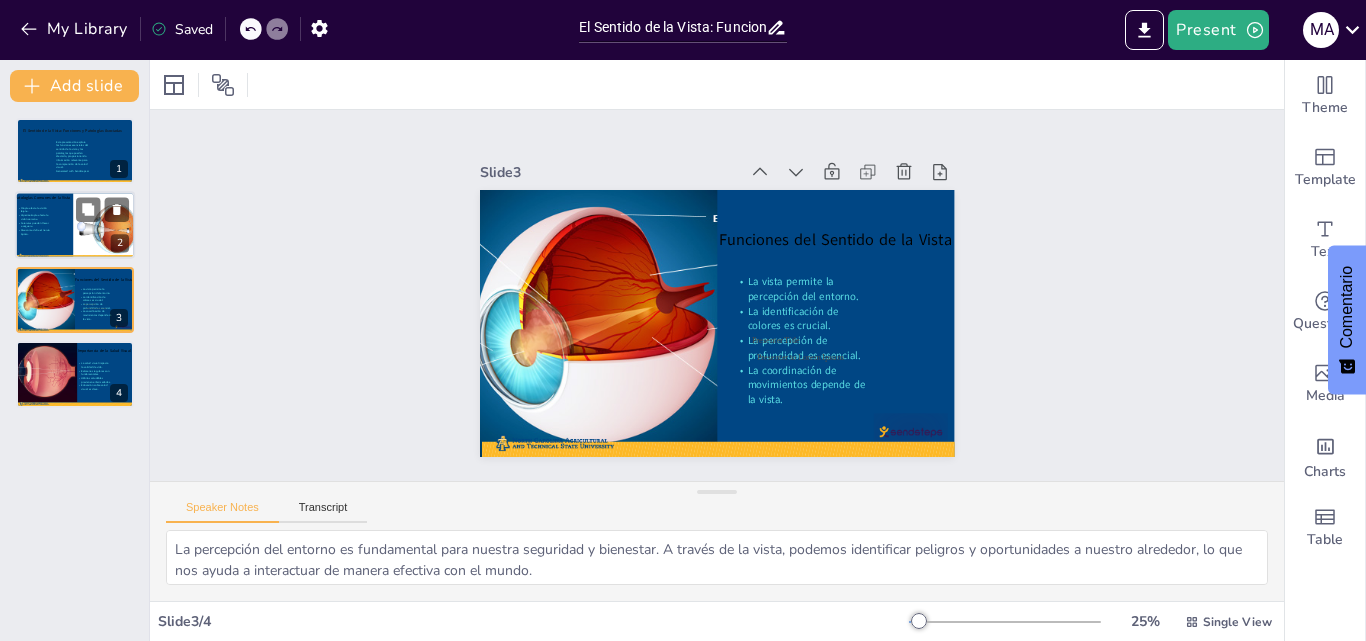 click at bounding box center (123, 225) 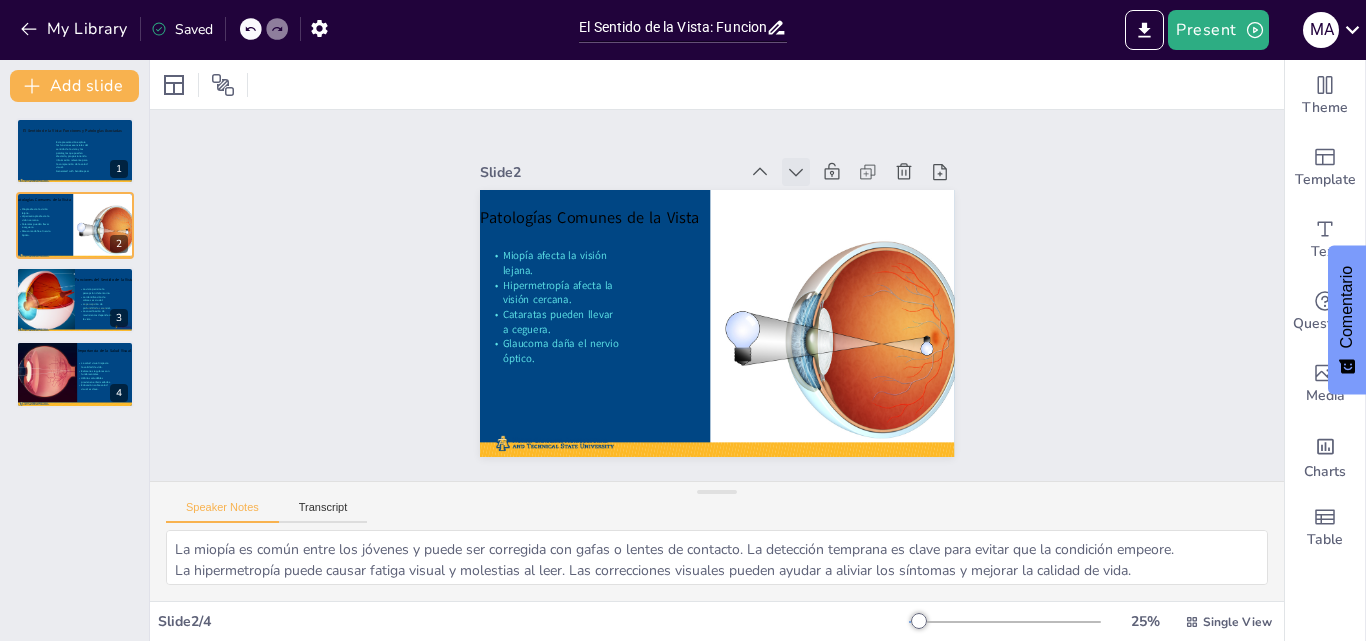 click 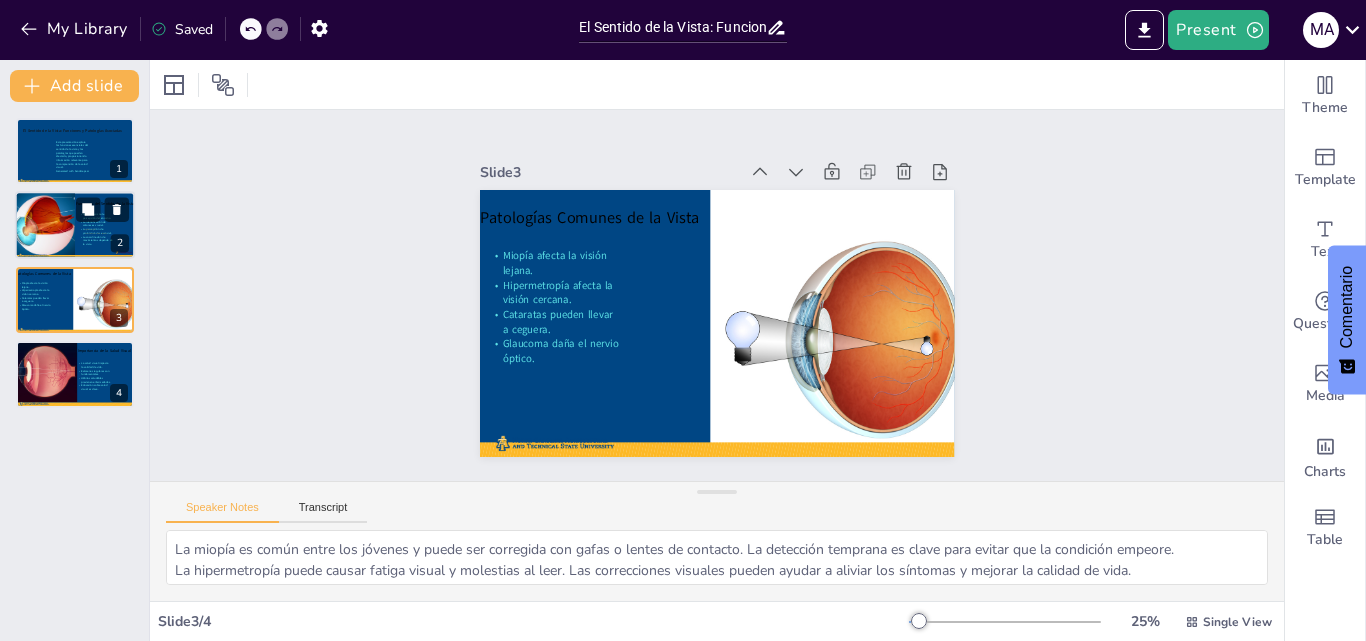 click at bounding box center (45, 226) 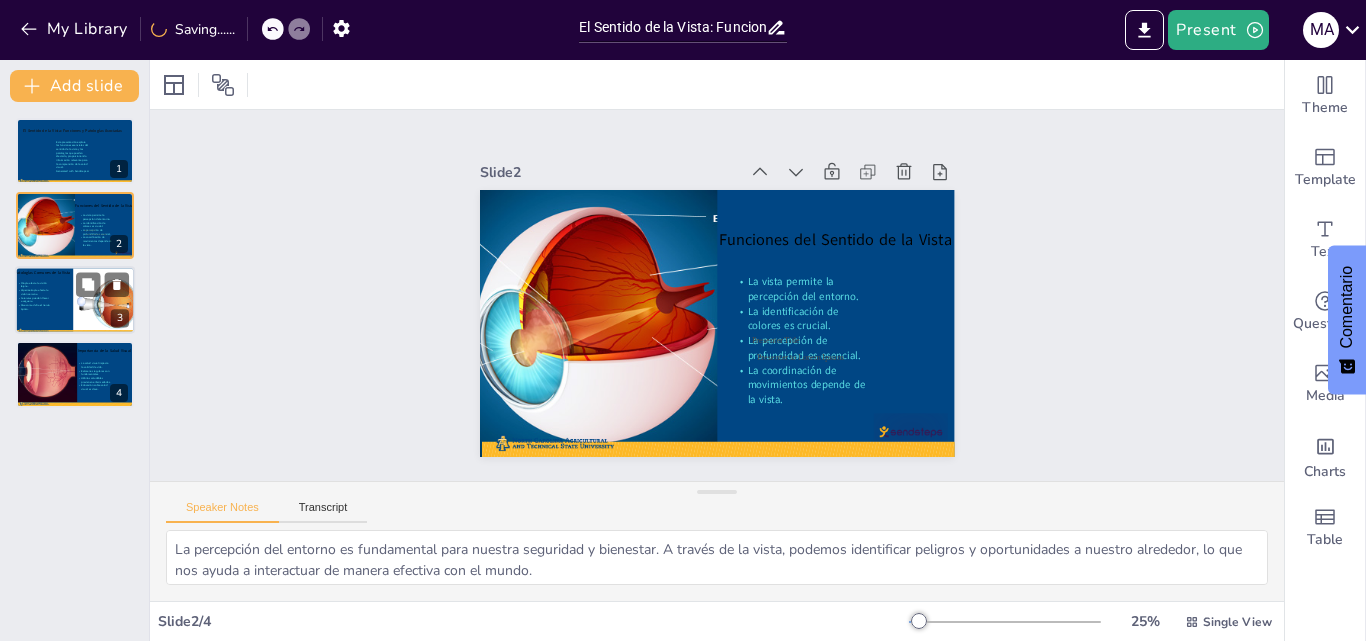 drag, startPoint x: 97, startPoint y: 305, endPoint x: 91, endPoint y: 273, distance: 32.55764 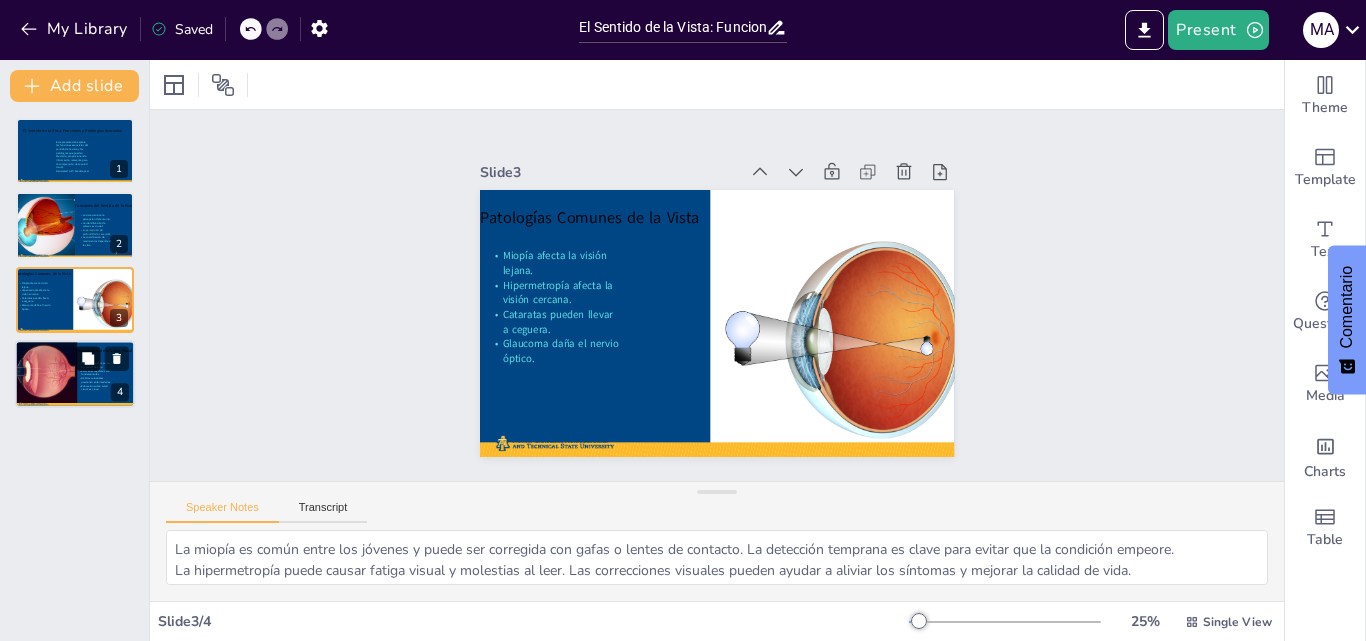 click 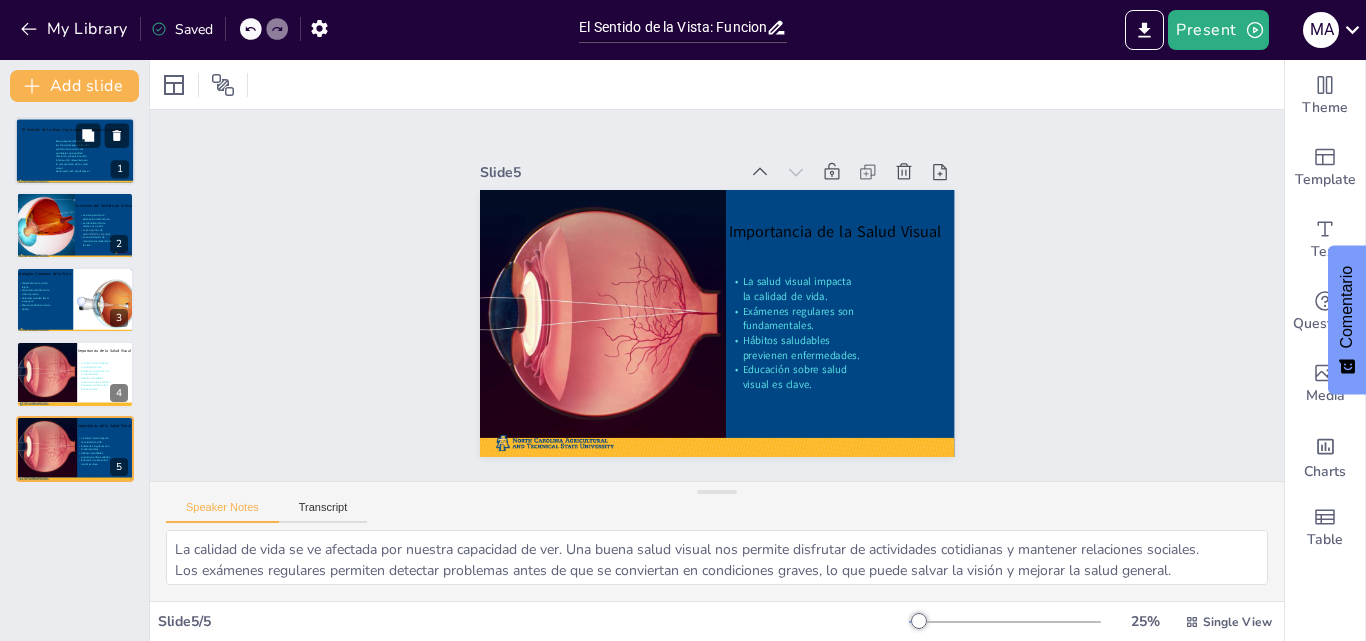 click on "Esta presentación explora las funciones esenciales del sentido de la vista y las patologías que pueden afectarlo, proporcionando información relevante para la comprensión de la salud visual." at bounding box center [73, 155] 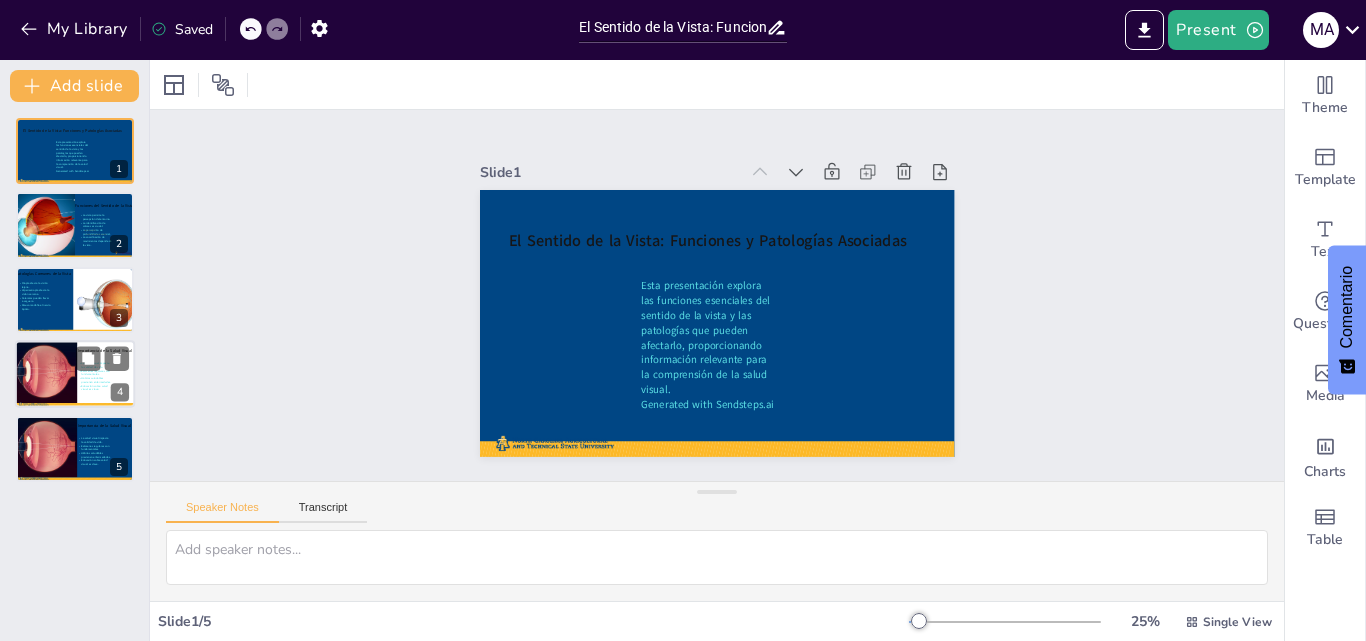click at bounding box center (45, 371) 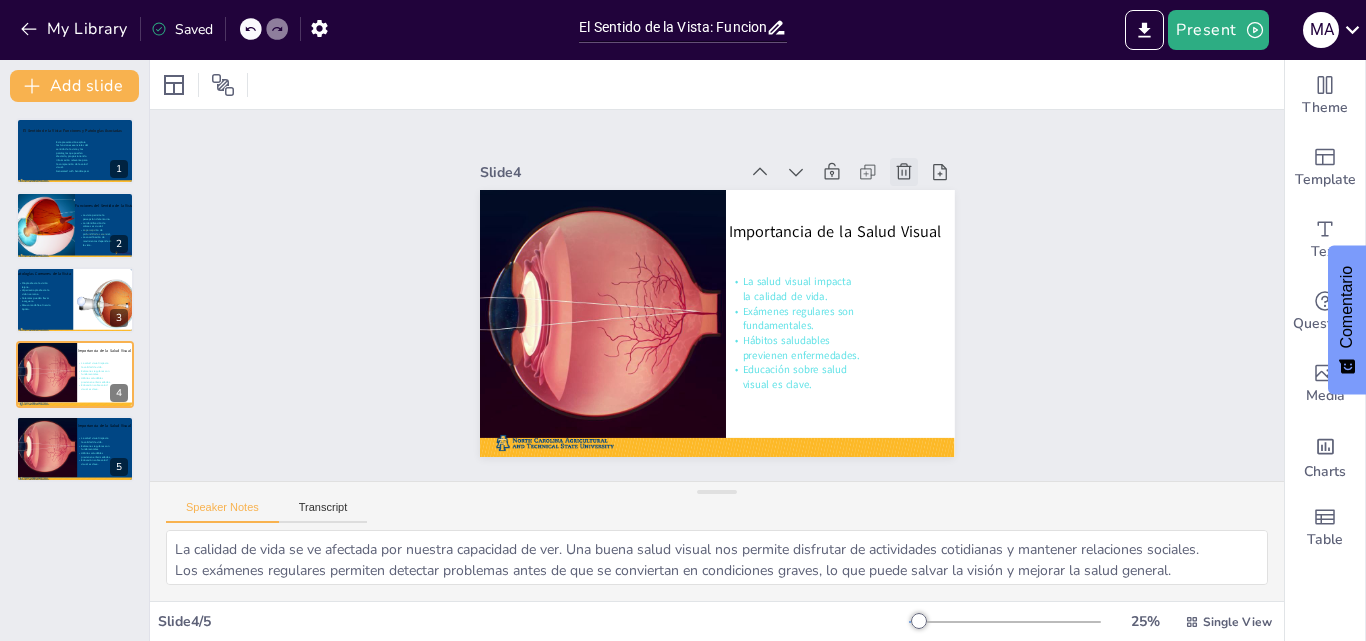click 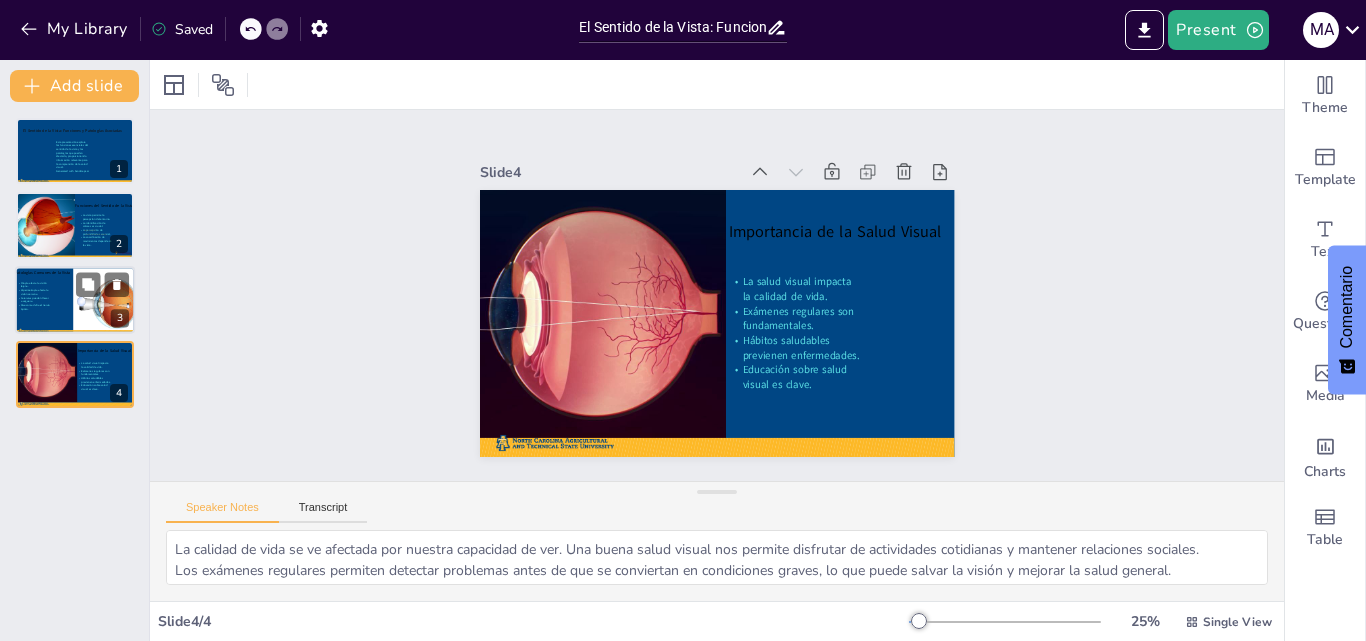 click on "Cataratas pueden llevar a ceguera." at bounding box center [34, 299] 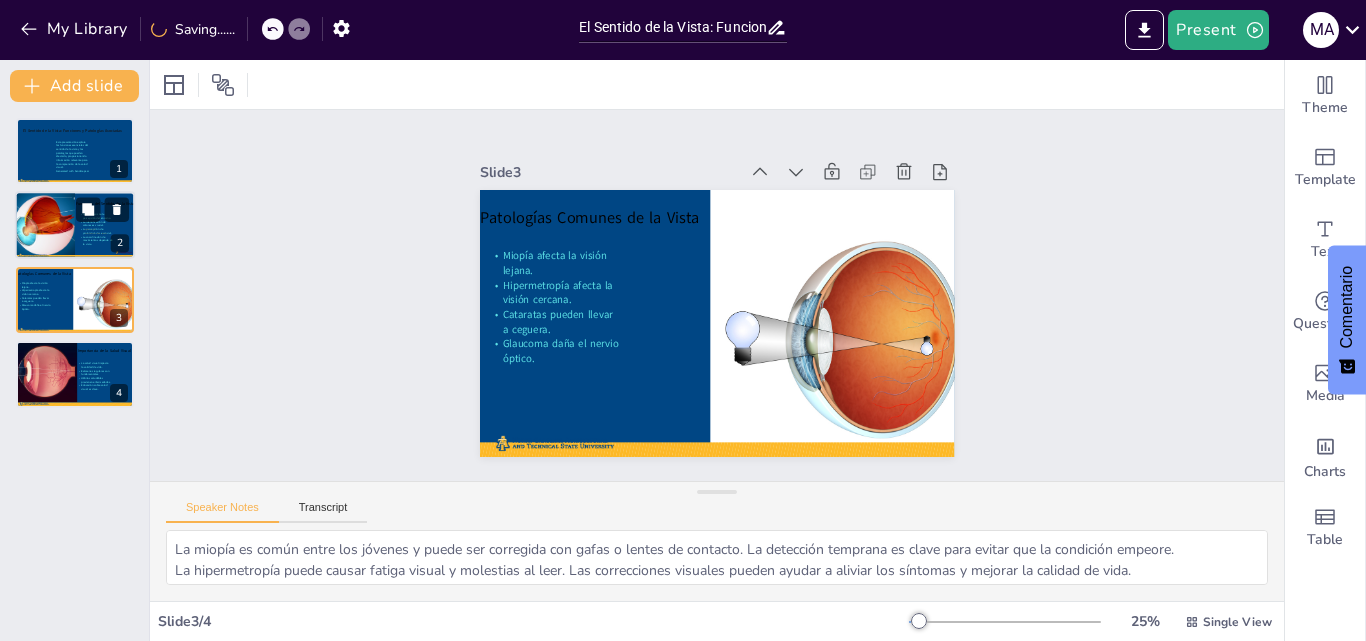 click at bounding box center (75, 226) 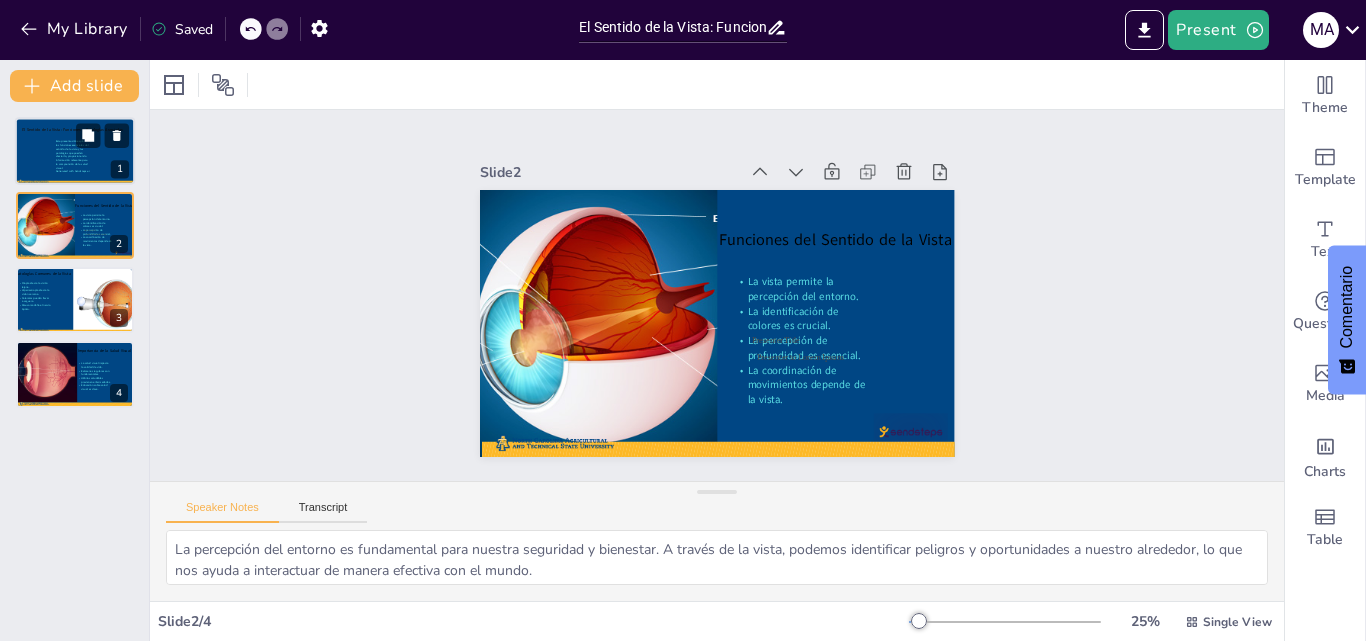 click at bounding box center [75, 151] 